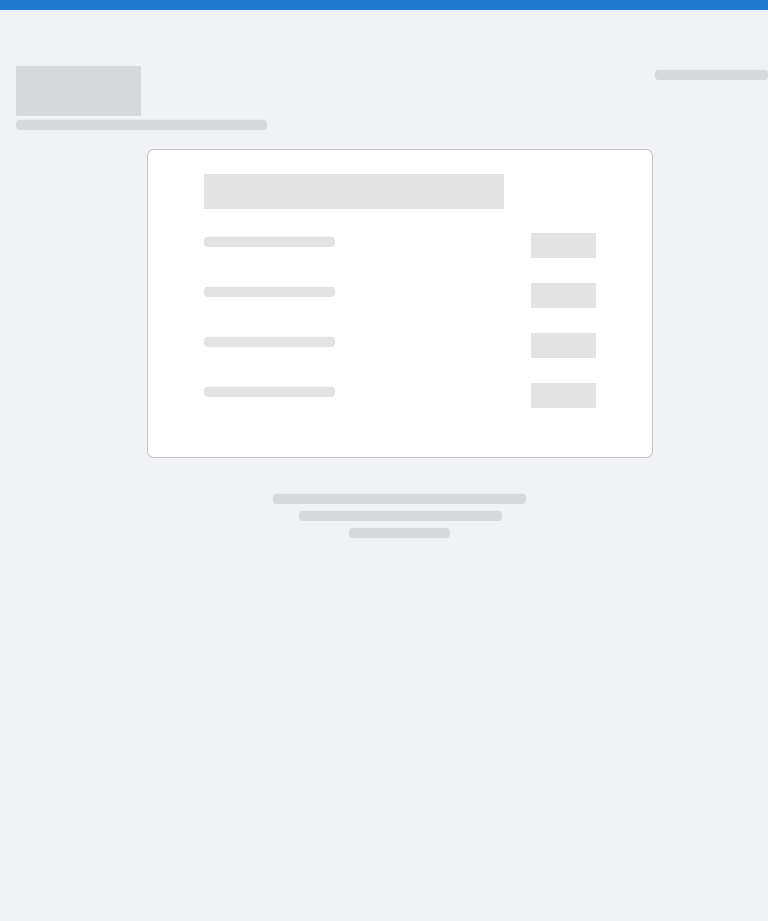 scroll, scrollTop: 0, scrollLeft: 0, axis: both 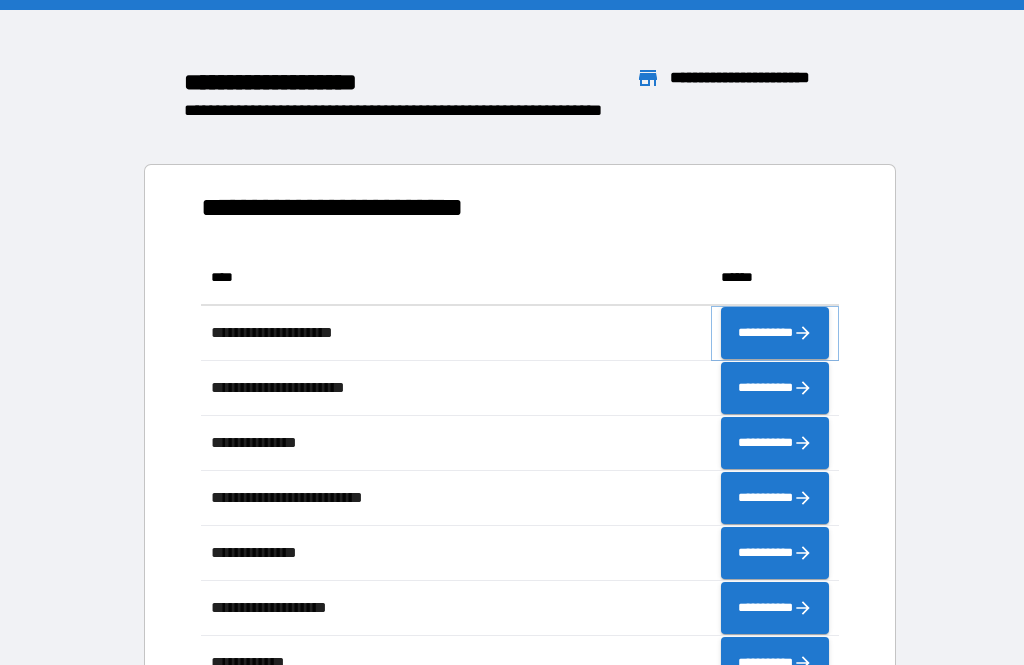 click on "**********" at bounding box center [775, 333] 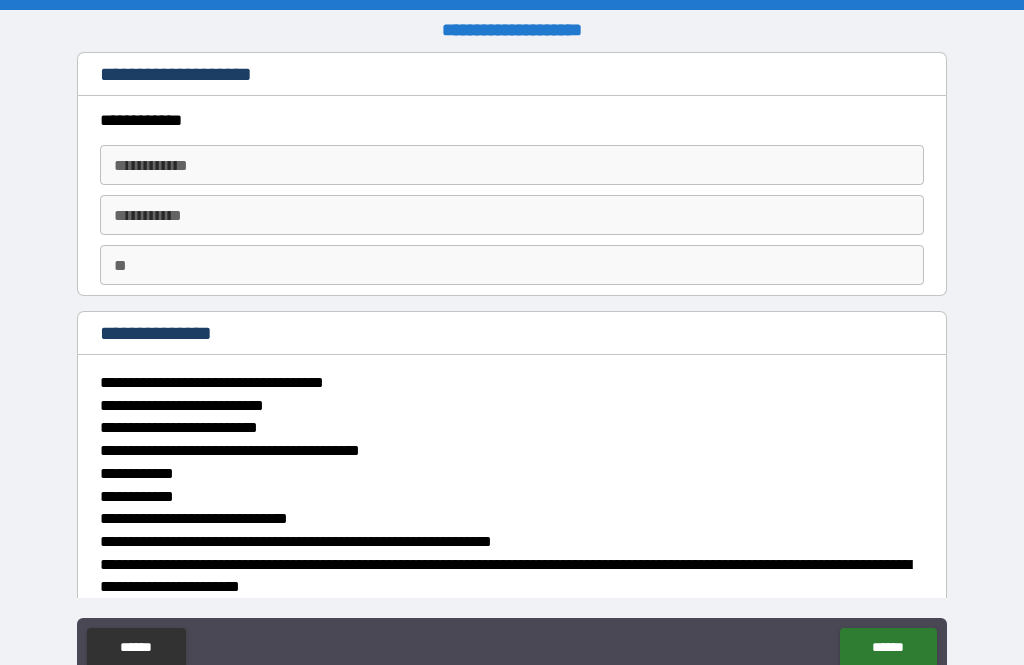 click on "**********" at bounding box center (512, 165) 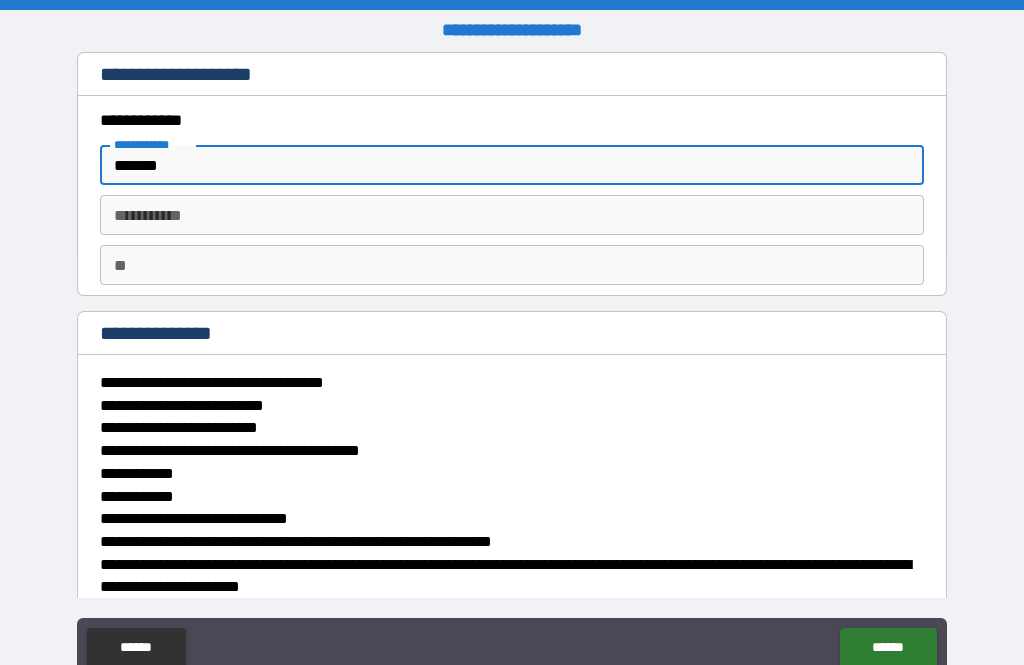 type on "*******" 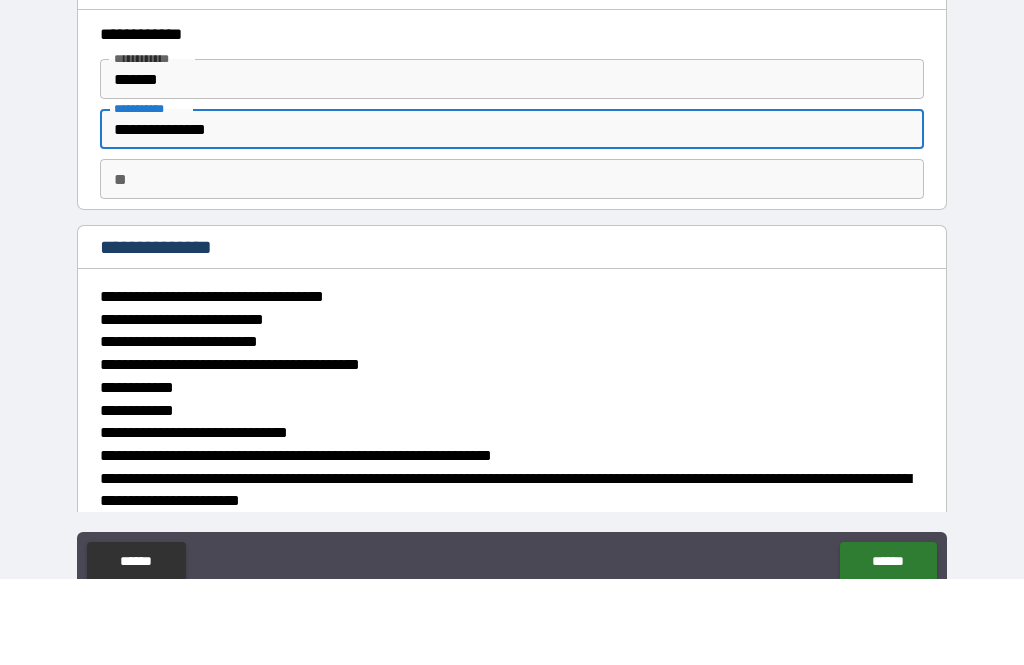 type on "**********" 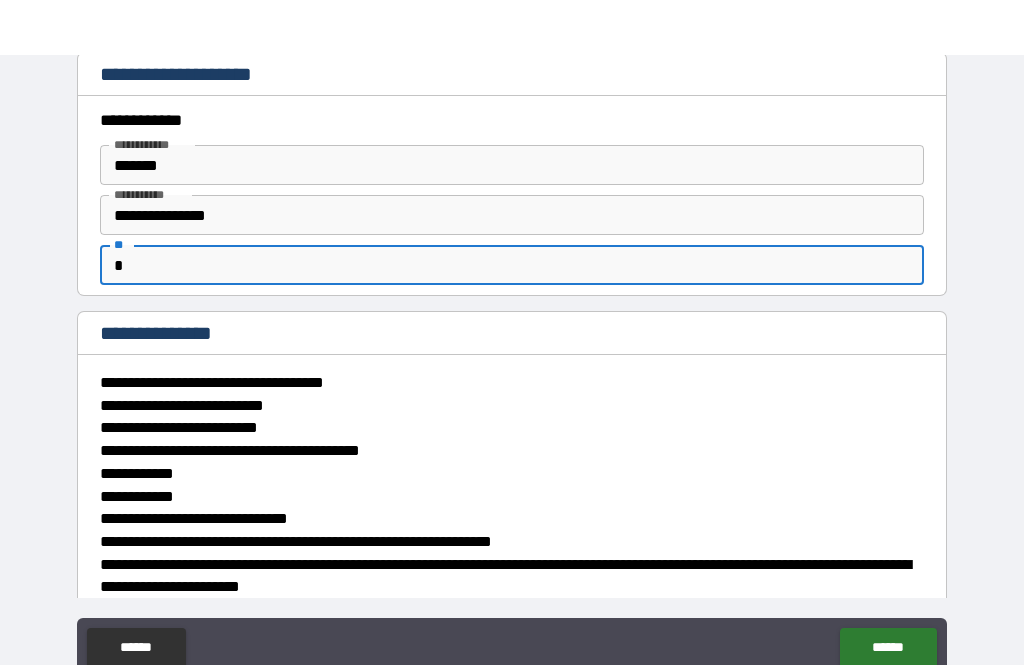 scroll, scrollTop: 64, scrollLeft: 0, axis: vertical 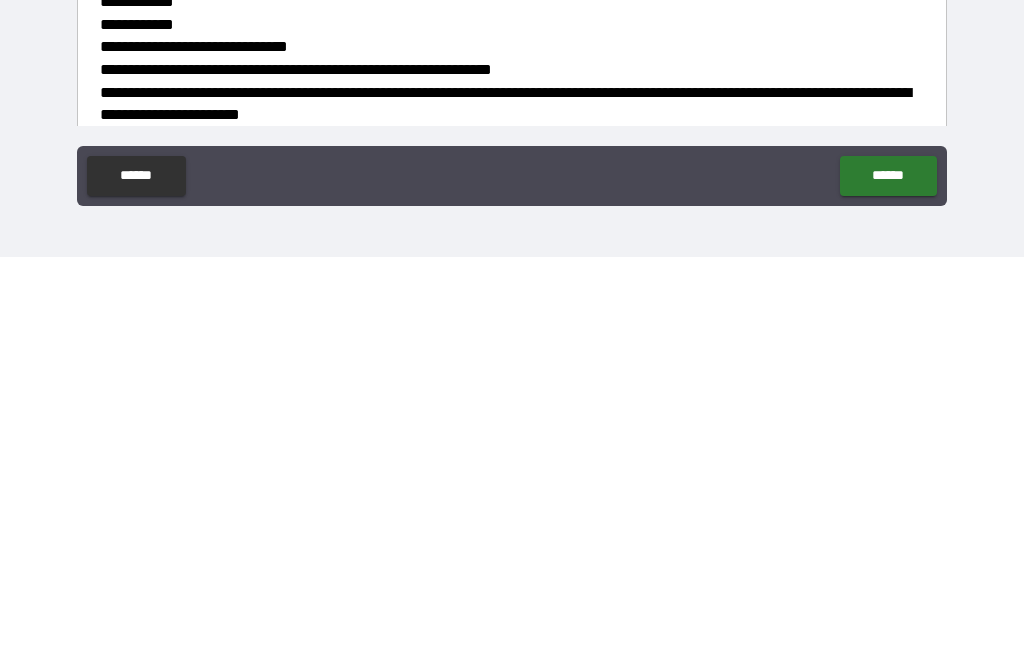 type on "*" 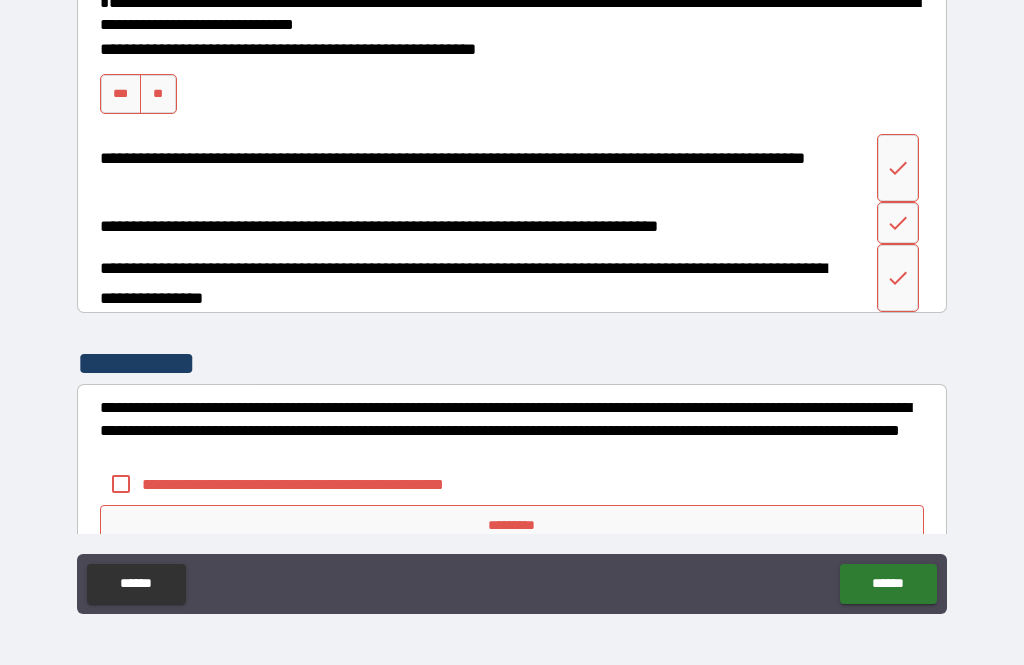 scroll, scrollTop: 3112, scrollLeft: 0, axis: vertical 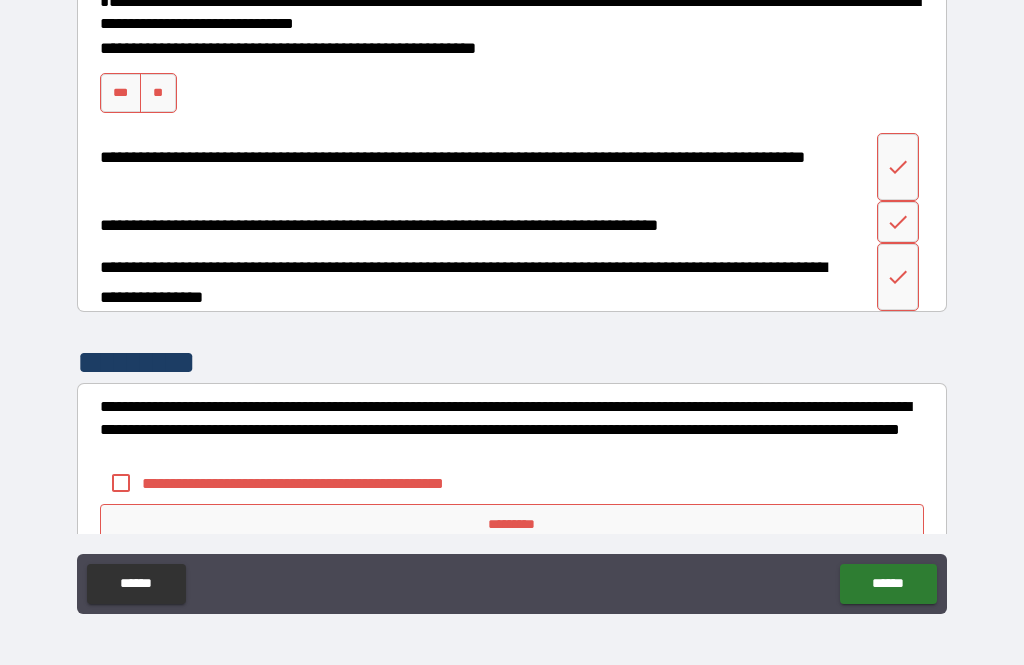 click on "***" at bounding box center [121, 93] 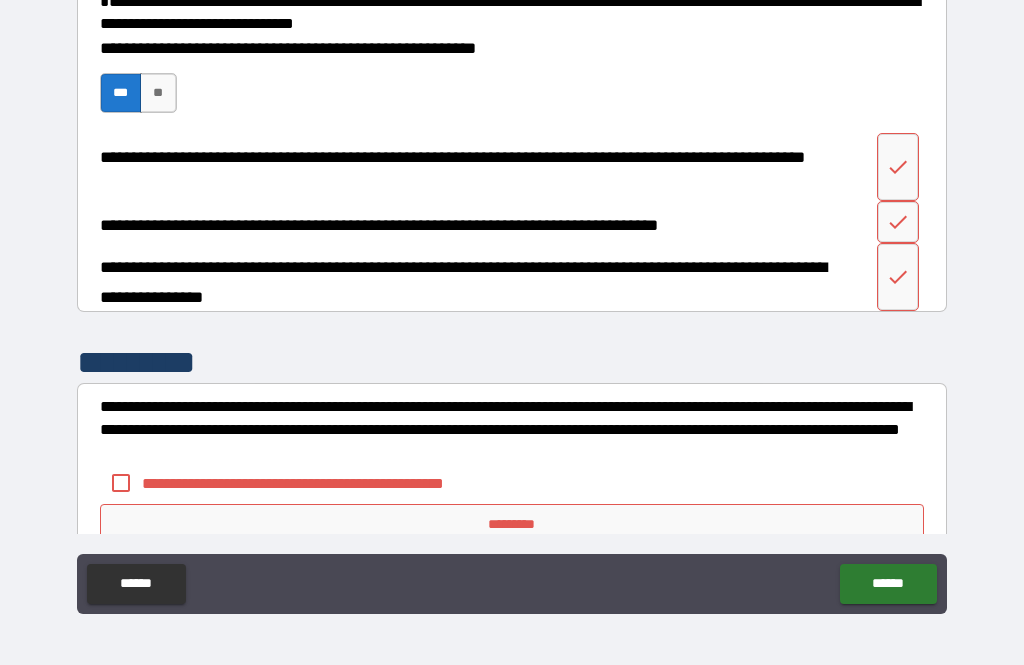 click 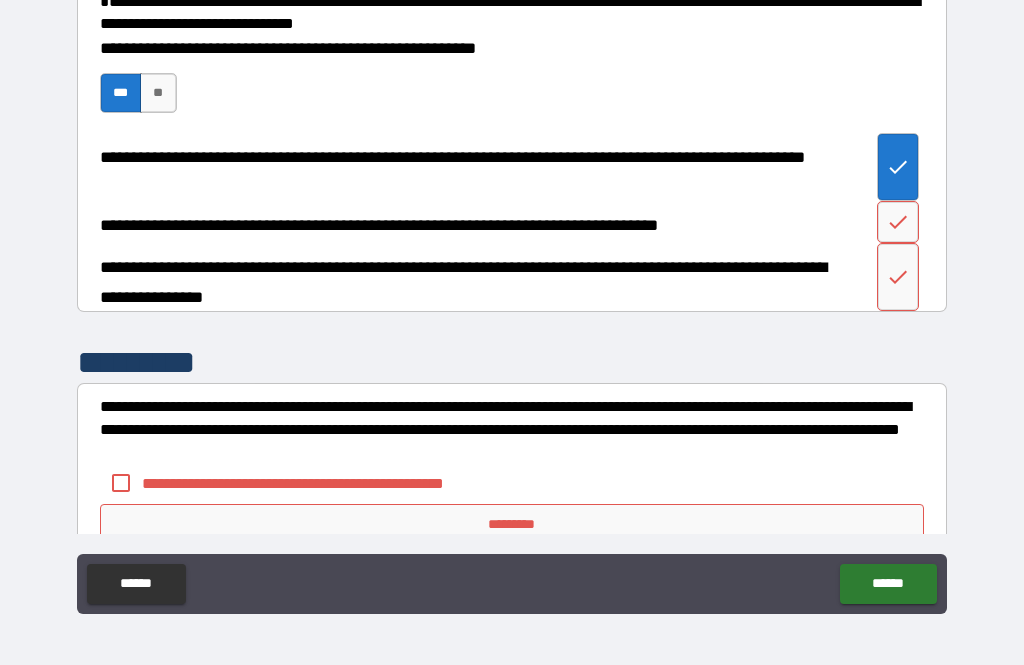 click 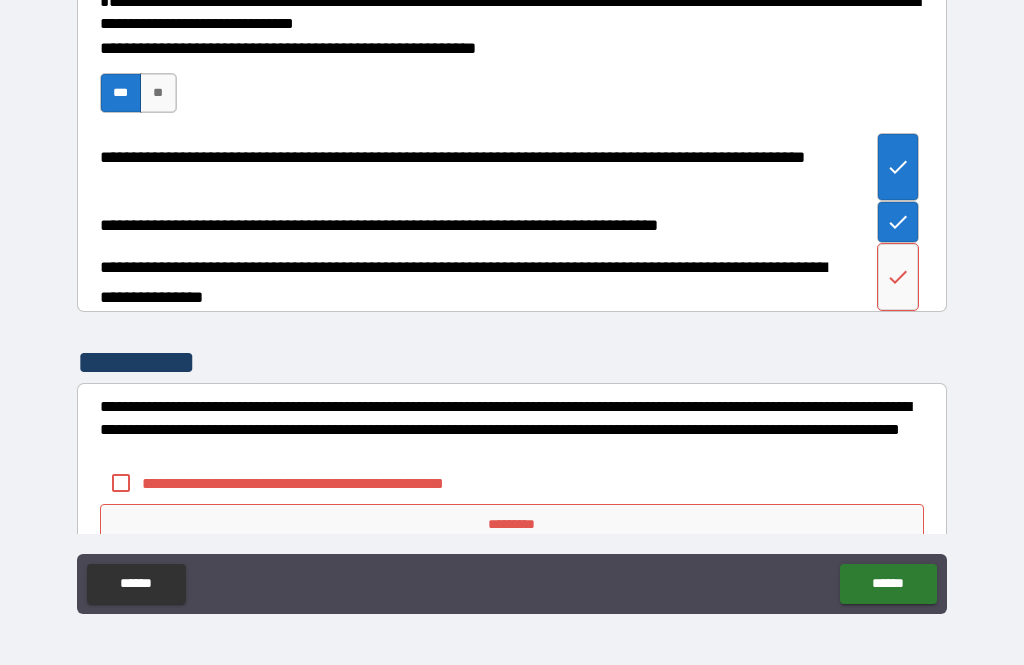 click 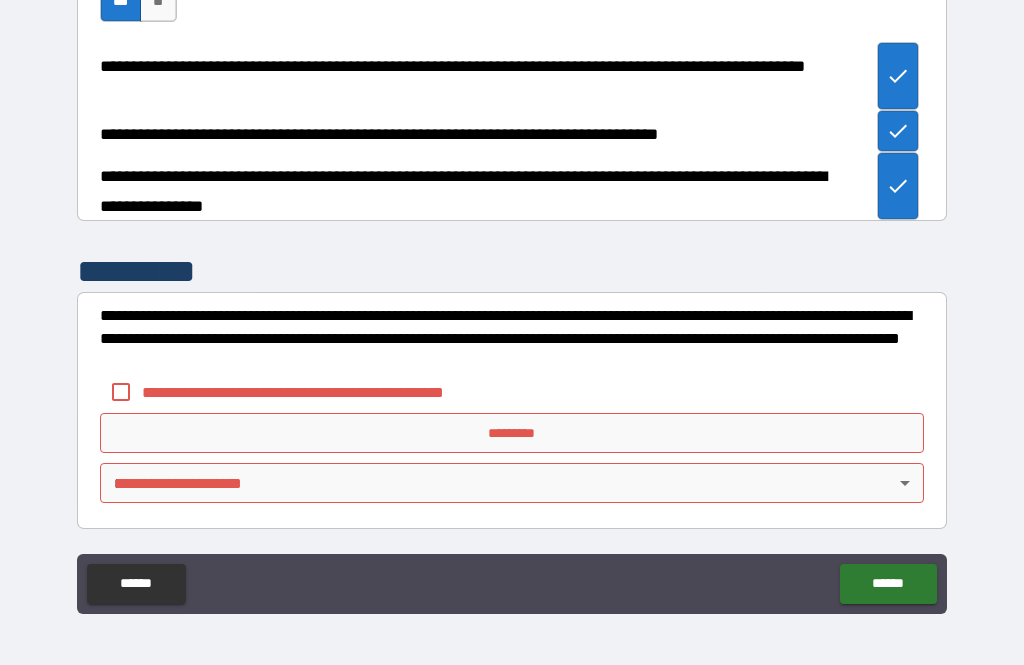 scroll, scrollTop: 3203, scrollLeft: 0, axis: vertical 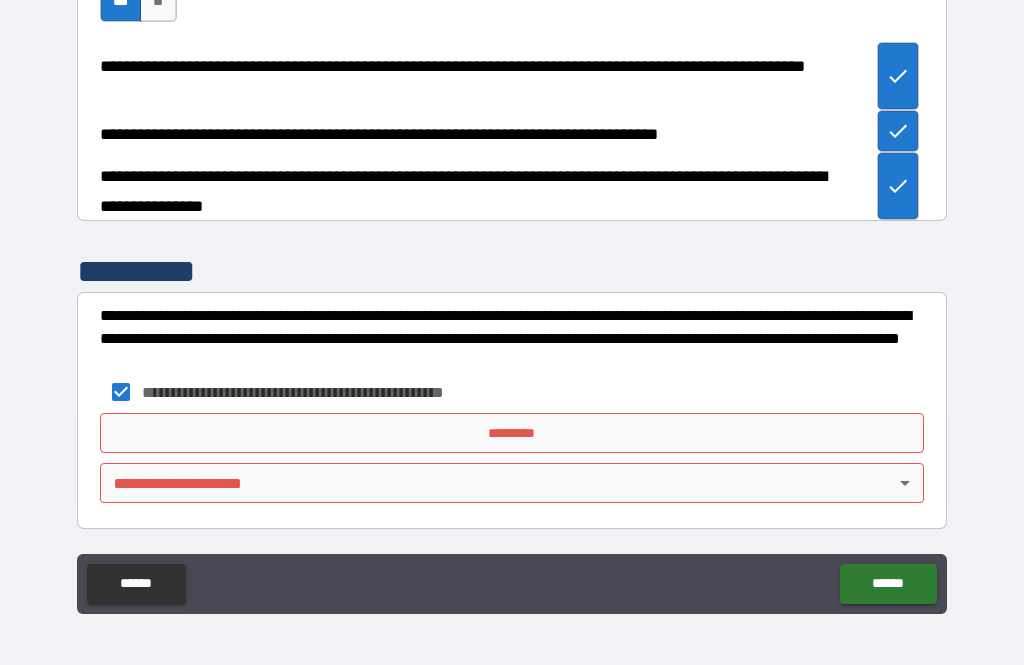 click on "*********" at bounding box center (512, 433) 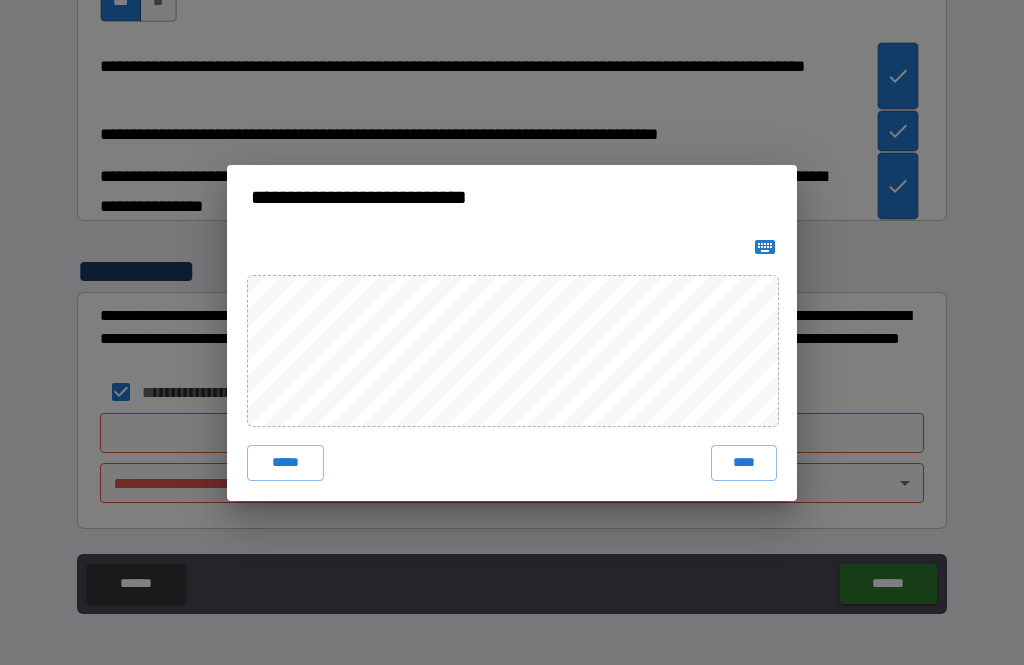 click on "****" at bounding box center (744, 463) 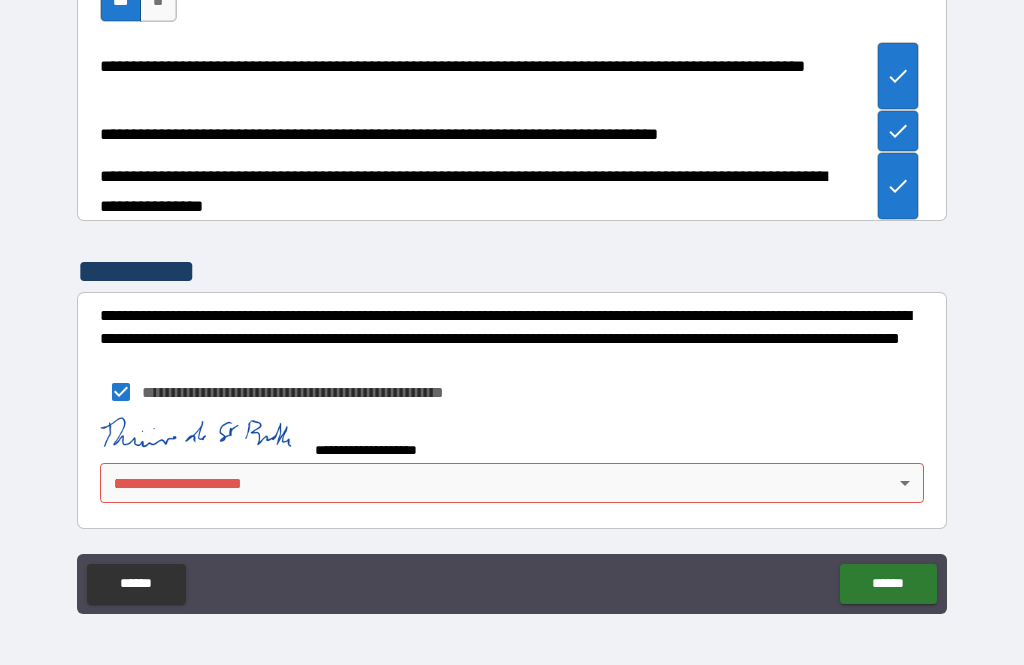 scroll, scrollTop: 3193, scrollLeft: 0, axis: vertical 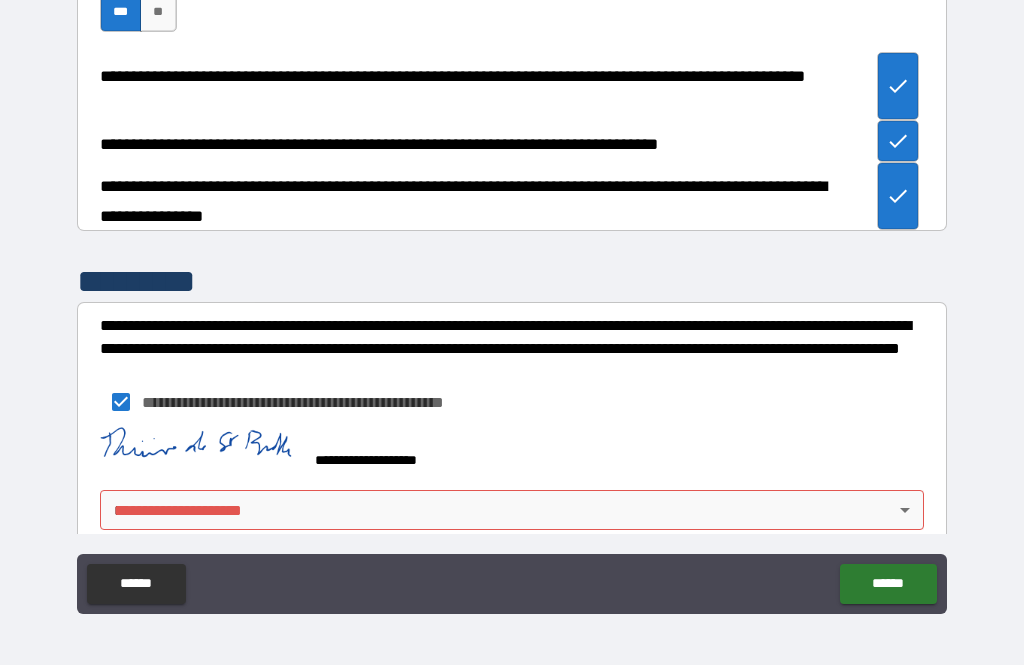 click on "[FIRST] [LAST] [STREET] [CITY], [STATE] [ZIP] [COUNTRY] [PHONE] [EMAIL] [SSN] [LICENSE] [CARD] [DOB] [AGE]" at bounding box center (512, 300) 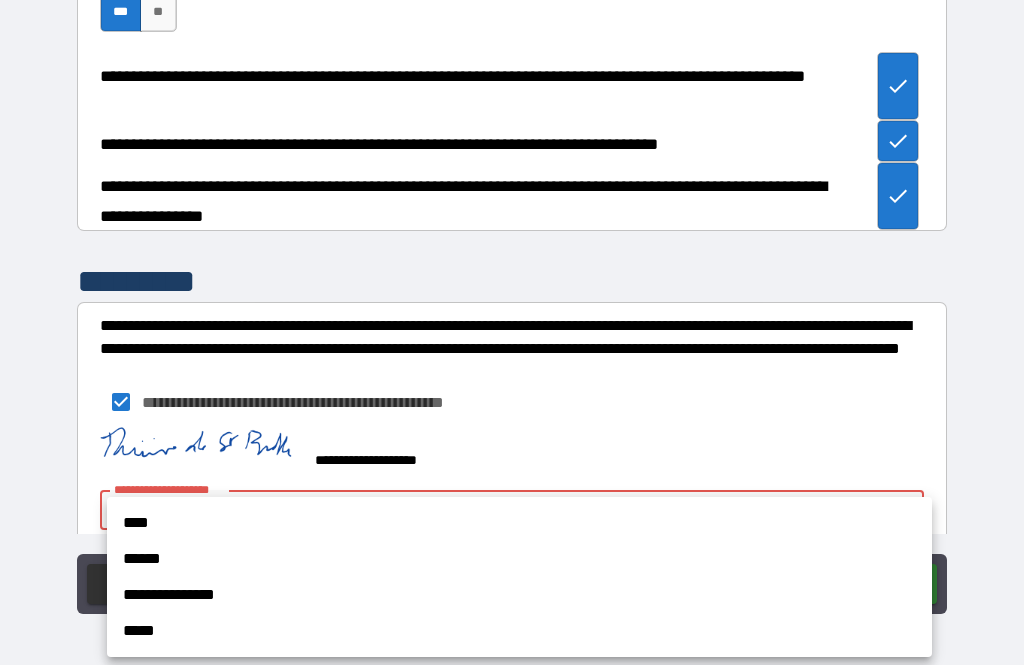 click on "****" at bounding box center (519, 523) 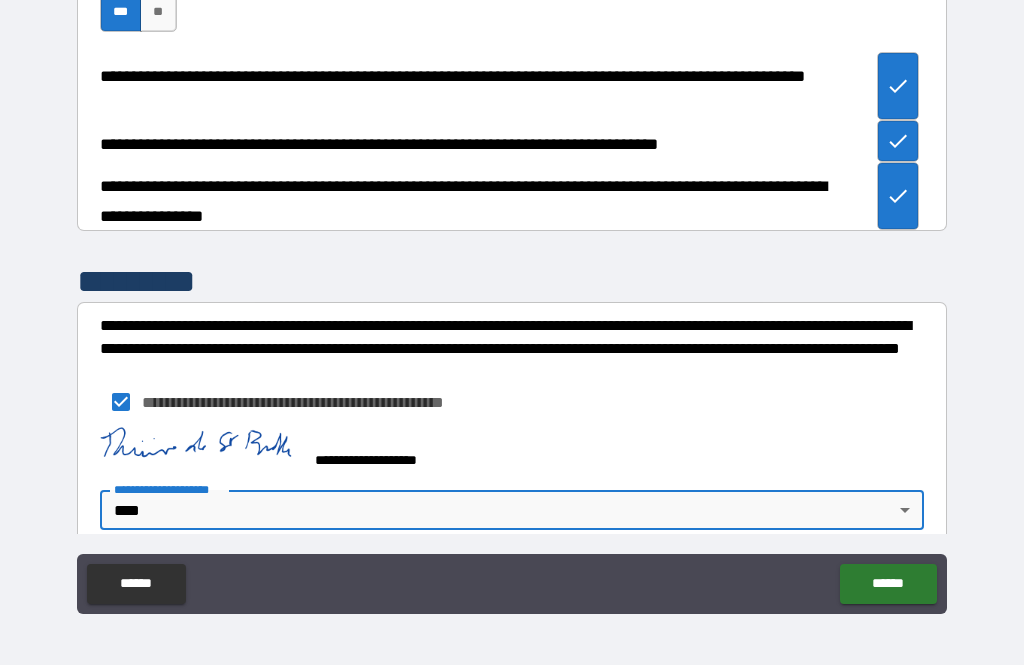 click on "******" at bounding box center [888, 584] 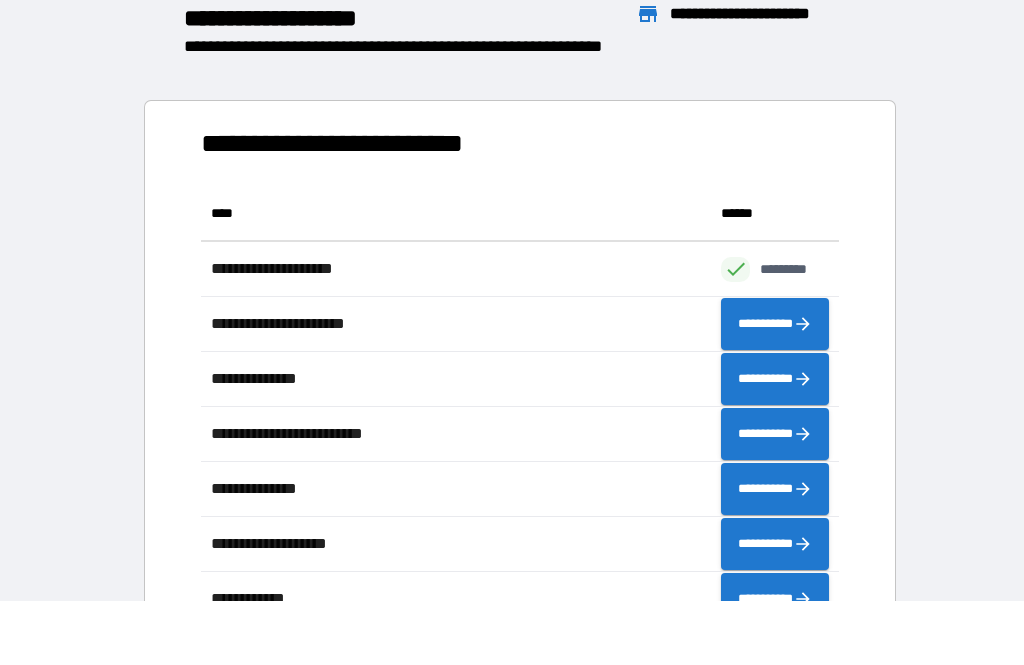 scroll, scrollTop: 1, scrollLeft: 1, axis: both 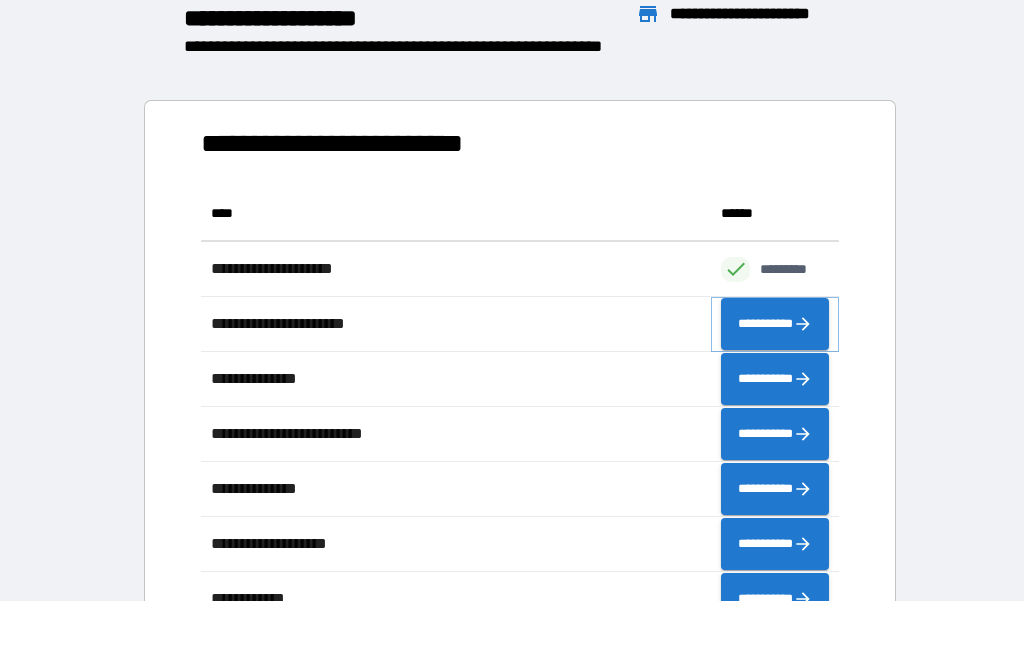 click on "**********" at bounding box center (775, 324) 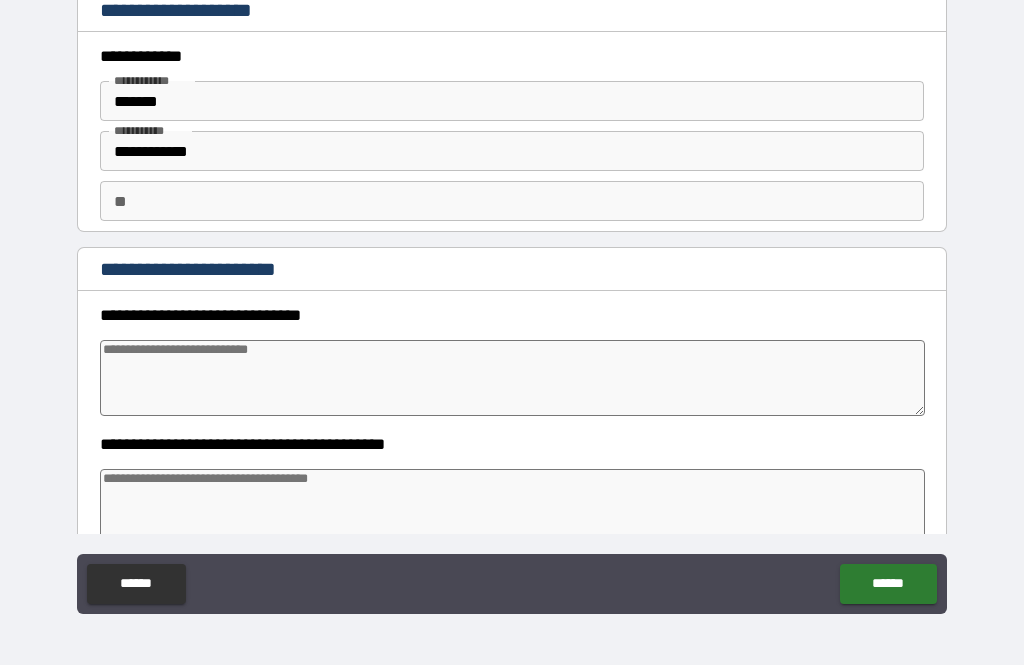 type on "*" 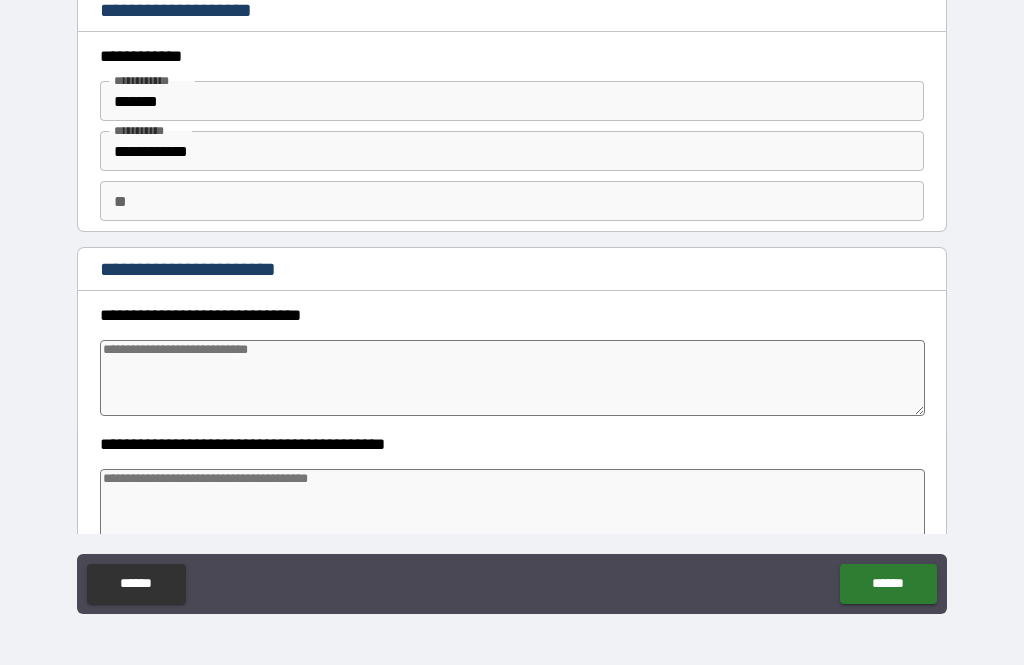 type on "*" 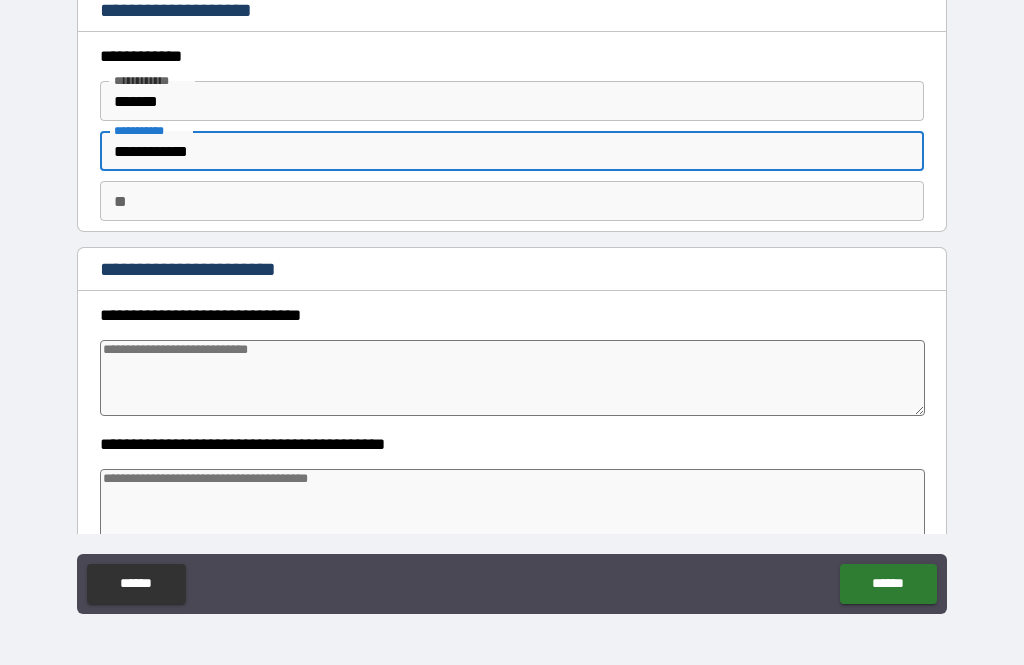 type on "**********" 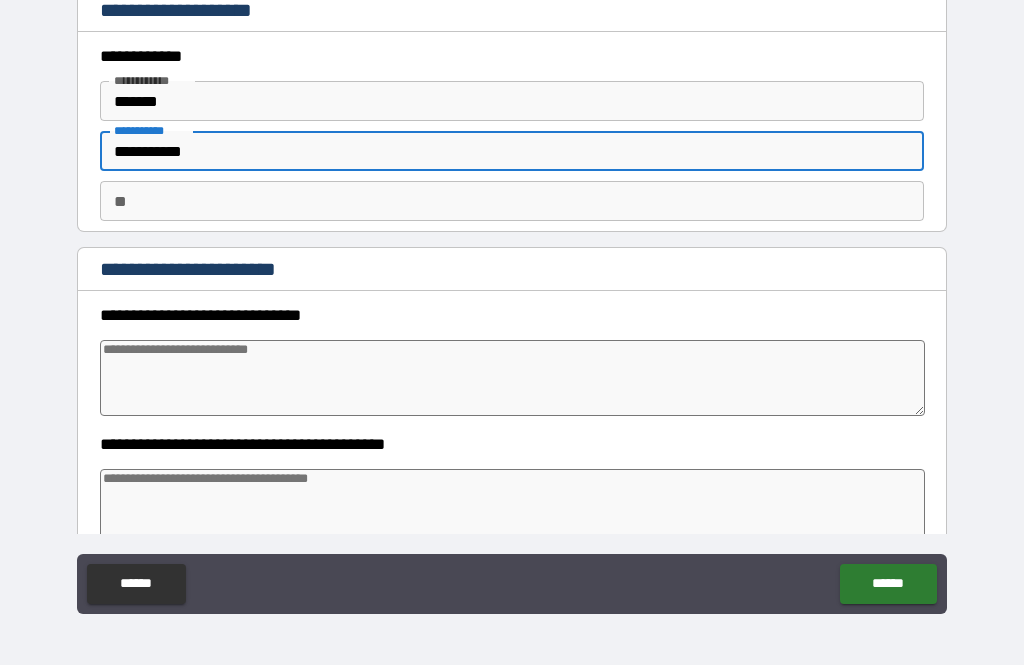 type on "*" 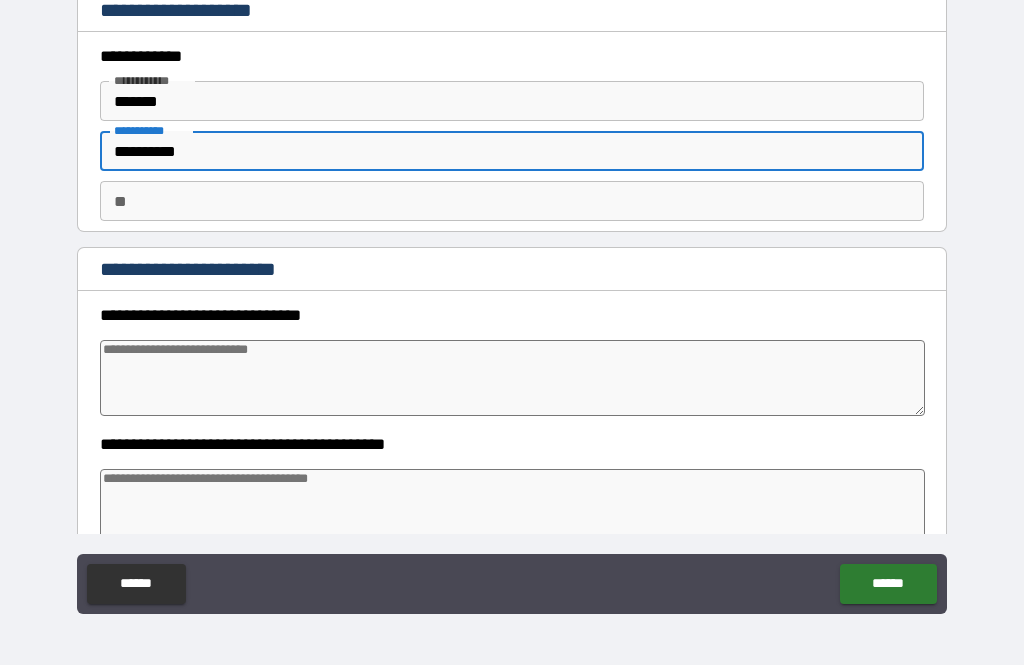 type on "*" 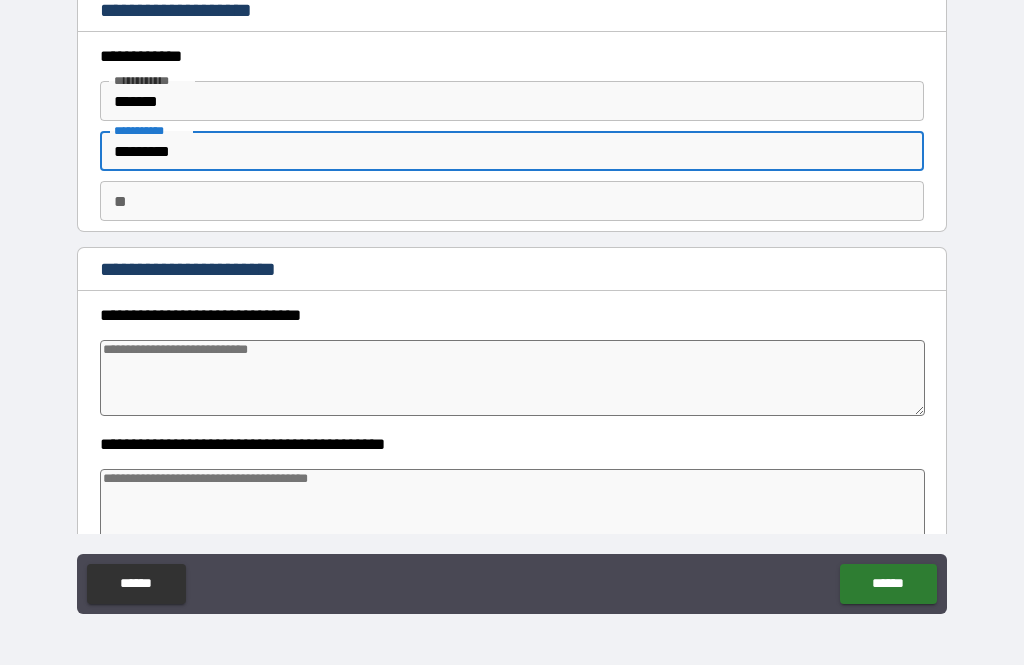 type on "*" 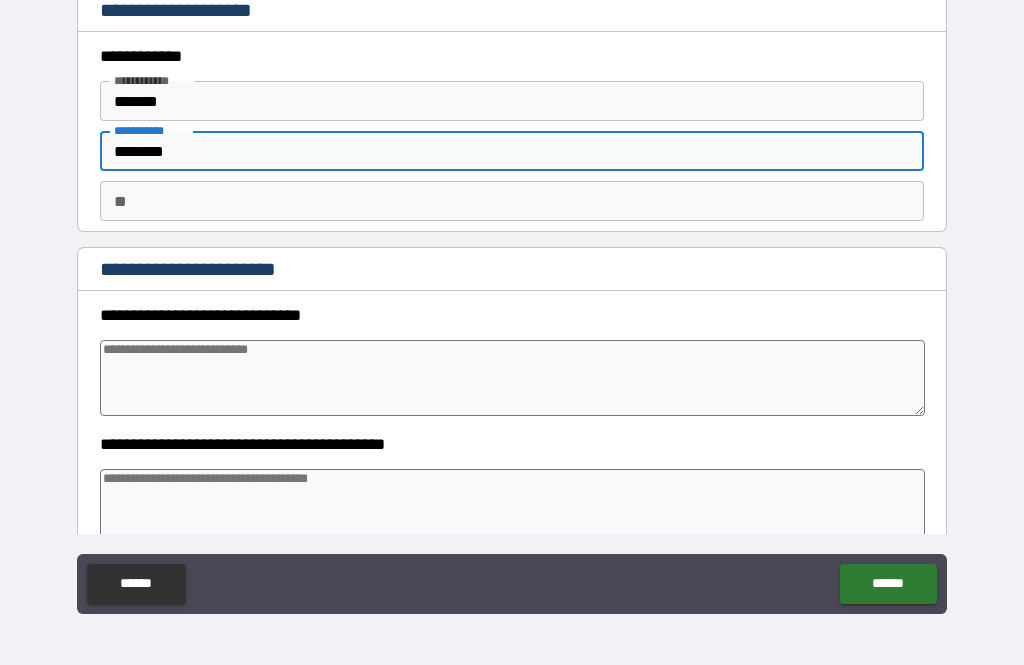 type on "*" 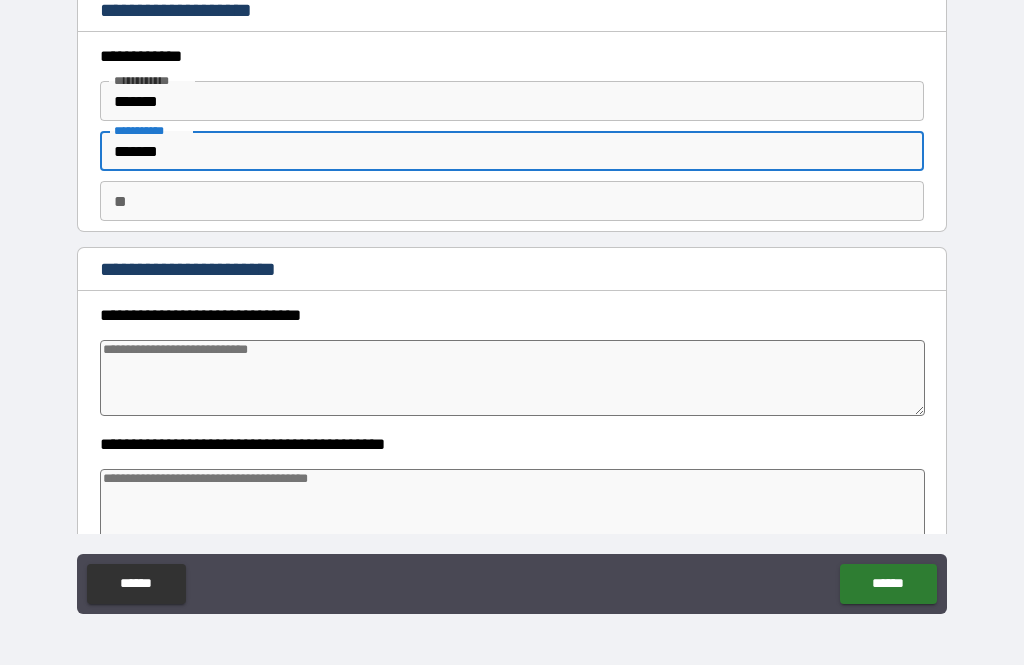 type on "*" 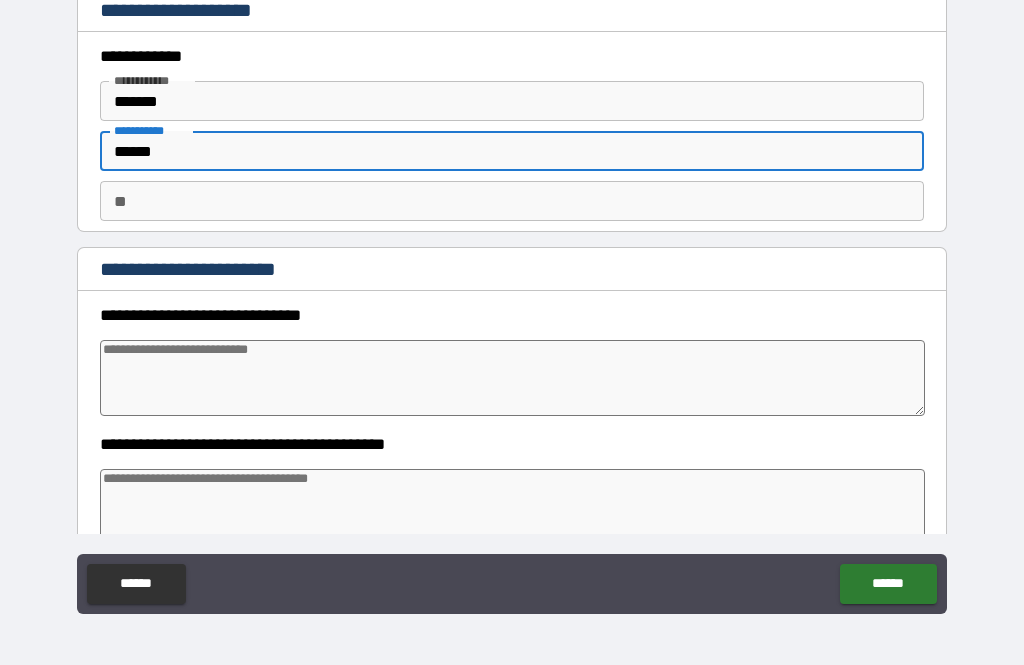 type on "*" 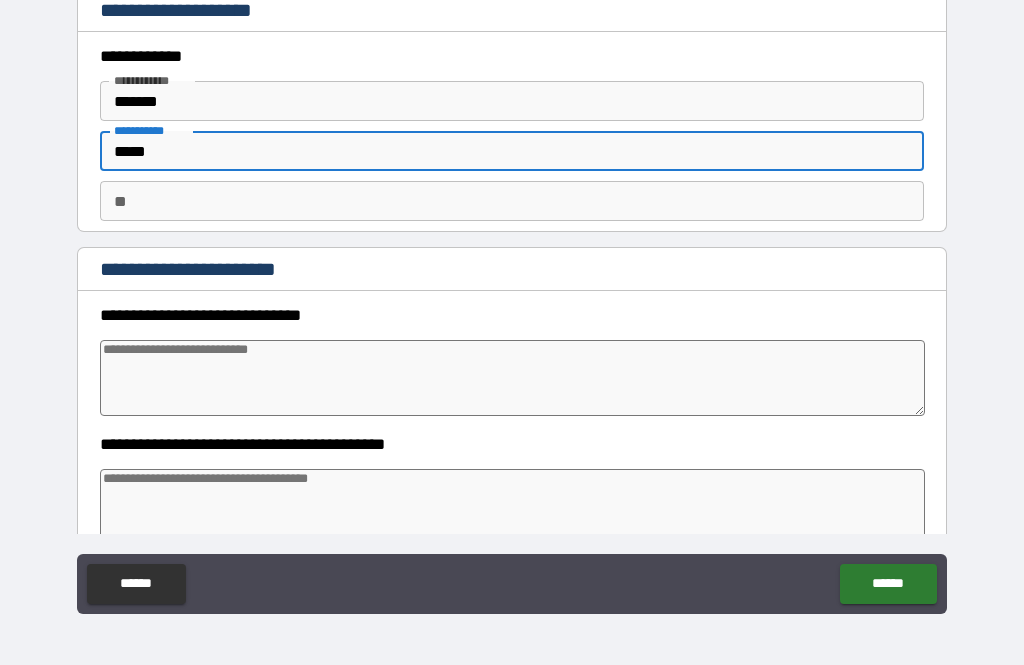 type on "****" 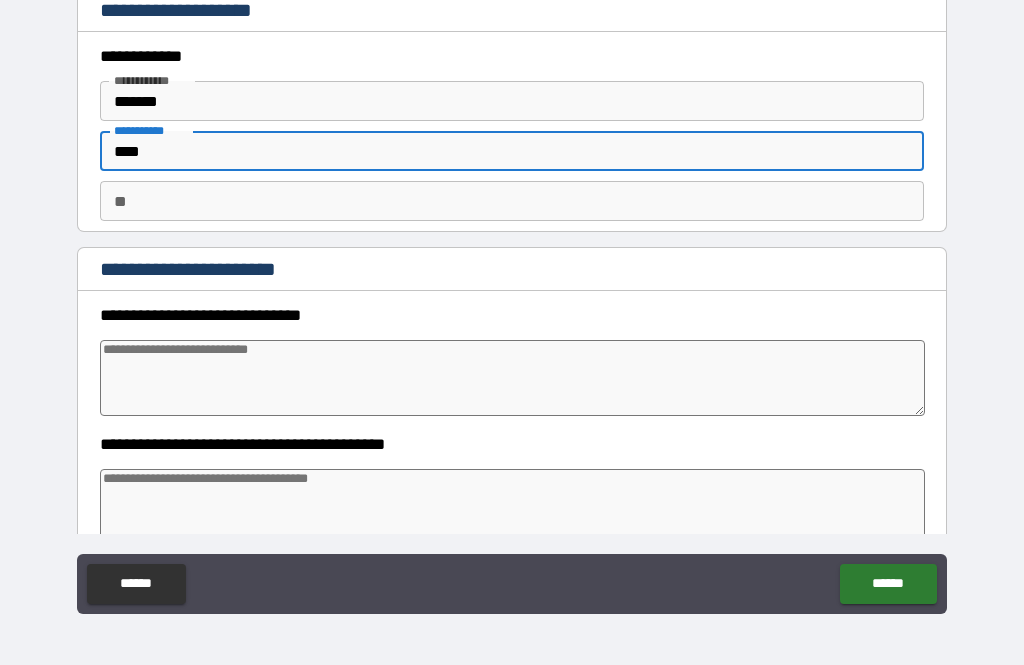 type on "*" 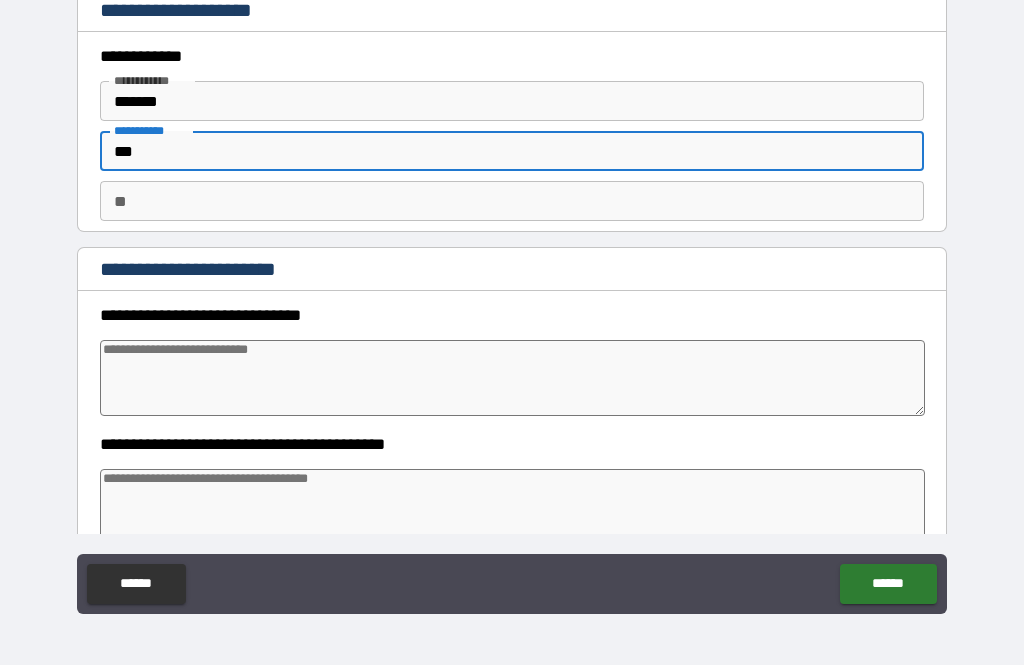 type on "*" 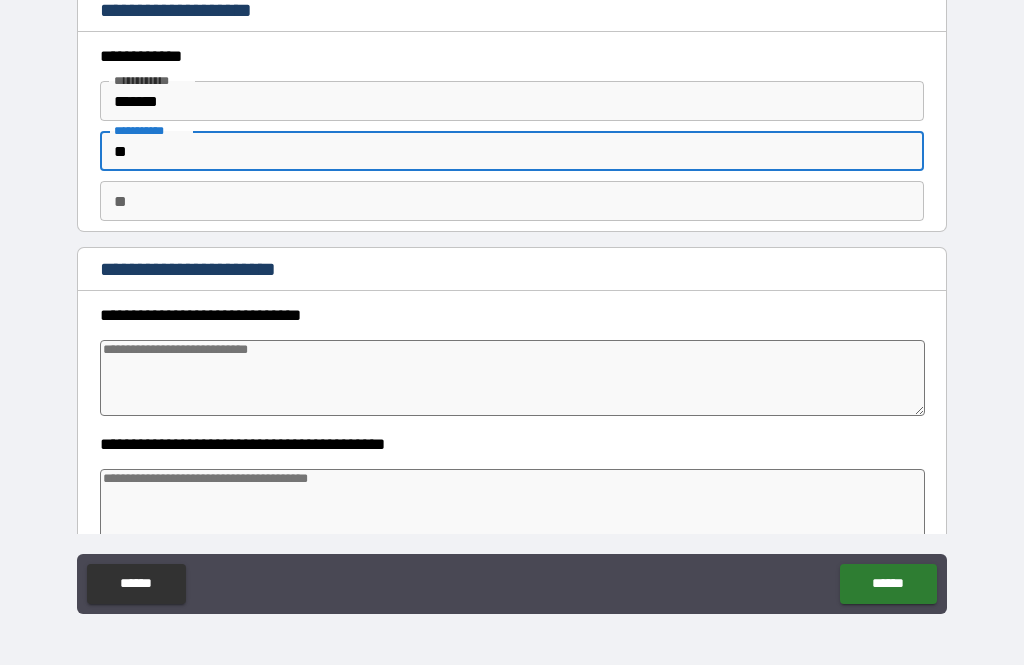type on "*" 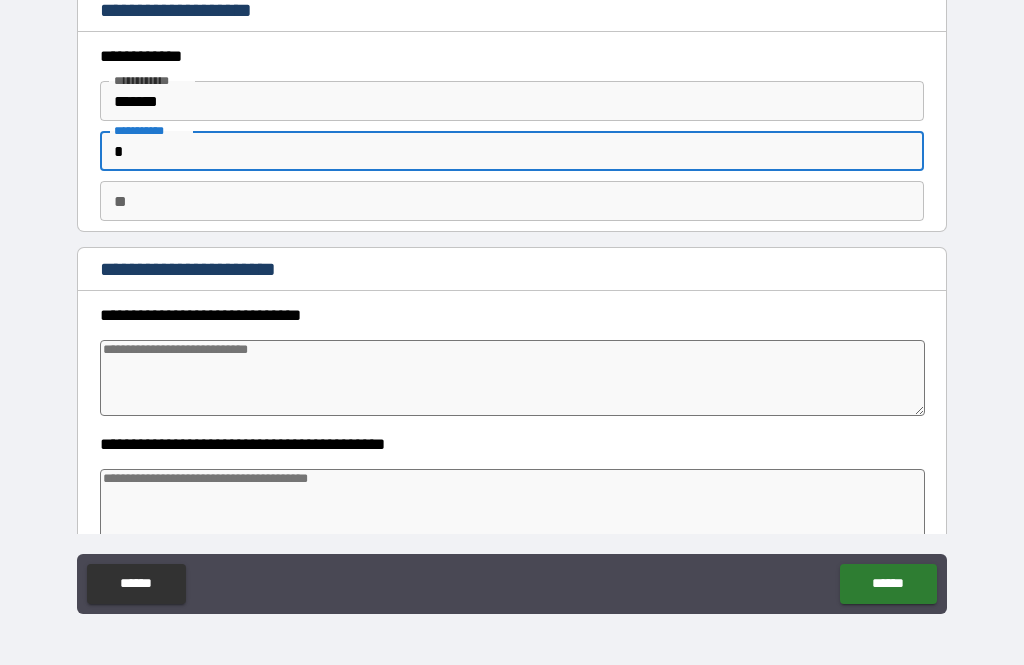 type on "*" 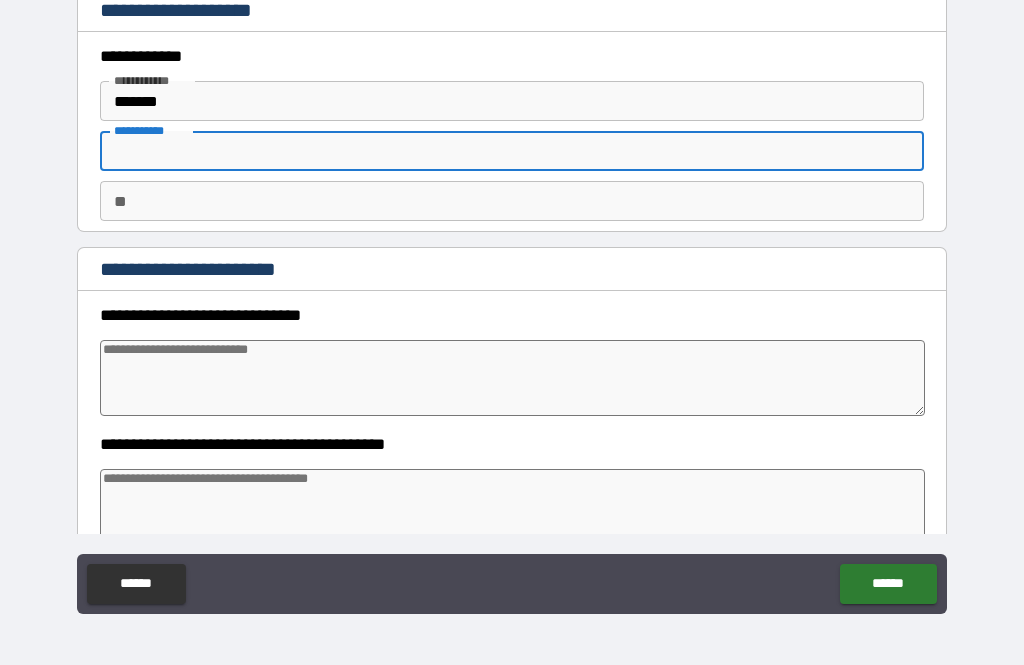 type on "*" 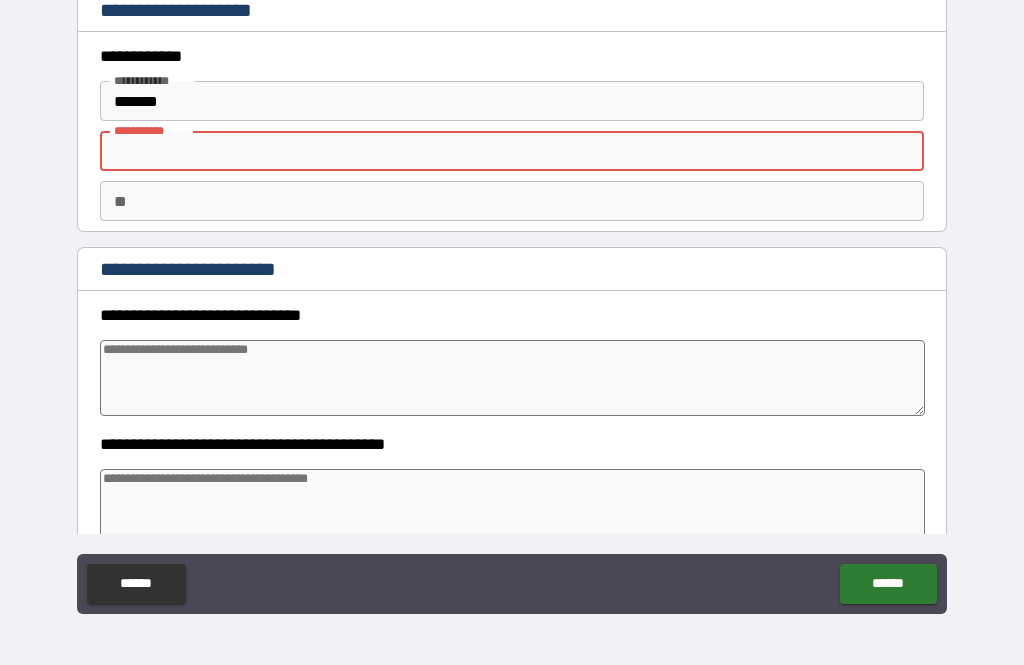 type on "*" 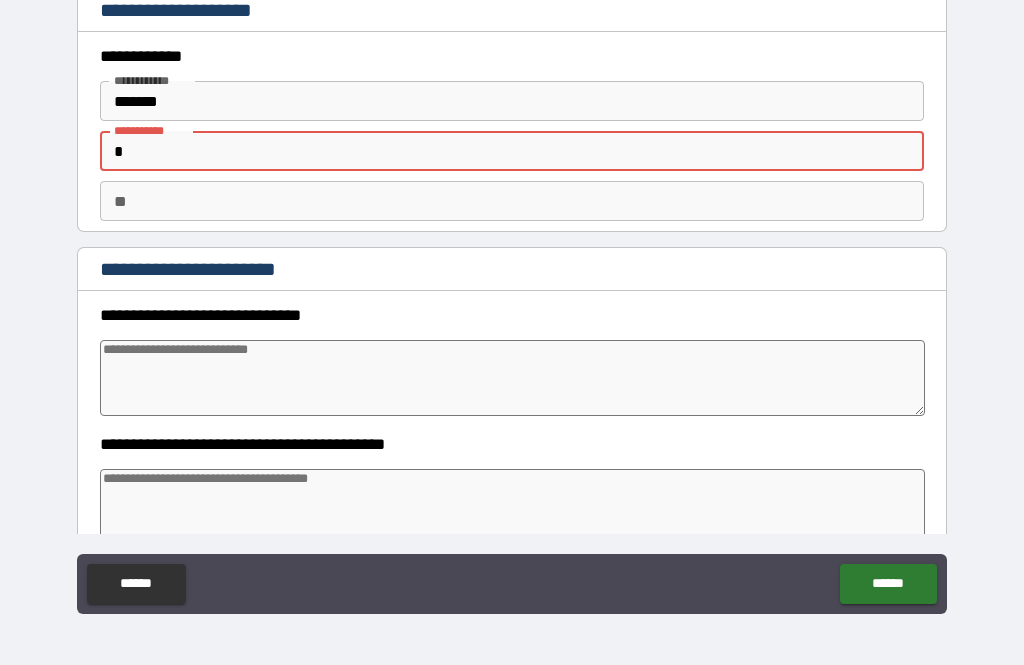 type on "*" 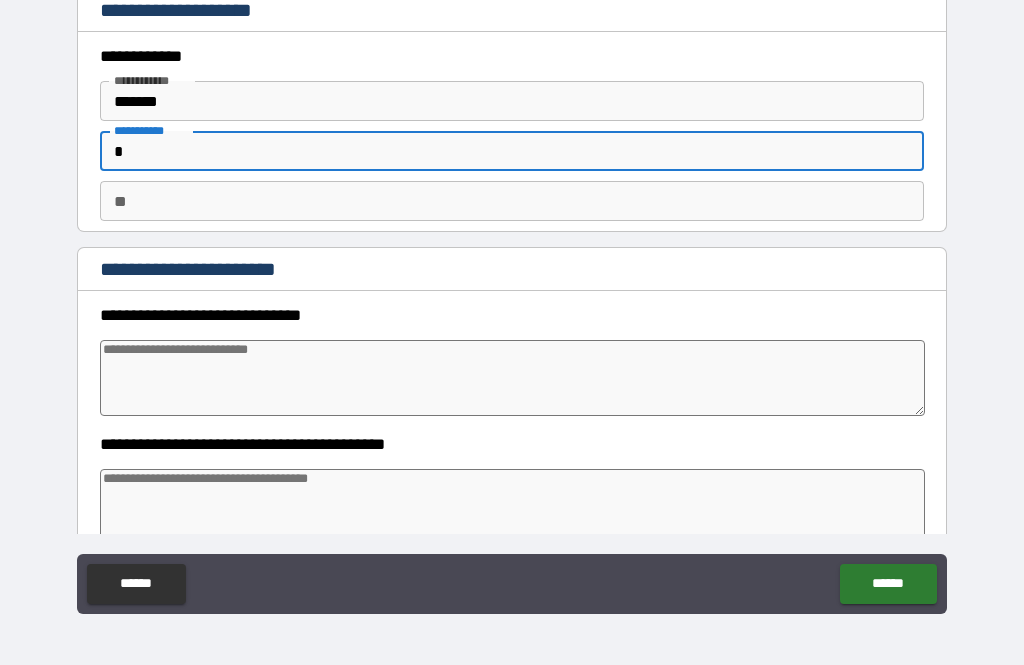 type on "*" 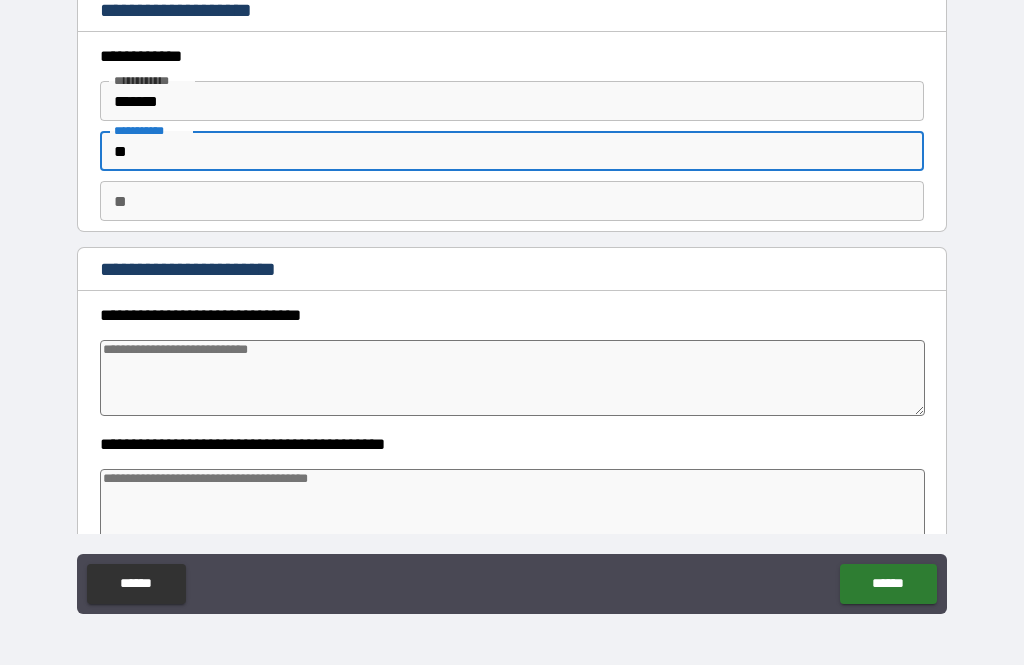 type on "*" 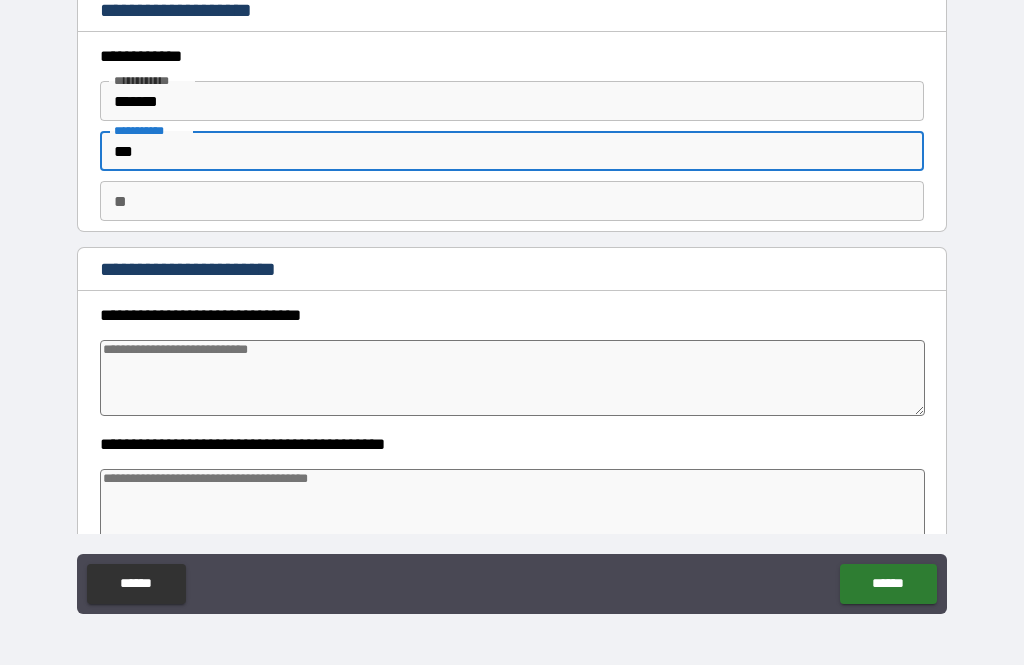 type on "*" 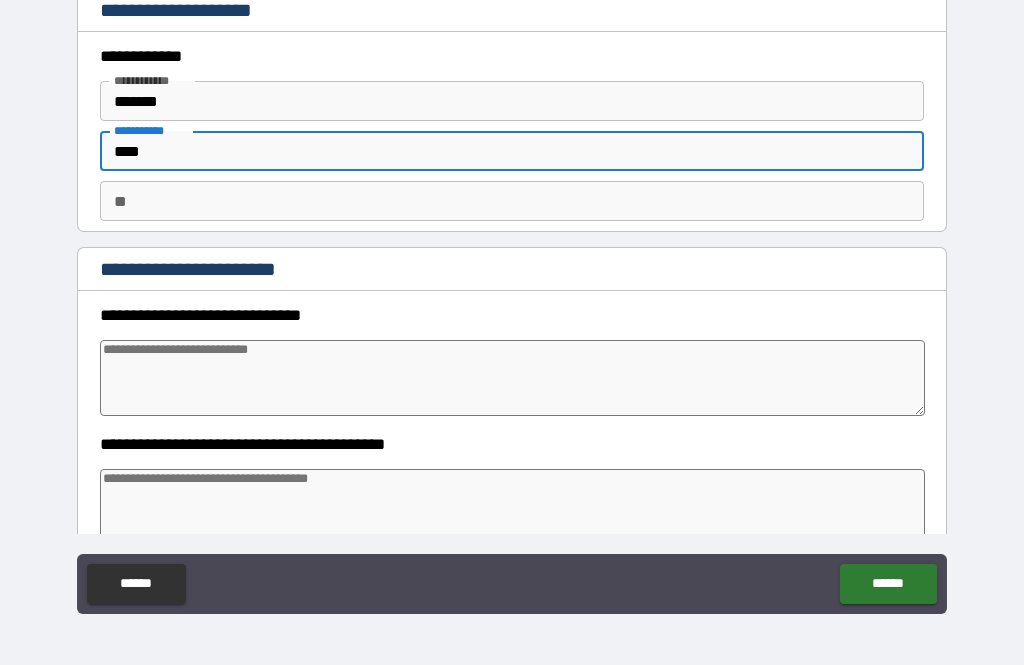 type on "*" 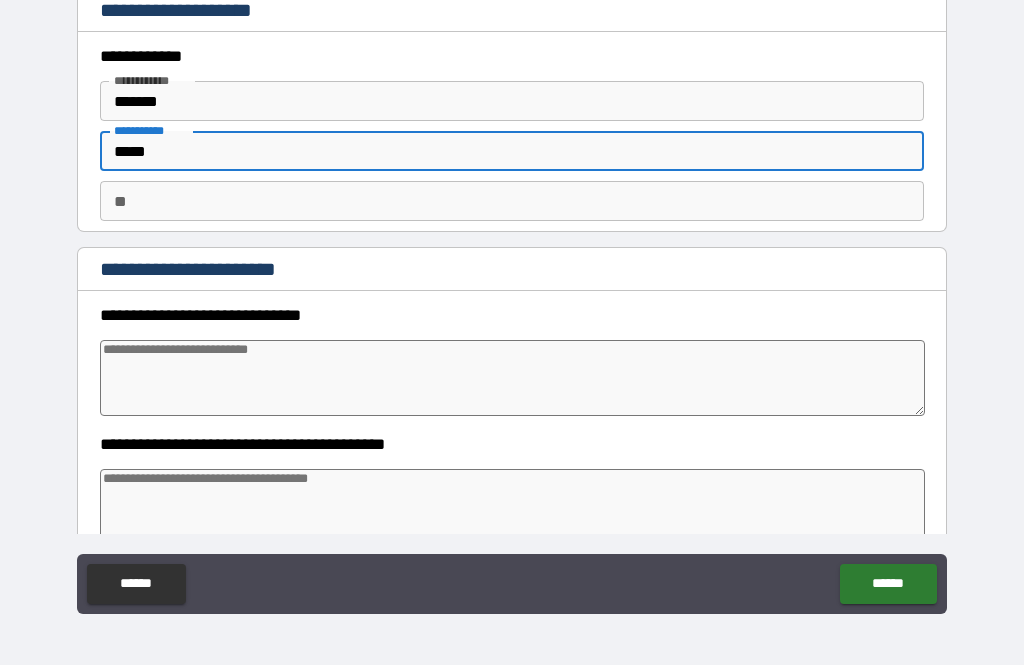 type on "*" 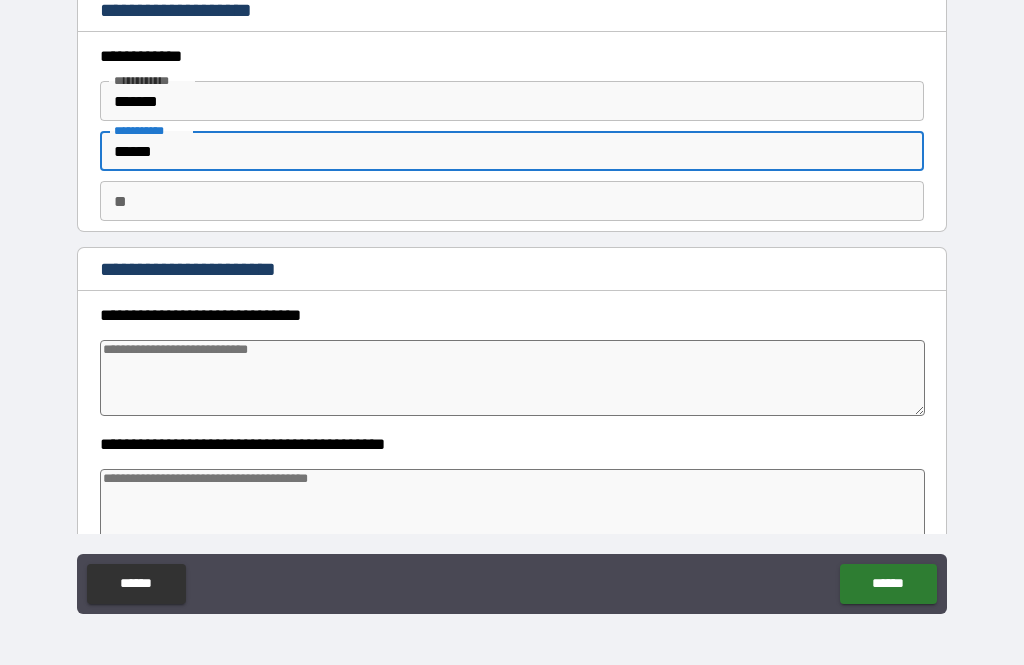 type on "*" 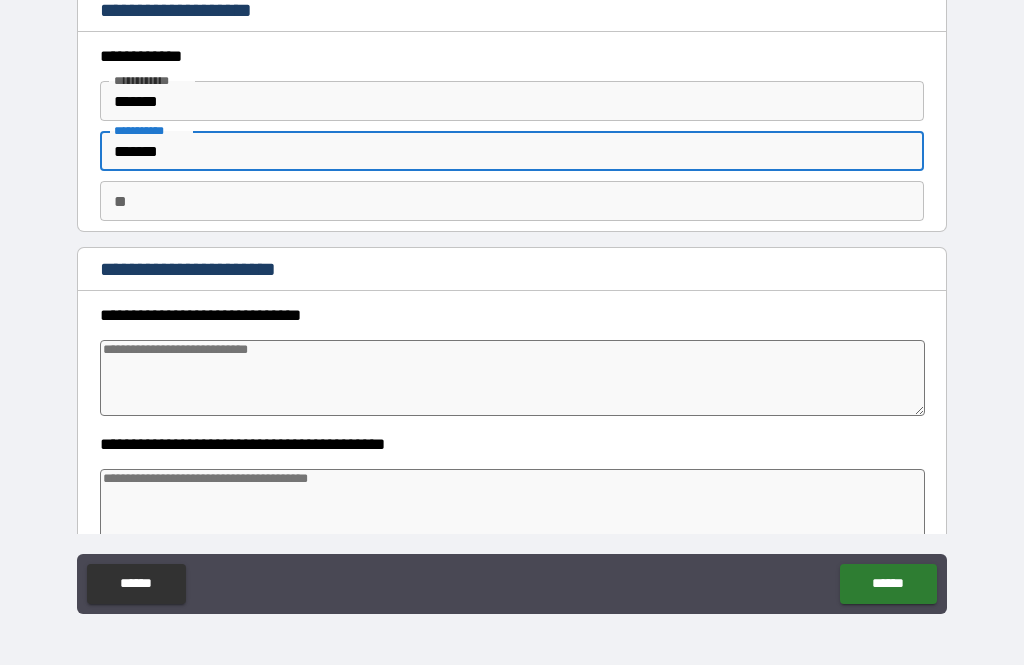 type on "*" 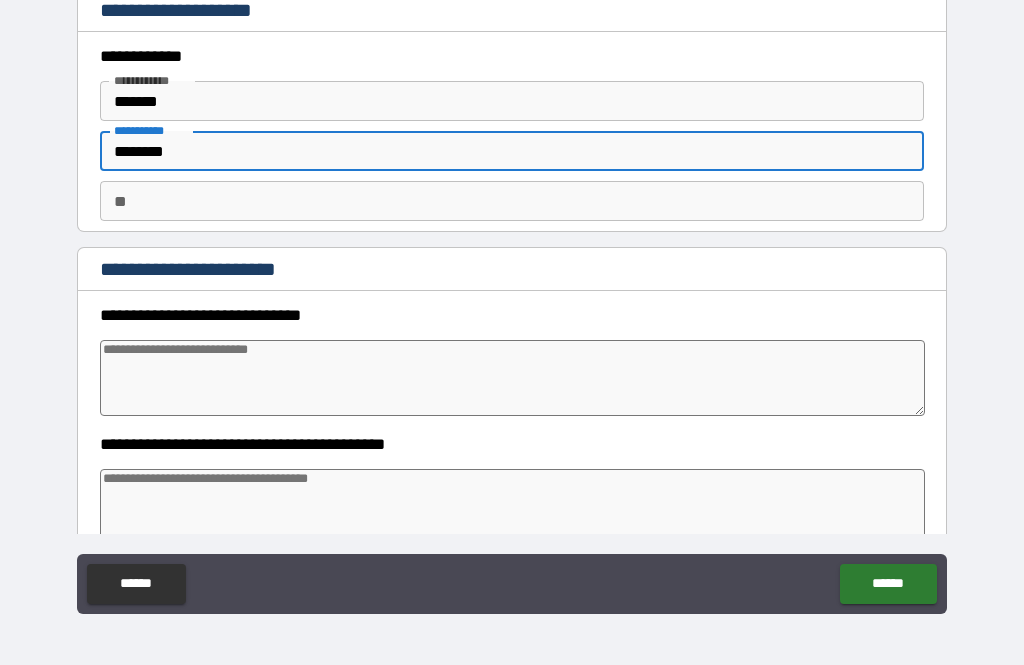 type on "*" 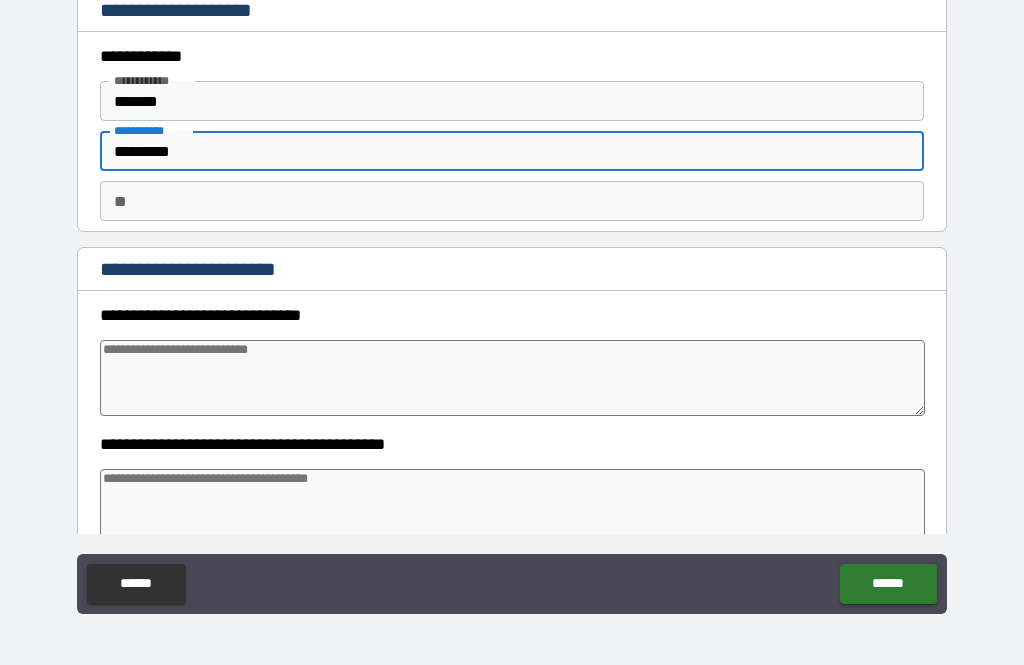 type on "*" 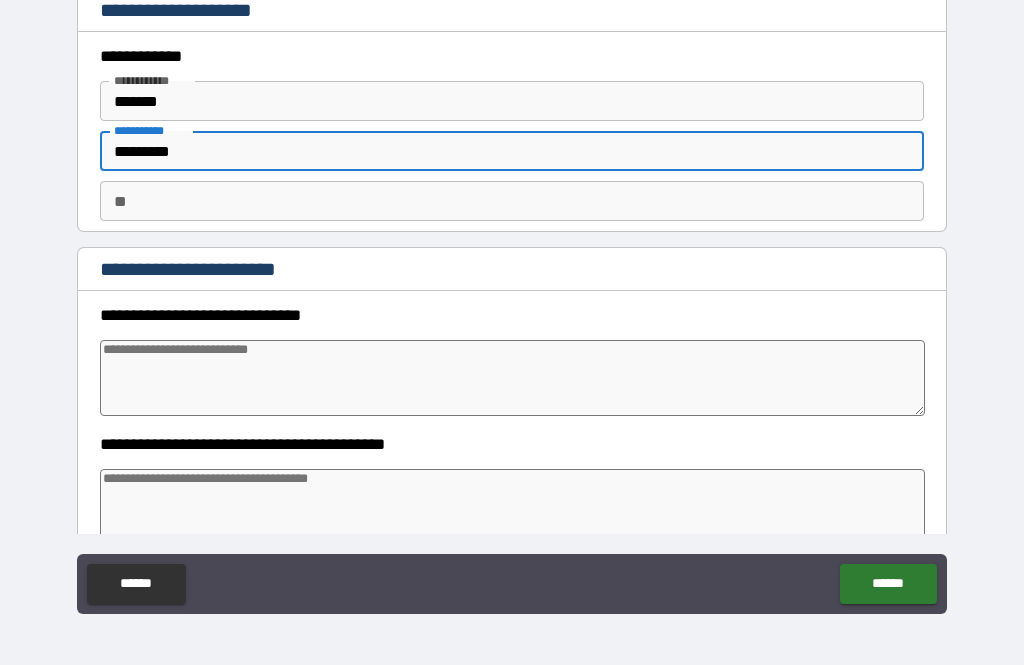 type on "**********" 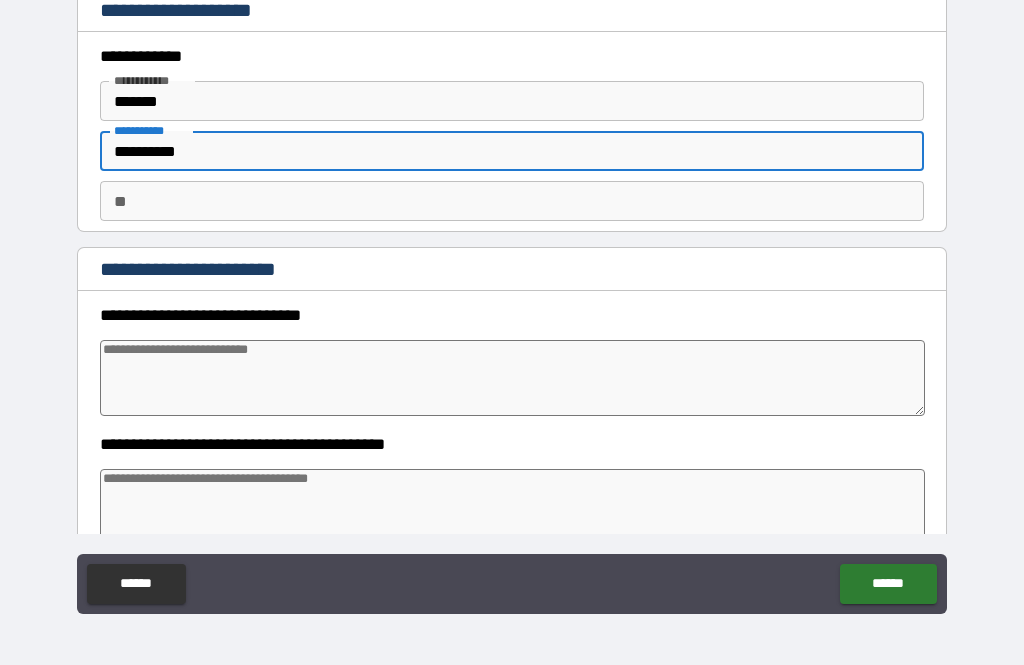 type on "*" 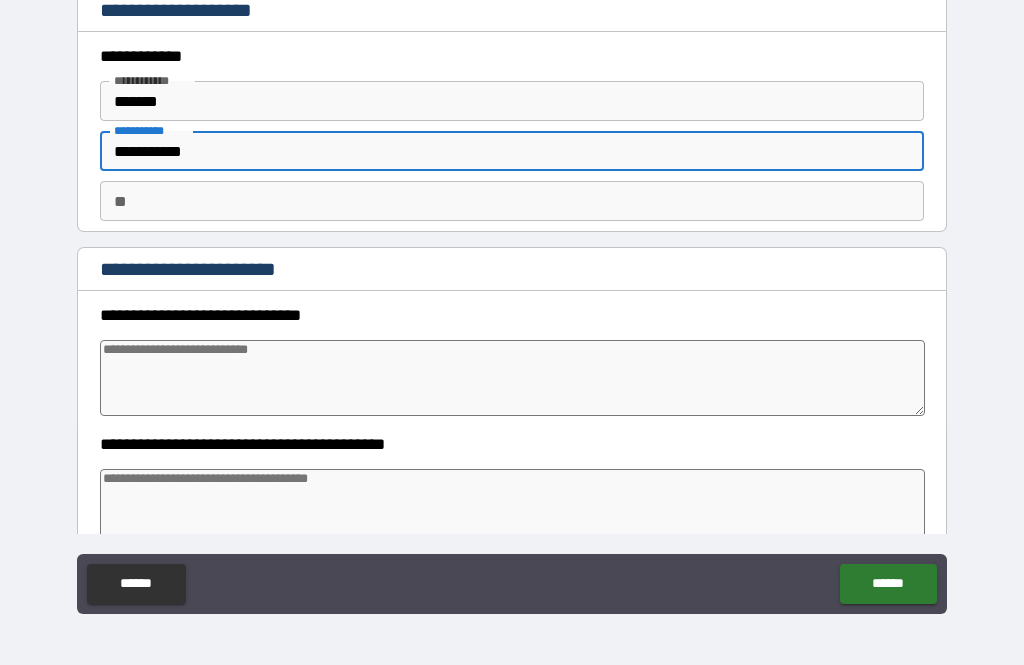 type on "*" 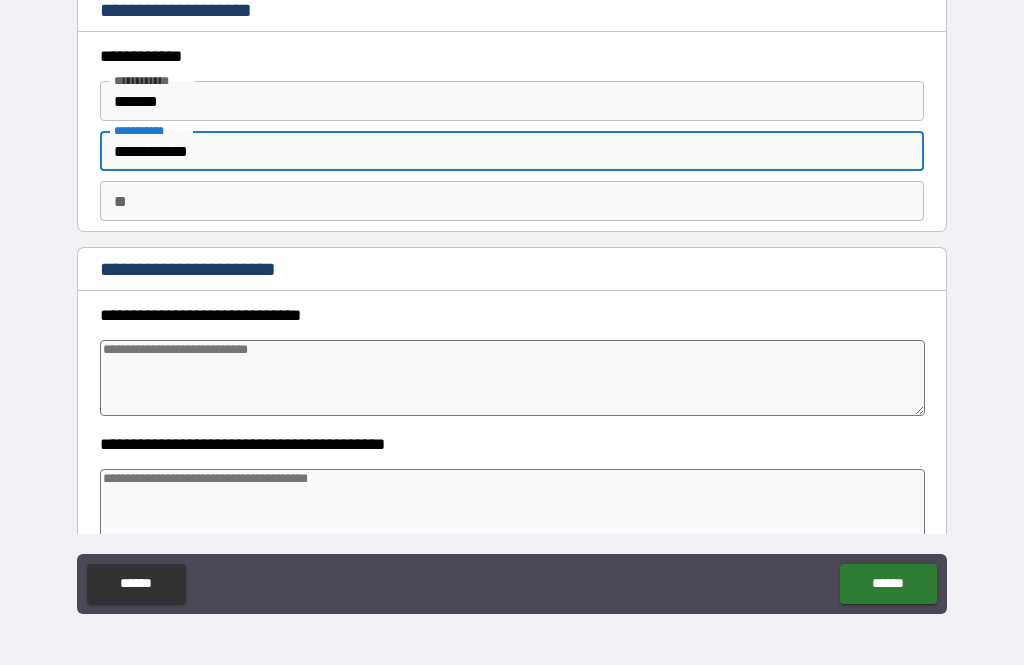 type on "*" 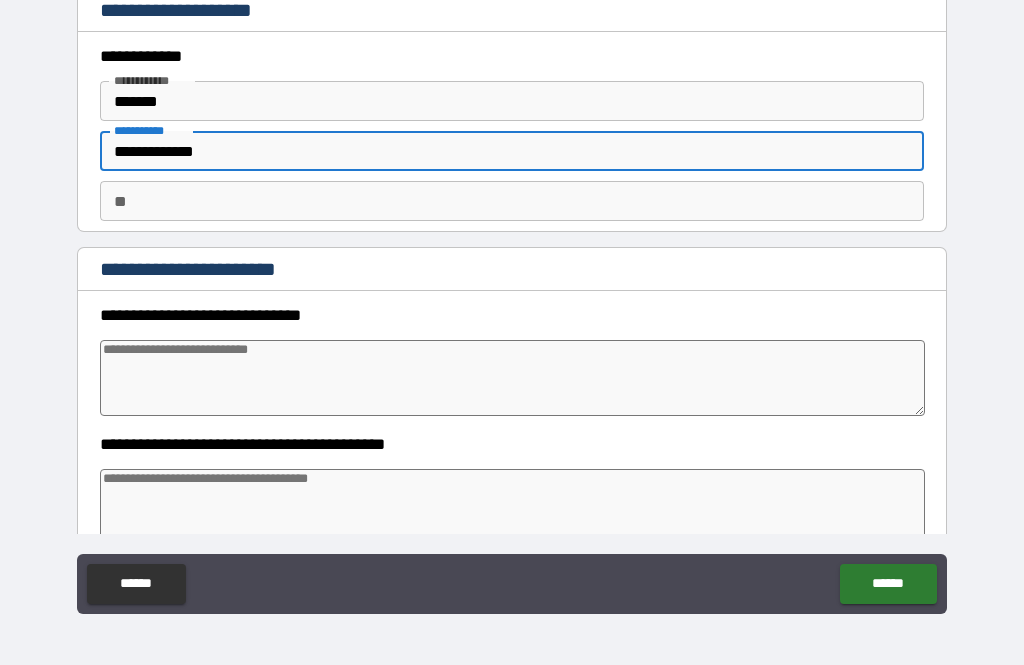 type on "*" 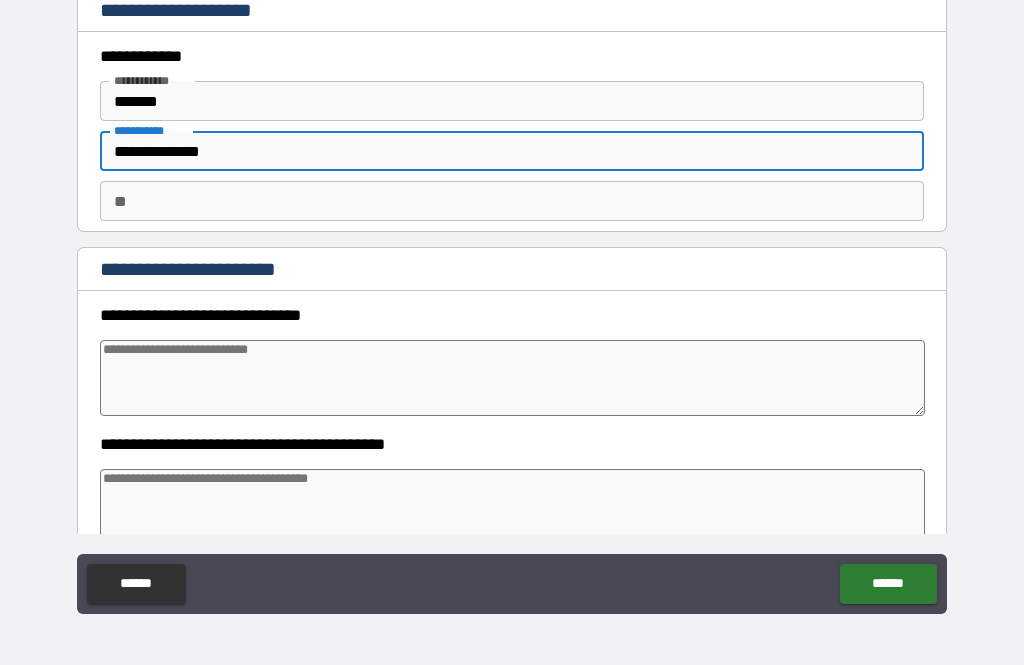 type on "*" 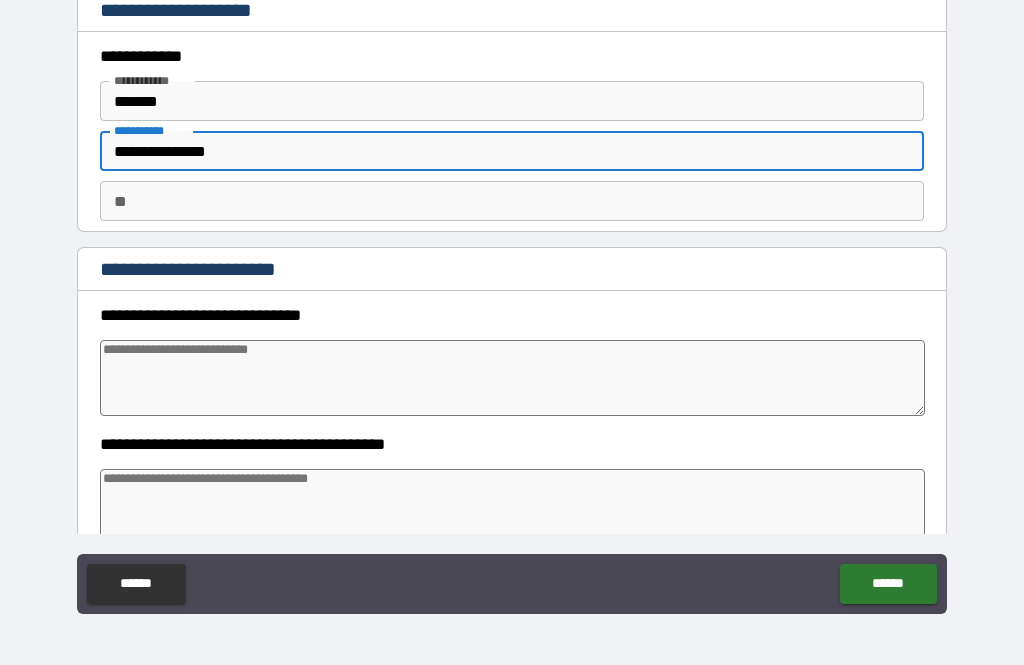 type on "*" 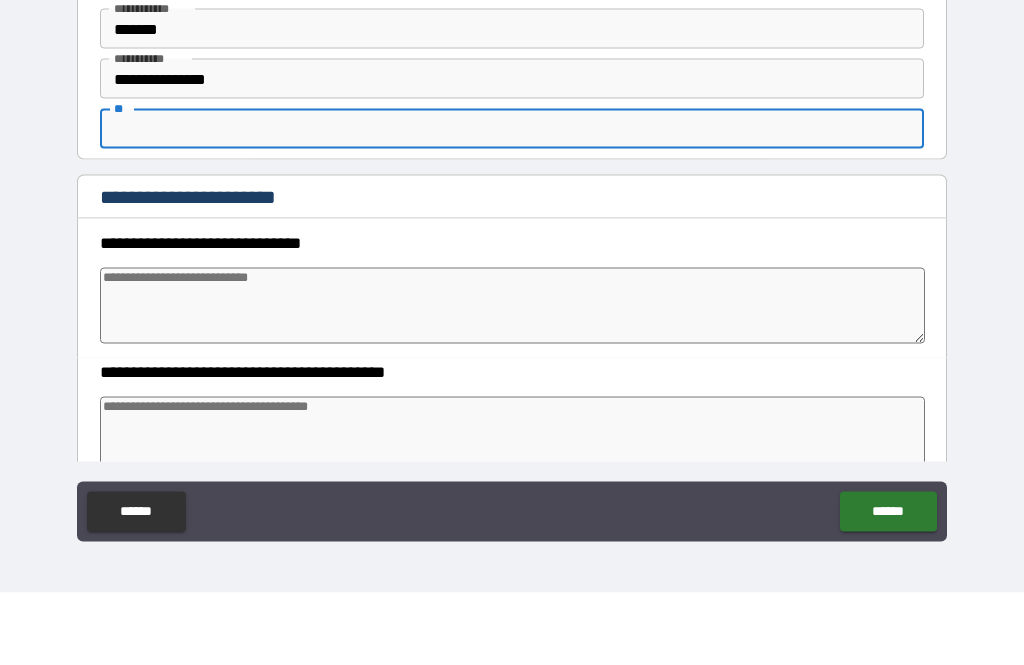 type on "*" 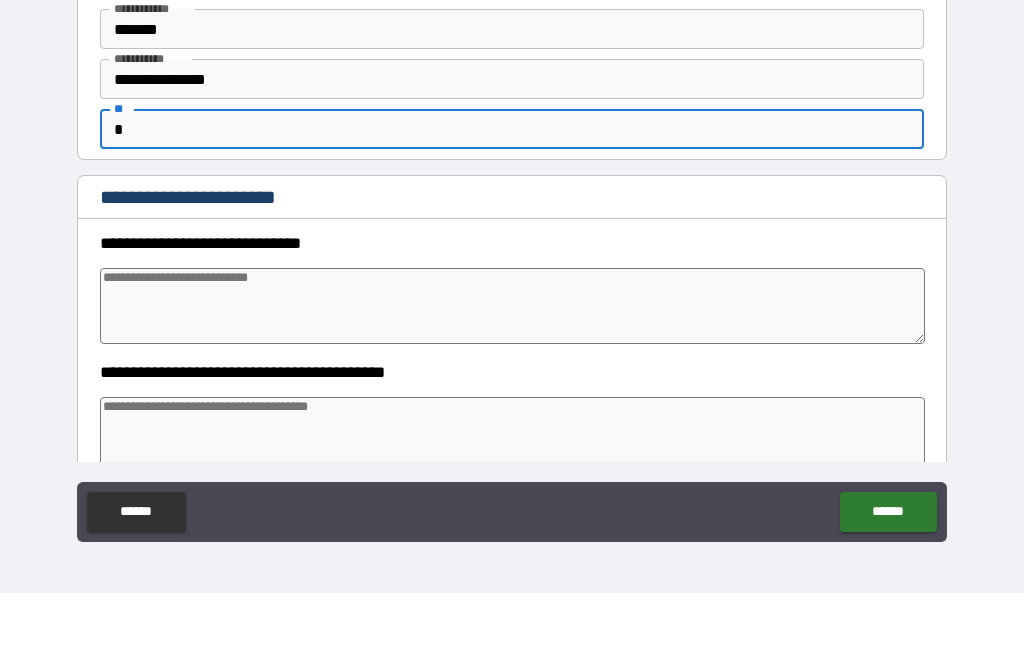 type on "*" 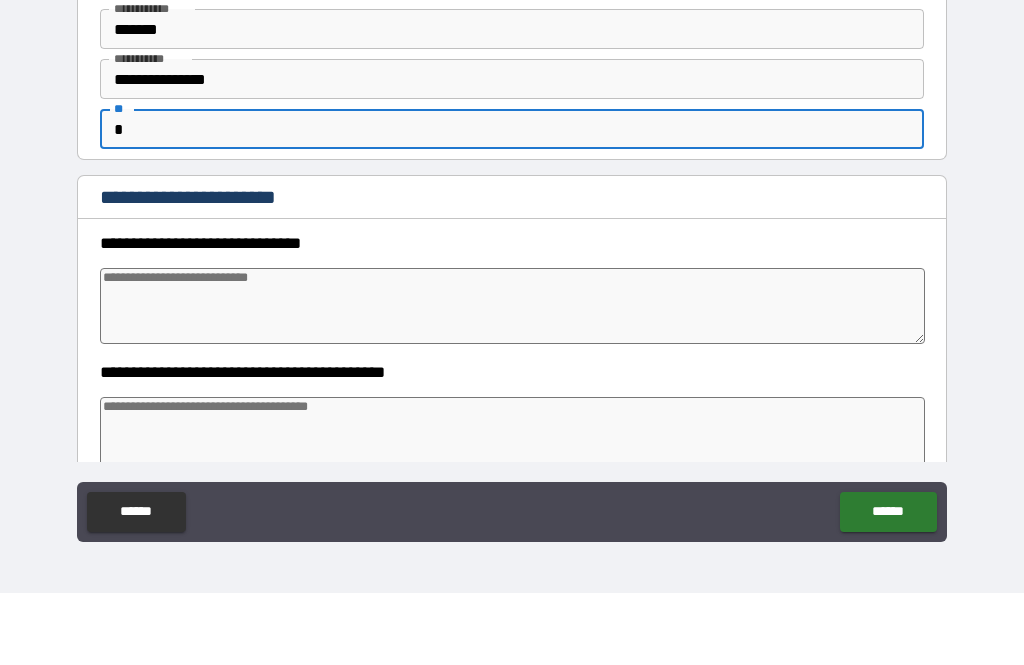 type on "*" 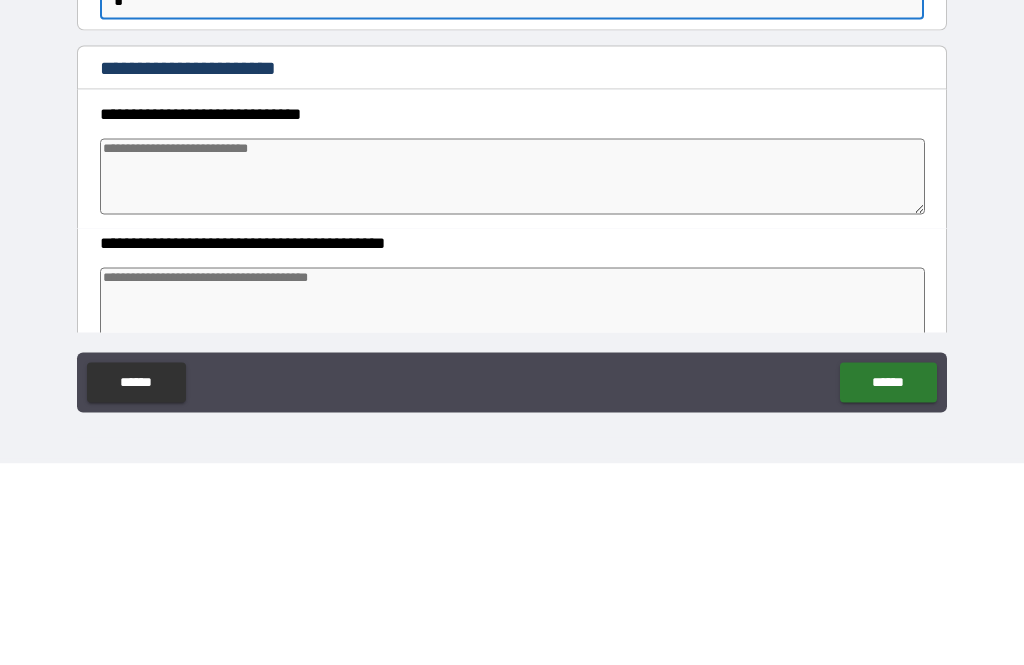 type on "*" 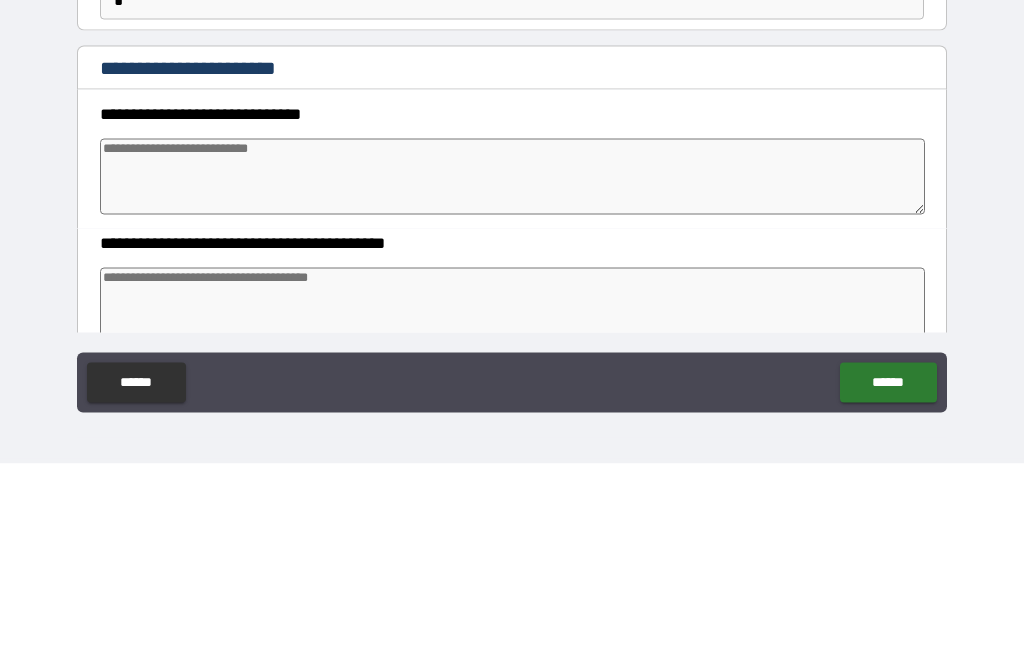 type on "*" 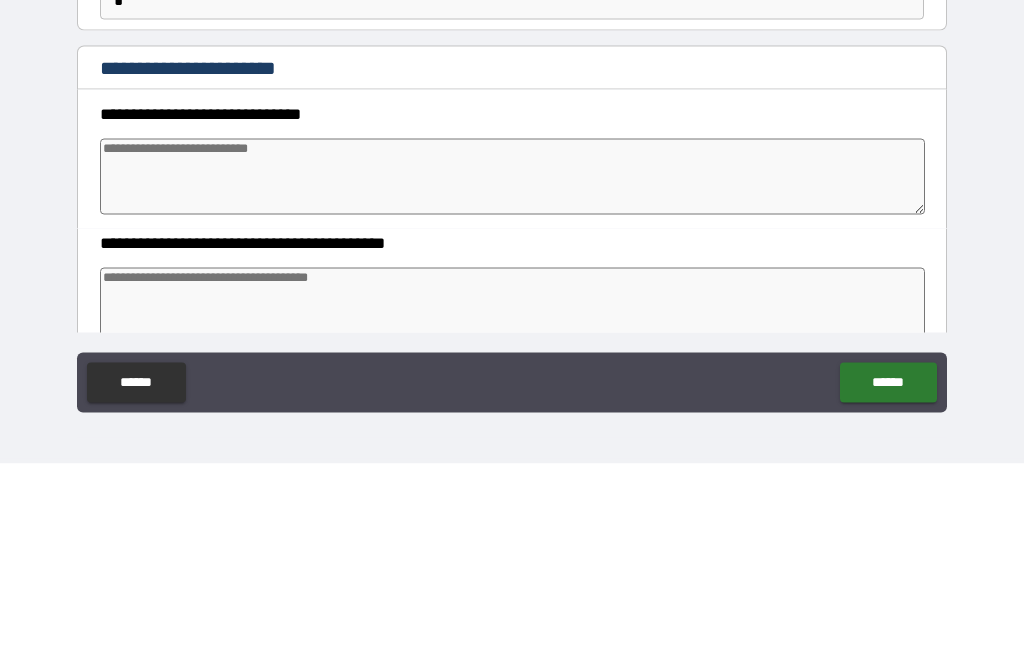 type on "*" 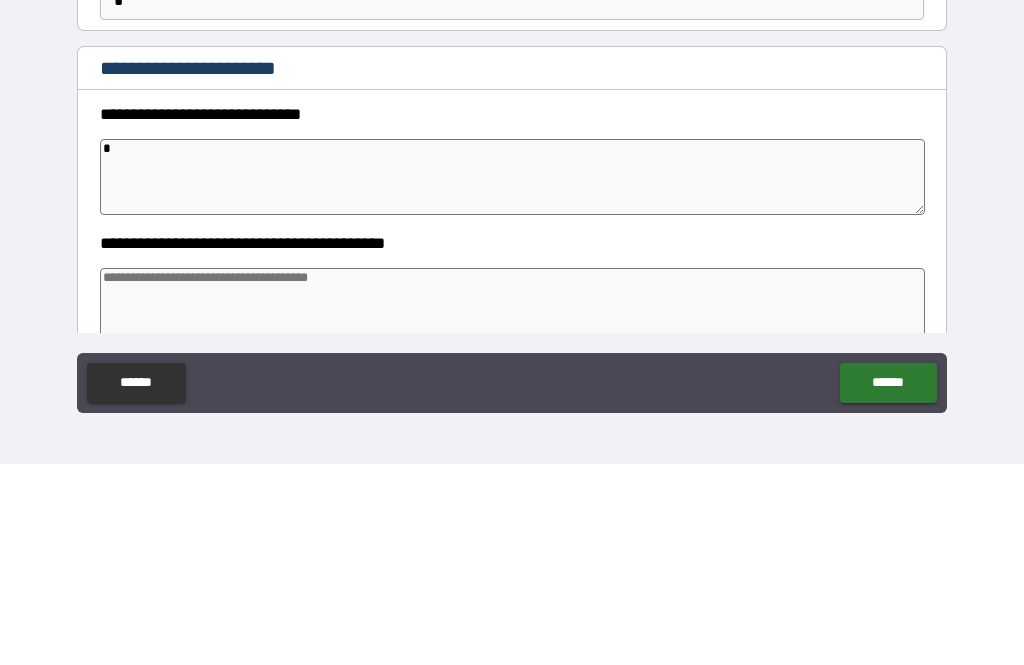 type on "*" 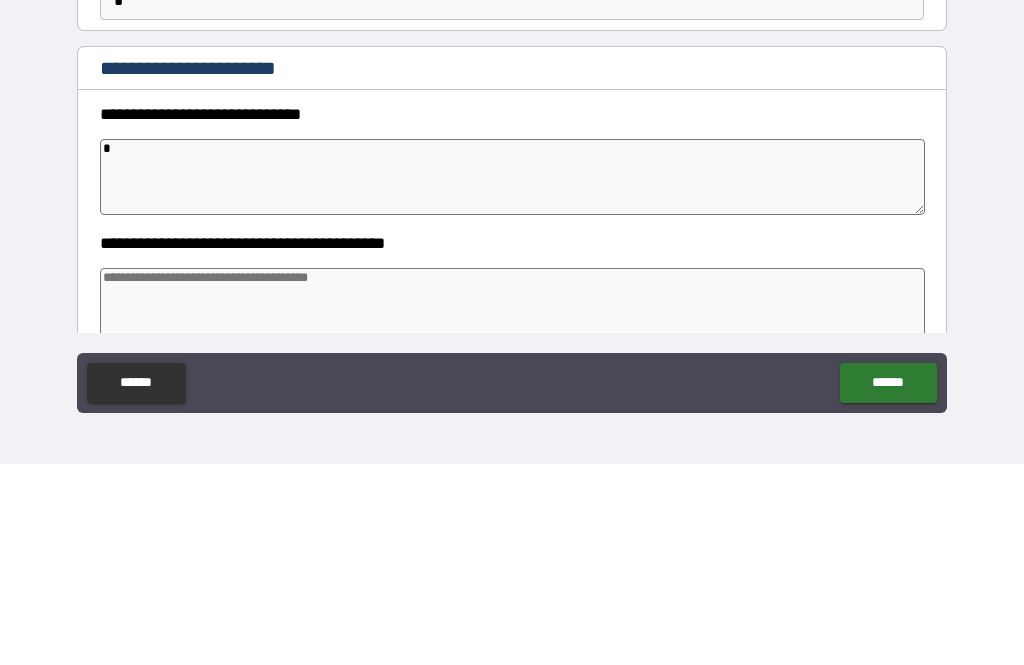 type on "*" 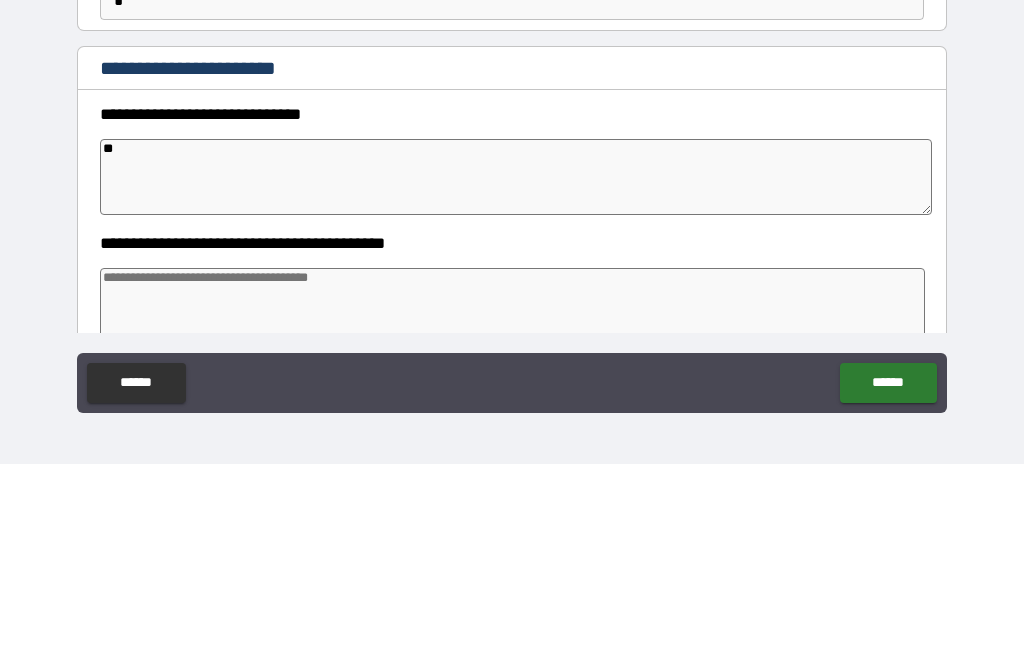 type on "*" 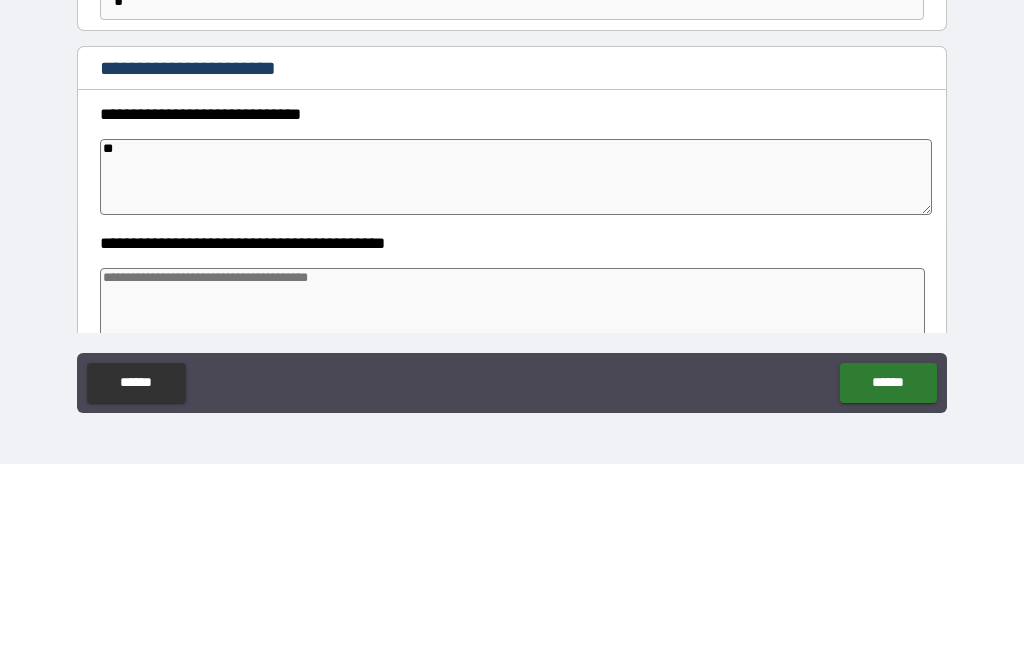 type on "*" 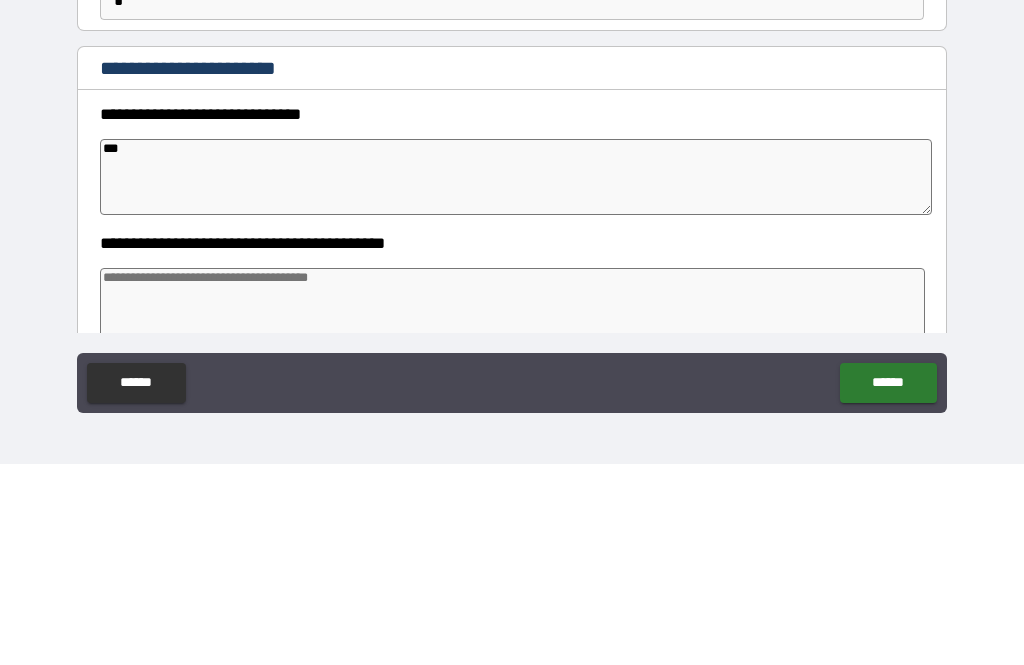 type on "*" 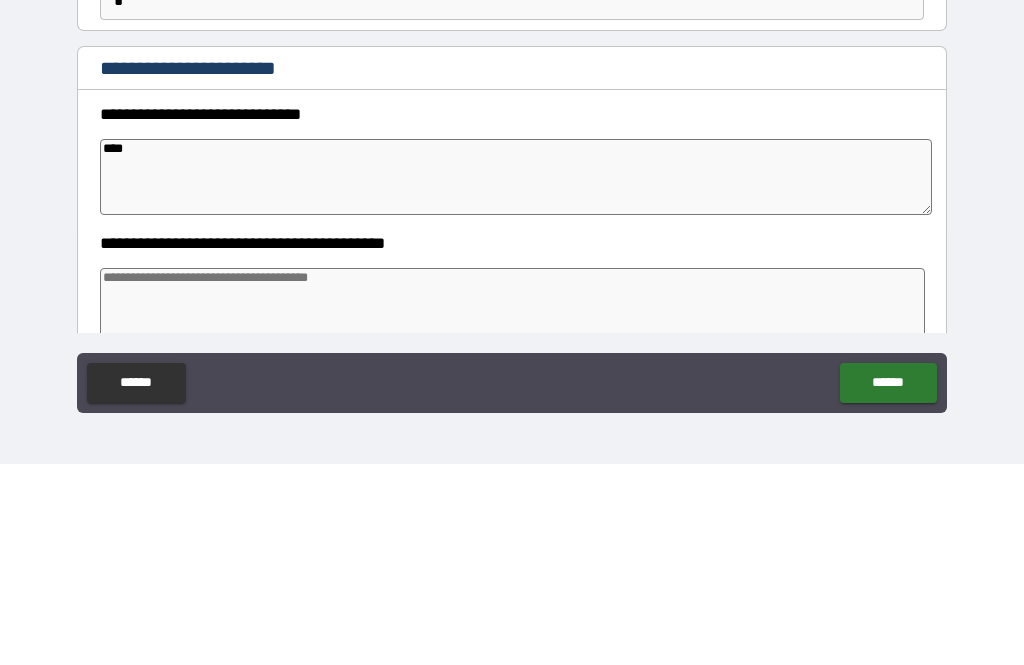 type on "*" 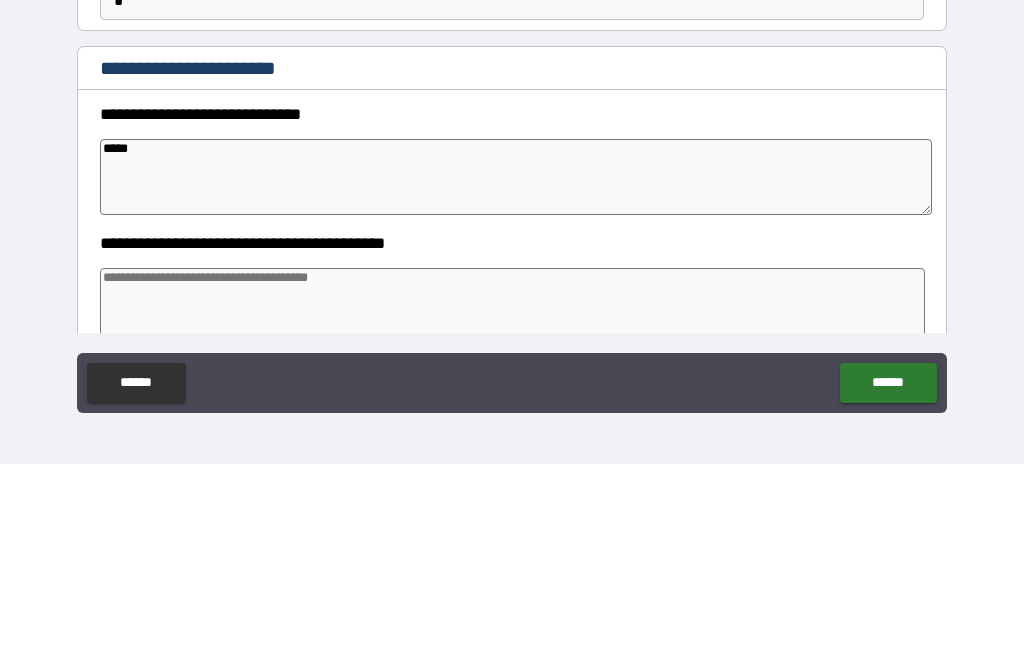 type on "*" 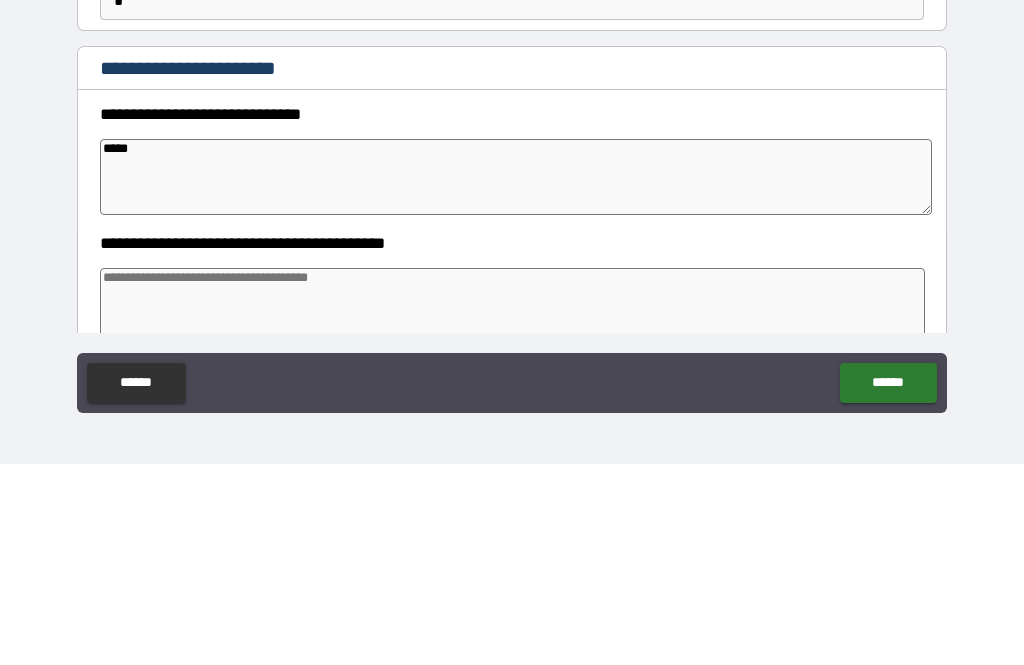 type on "*********" 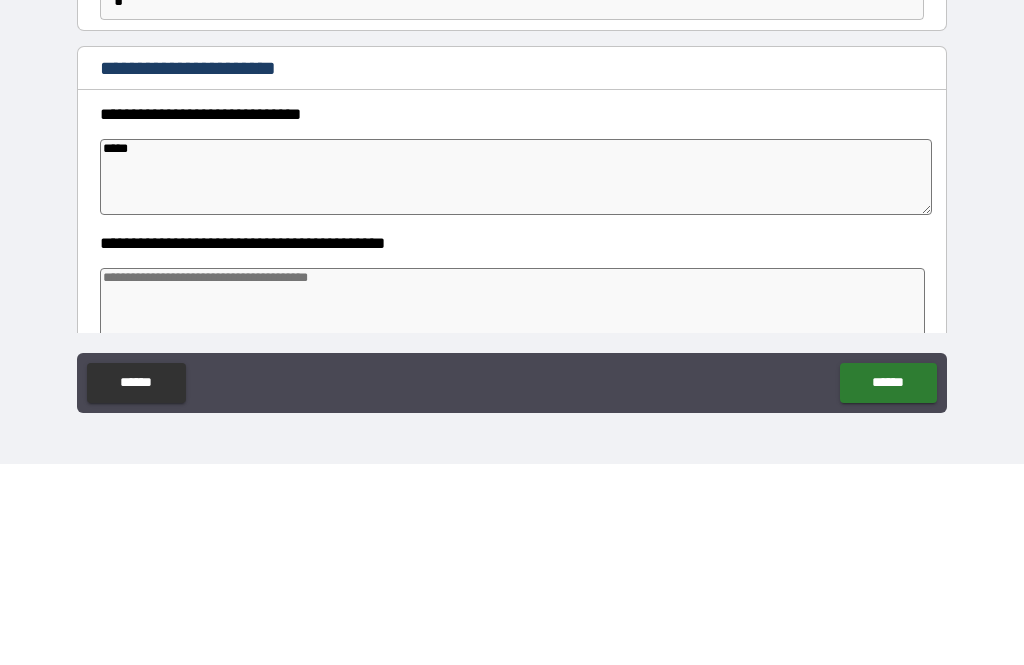 type on "*" 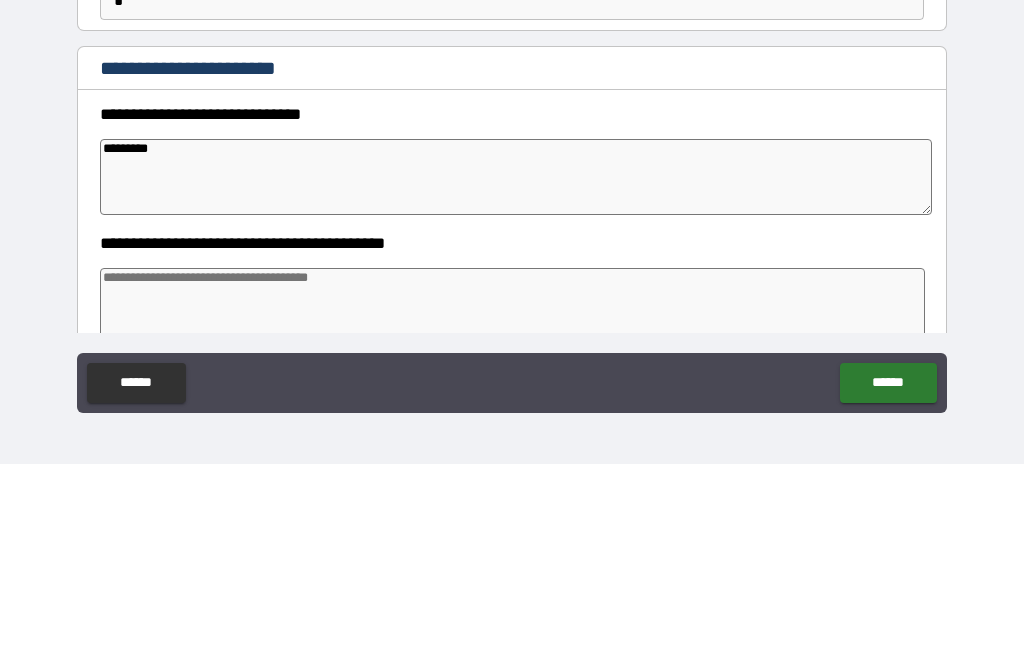 type on "*********" 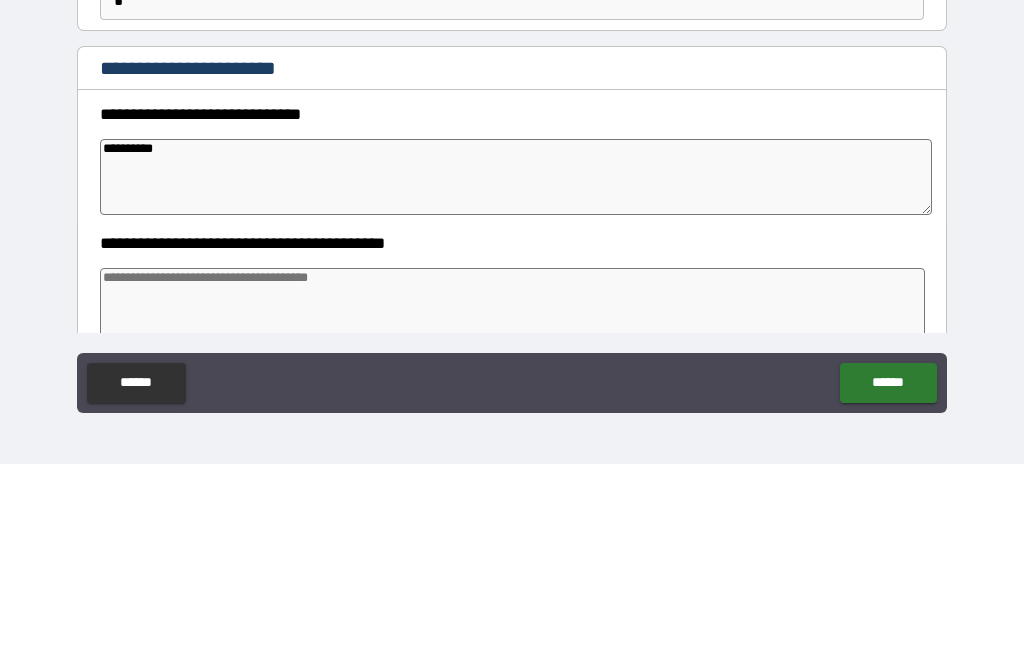 type on "*" 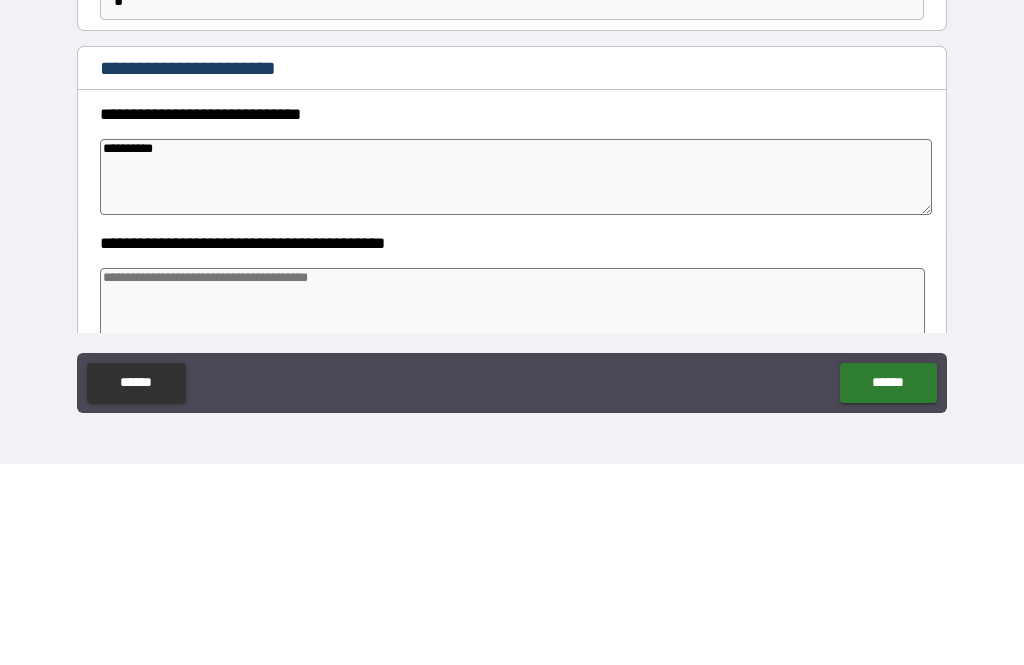 type on "**********" 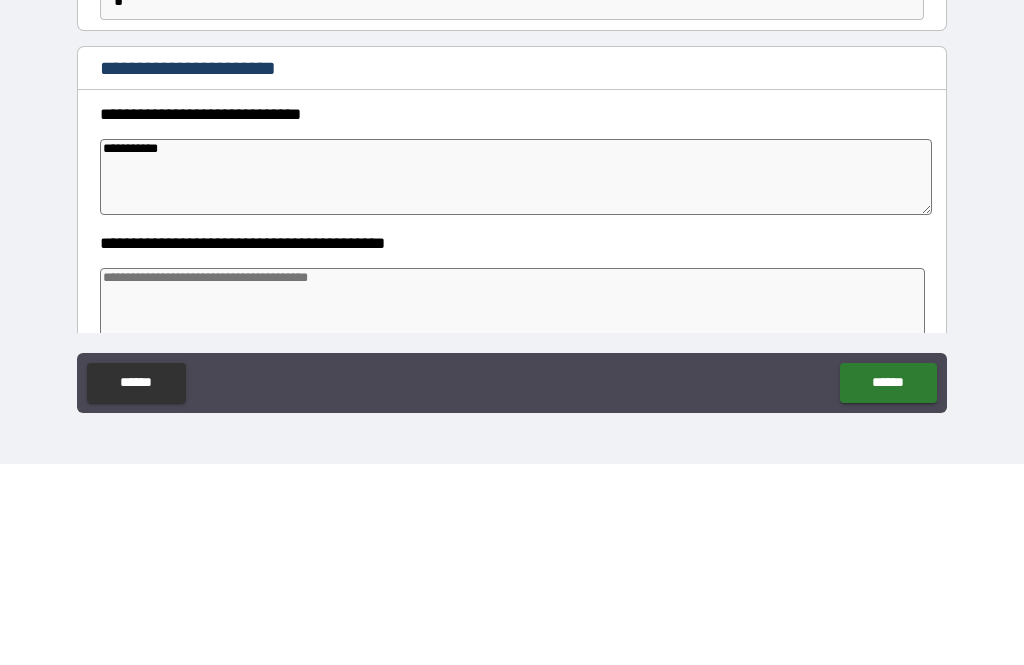 type on "*" 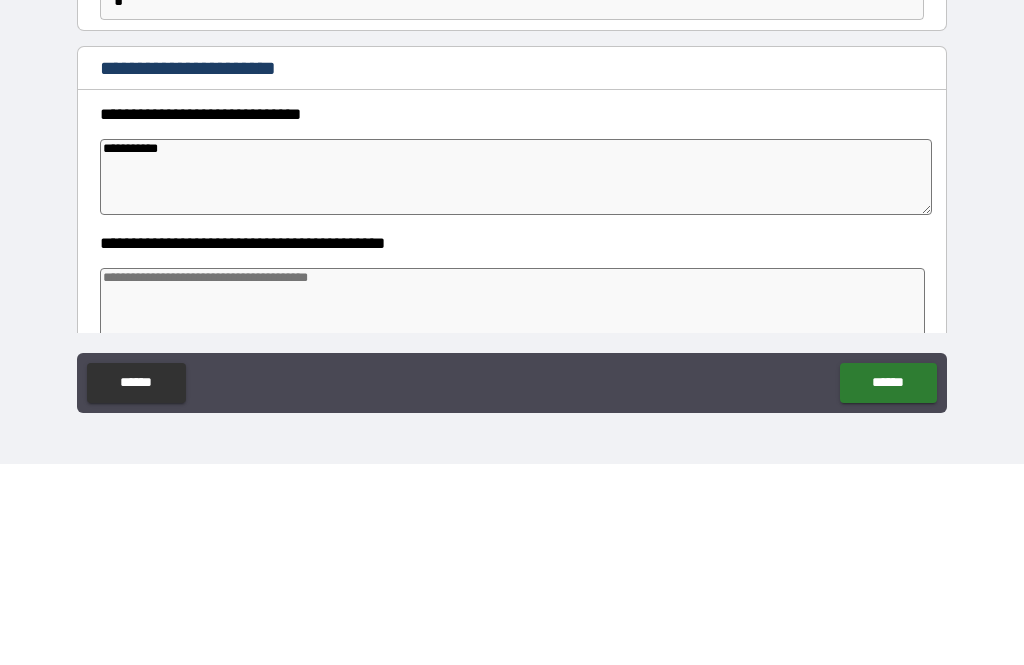 type on "*********" 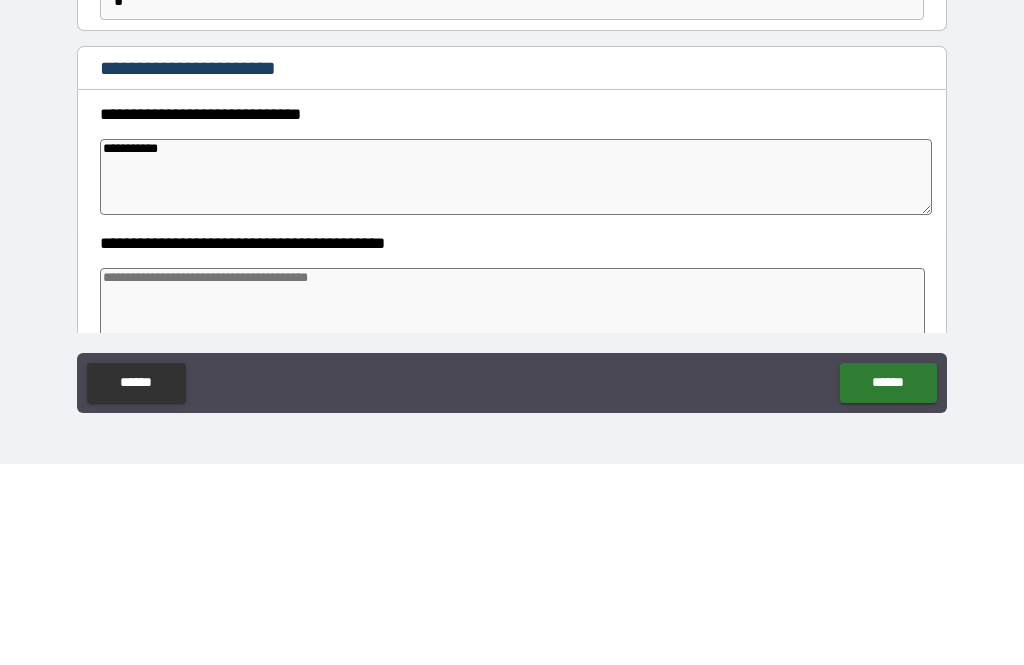 type on "*" 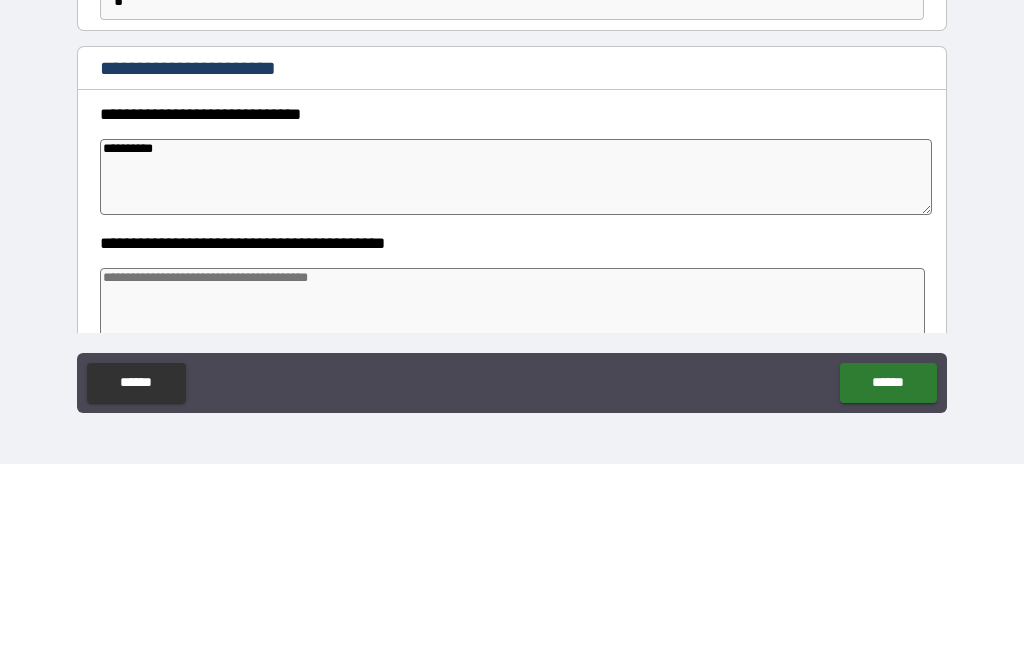 type on "*" 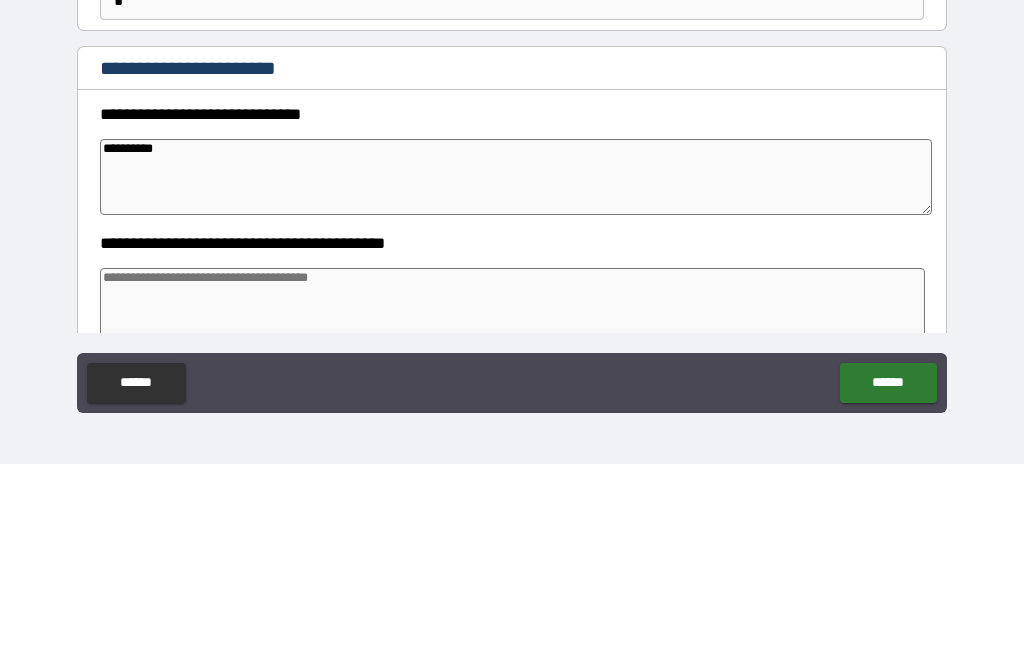 type on "**********" 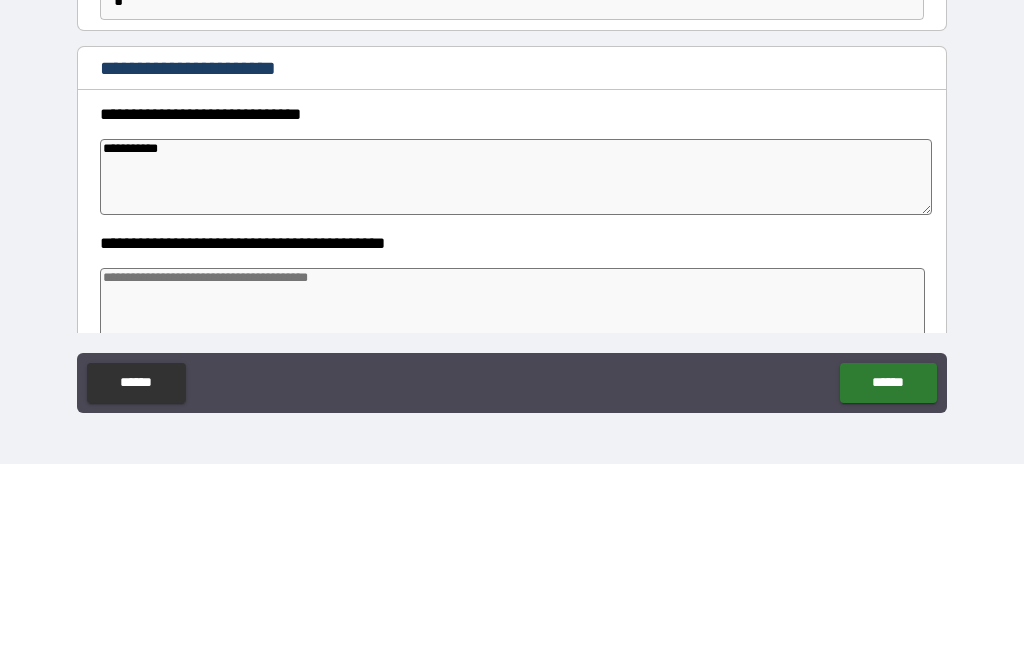 type on "*" 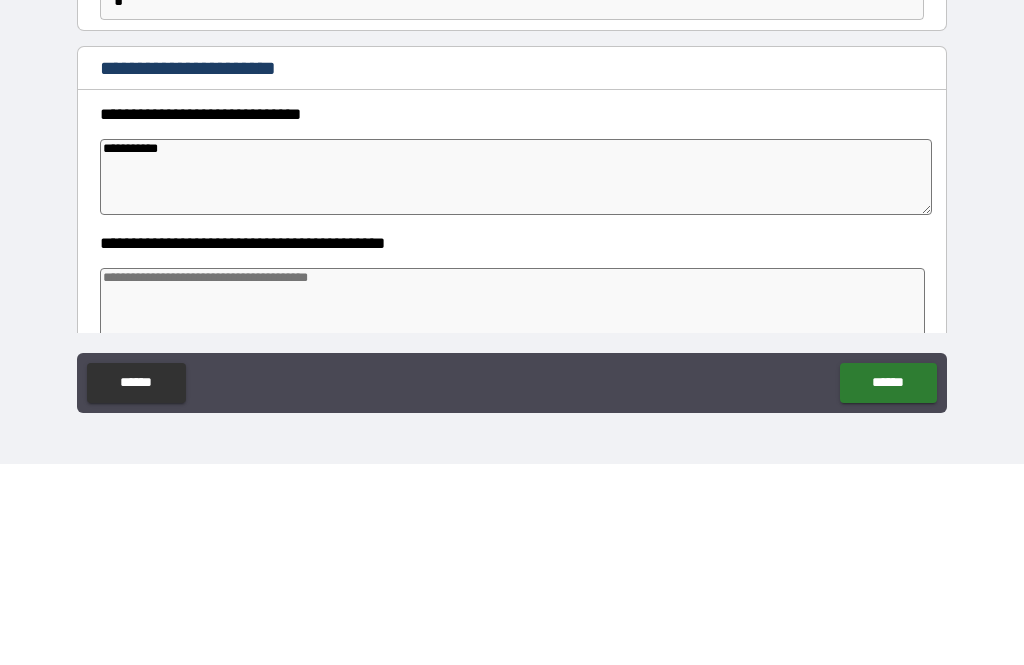 type on "**********" 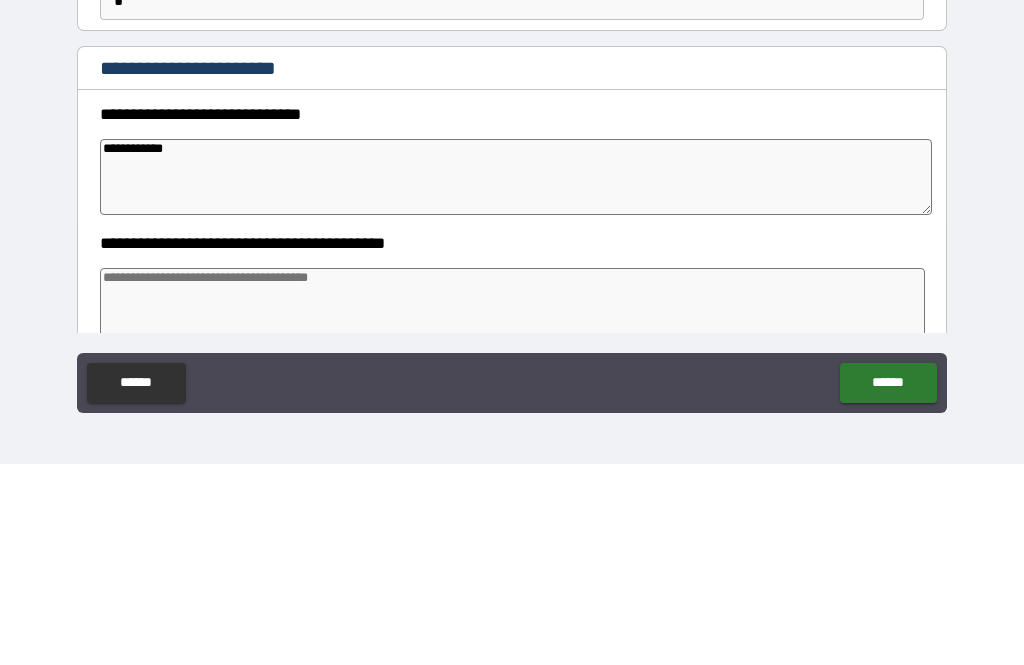 type on "*" 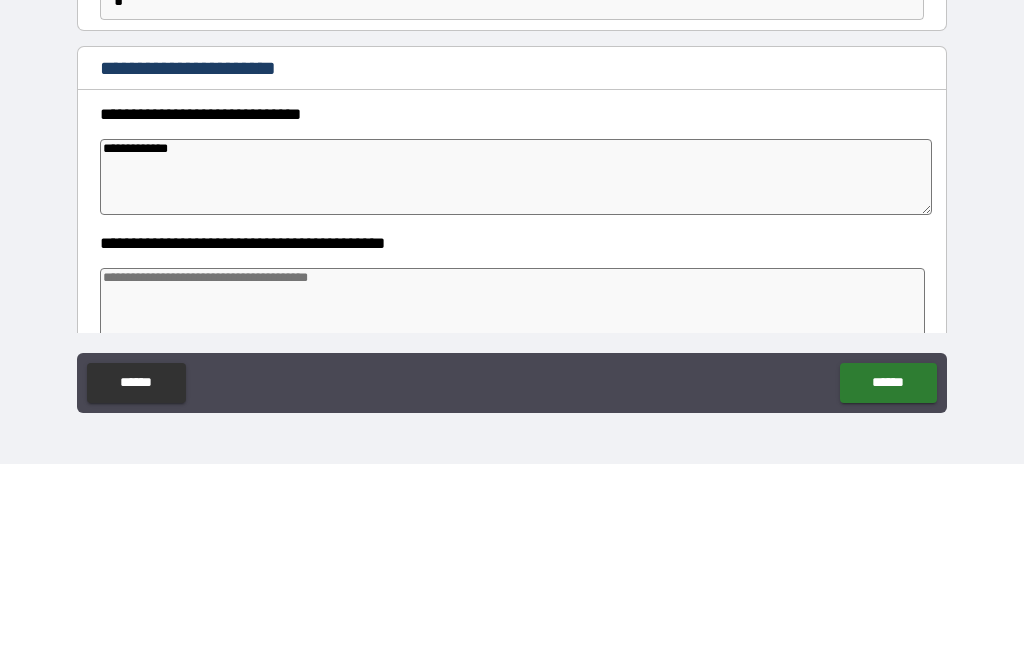 type on "*" 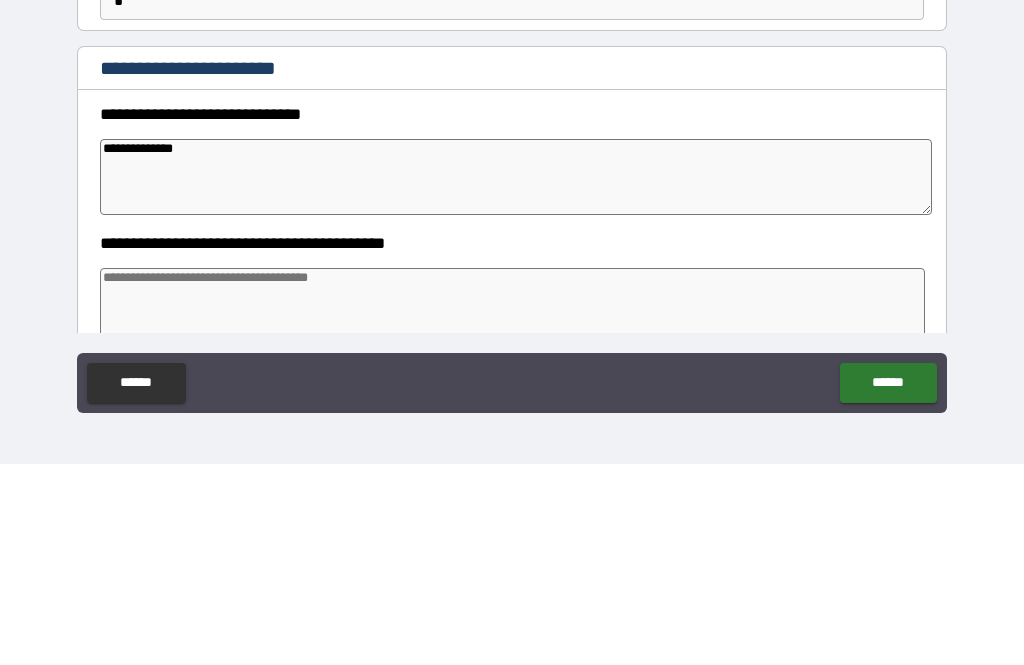 type on "*" 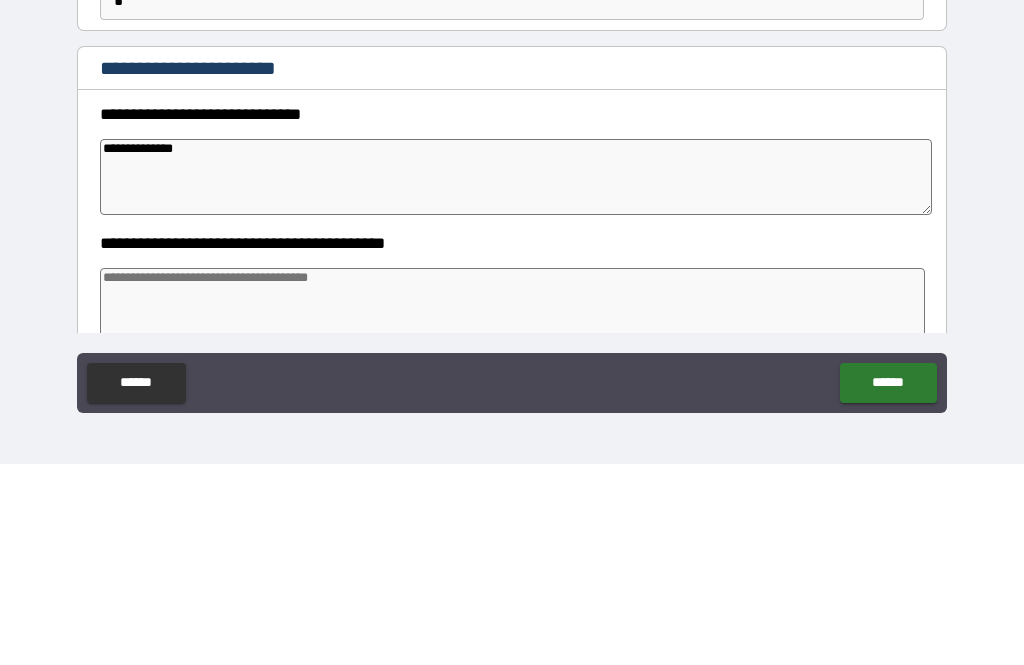 type on "**********" 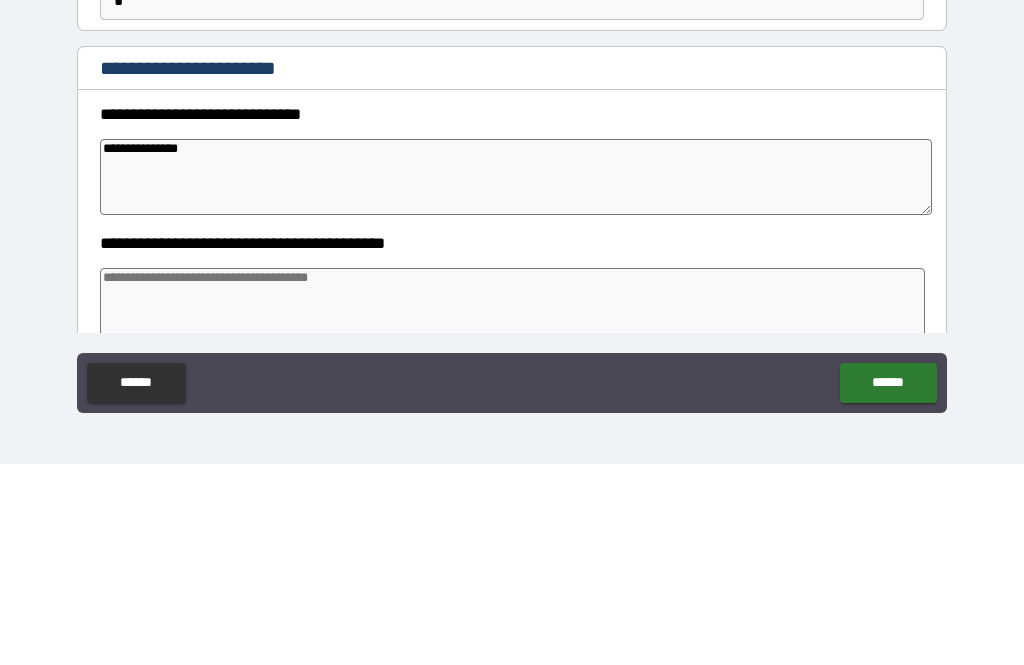 type on "*" 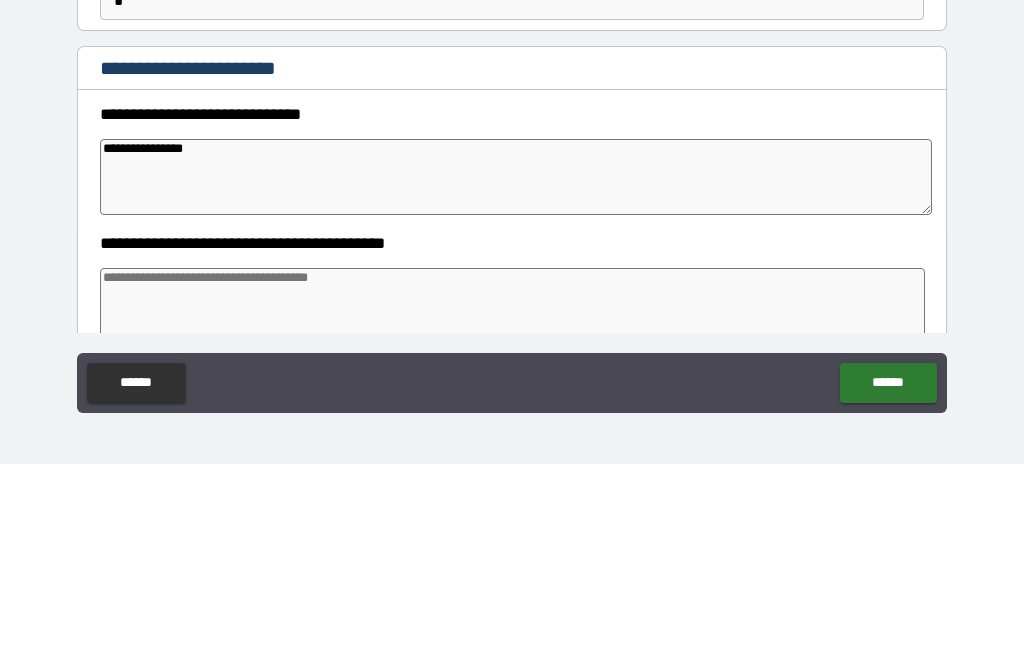 type on "*" 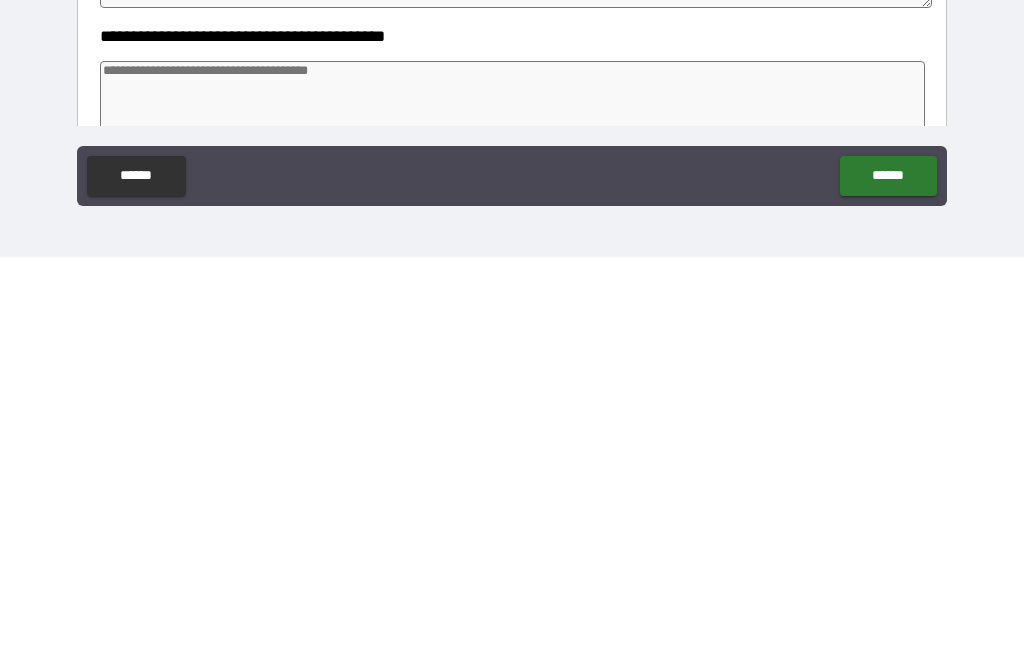 scroll, scrollTop: 0, scrollLeft: 0, axis: both 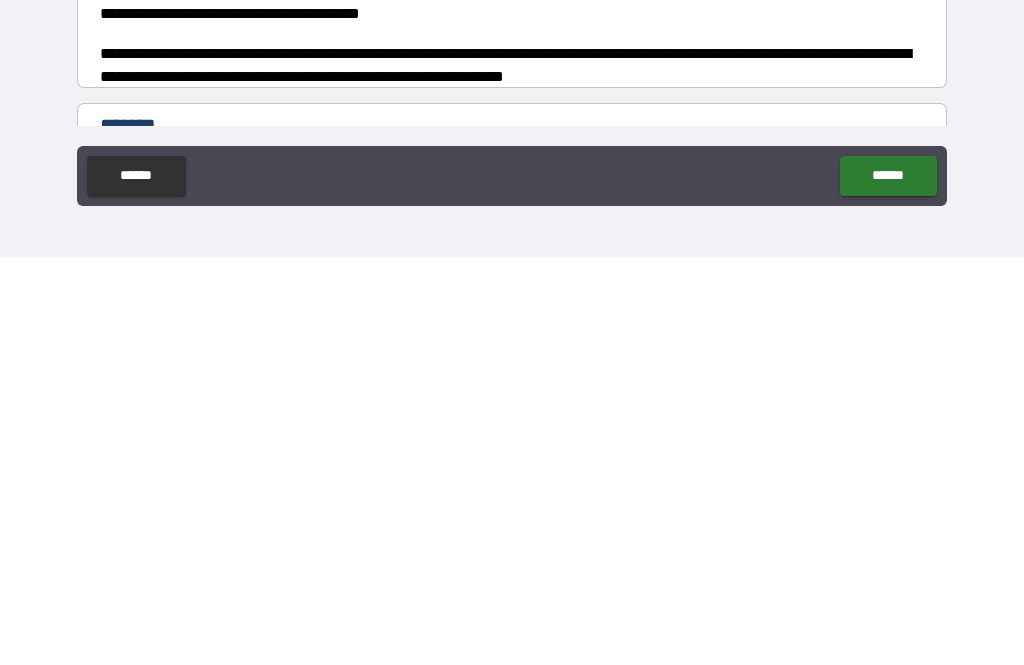 click on "**********" at bounding box center (512, 388) 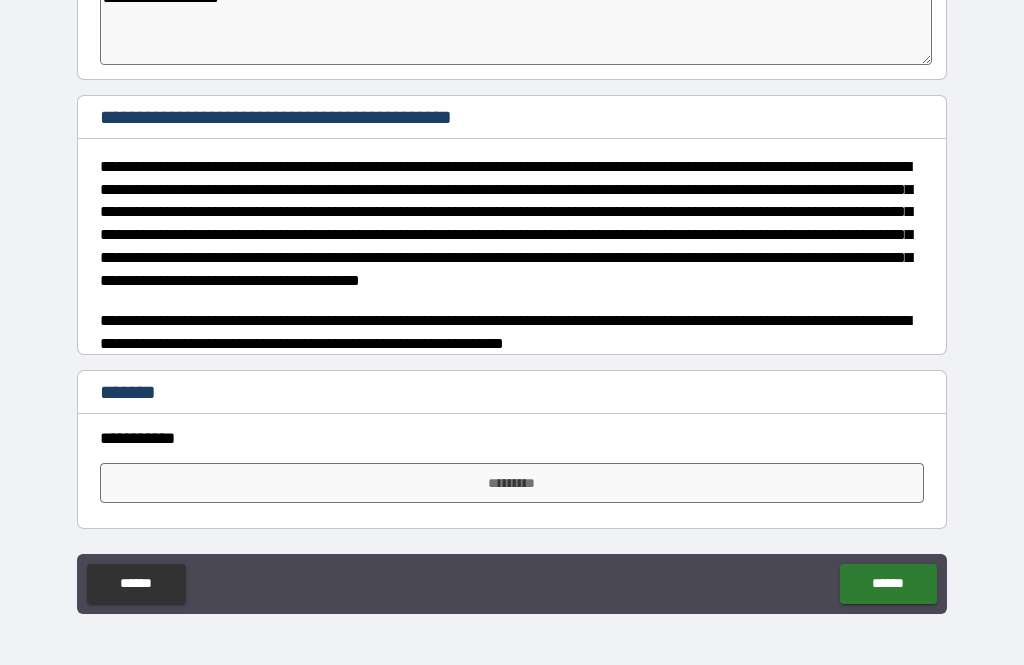 scroll, scrollTop: 480, scrollLeft: 0, axis: vertical 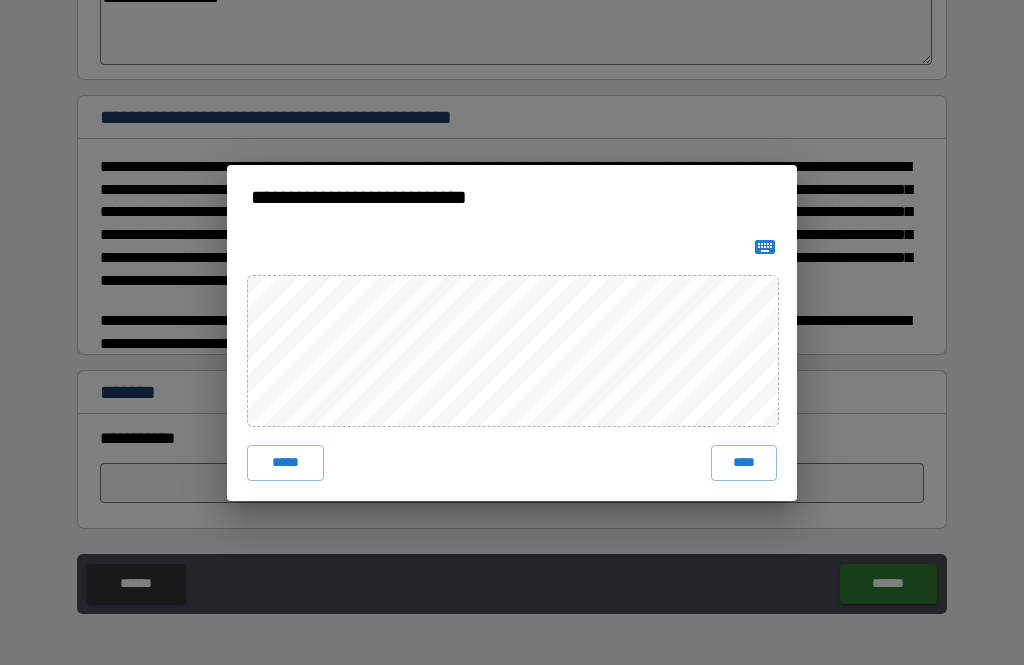 click on "****" at bounding box center (744, 463) 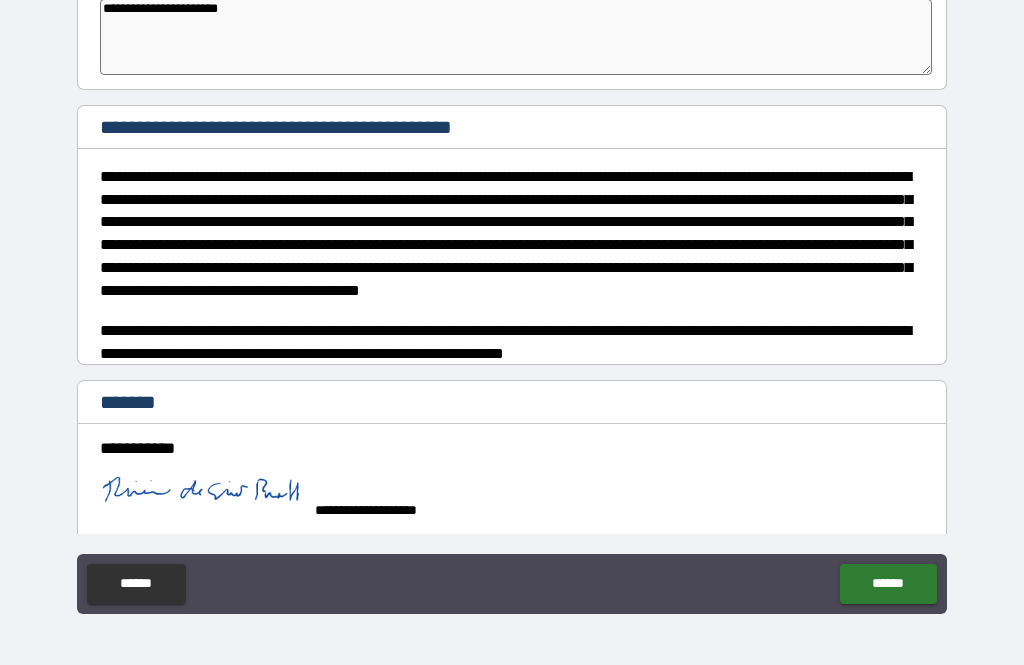 click on "******" at bounding box center (888, 584) 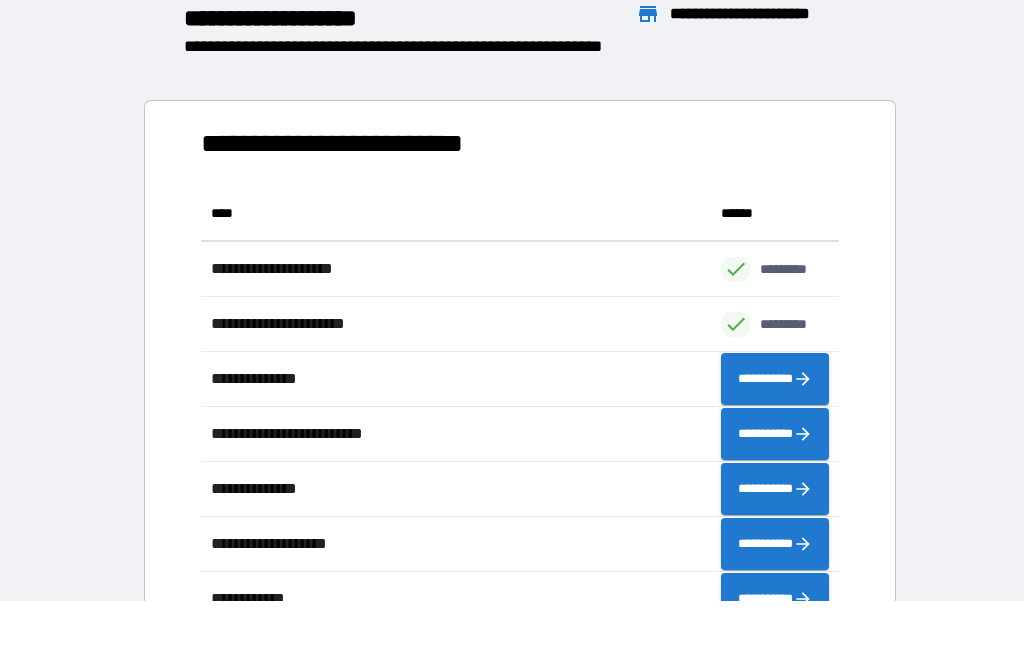 scroll, scrollTop: 441, scrollLeft: 638, axis: both 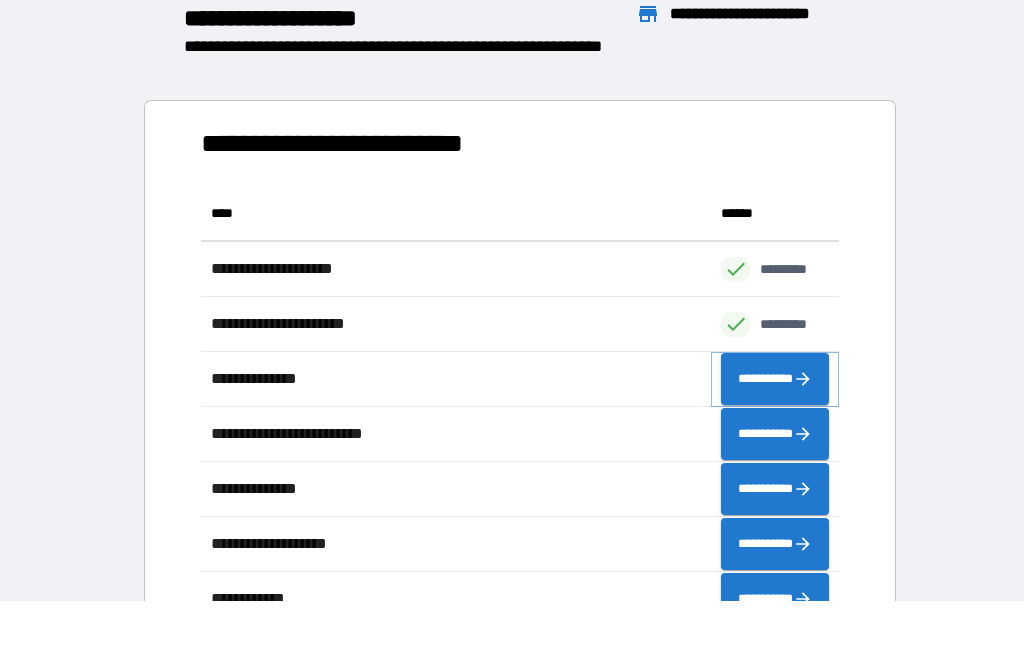 click on "**********" at bounding box center [775, 379] 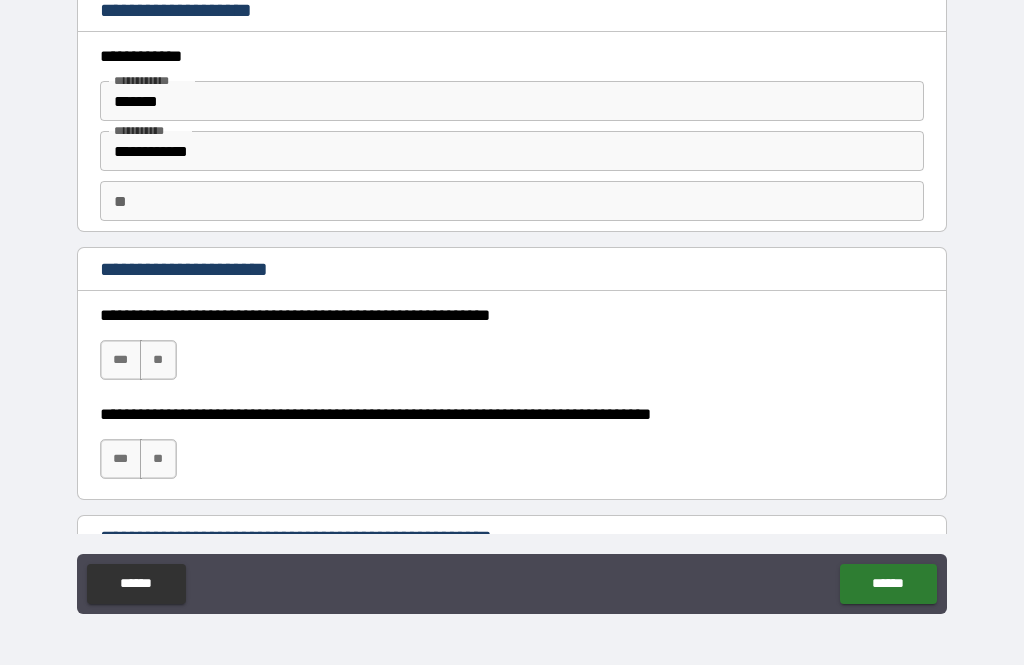 click on "**********" at bounding box center (512, 151) 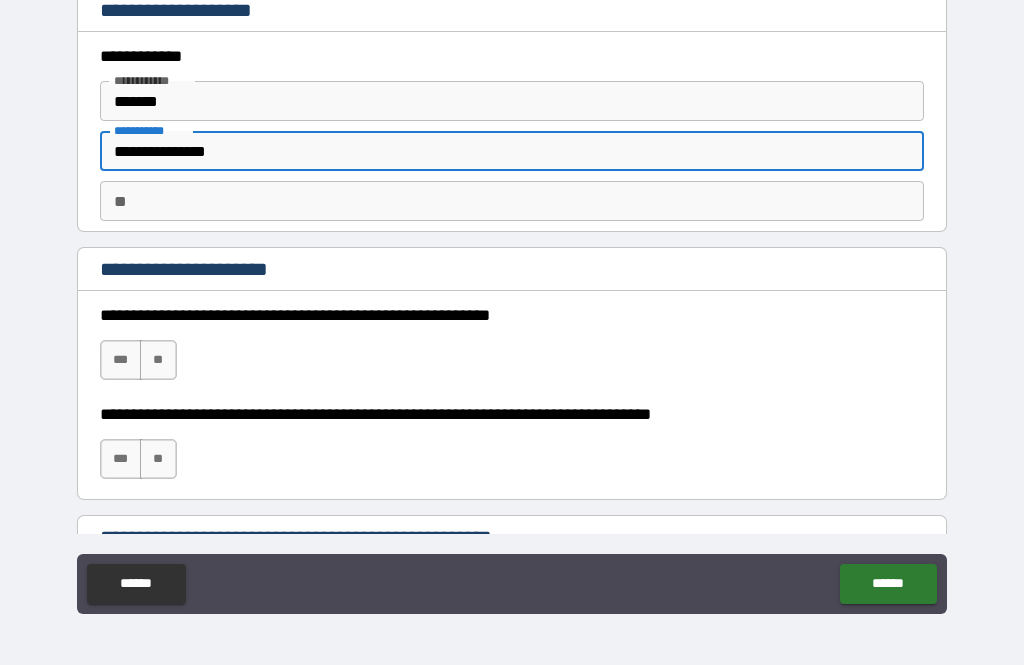 click on "** **" at bounding box center [512, 201] 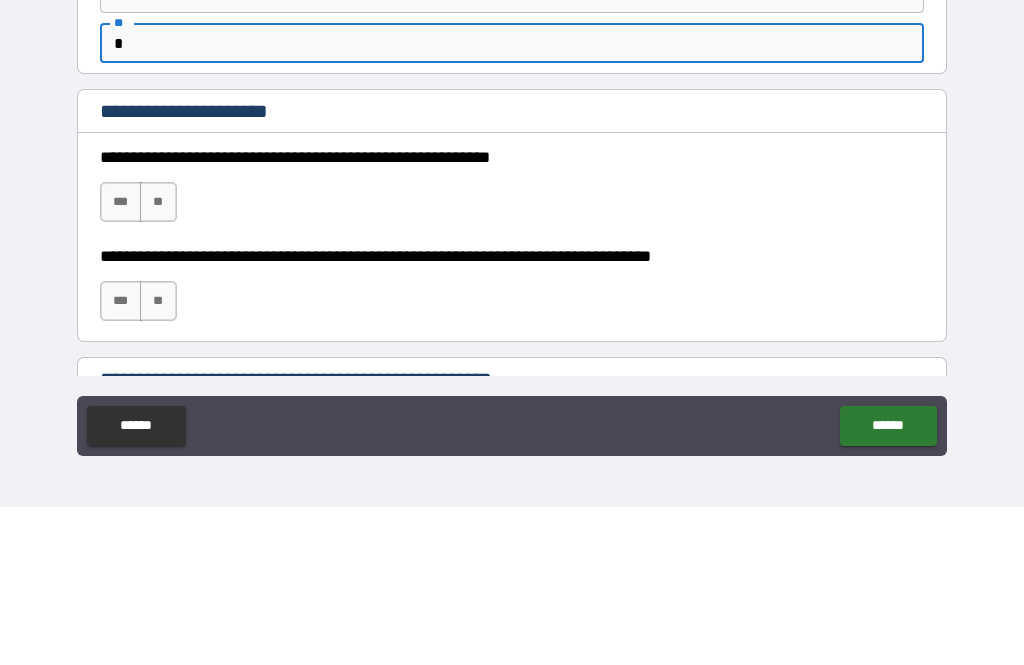 click on "***" at bounding box center [121, 360] 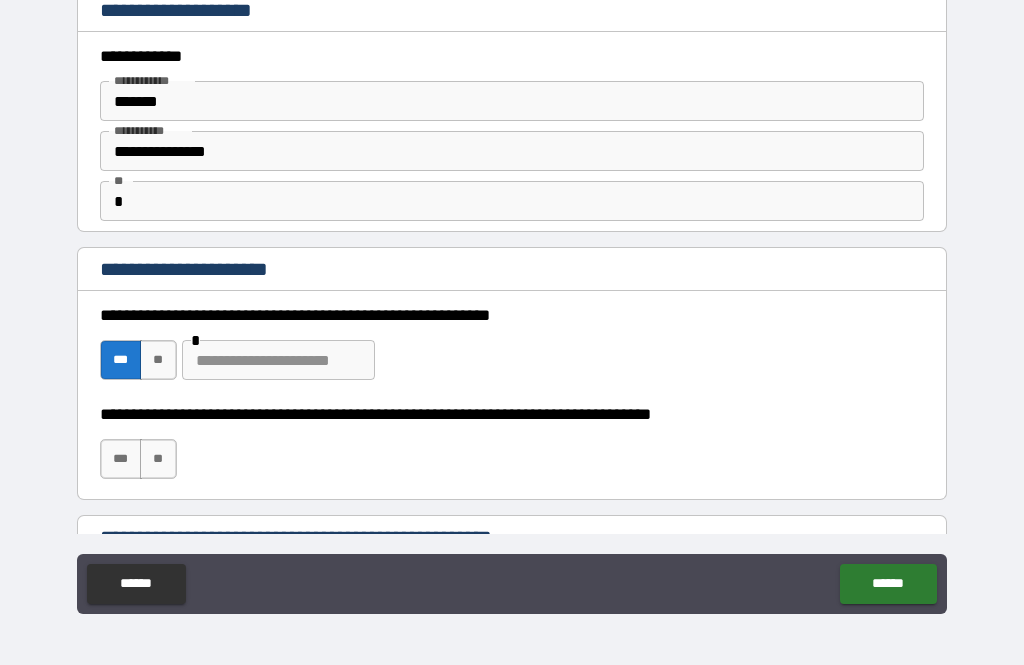 click at bounding box center [278, 360] 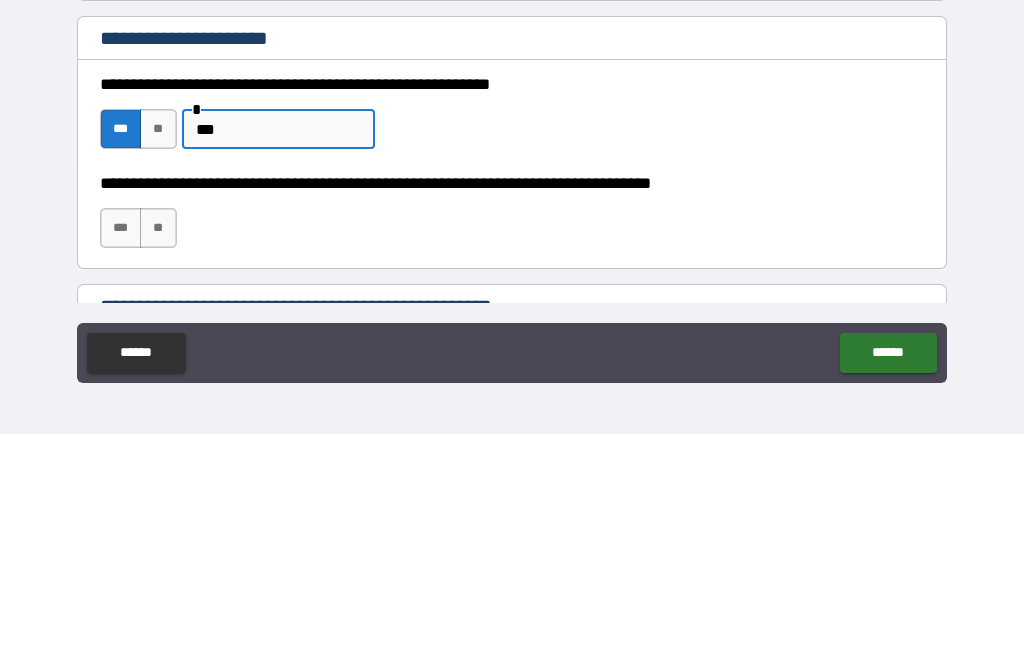click on "**" at bounding box center [158, 459] 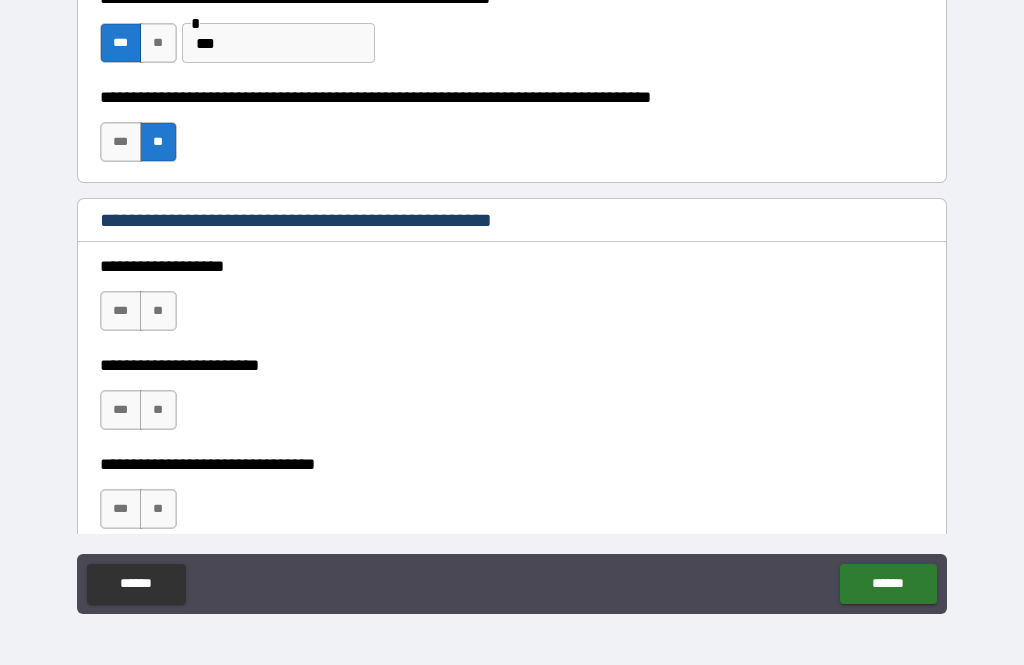 scroll, scrollTop: 318, scrollLeft: 0, axis: vertical 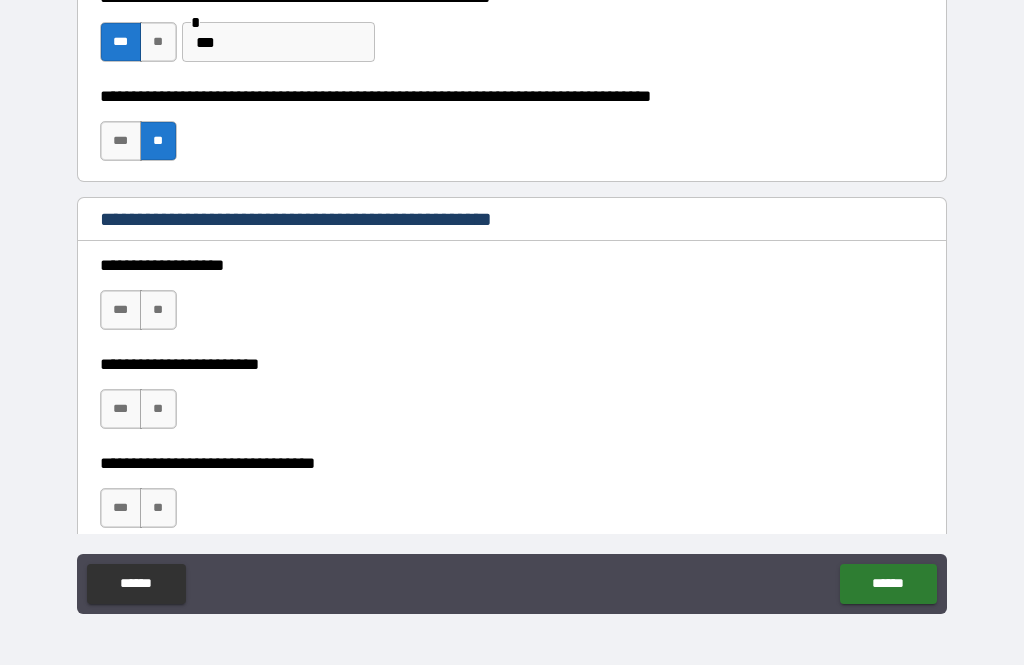 click on "**" at bounding box center [158, 310] 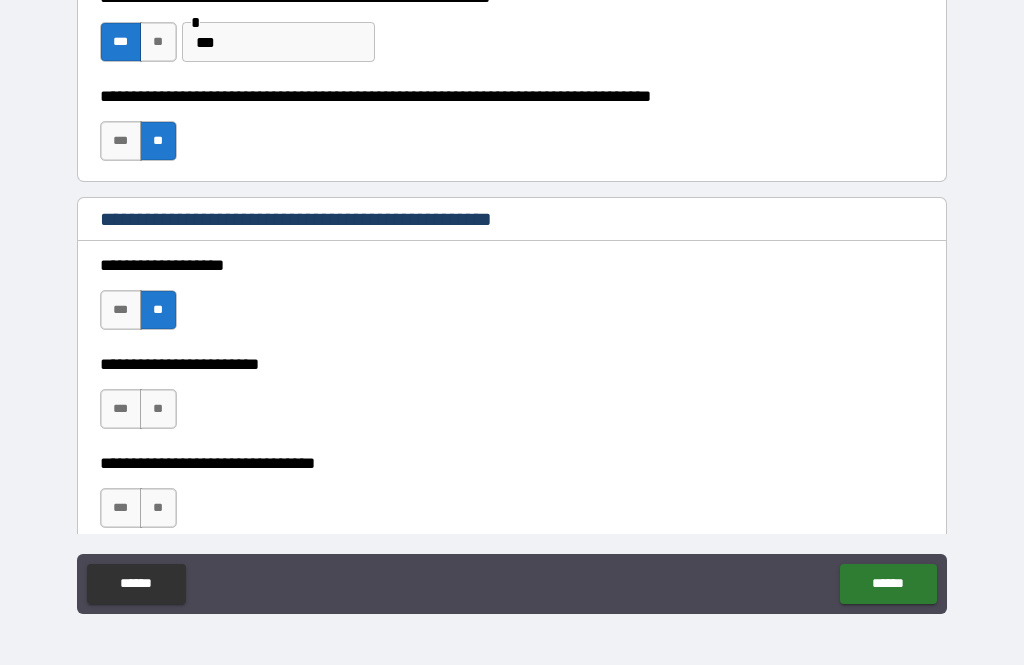 click on "**" at bounding box center [158, 409] 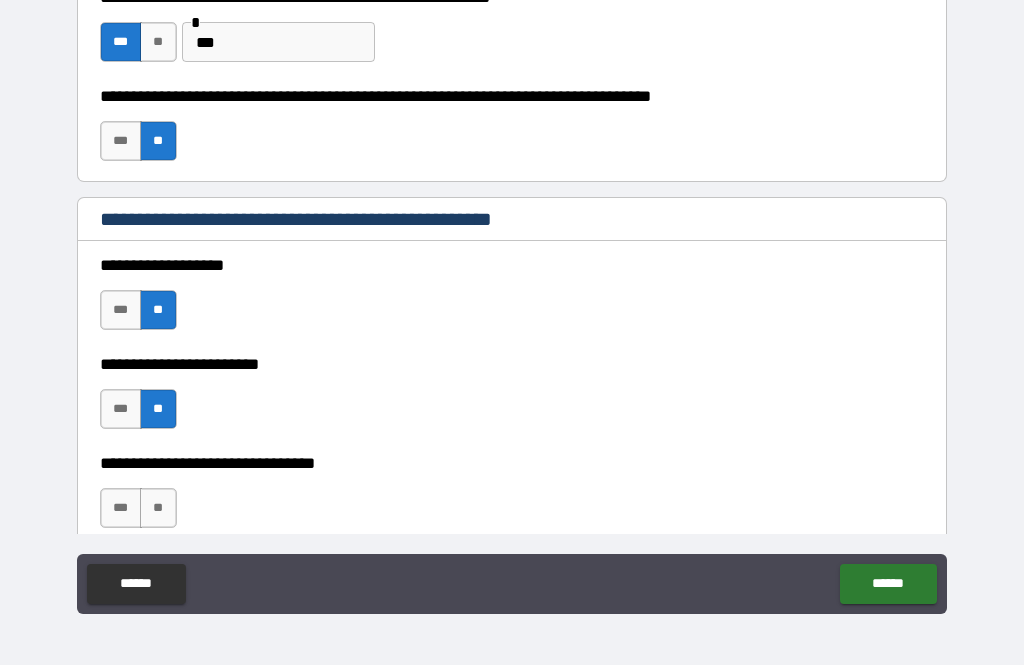 click on "**" at bounding box center [158, 508] 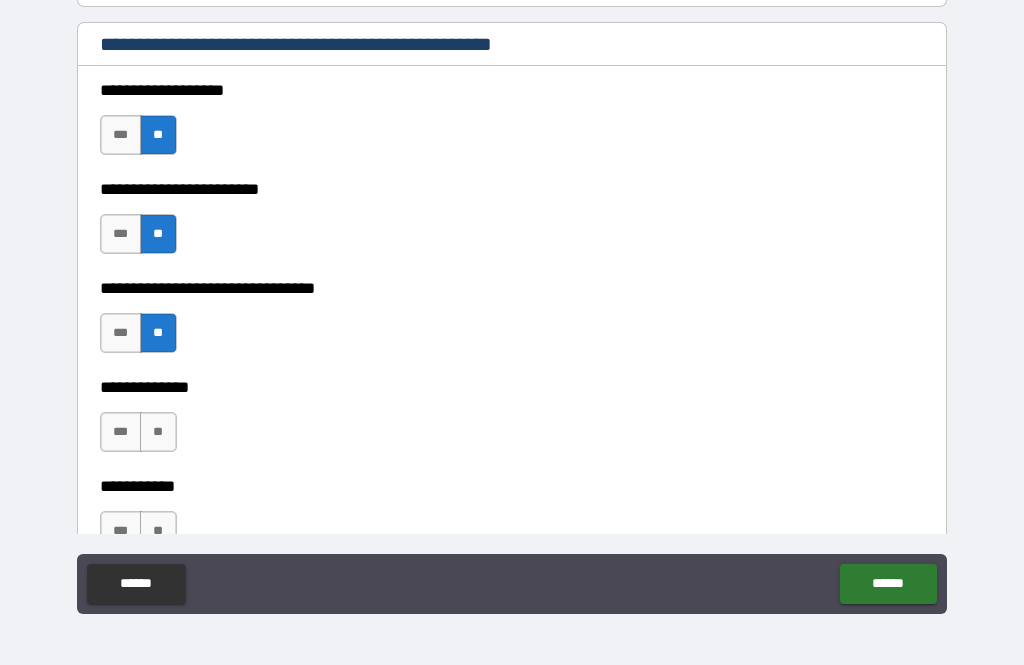scroll, scrollTop: 508, scrollLeft: 0, axis: vertical 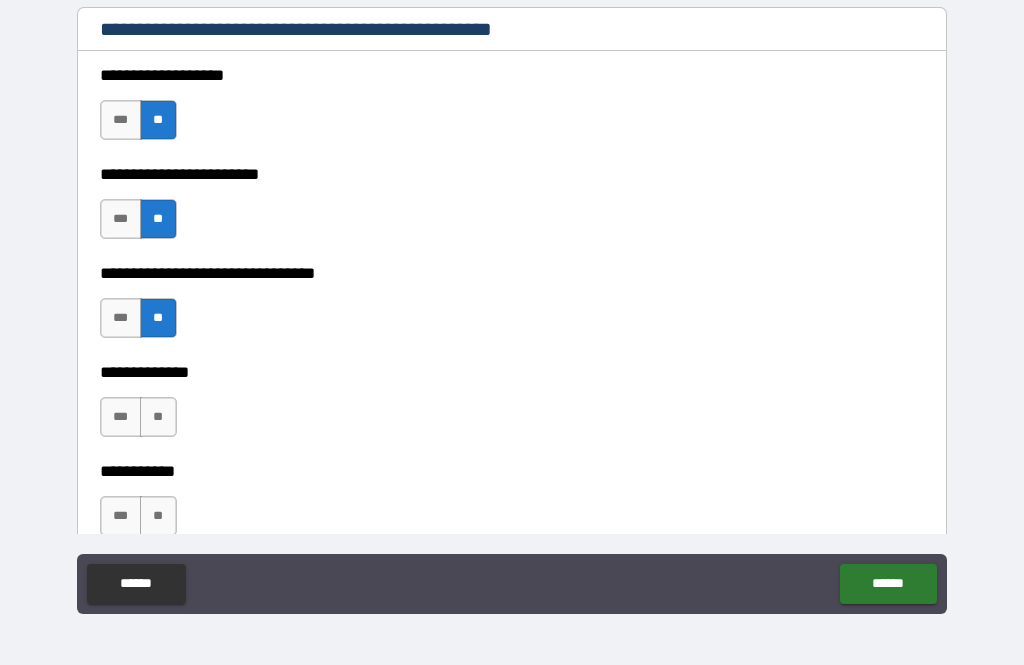 click on "**" at bounding box center [158, 417] 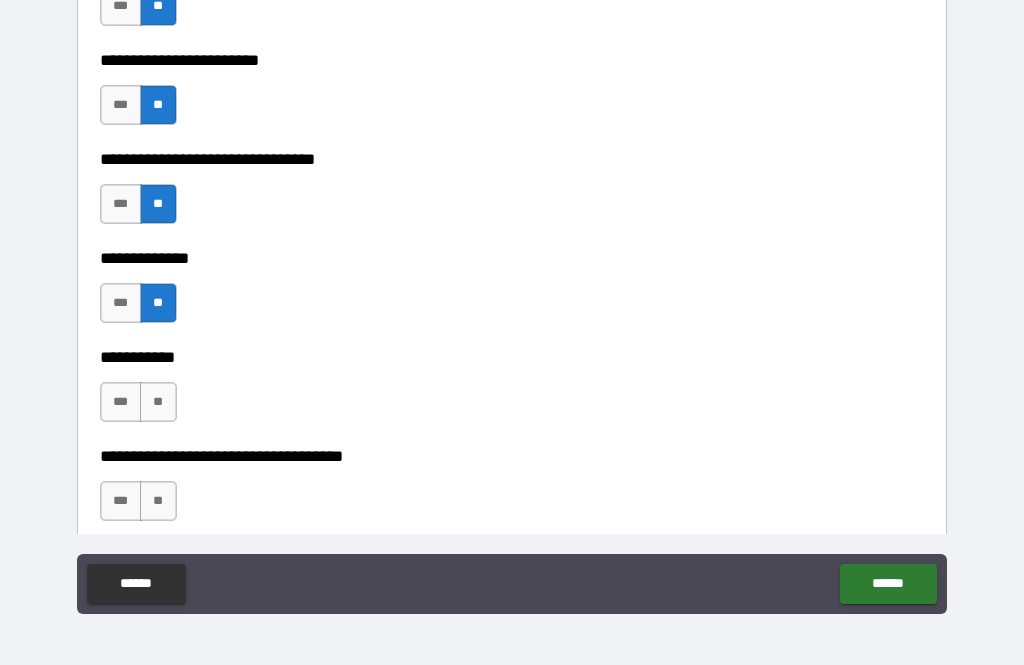scroll, scrollTop: 623, scrollLeft: 0, axis: vertical 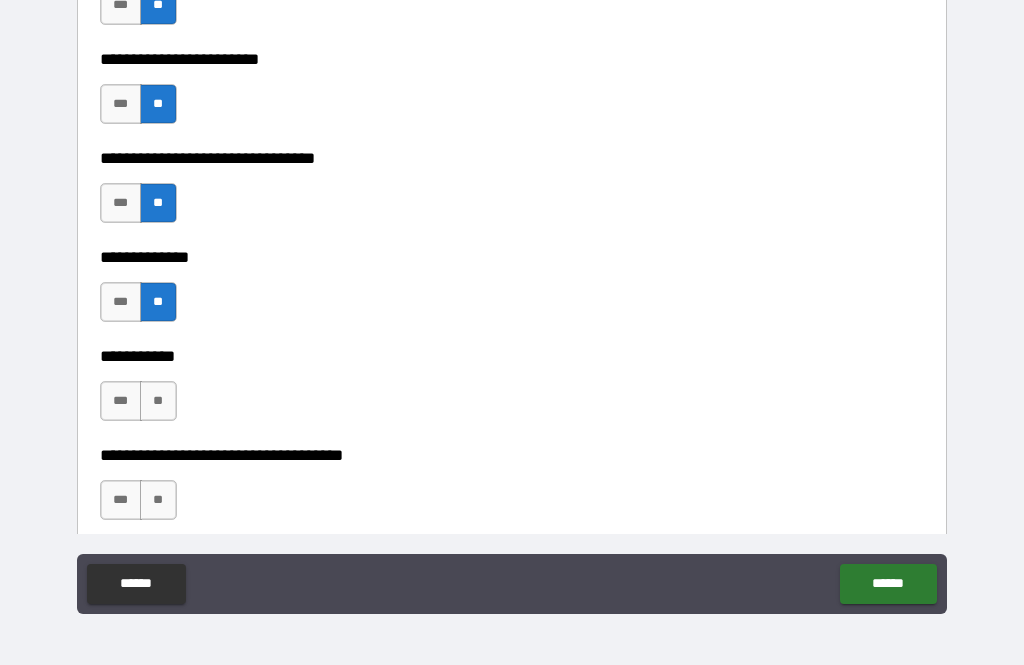 click on "***" at bounding box center [121, 401] 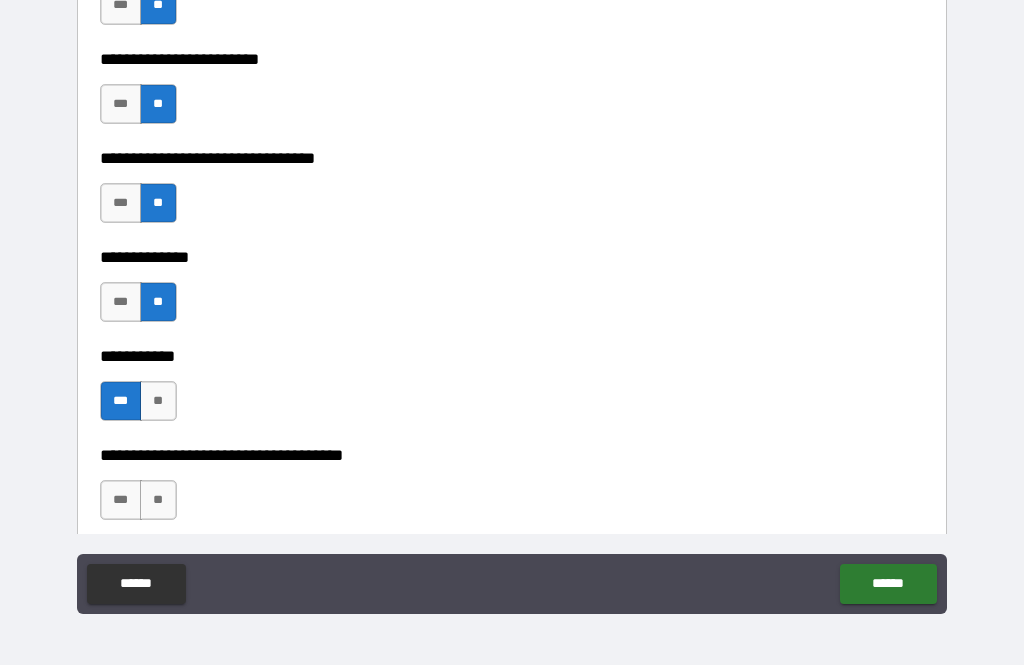 click on "***" at bounding box center [121, 500] 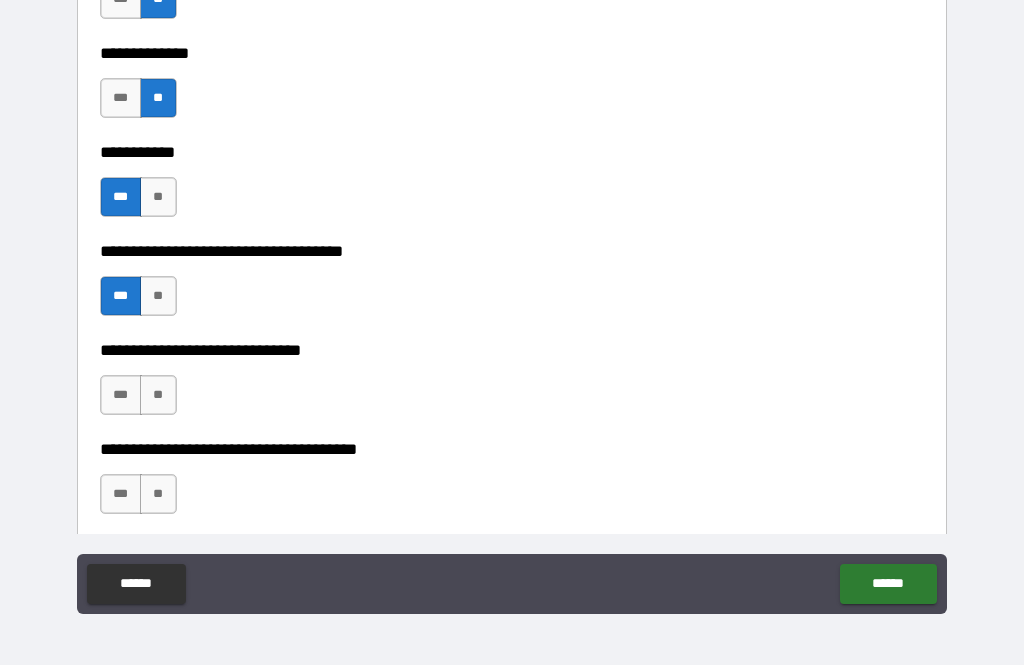 scroll, scrollTop: 825, scrollLeft: 0, axis: vertical 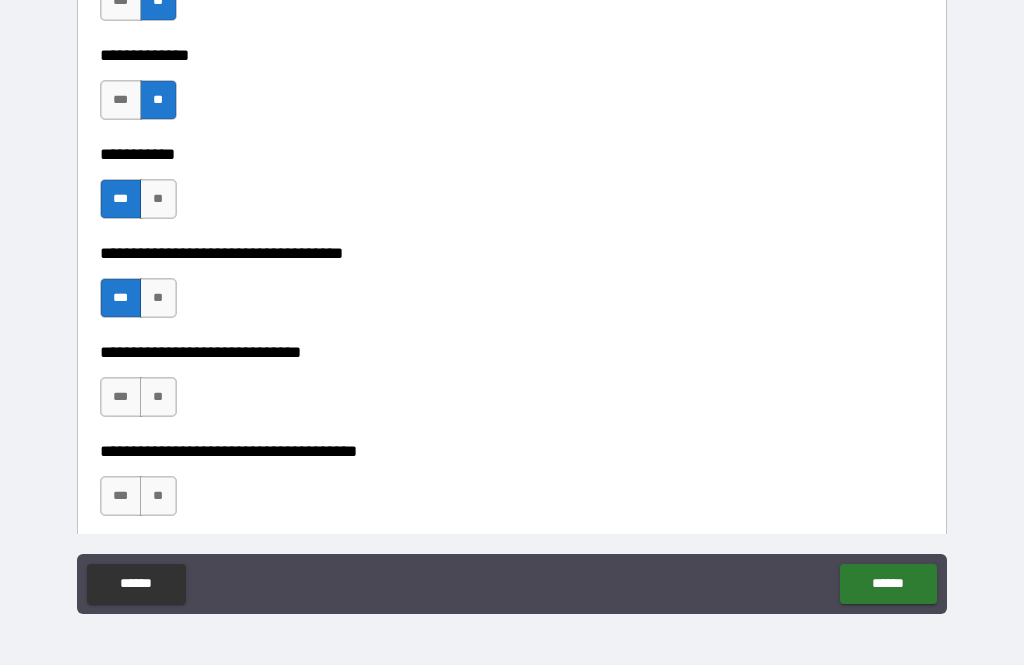 click on "***" at bounding box center (121, 397) 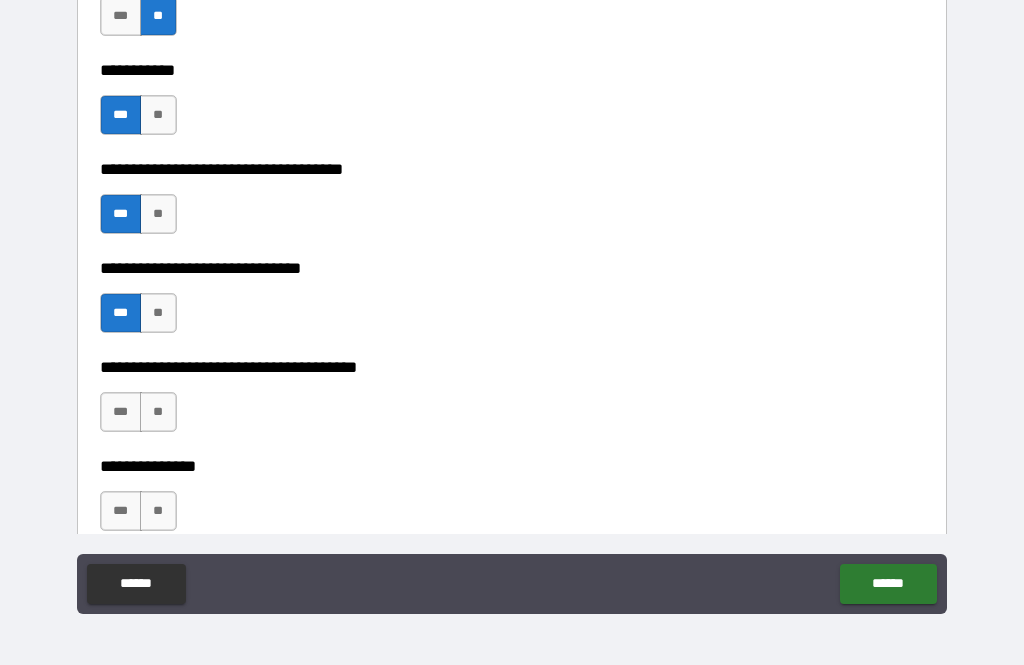 scroll, scrollTop: 921, scrollLeft: 0, axis: vertical 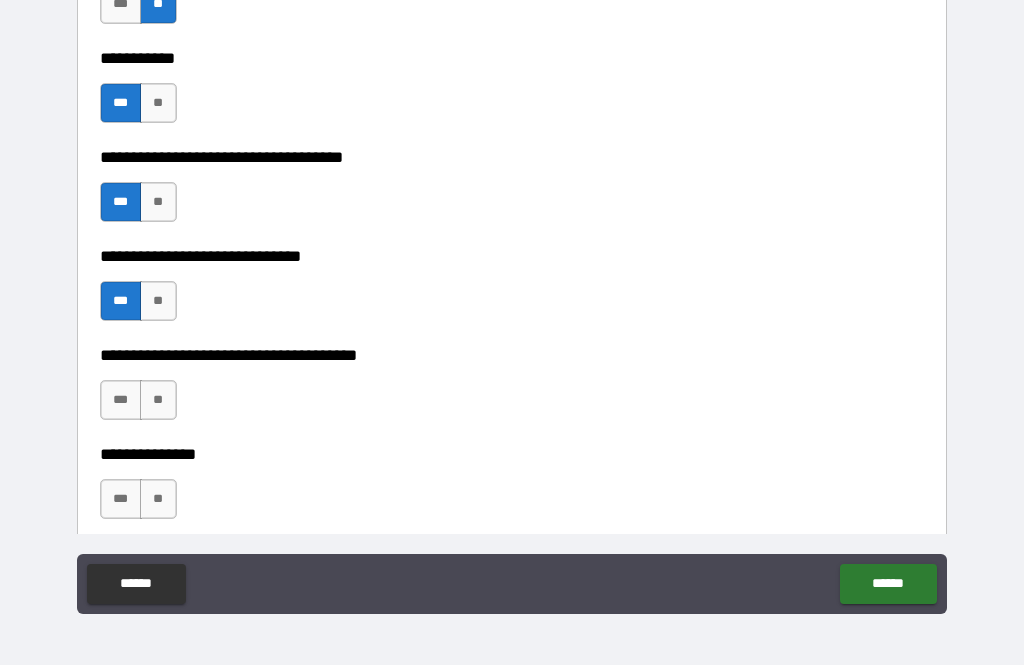 click on "**" at bounding box center (158, 400) 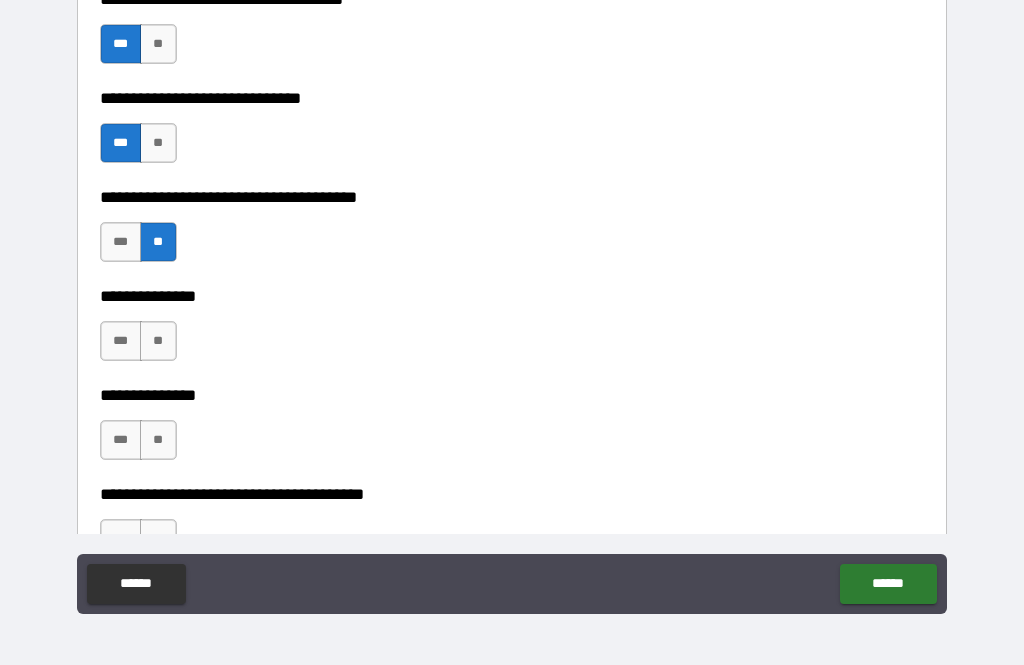 scroll, scrollTop: 1084, scrollLeft: 0, axis: vertical 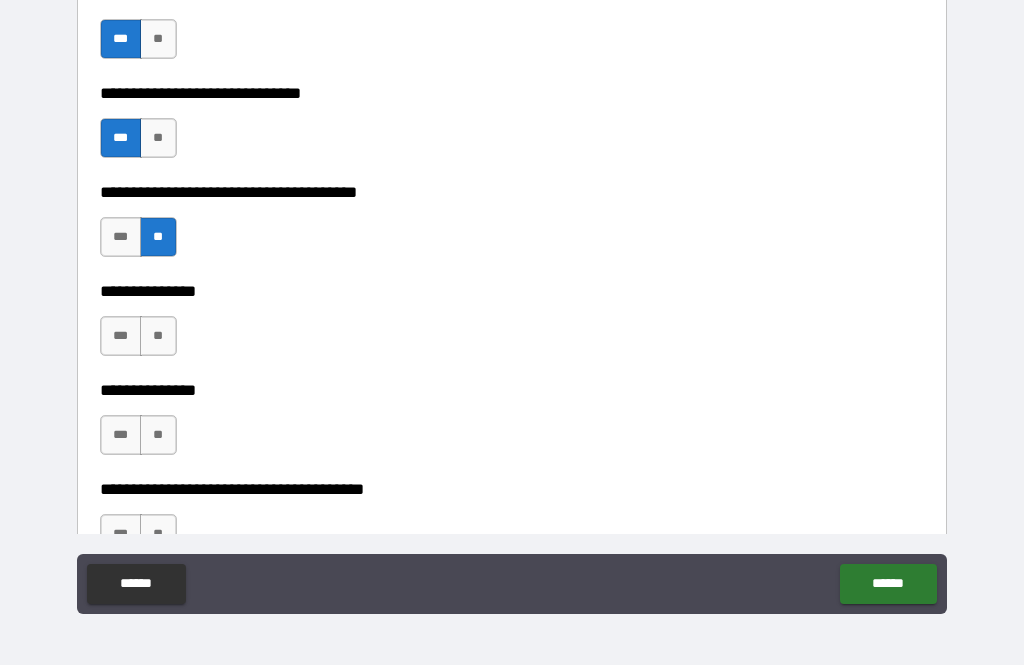 click on "***" at bounding box center [121, 336] 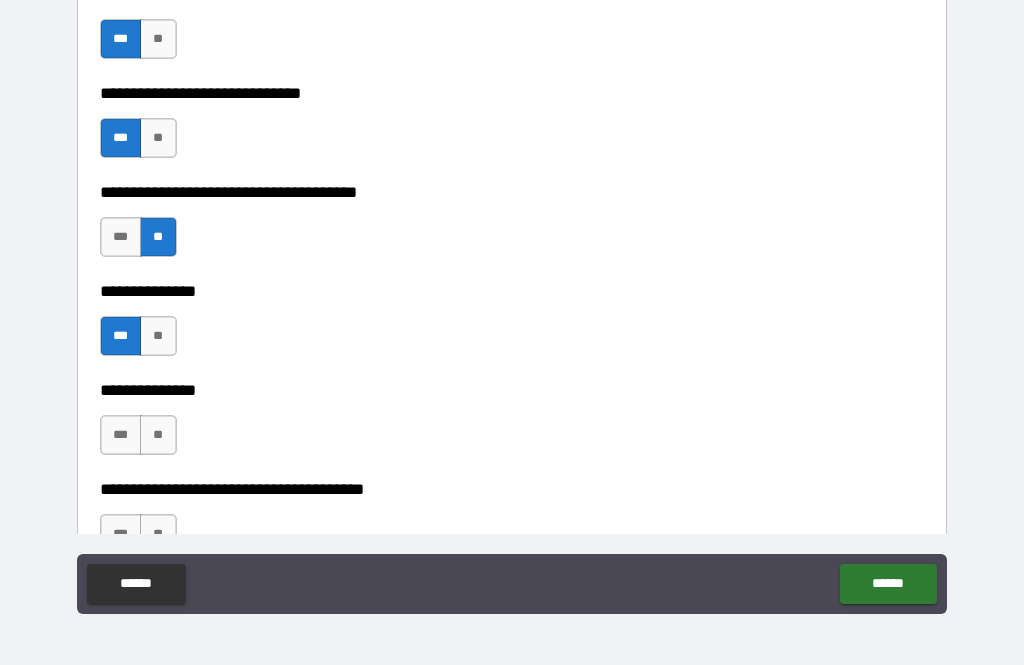 click on "**" at bounding box center [158, 435] 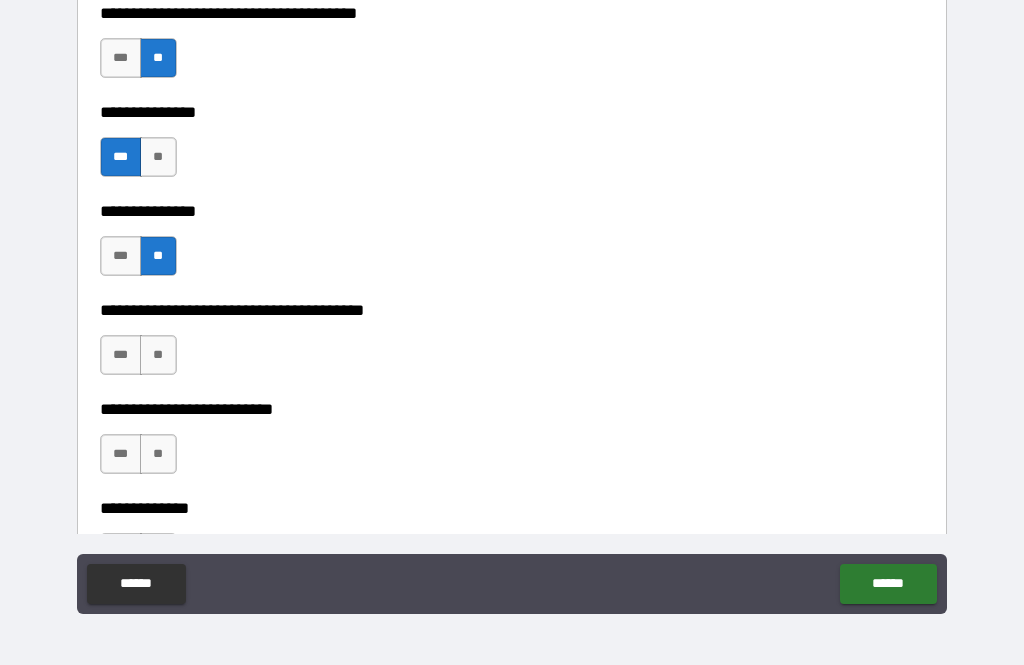 scroll, scrollTop: 1267, scrollLeft: 0, axis: vertical 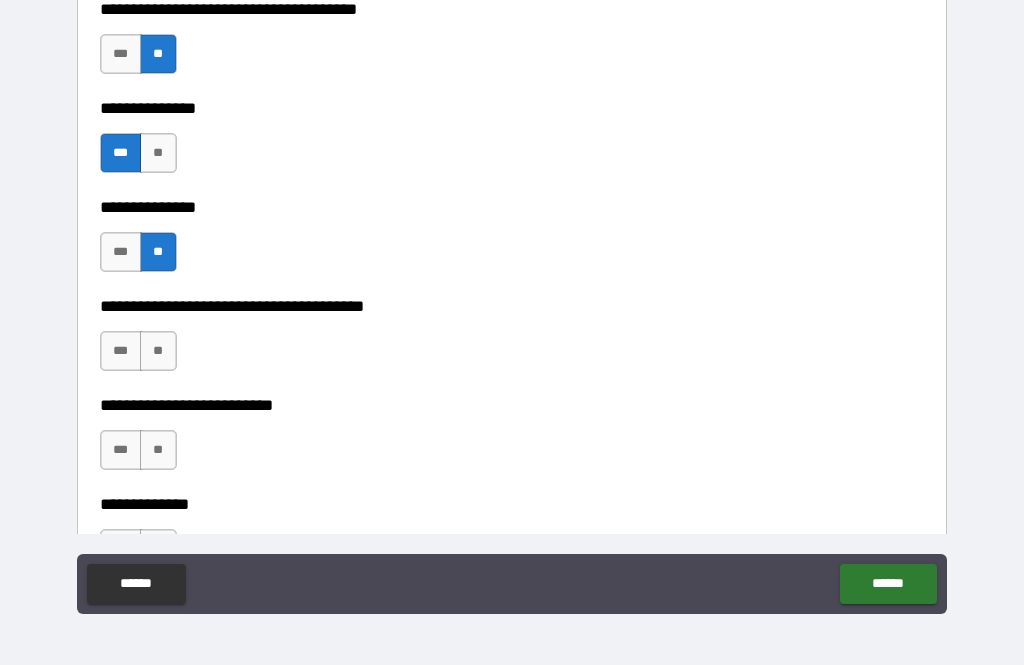 click on "**" at bounding box center (158, 351) 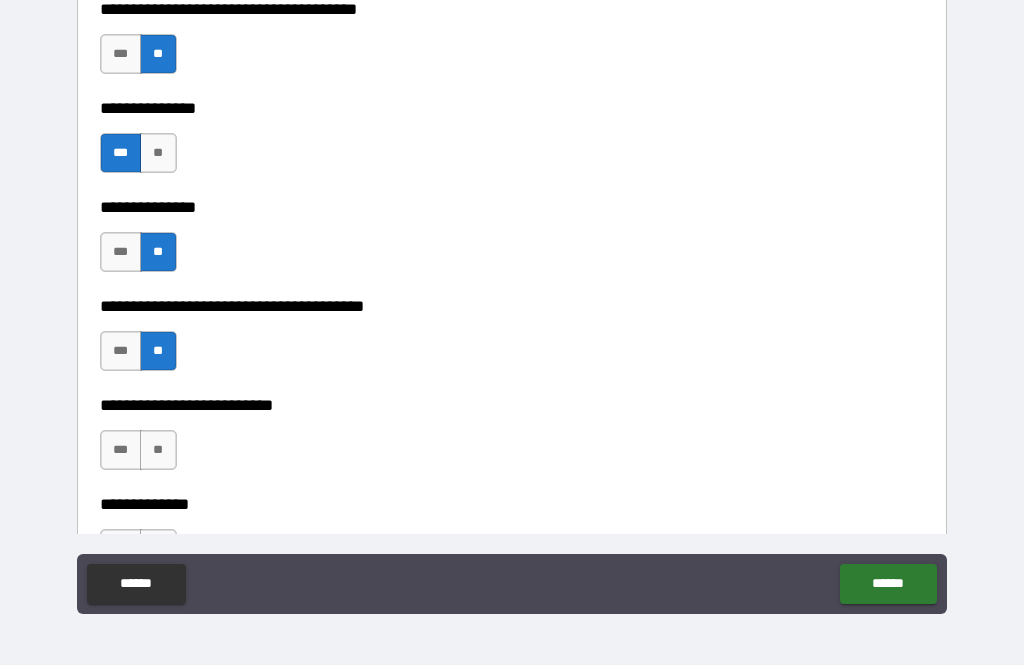 click on "**" at bounding box center [158, 450] 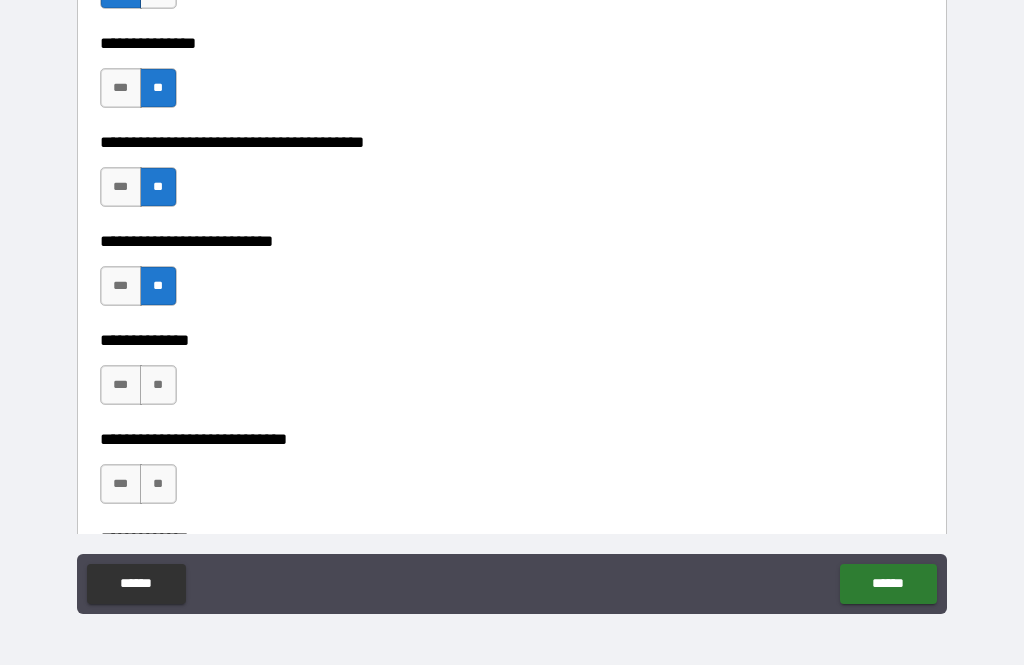 scroll, scrollTop: 1450, scrollLeft: 0, axis: vertical 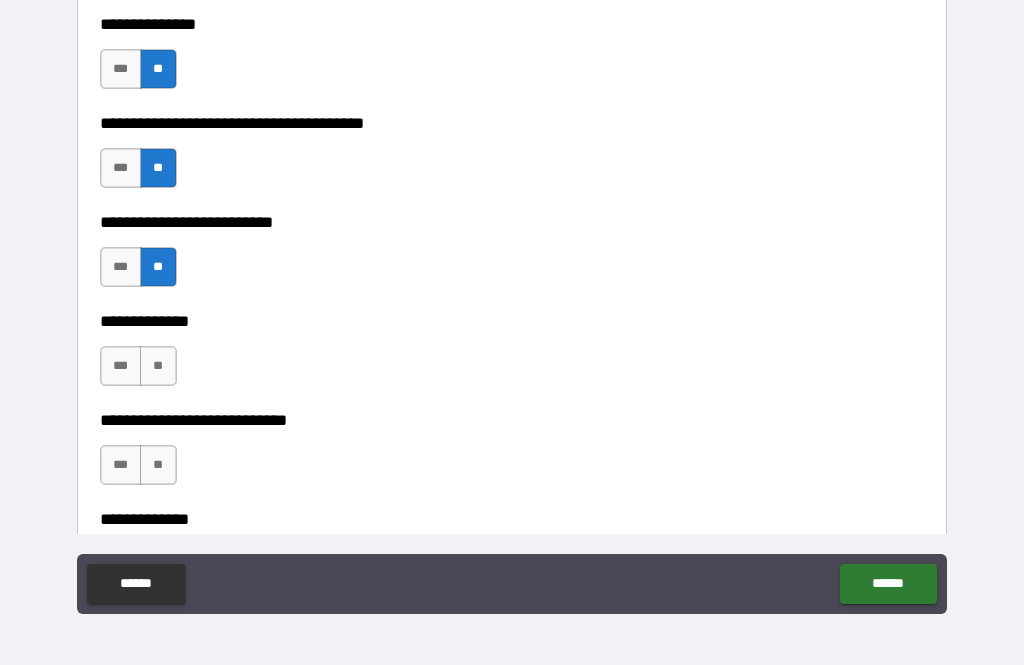 click on "**" at bounding box center [158, 366] 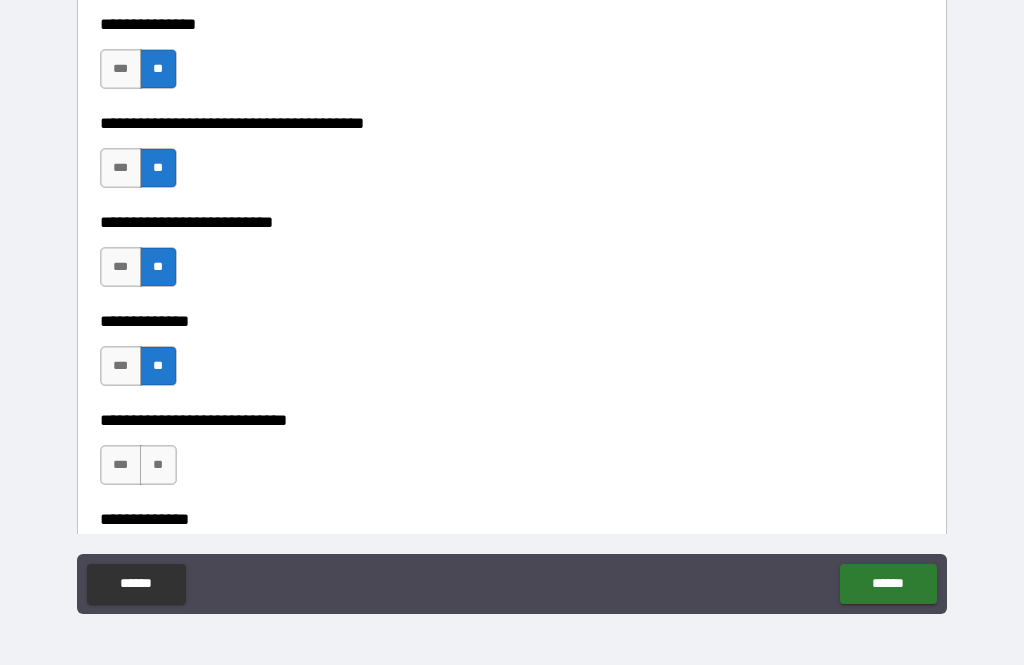 click on "***" at bounding box center (121, 465) 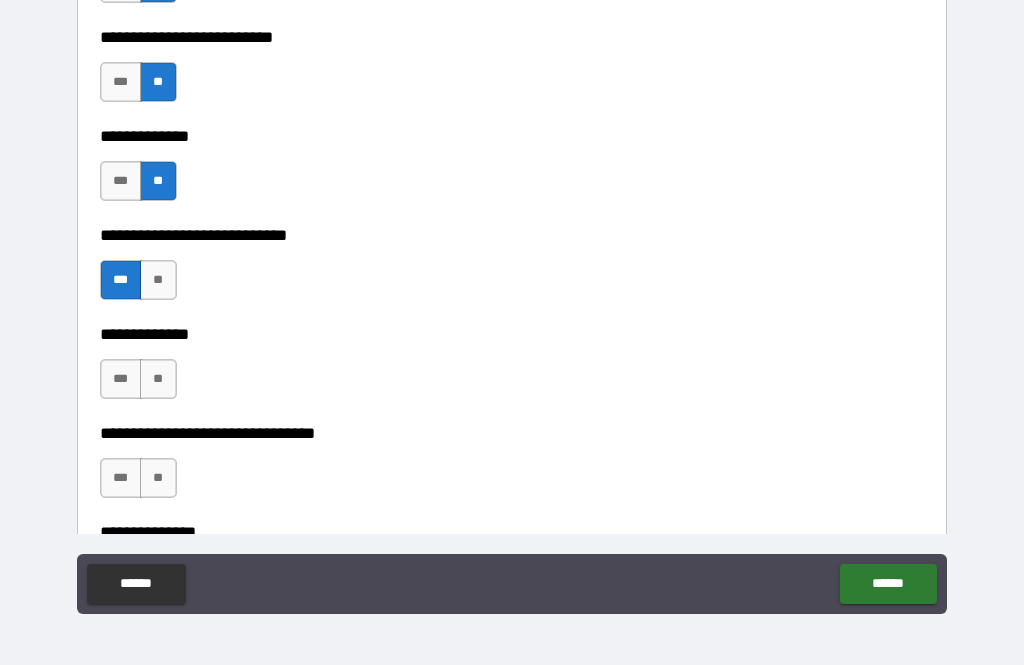 scroll, scrollTop: 1638, scrollLeft: 0, axis: vertical 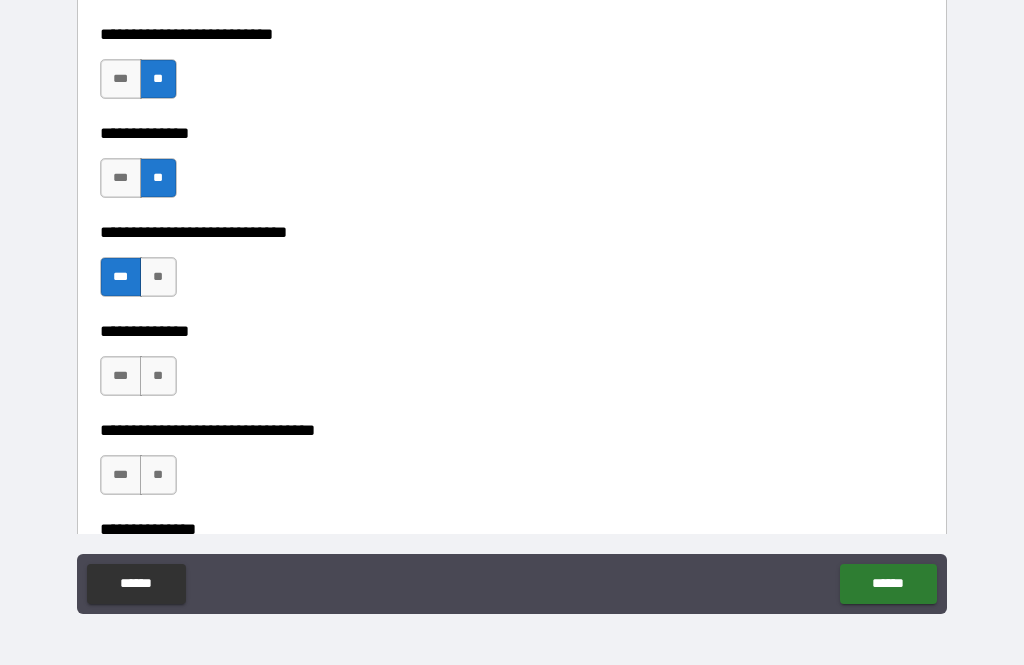 click on "***" at bounding box center (121, 376) 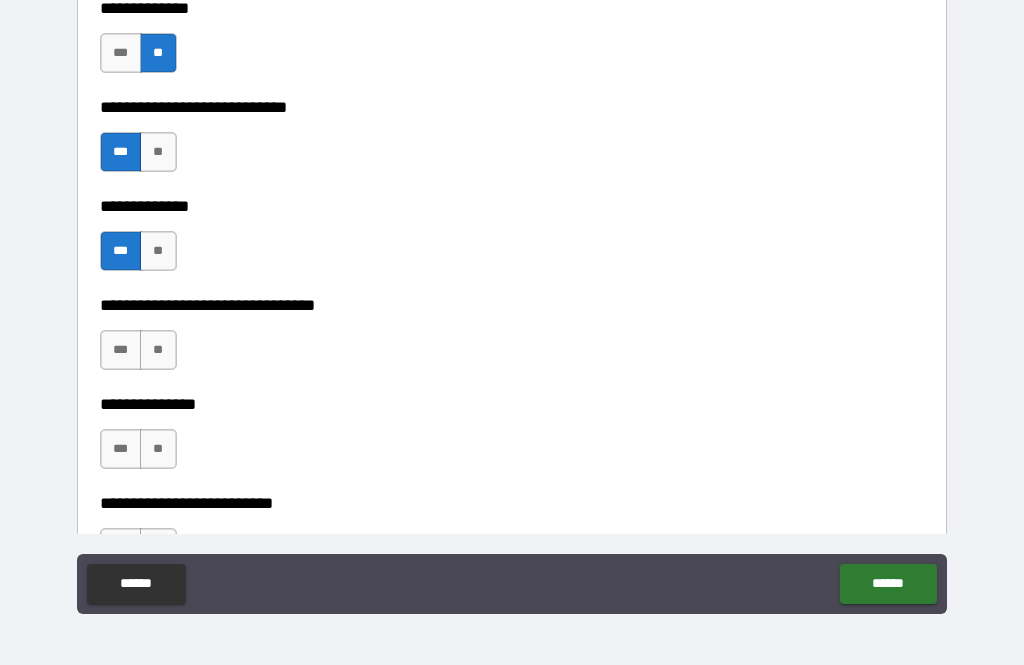 scroll, scrollTop: 1764, scrollLeft: 0, axis: vertical 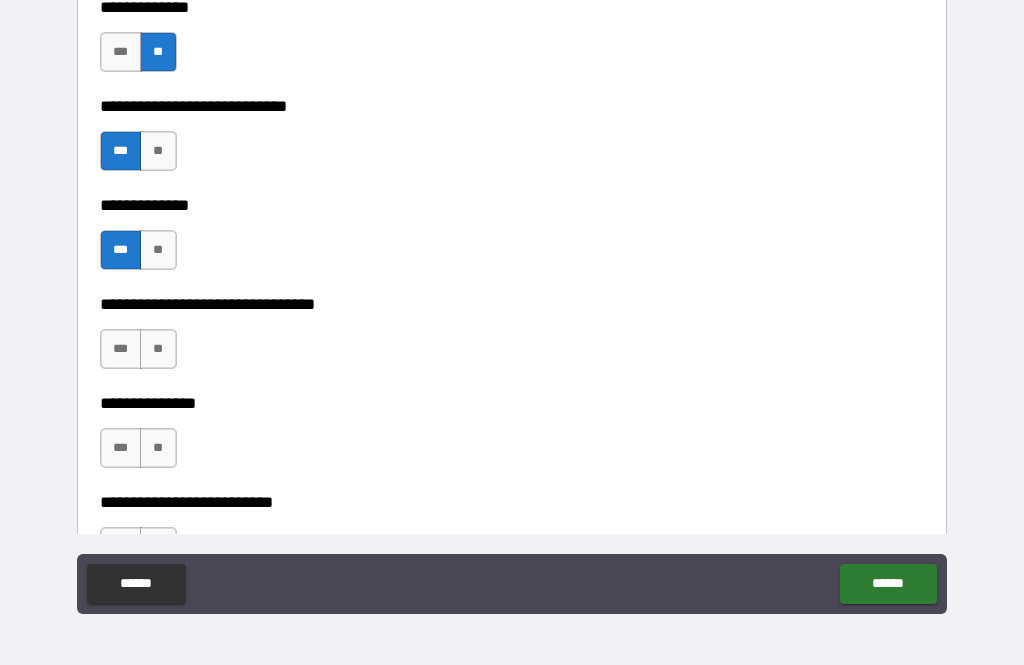 click on "**" at bounding box center (158, 349) 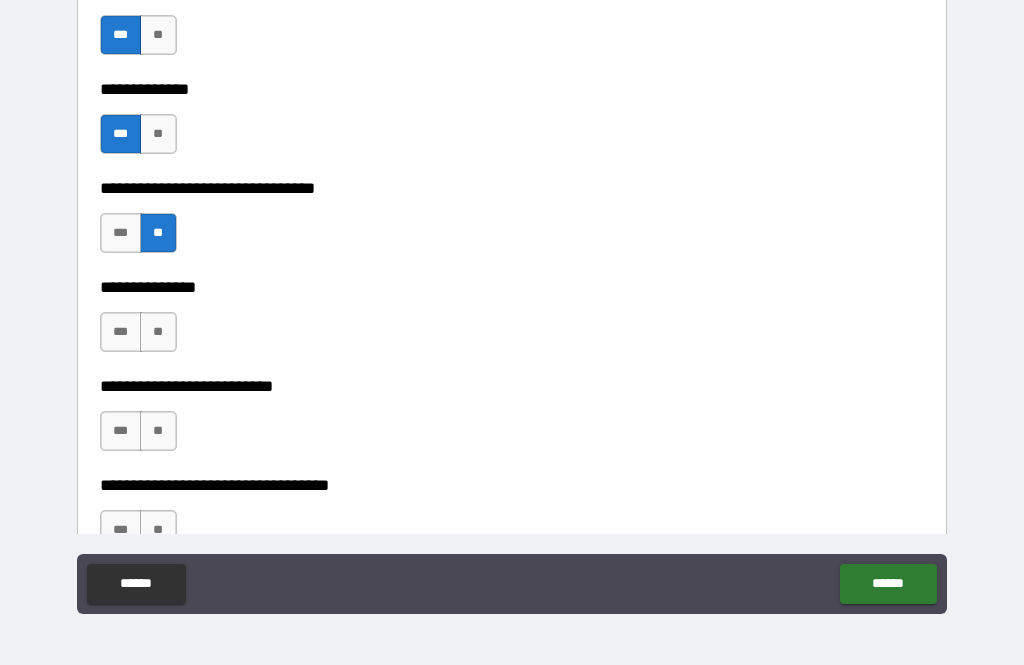 scroll, scrollTop: 1918, scrollLeft: 0, axis: vertical 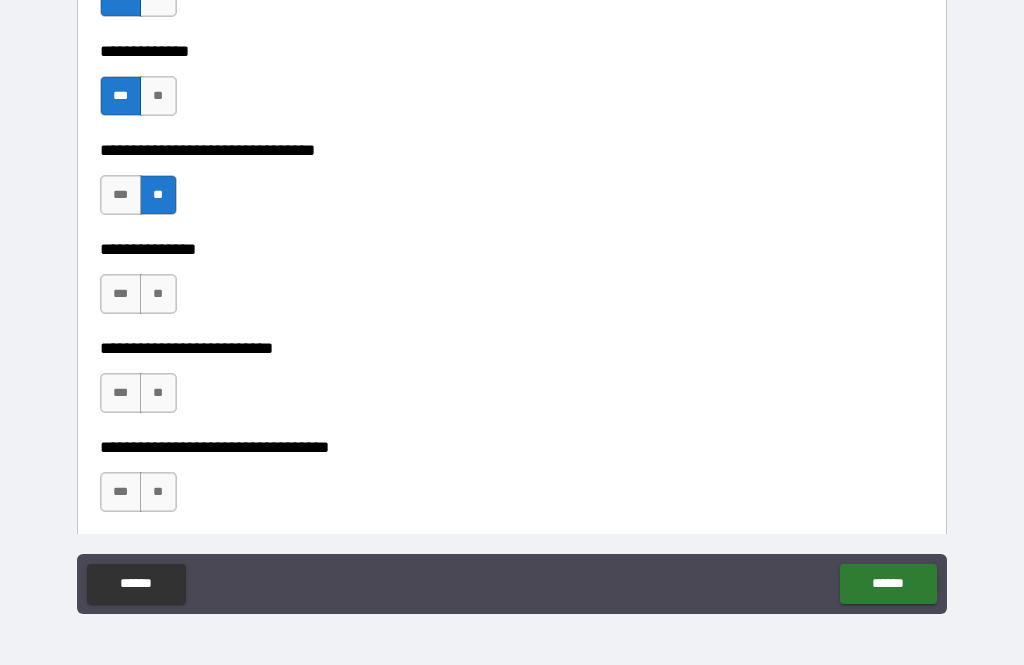 click on "***" at bounding box center (121, 294) 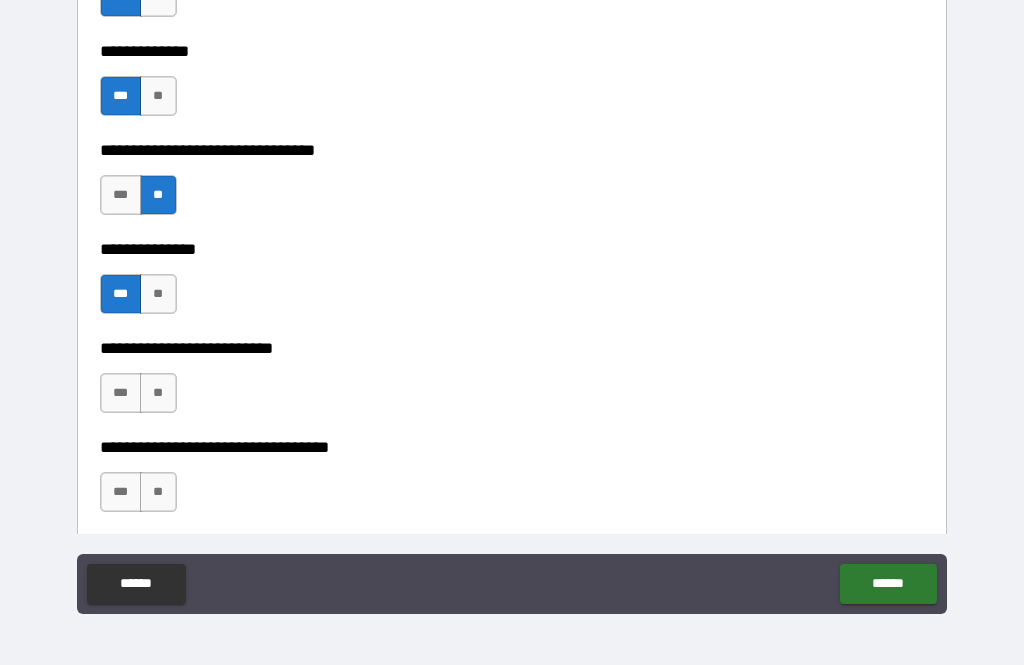 click on "**" at bounding box center (158, 393) 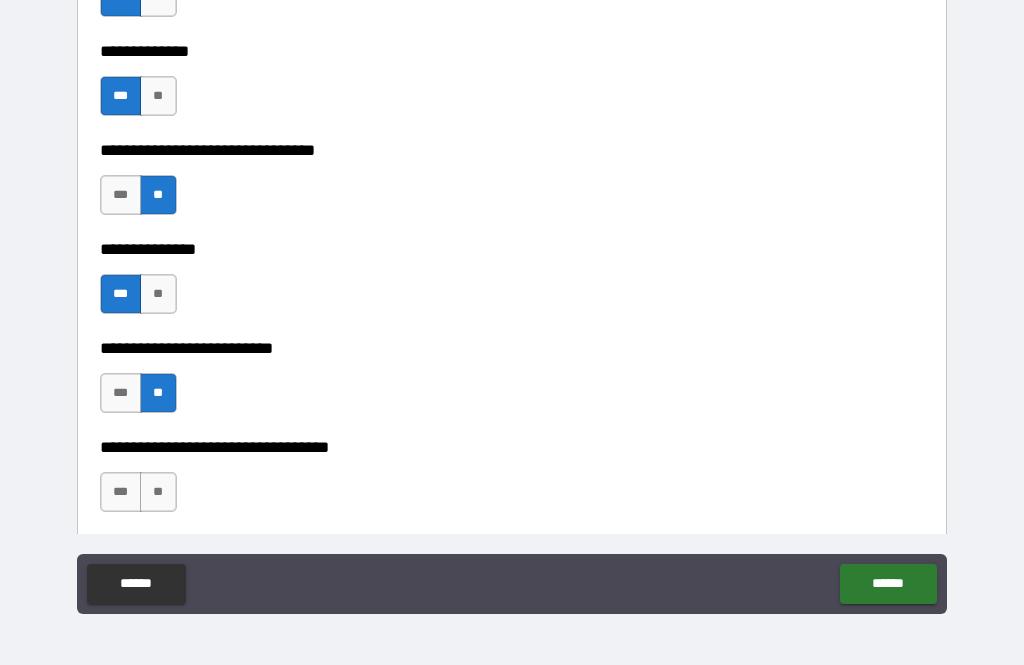 click on "**" at bounding box center [158, 492] 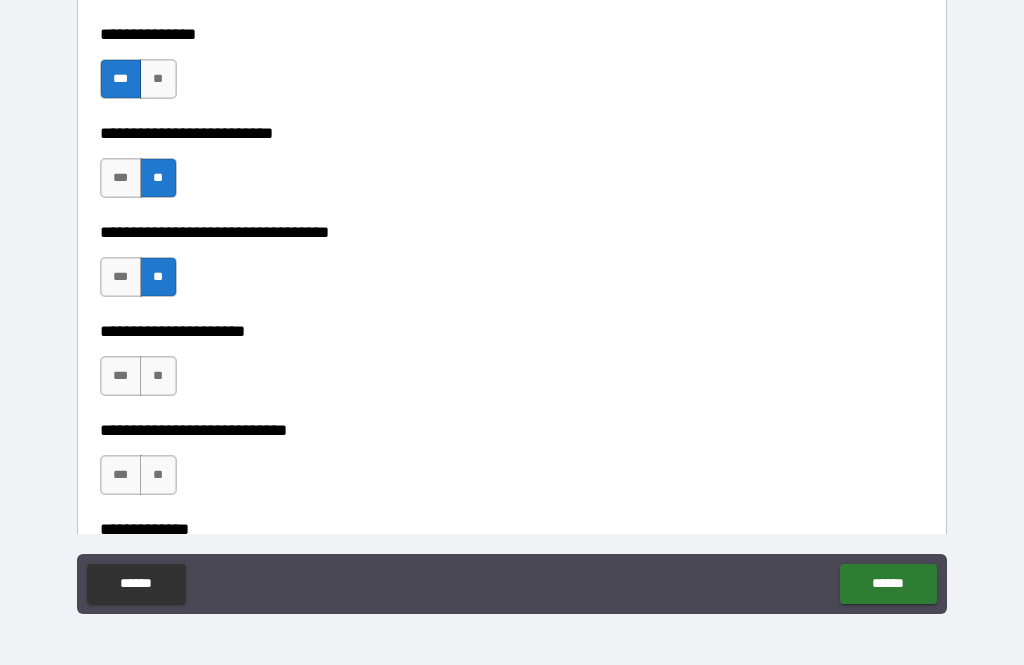 scroll, scrollTop: 2136, scrollLeft: 0, axis: vertical 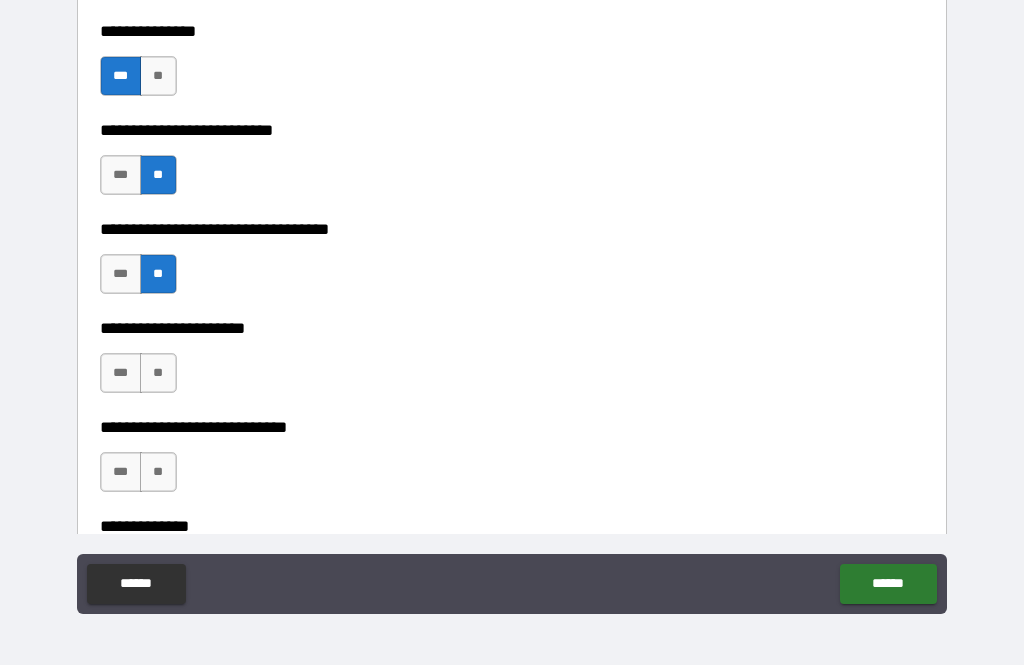 click on "**" at bounding box center (158, 472) 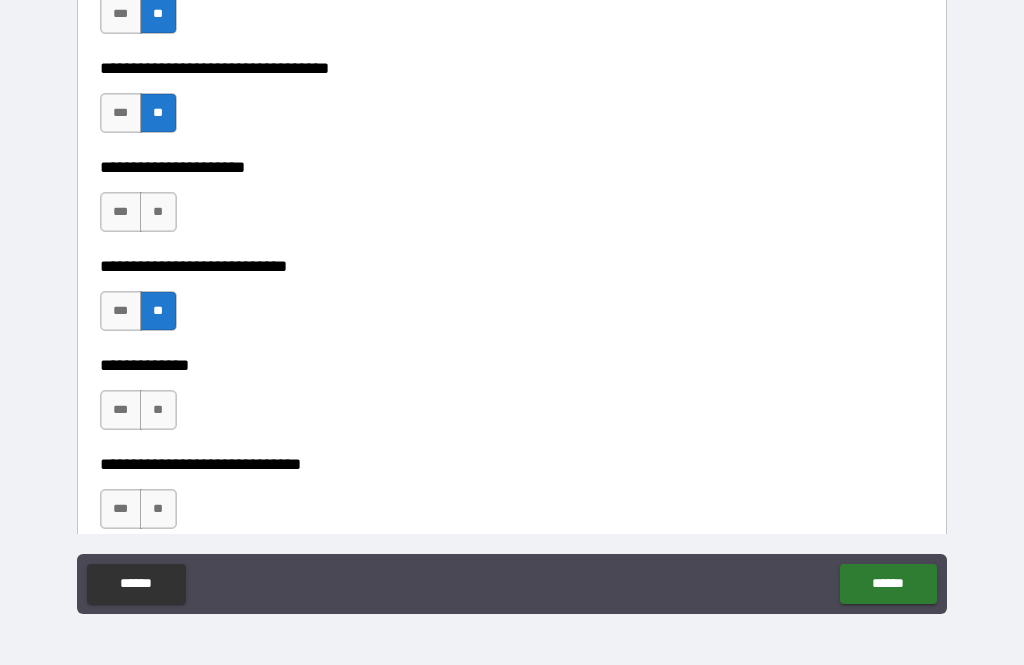 scroll, scrollTop: 2300, scrollLeft: 0, axis: vertical 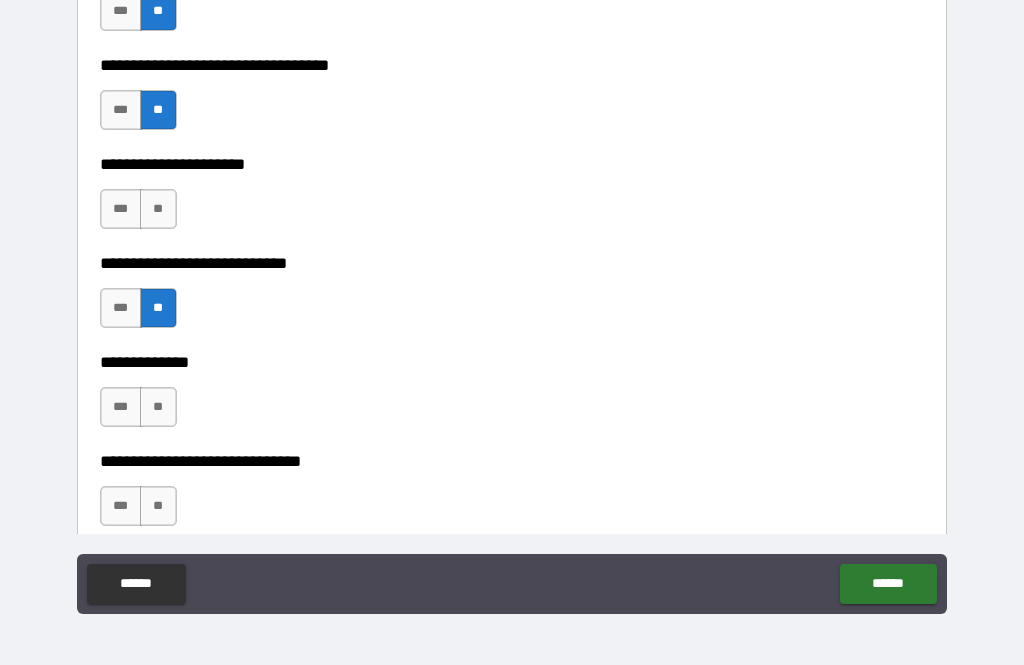click on "**" at bounding box center [158, 407] 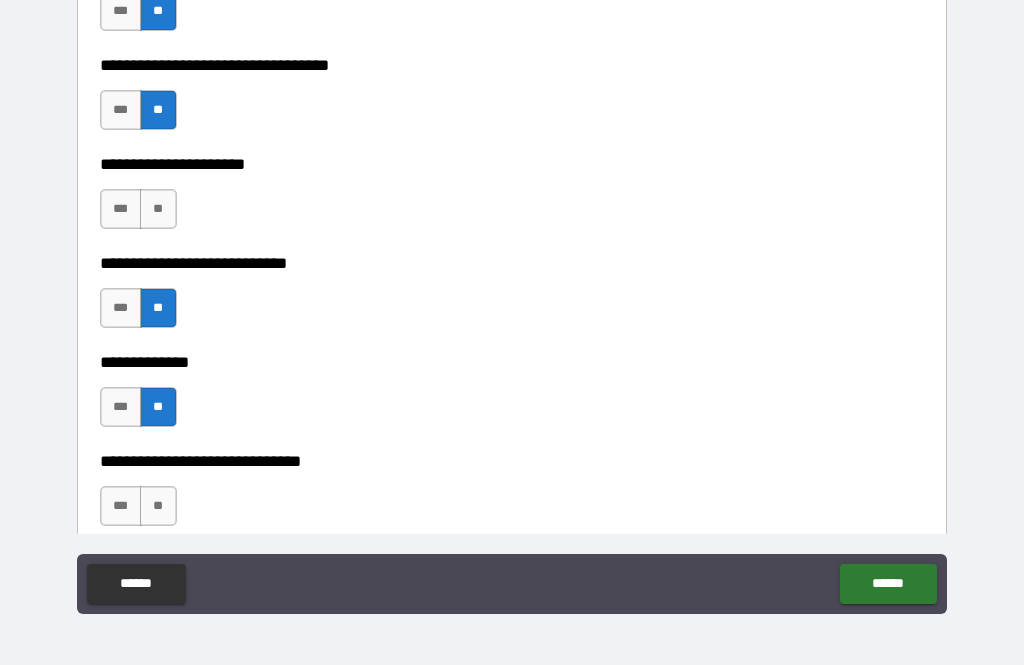 click on "**" at bounding box center [158, 506] 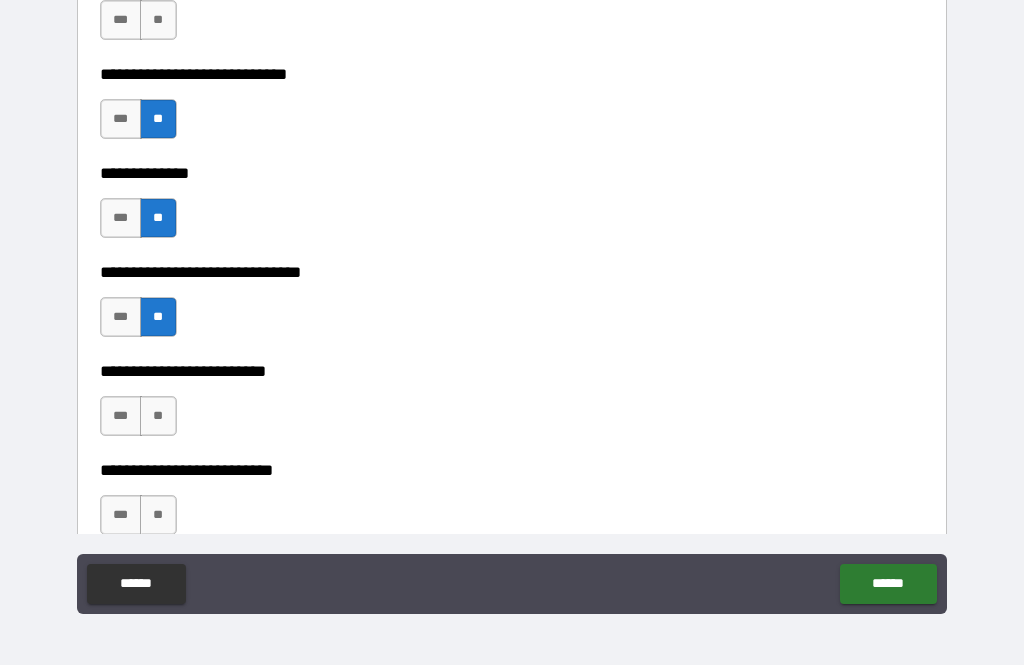 scroll, scrollTop: 2485, scrollLeft: 0, axis: vertical 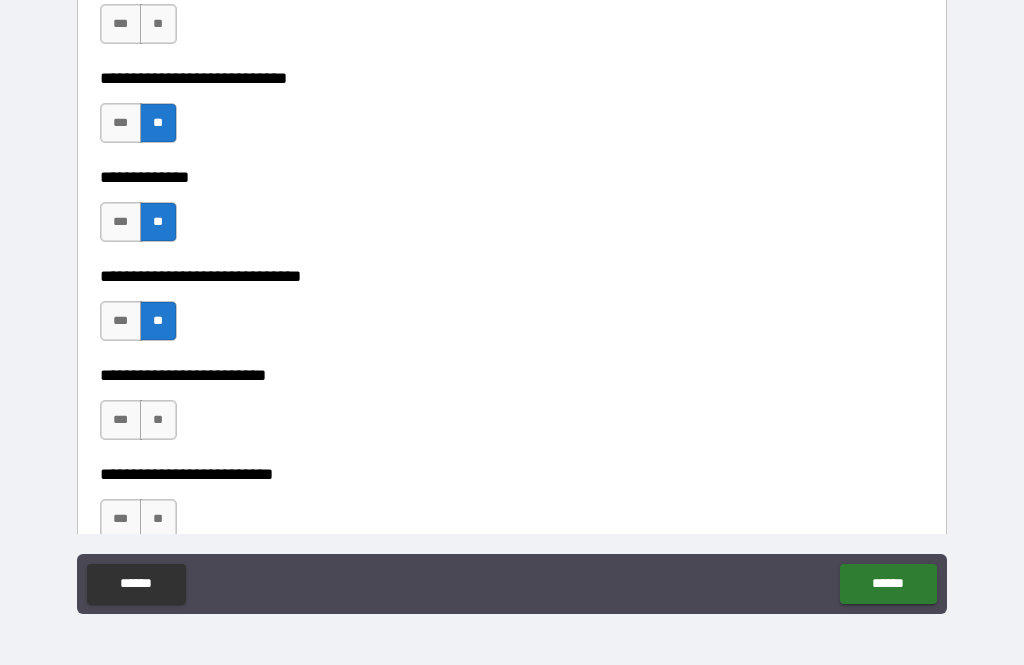 click on "***" at bounding box center (121, 420) 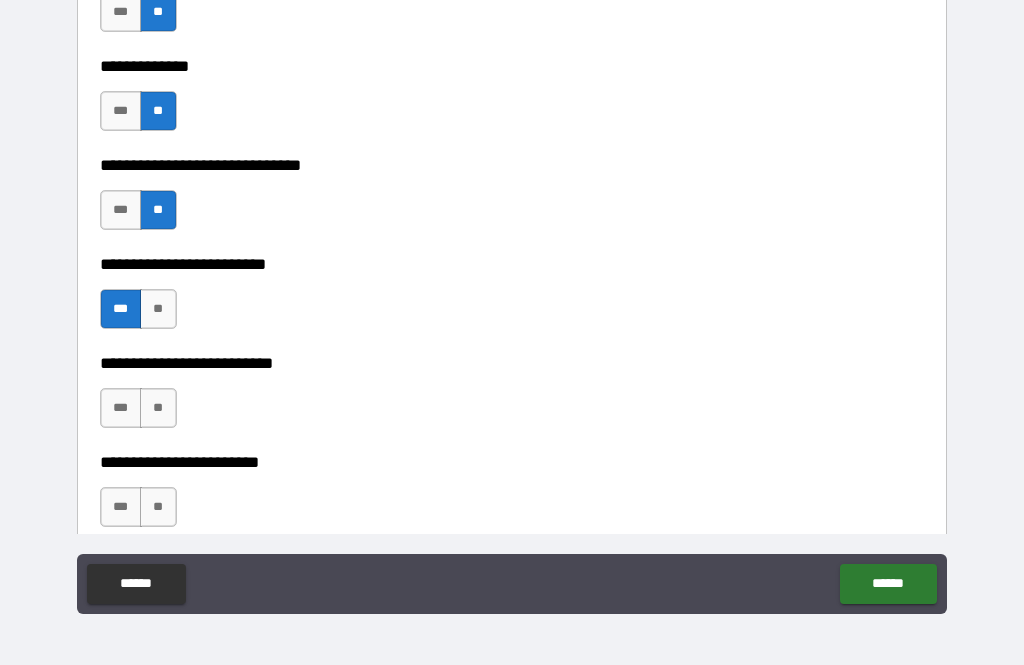 scroll, scrollTop: 2599, scrollLeft: 0, axis: vertical 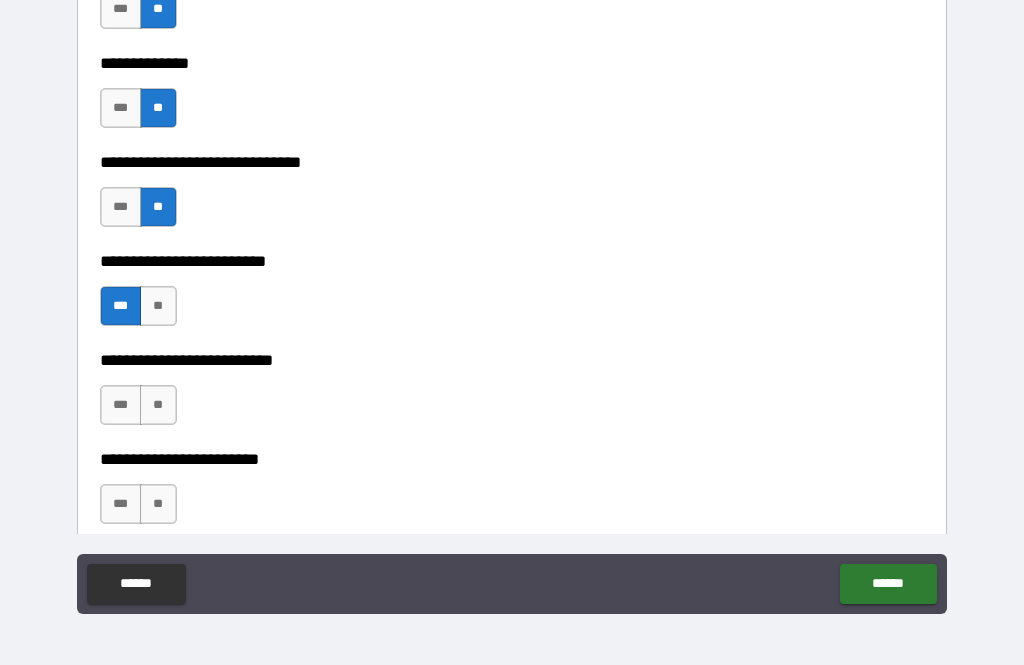 click on "**" at bounding box center [158, 405] 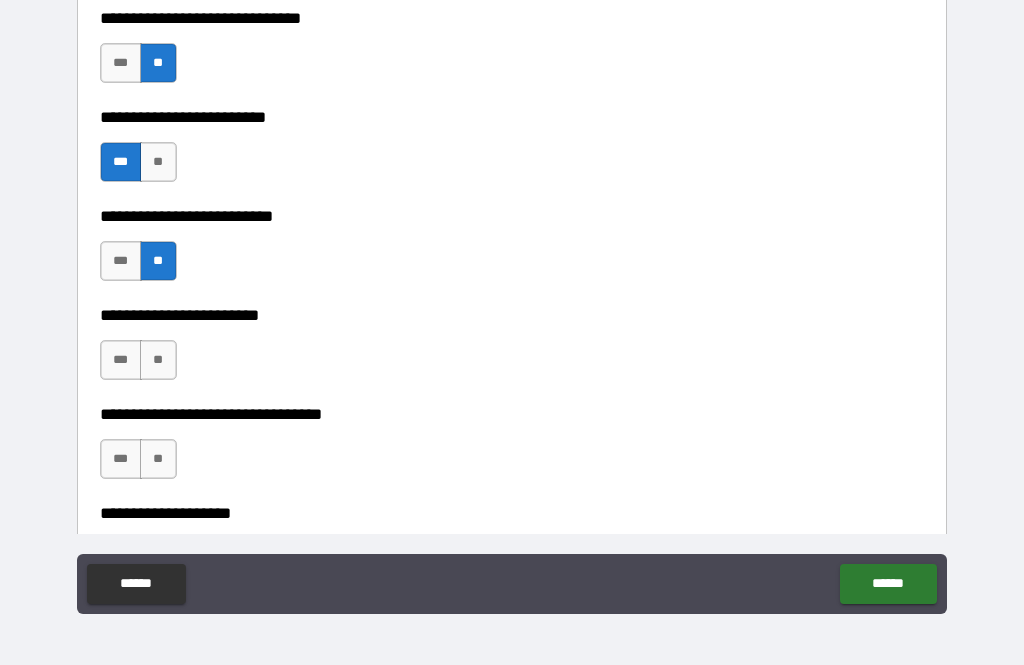 scroll, scrollTop: 2755, scrollLeft: 0, axis: vertical 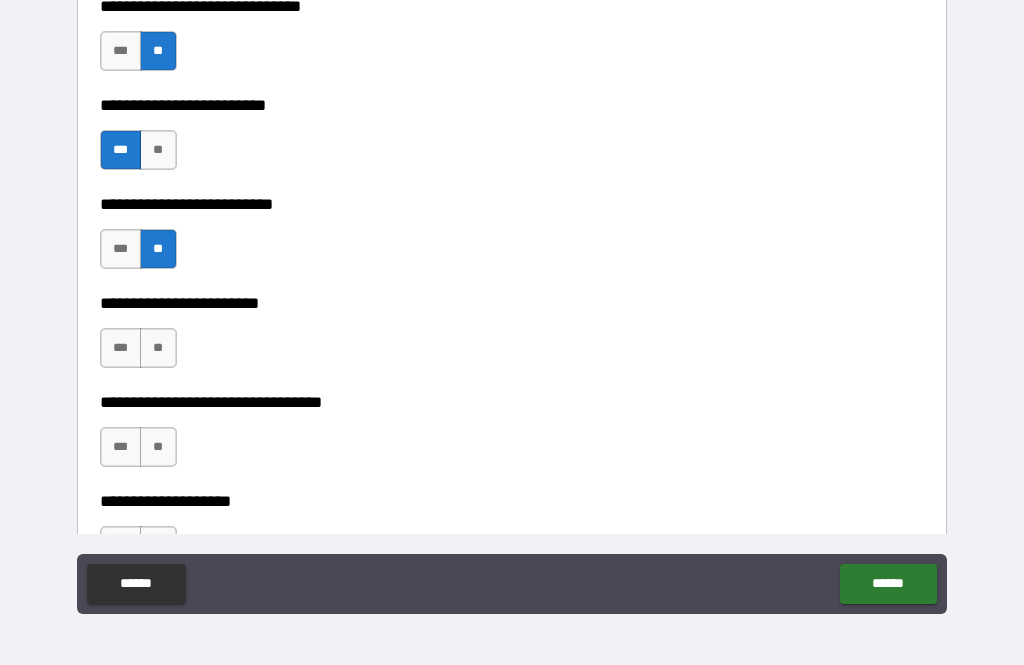click on "**" at bounding box center [158, 348] 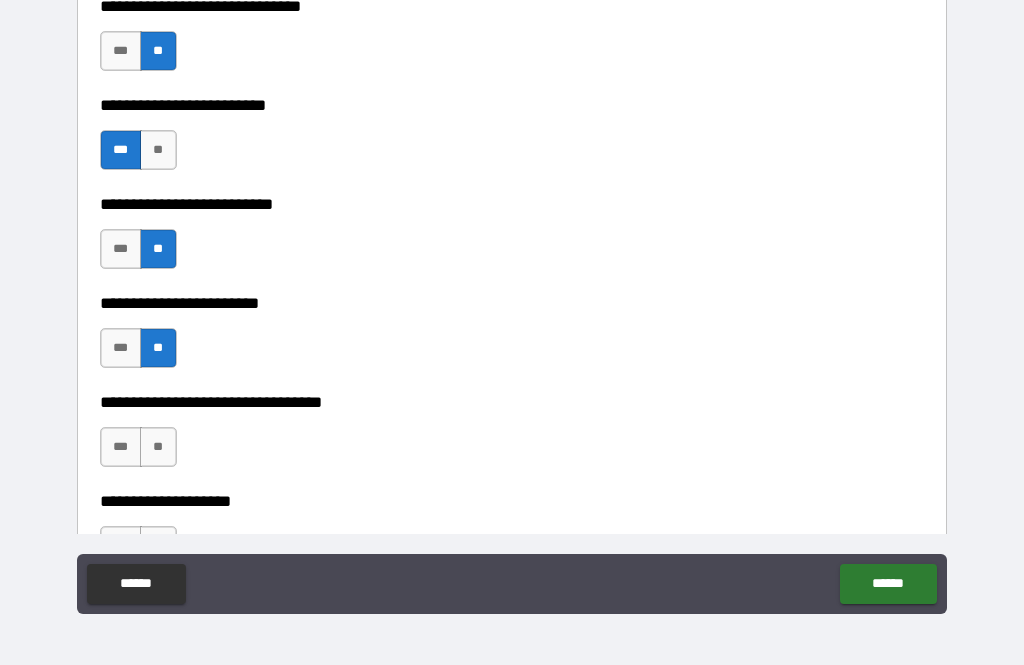 click on "**" at bounding box center [158, 447] 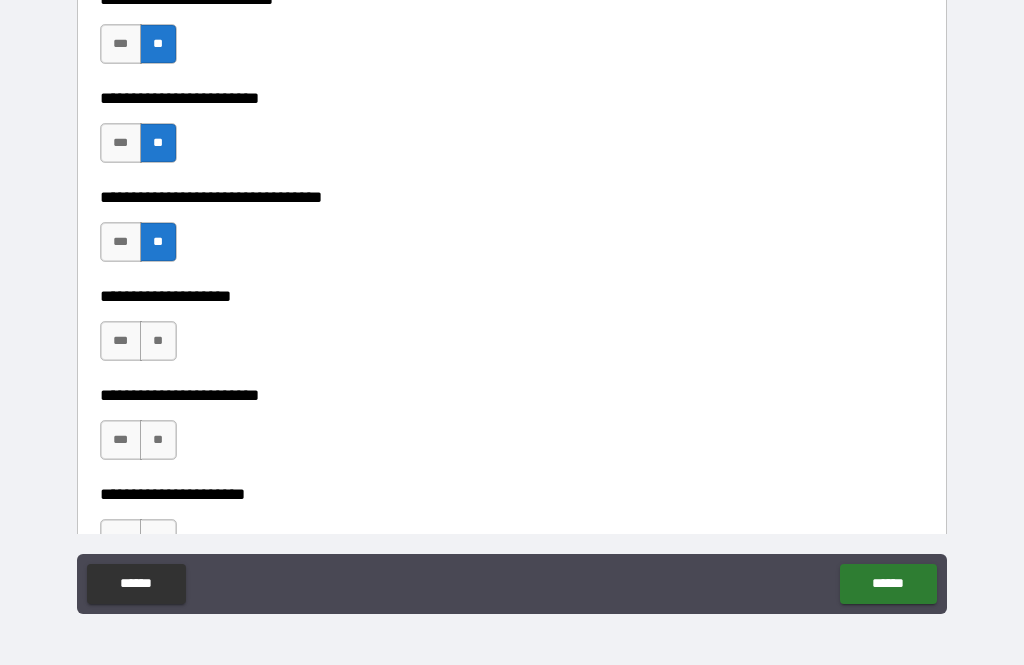 scroll, scrollTop: 2960, scrollLeft: 0, axis: vertical 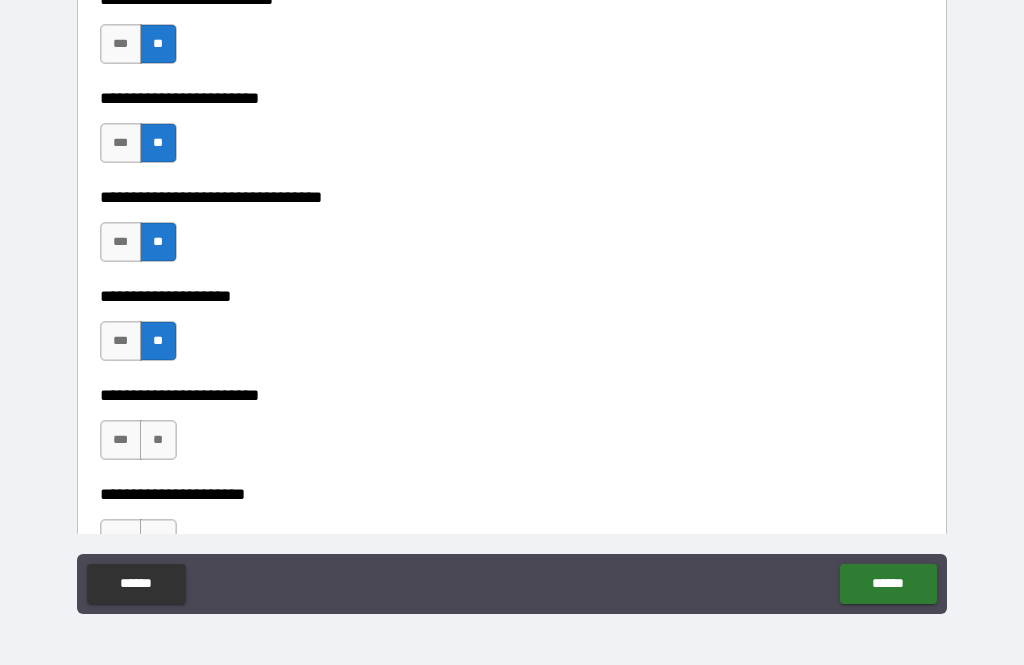 click on "**" at bounding box center [158, 440] 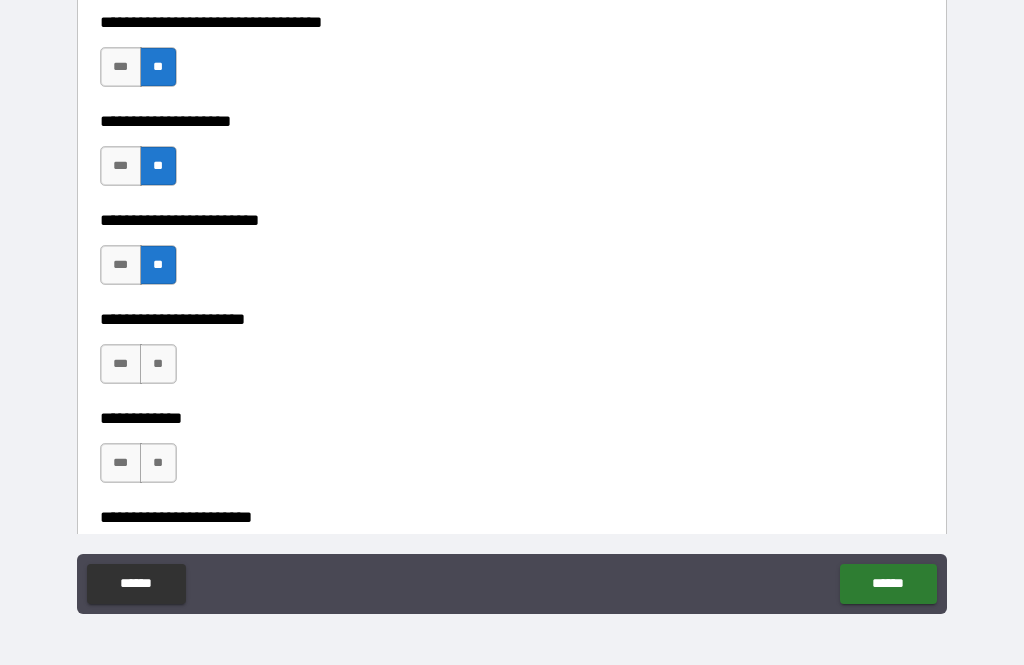 scroll, scrollTop: 3144, scrollLeft: 0, axis: vertical 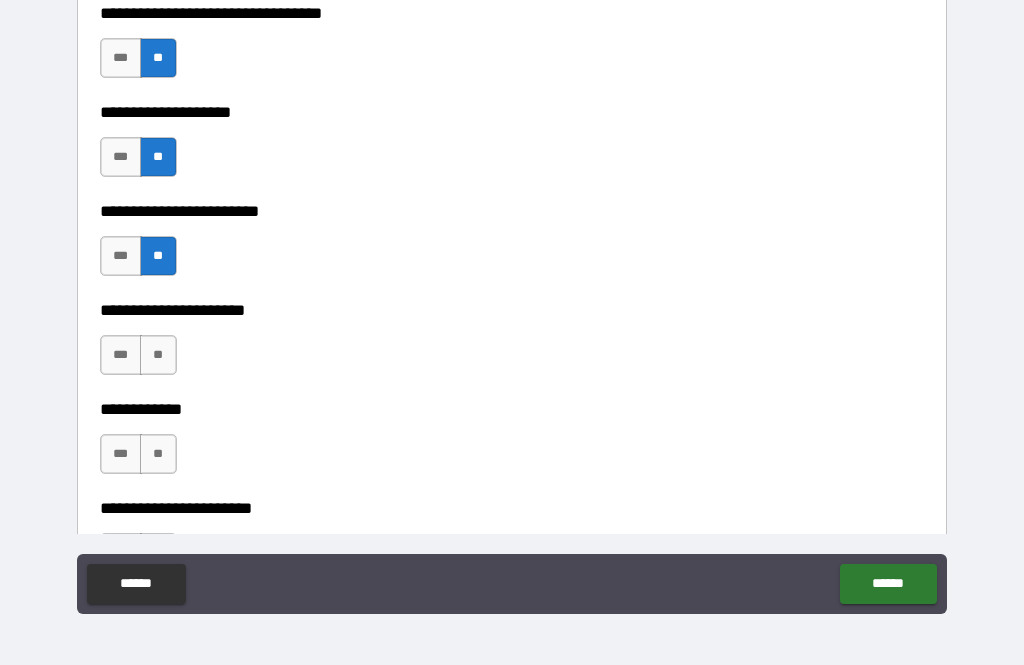 click on "**" at bounding box center [158, 355] 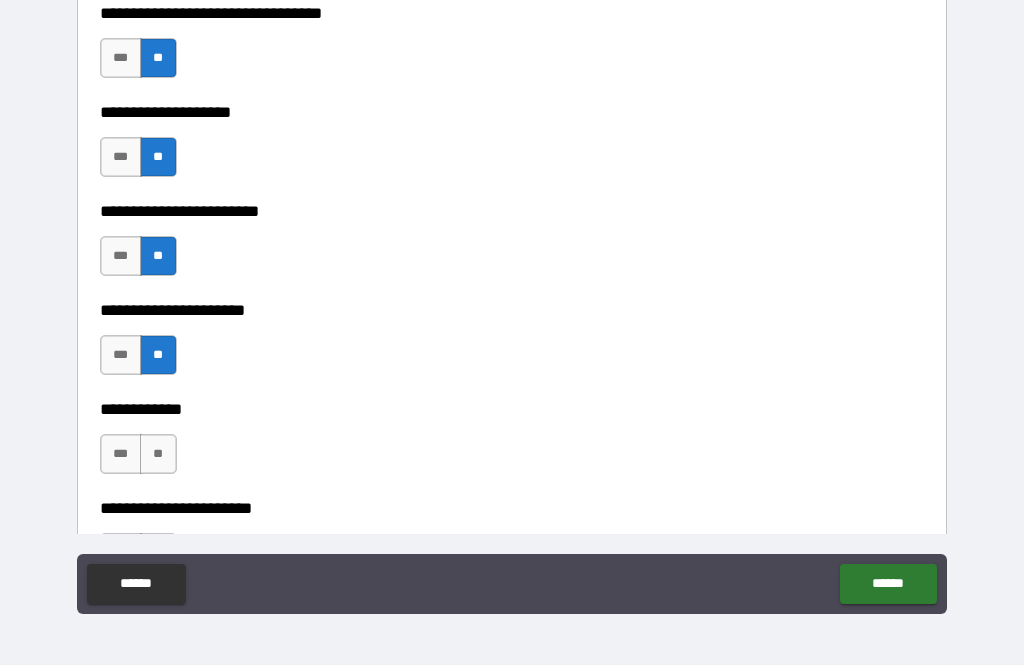 click on "**" at bounding box center [158, 454] 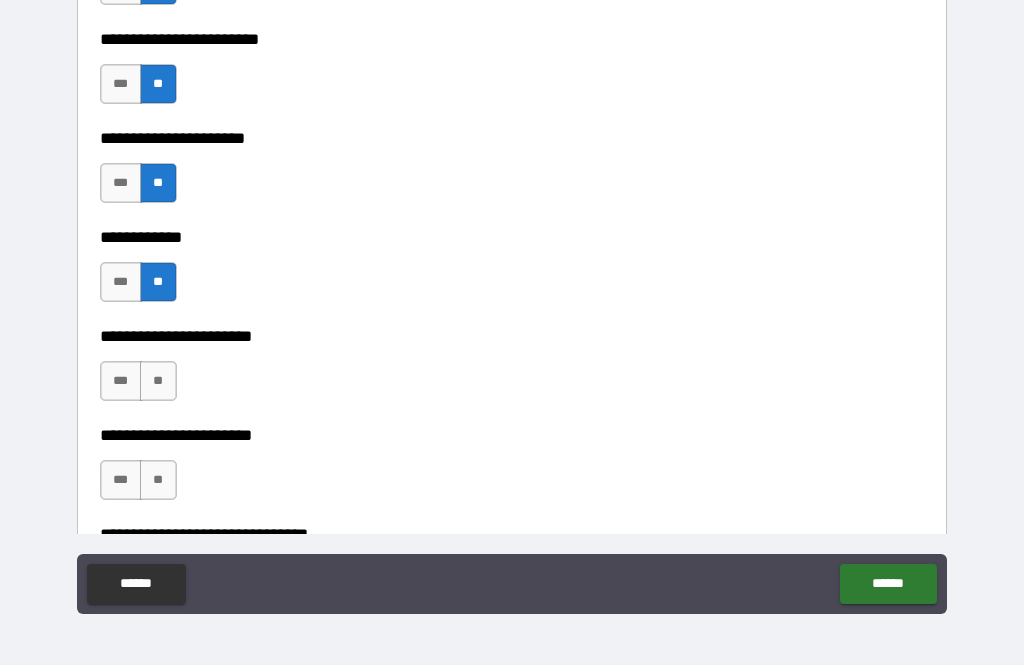 scroll, scrollTop: 3315, scrollLeft: 0, axis: vertical 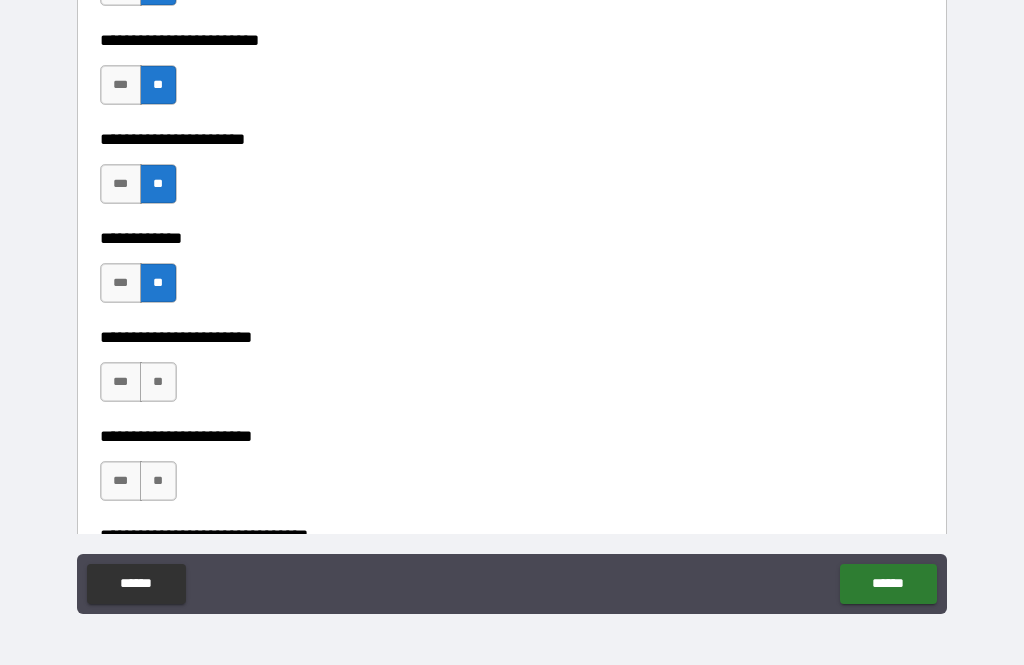 click on "***" at bounding box center [121, 382] 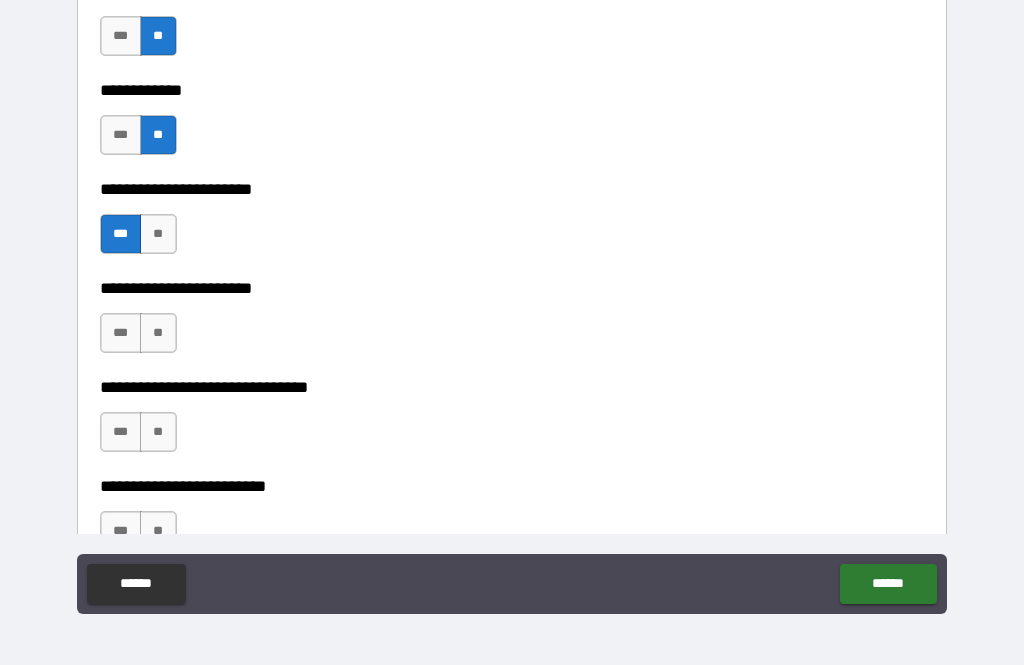 scroll, scrollTop: 3464, scrollLeft: 0, axis: vertical 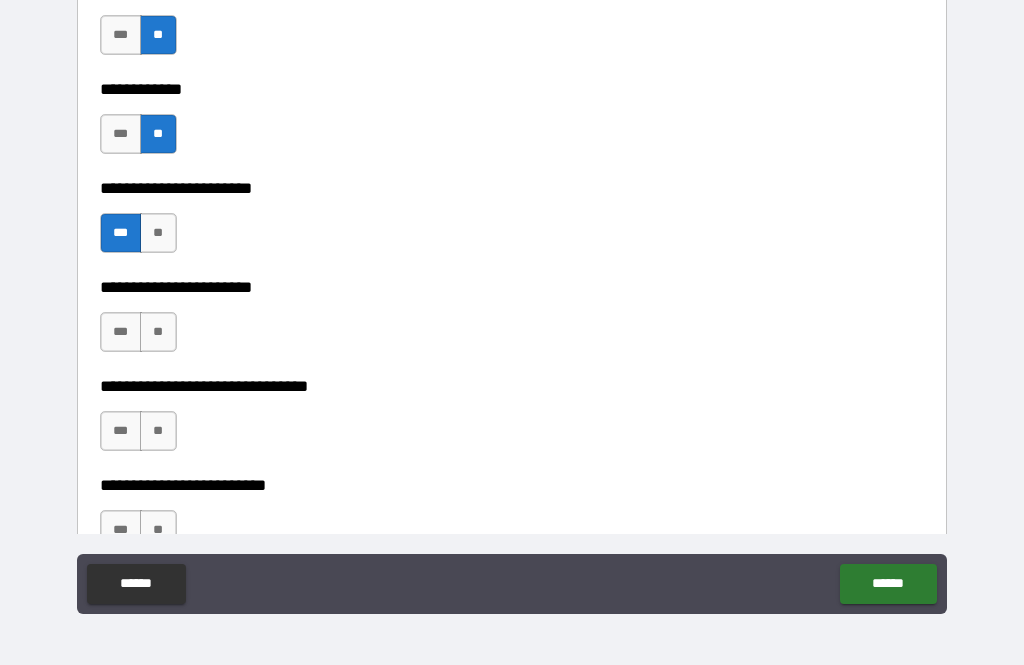 click on "**" at bounding box center [158, 332] 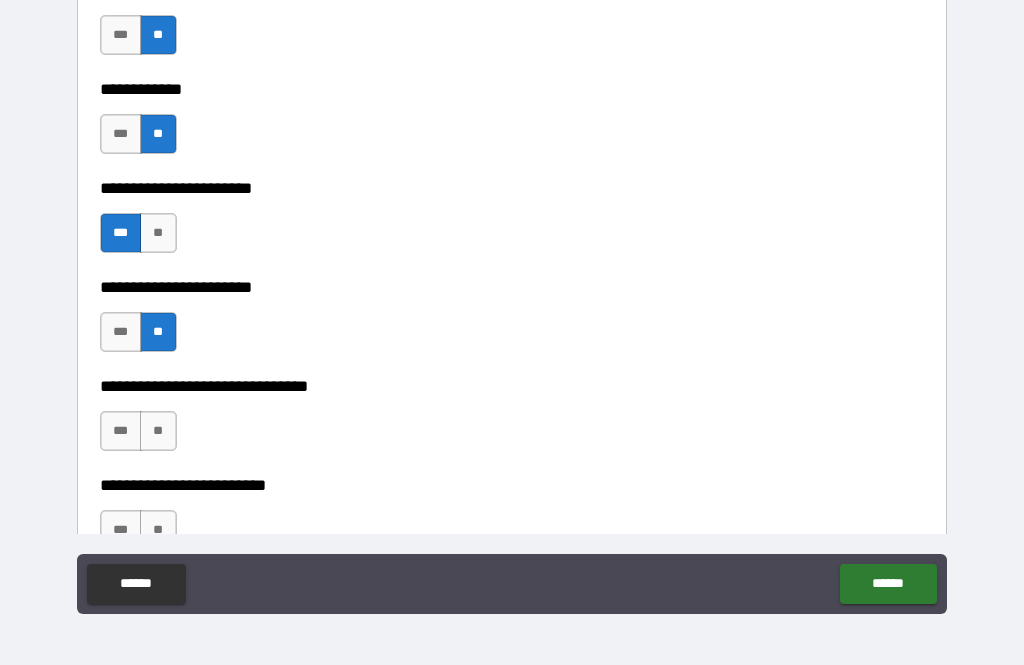 click on "**" at bounding box center (158, 431) 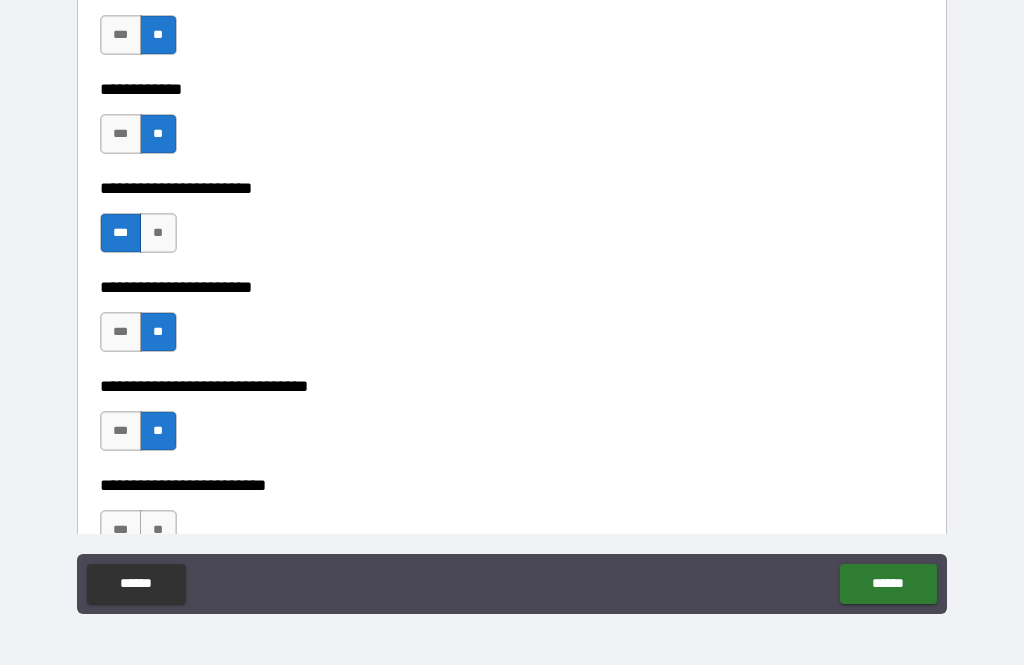 click on "**" at bounding box center (158, 530) 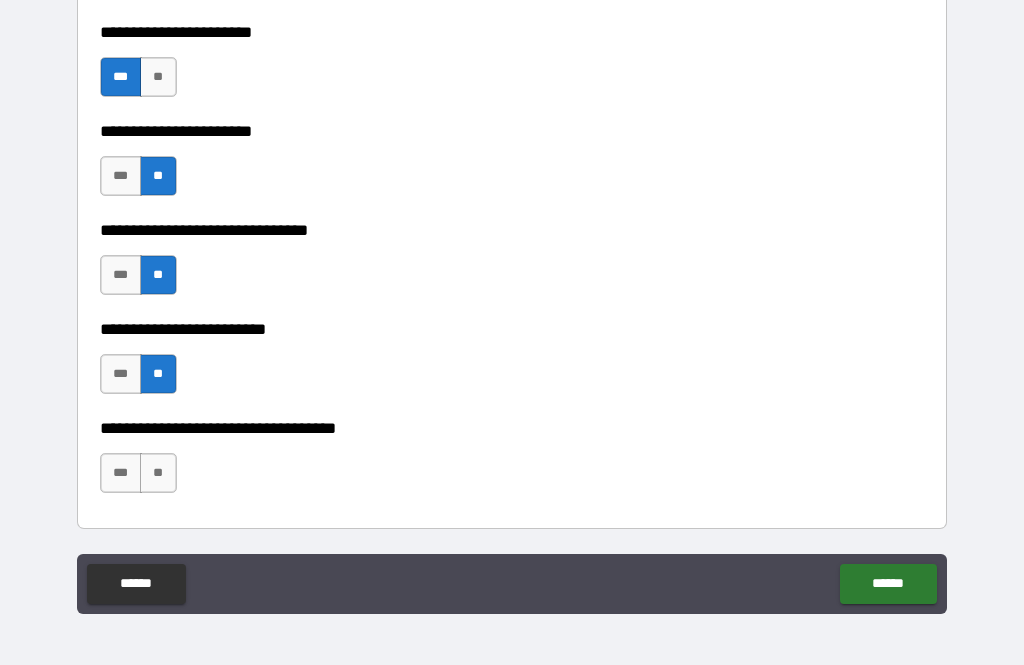 scroll, scrollTop: 3617, scrollLeft: 0, axis: vertical 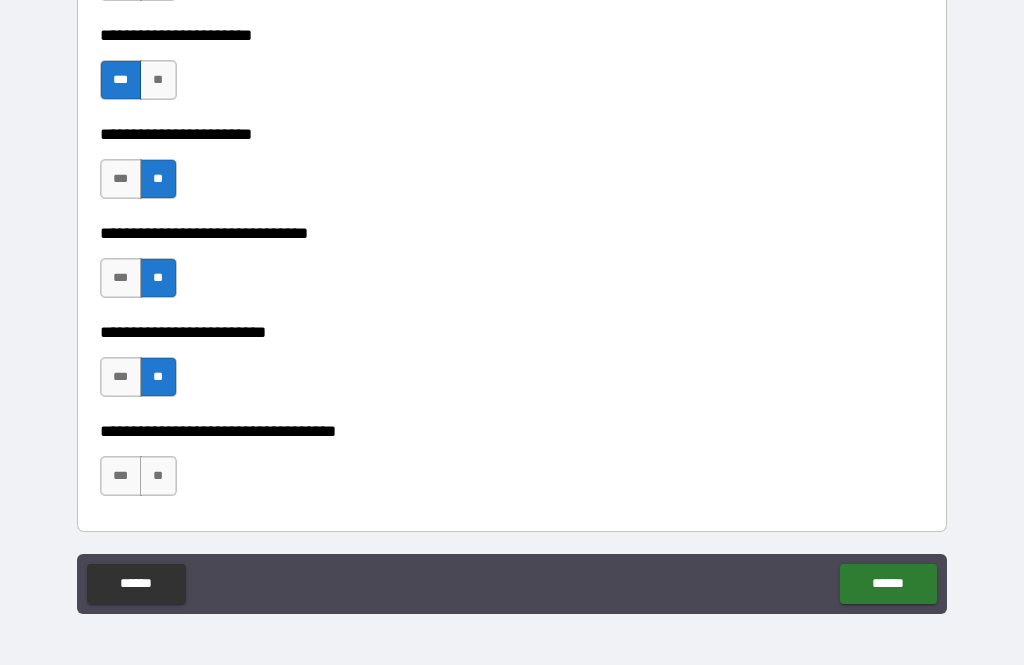click on "**" at bounding box center (158, 476) 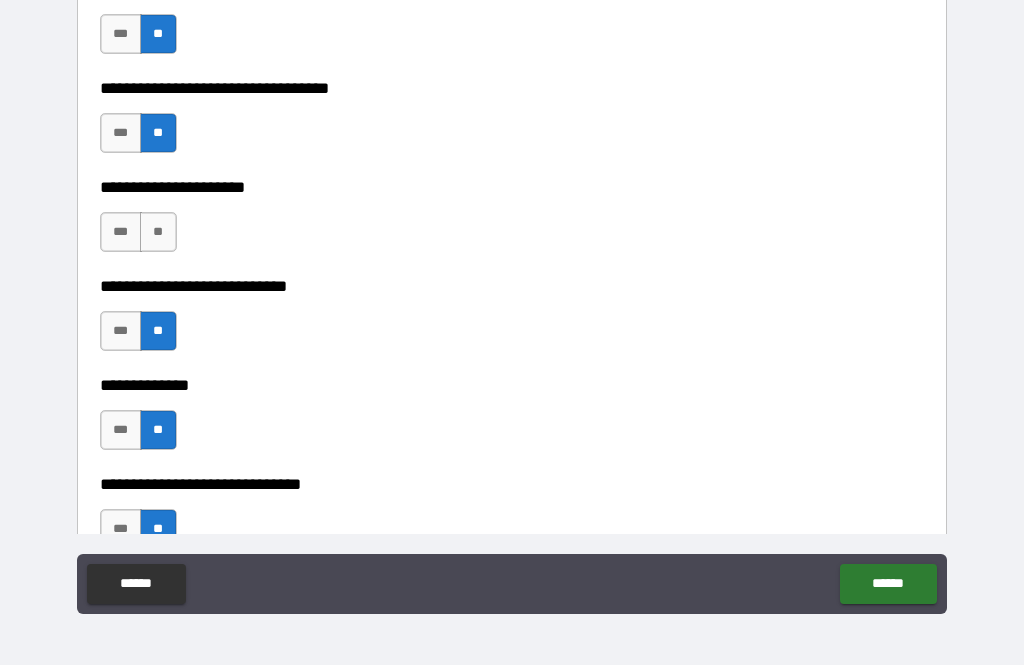 scroll, scrollTop: 2256, scrollLeft: 0, axis: vertical 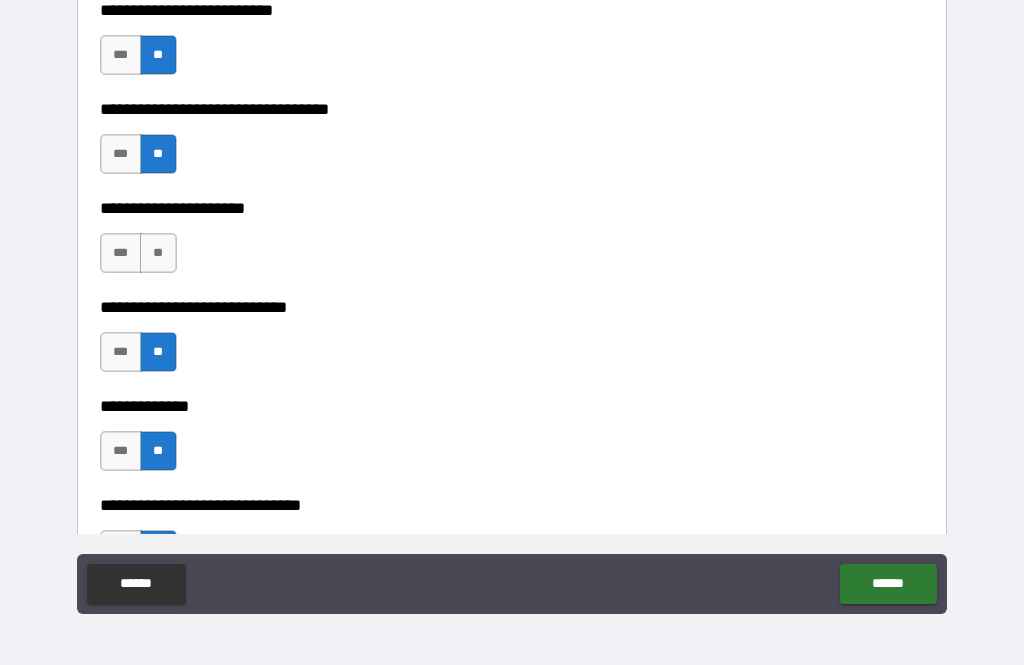 click on "**" at bounding box center [158, 253] 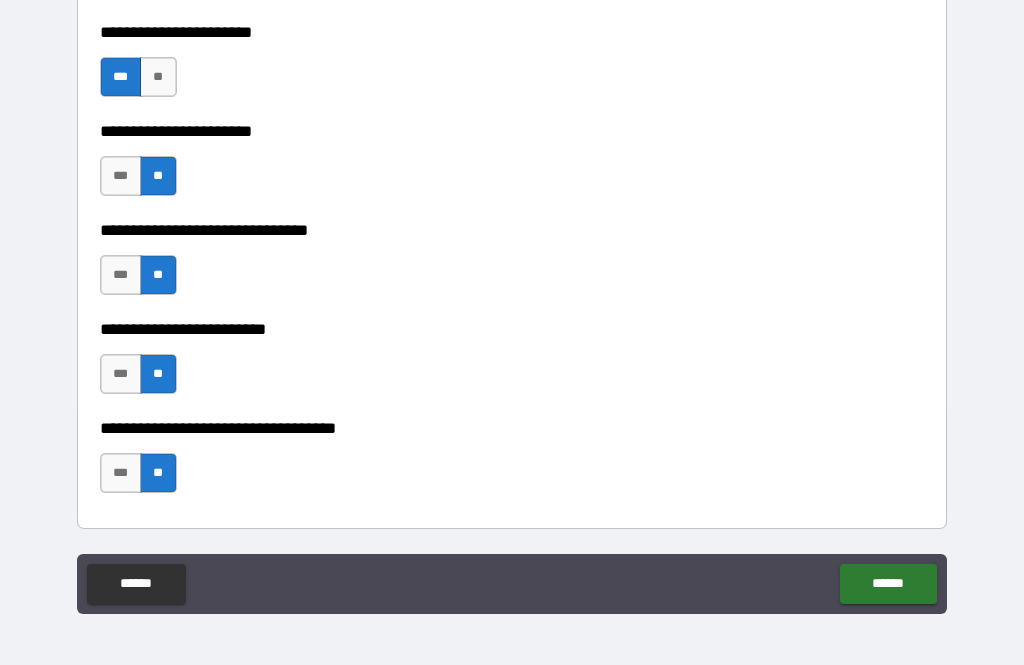 scroll, scrollTop: 3620, scrollLeft: 0, axis: vertical 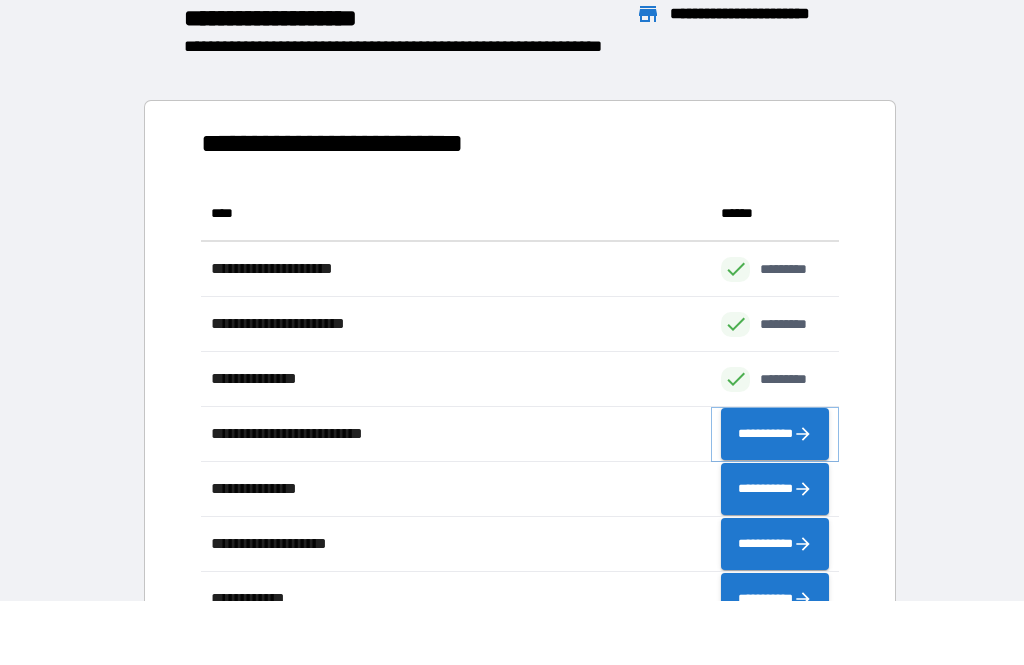 click on "**********" at bounding box center [775, 434] 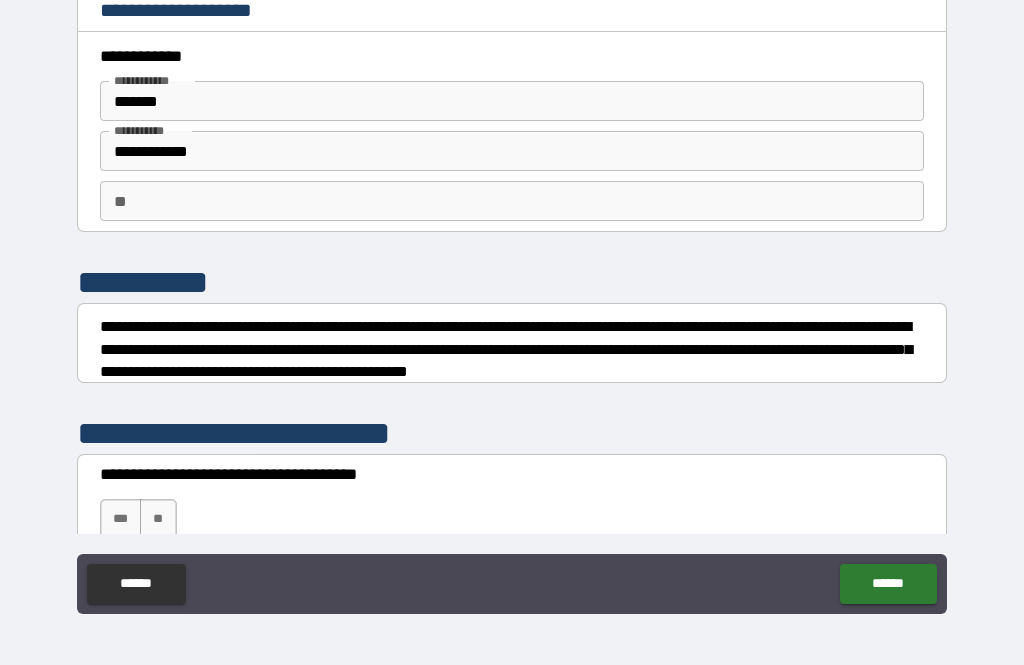 click on "**********" at bounding box center [512, 151] 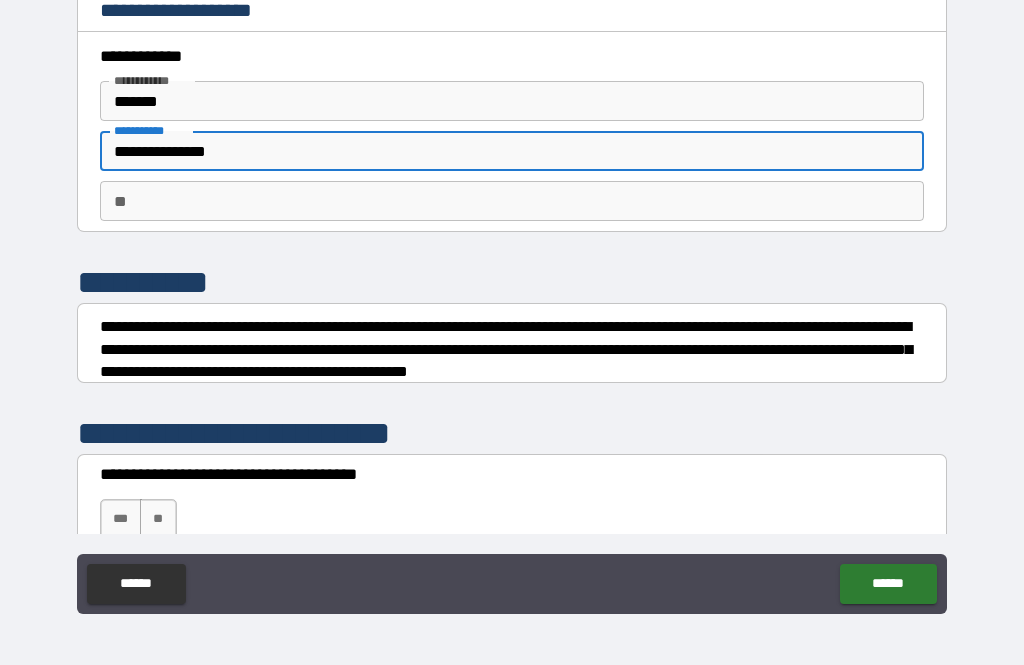click on "** **" at bounding box center [512, 201] 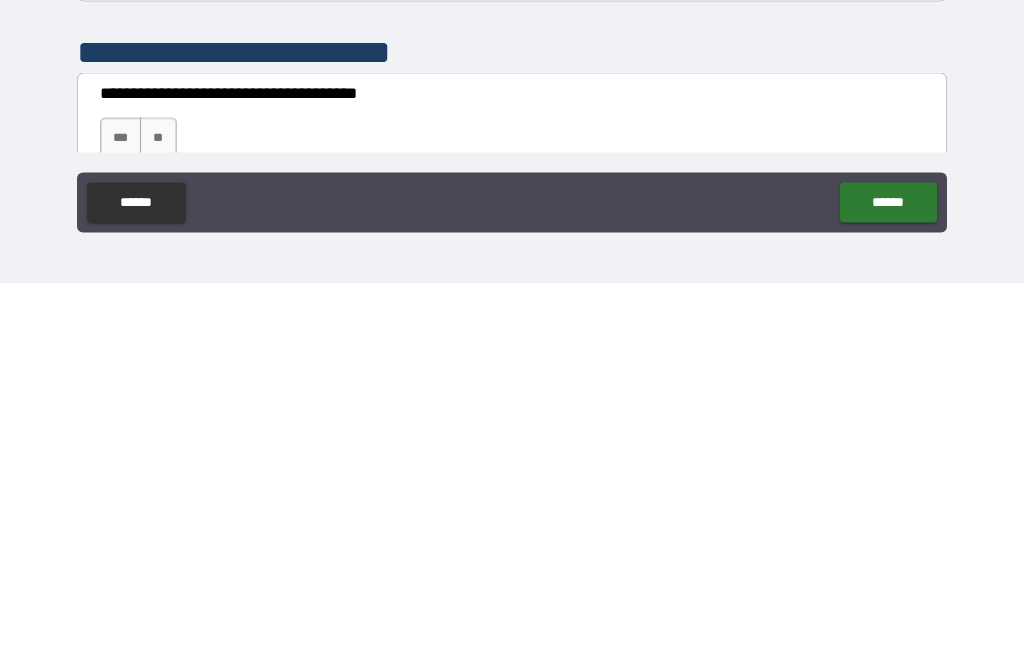 click on "***" at bounding box center (121, 519) 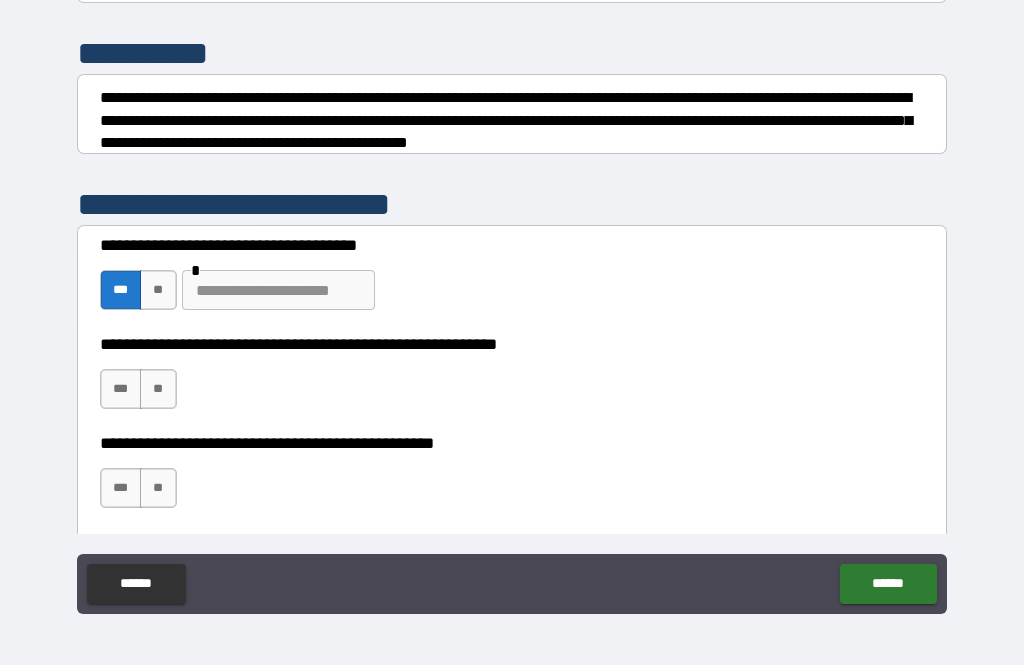 scroll, scrollTop: 228, scrollLeft: 0, axis: vertical 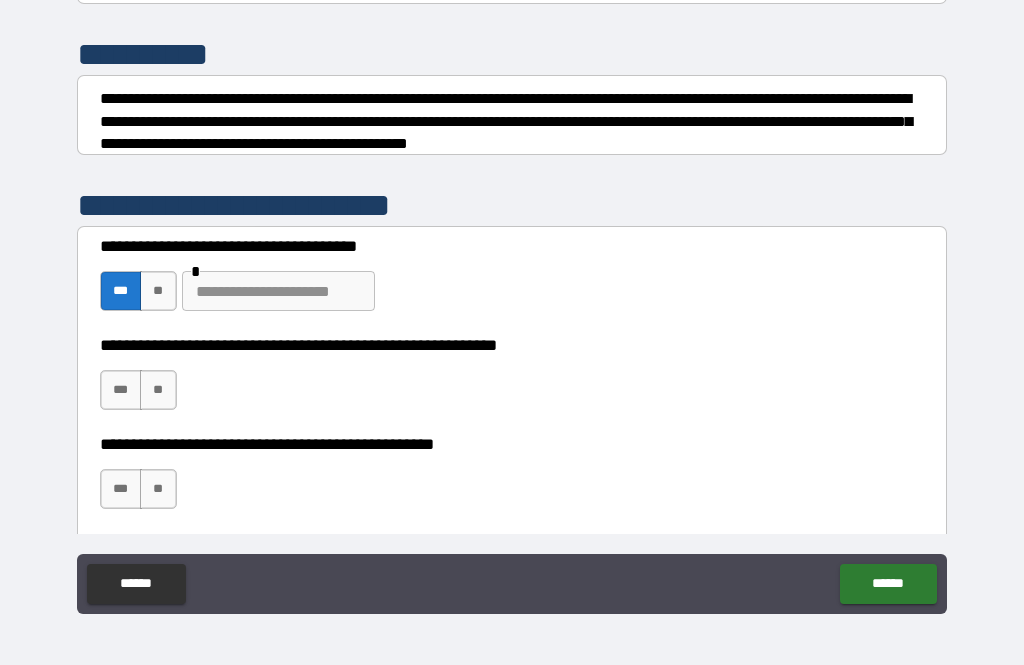 click on "***" at bounding box center [121, 390] 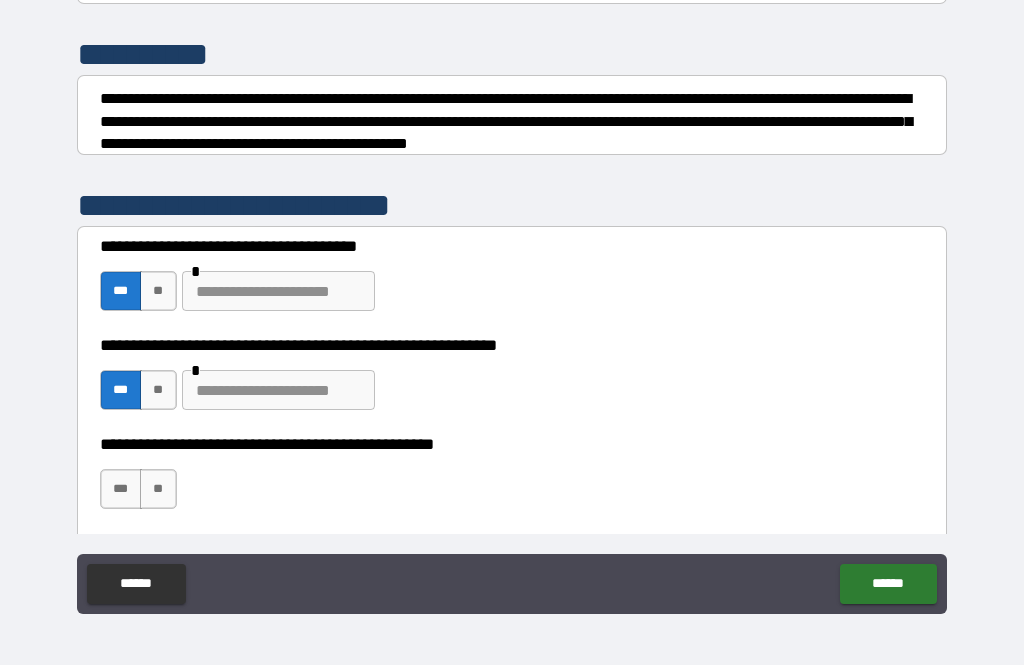 click on "**" at bounding box center [158, 489] 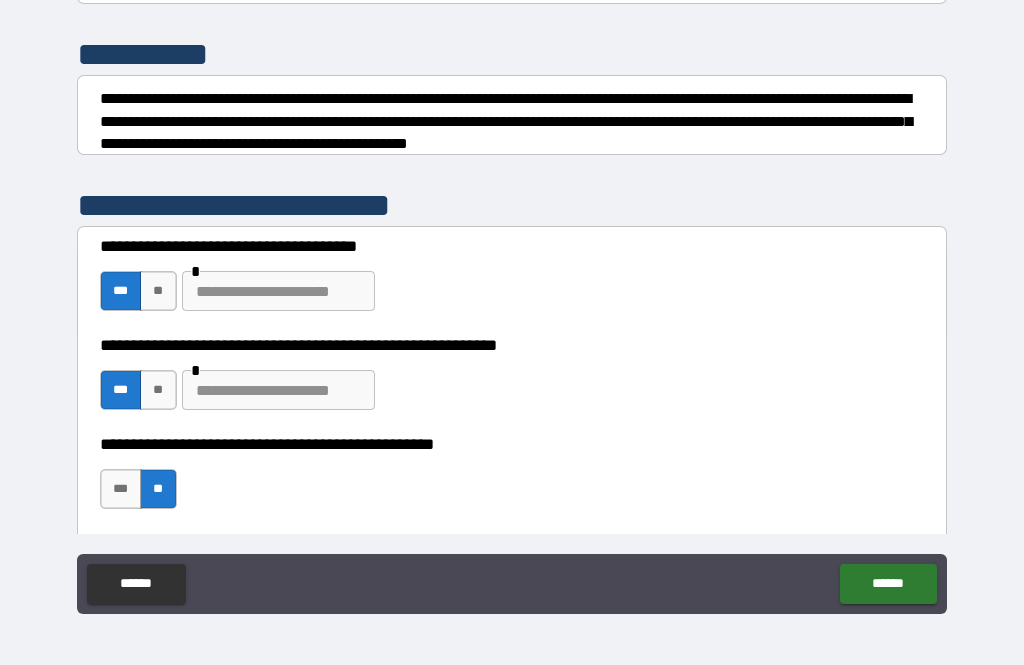 click at bounding box center [278, 390] 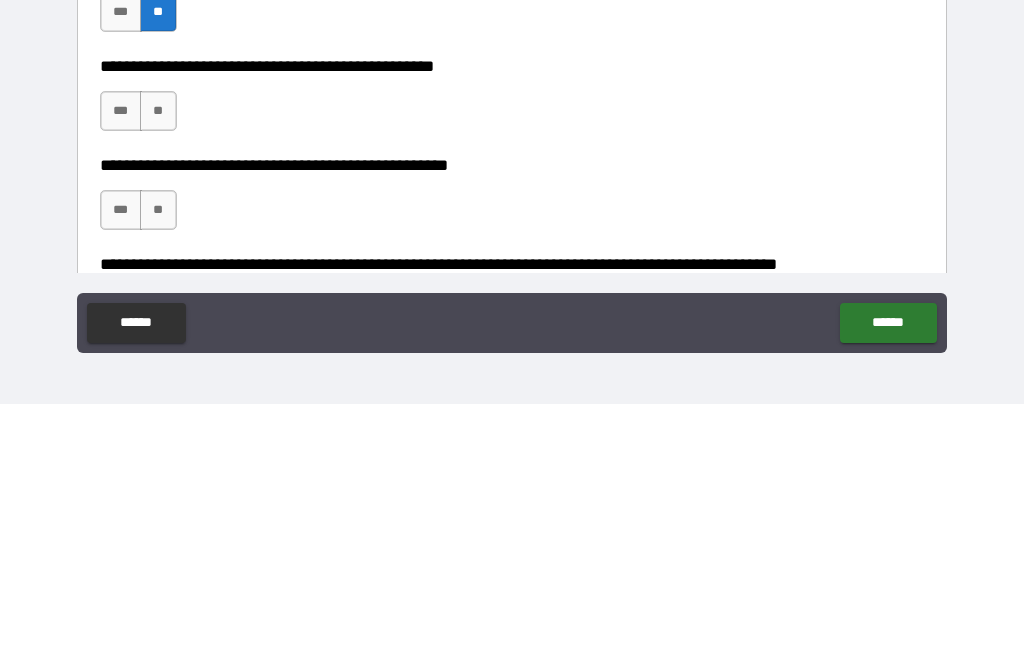 scroll, scrollTop: 438, scrollLeft: 0, axis: vertical 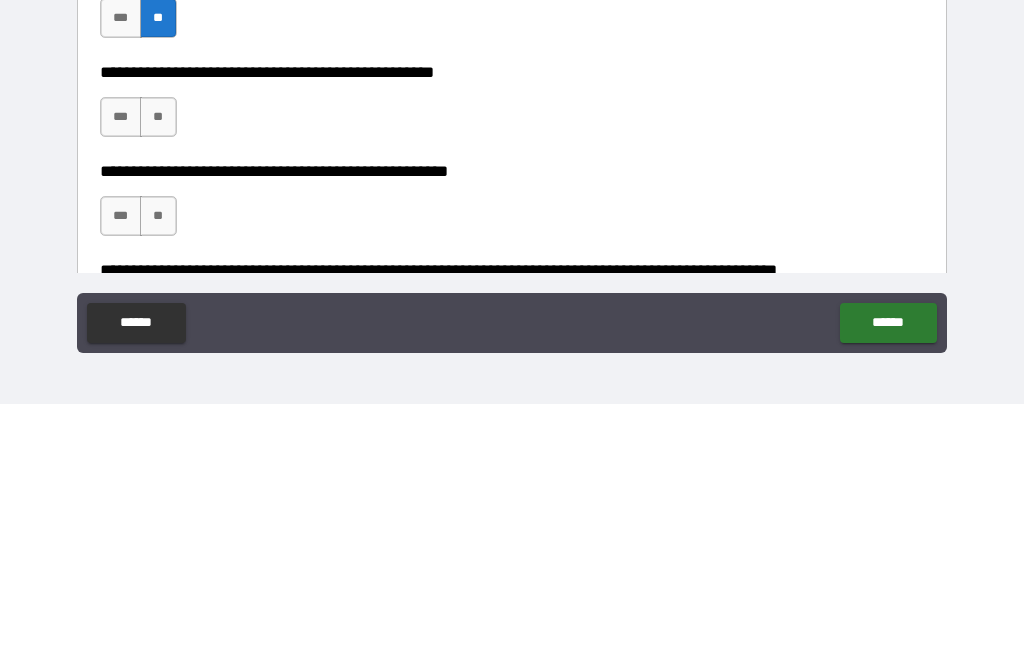 click on "**" at bounding box center [158, 378] 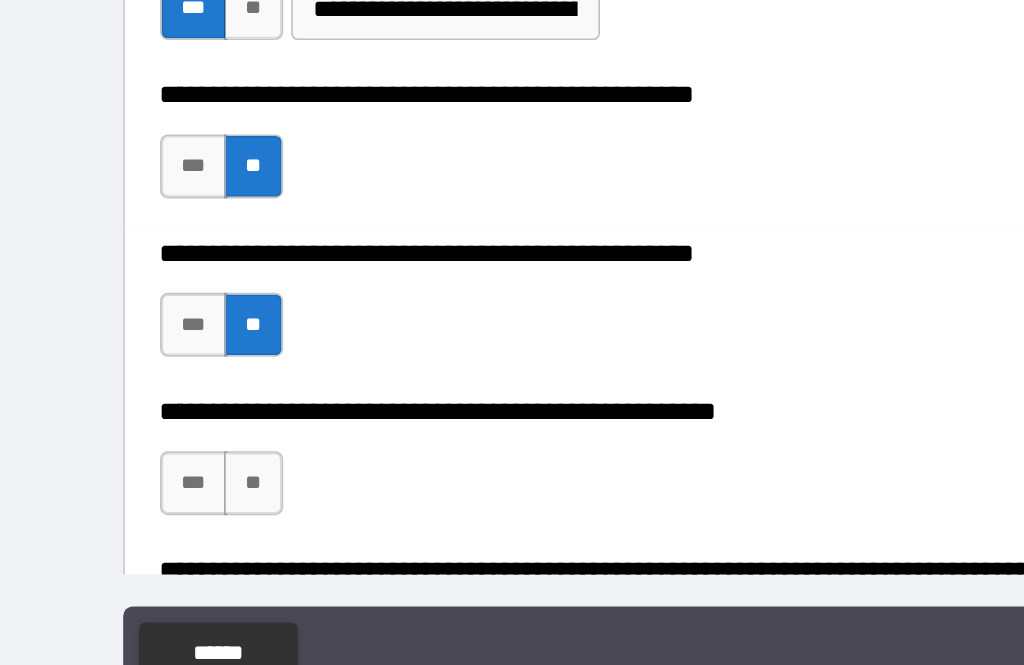 click on "**" at bounding box center (158, 477) 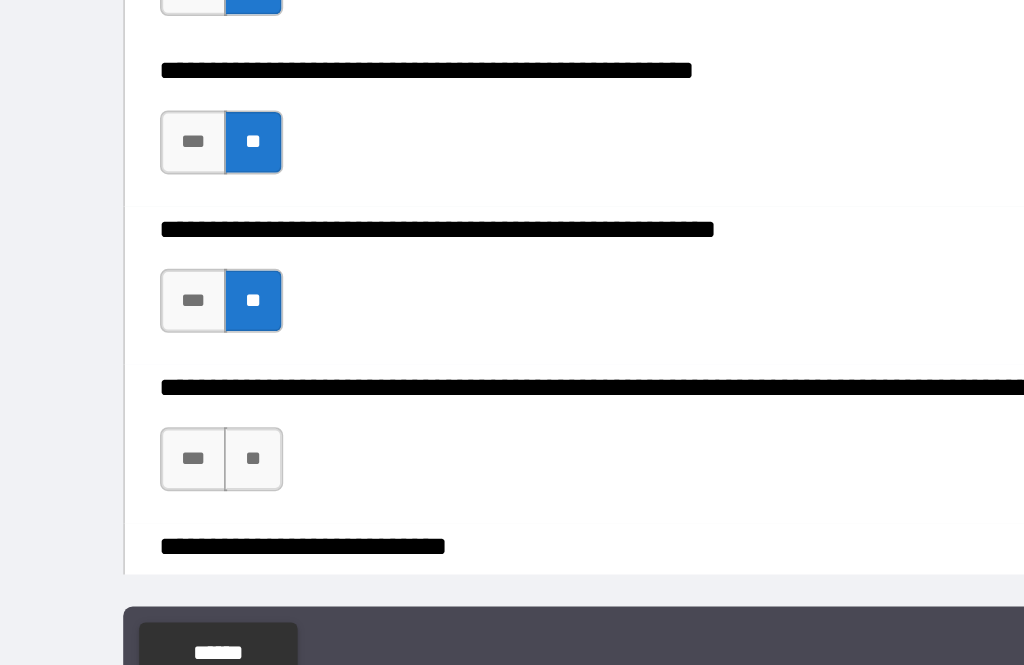 scroll, scrollTop: 555, scrollLeft: 0, axis: vertical 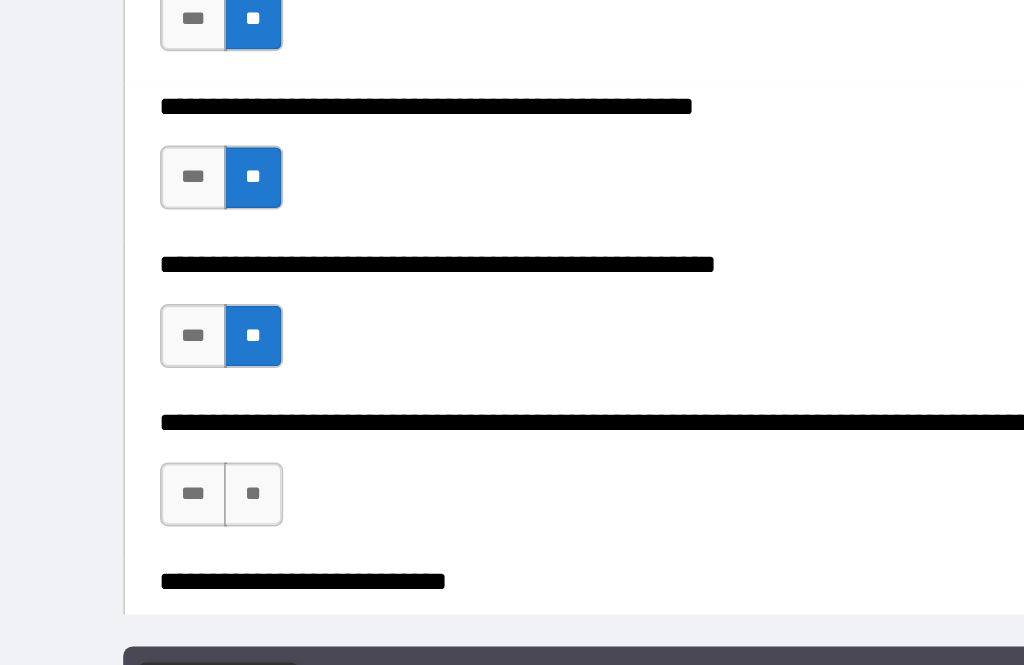 click on "**" at bounding box center (158, 459) 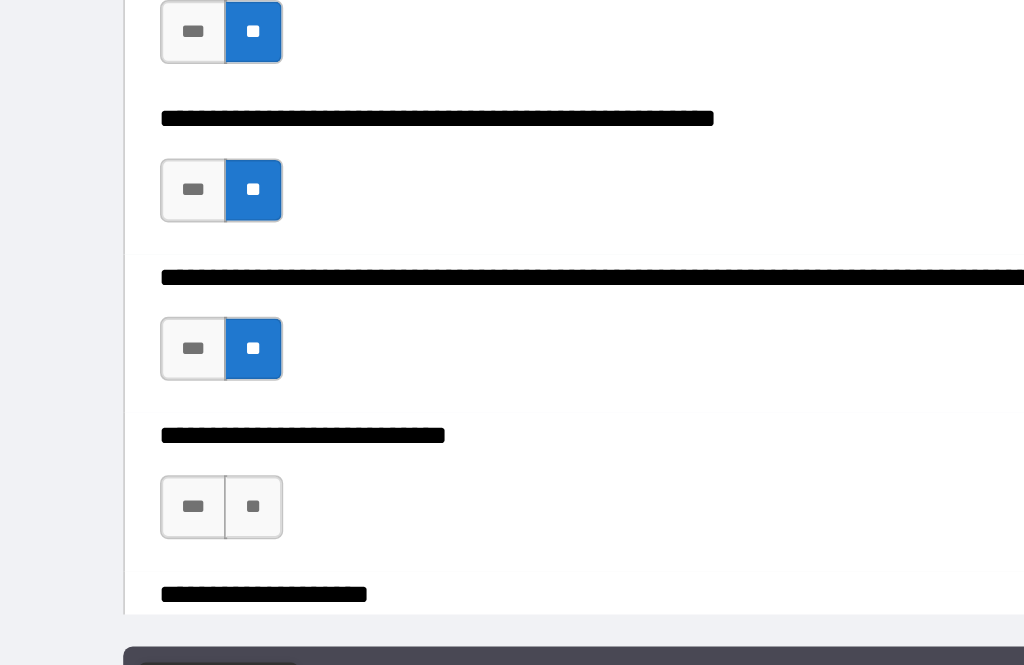 scroll, scrollTop: 651, scrollLeft: 0, axis: vertical 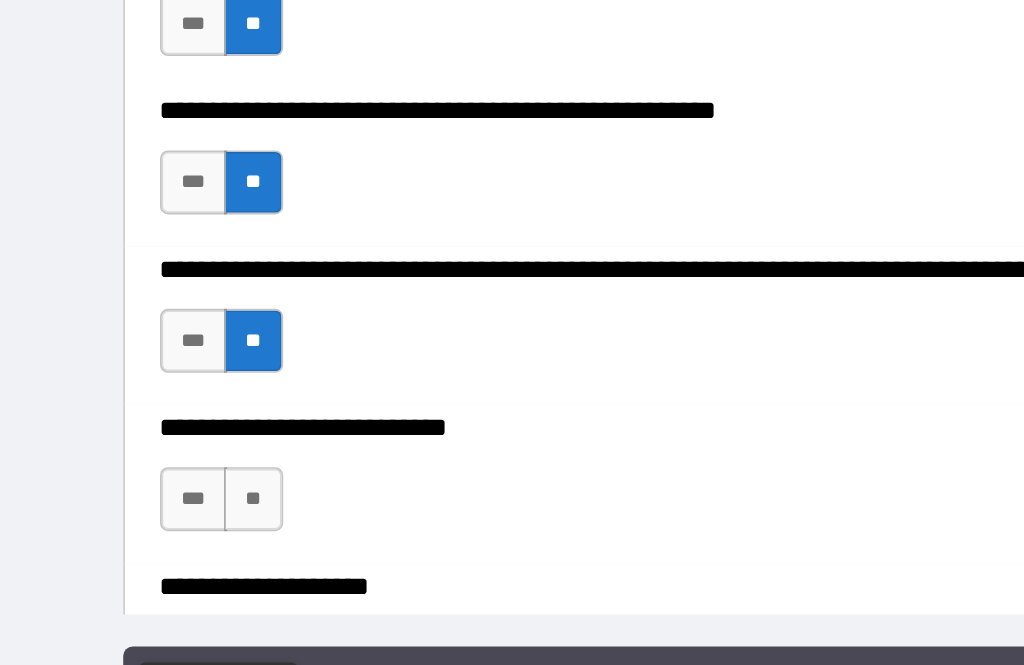 click on "**" at bounding box center (158, 462) 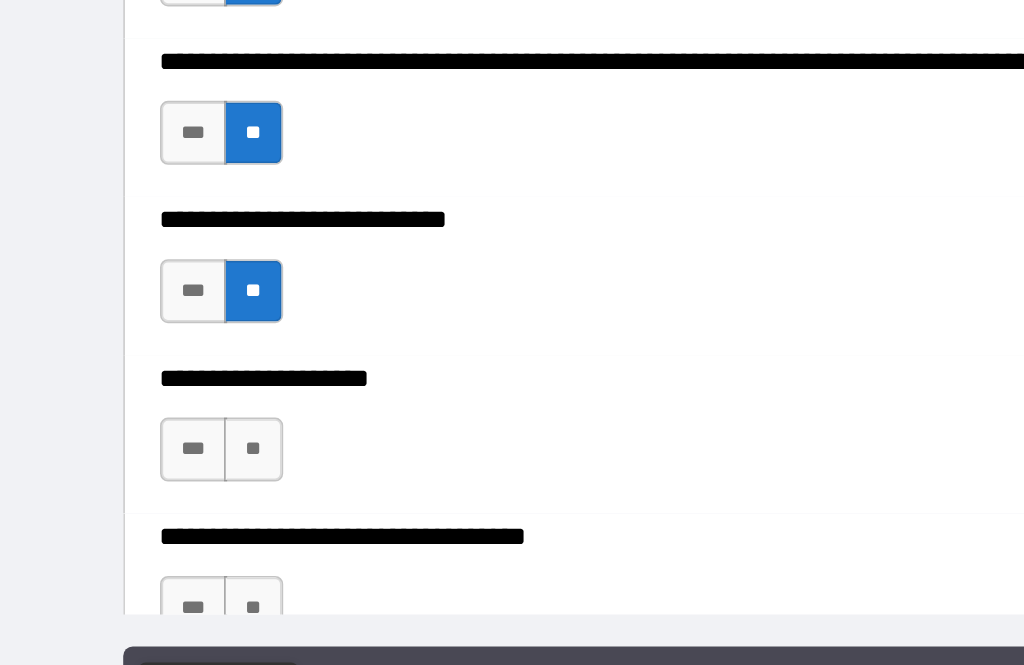 scroll, scrollTop: 781, scrollLeft: 0, axis: vertical 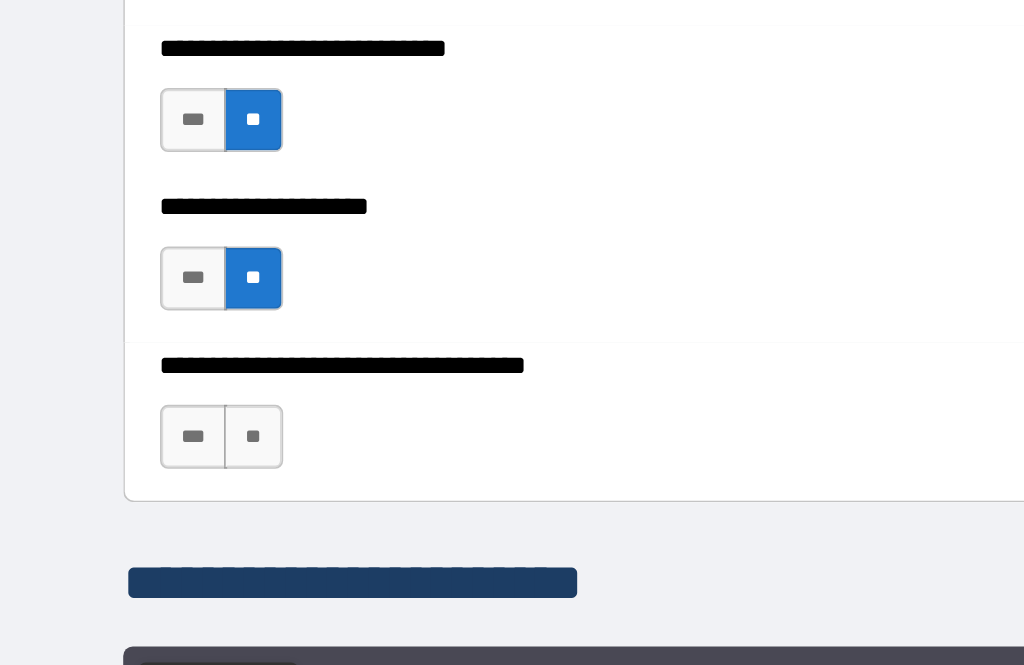 click on "**" at bounding box center (158, 423) 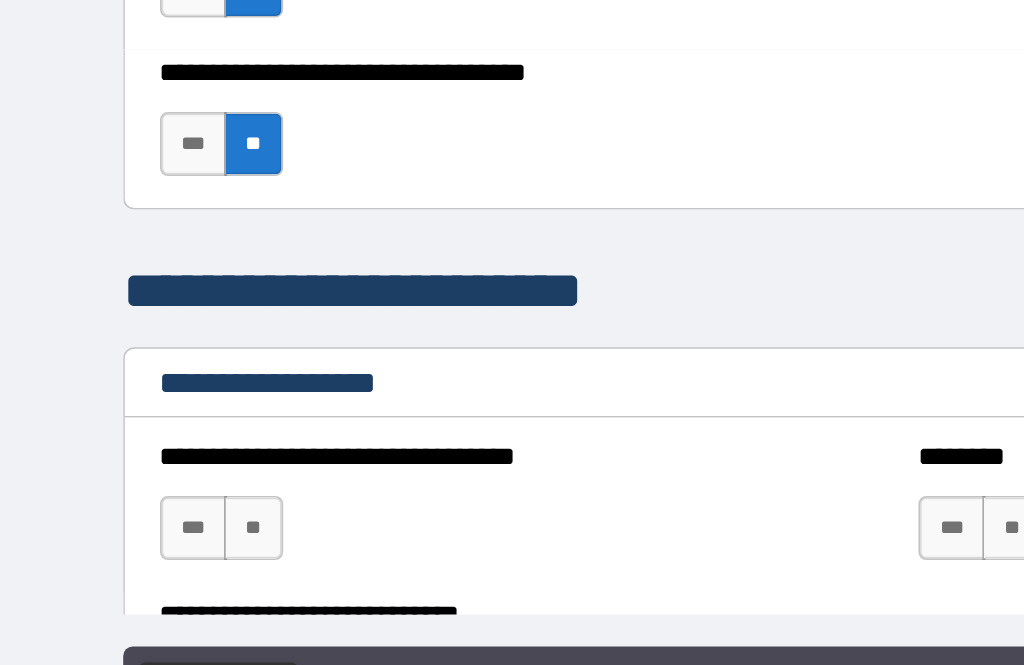 scroll, scrollTop: 1072, scrollLeft: 0, axis: vertical 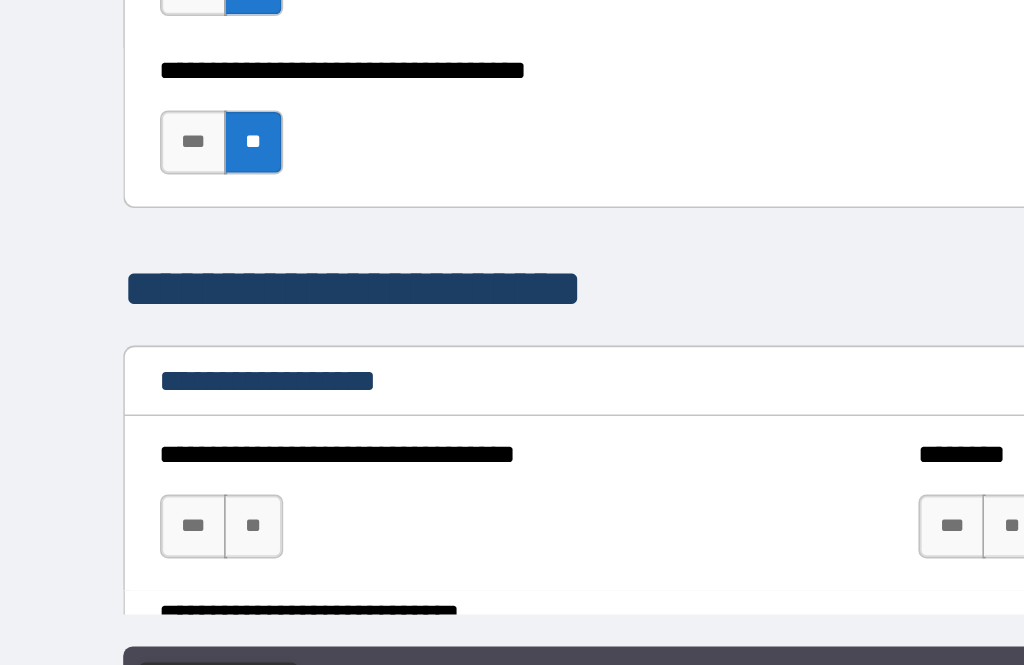 click on "**" at bounding box center [158, 479] 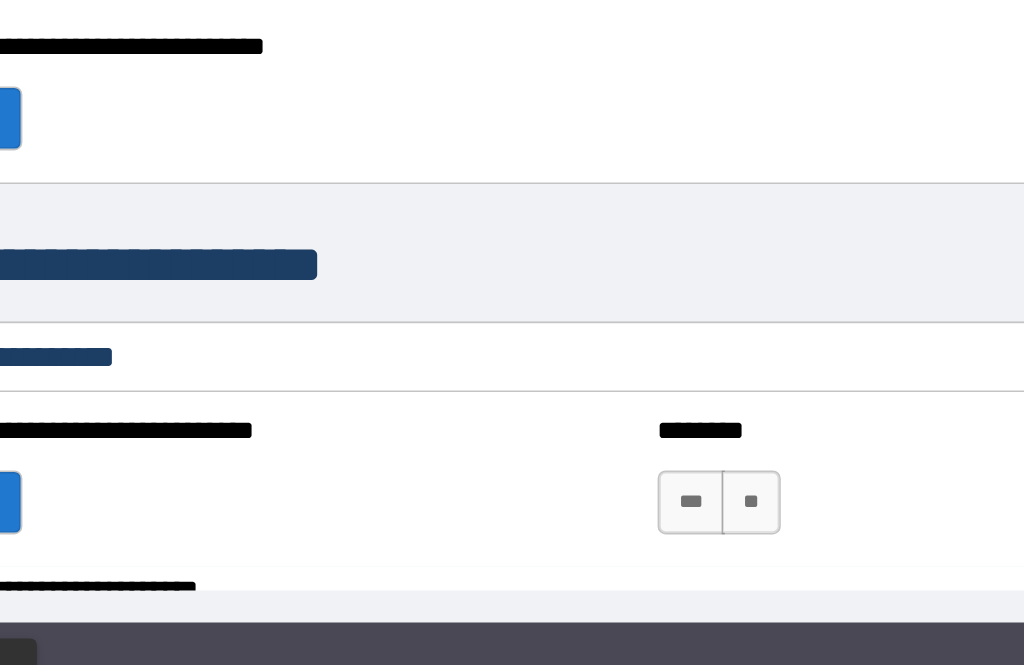 click on "**" at bounding box center (632, 479) 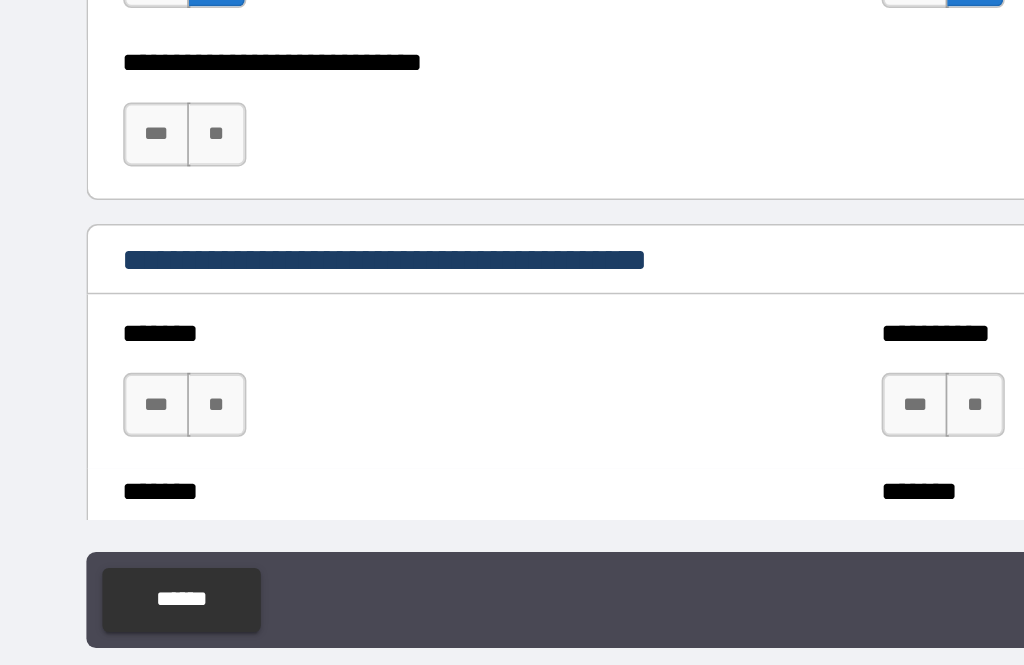 scroll, scrollTop: 1361, scrollLeft: 0, axis: vertical 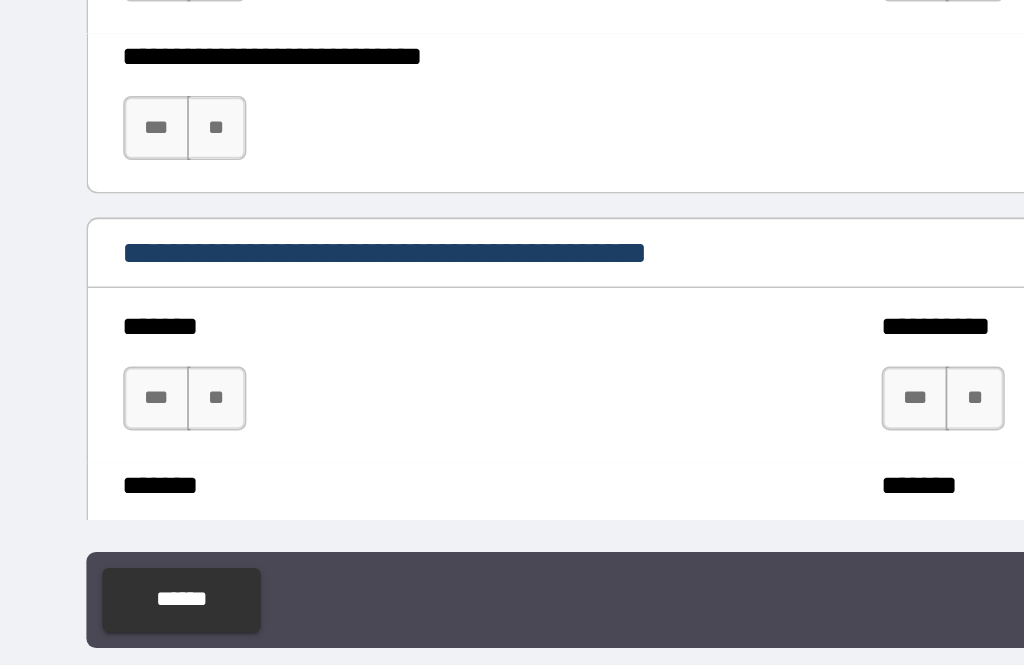 click on "**" at bounding box center (158, 289) 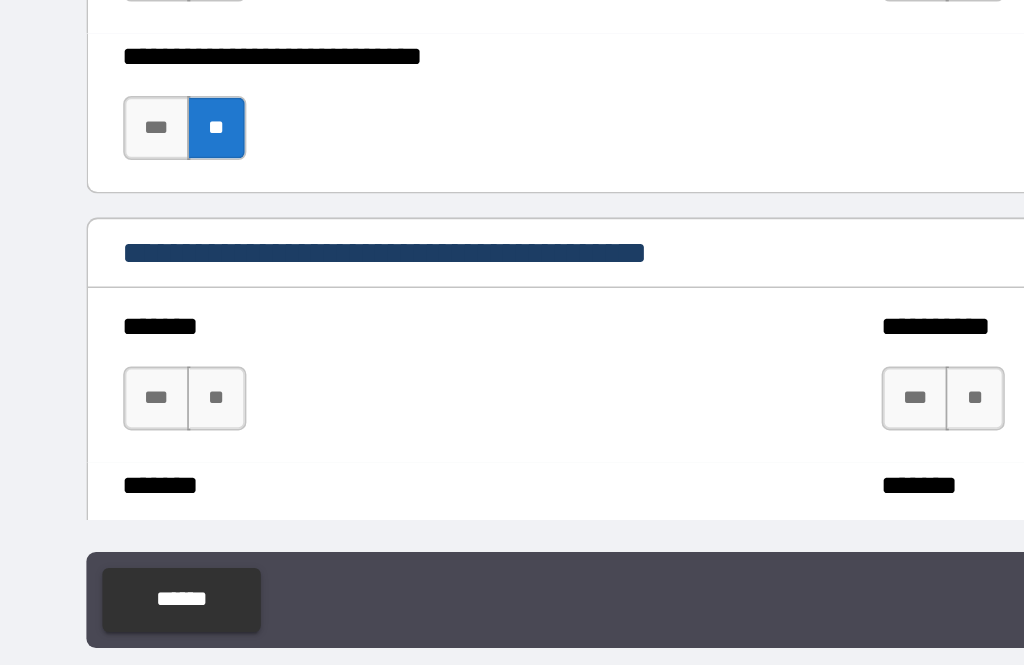 click on "**" at bounding box center (158, 458) 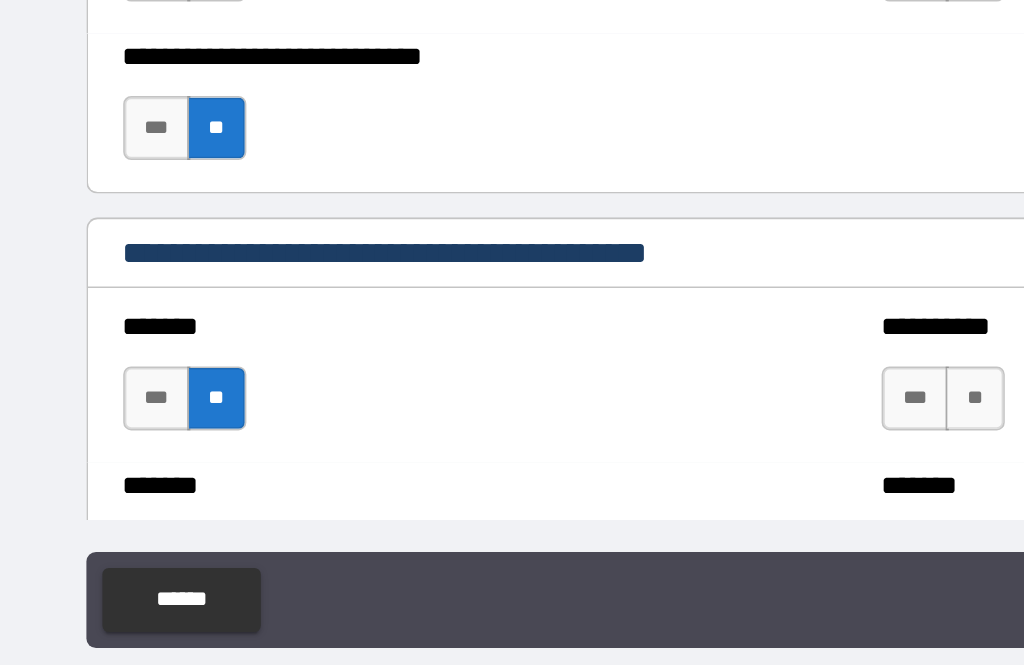 click on "**" at bounding box center (632, 458) 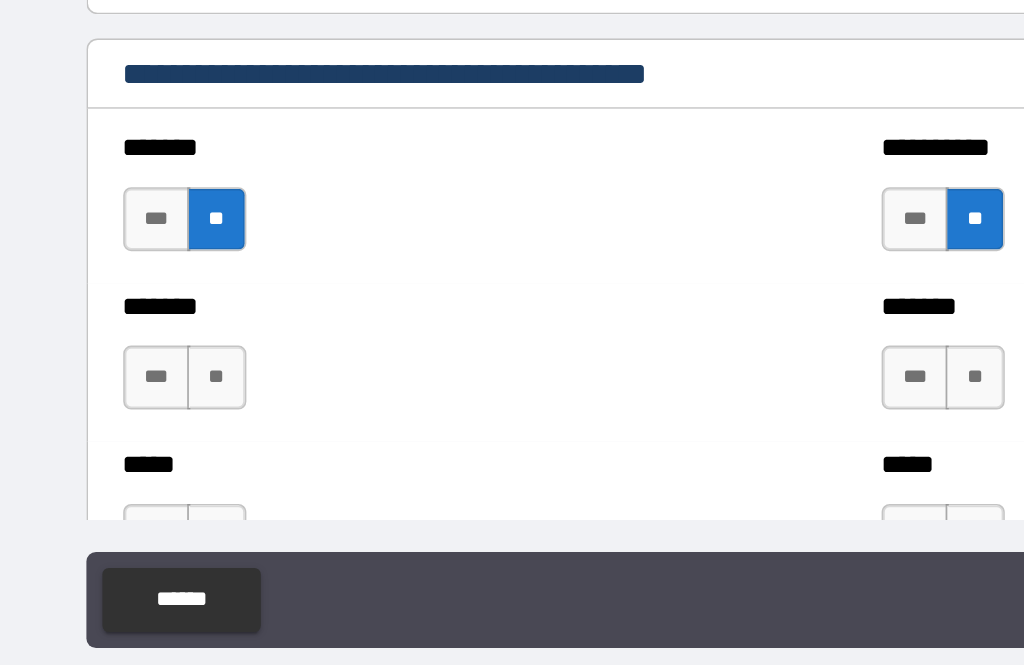 scroll, scrollTop: 1474, scrollLeft: 0, axis: vertical 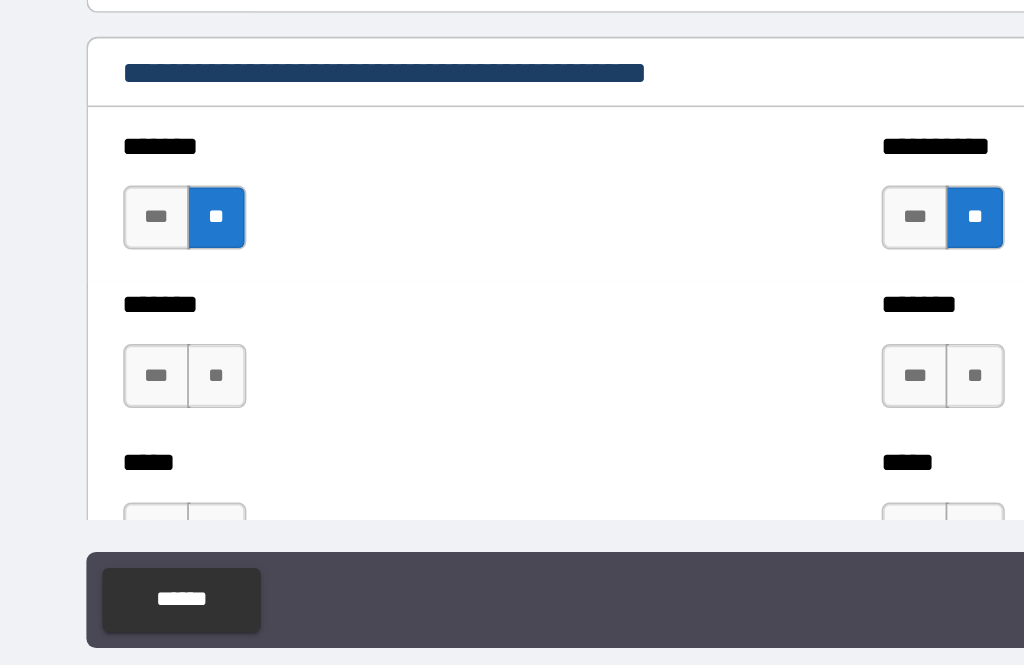 click on "**" at bounding box center [158, 444] 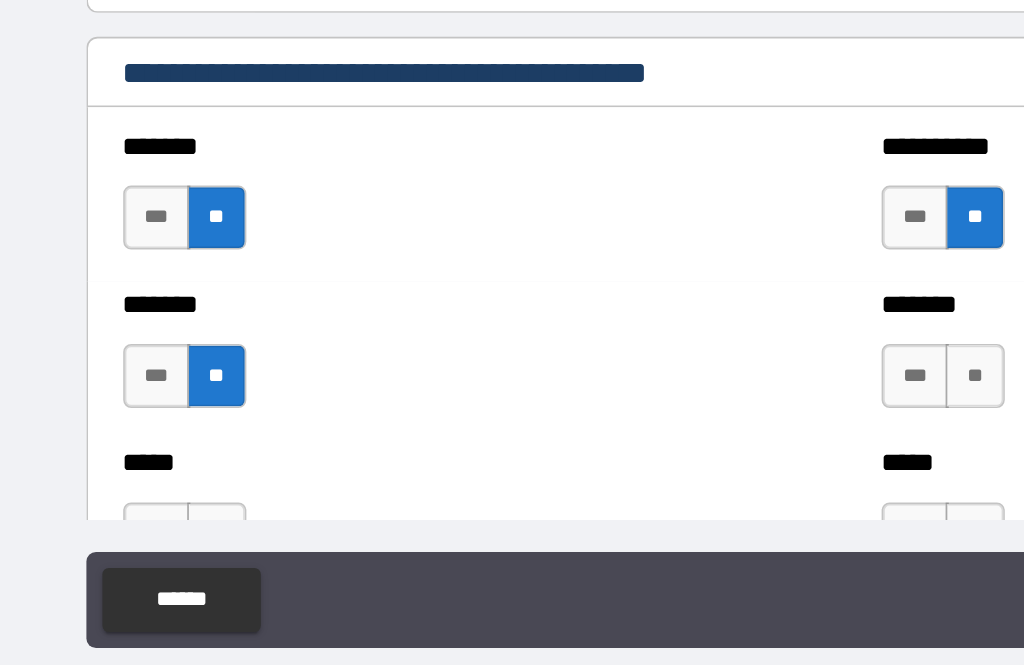 click on "**" at bounding box center [632, 444] 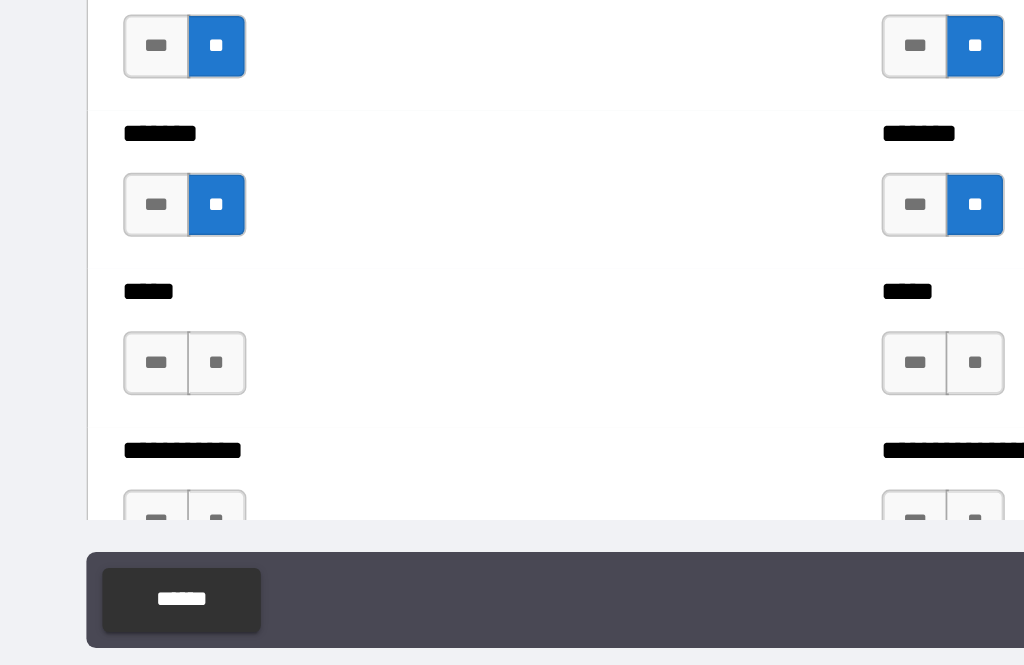 scroll, scrollTop: 1588, scrollLeft: 0, axis: vertical 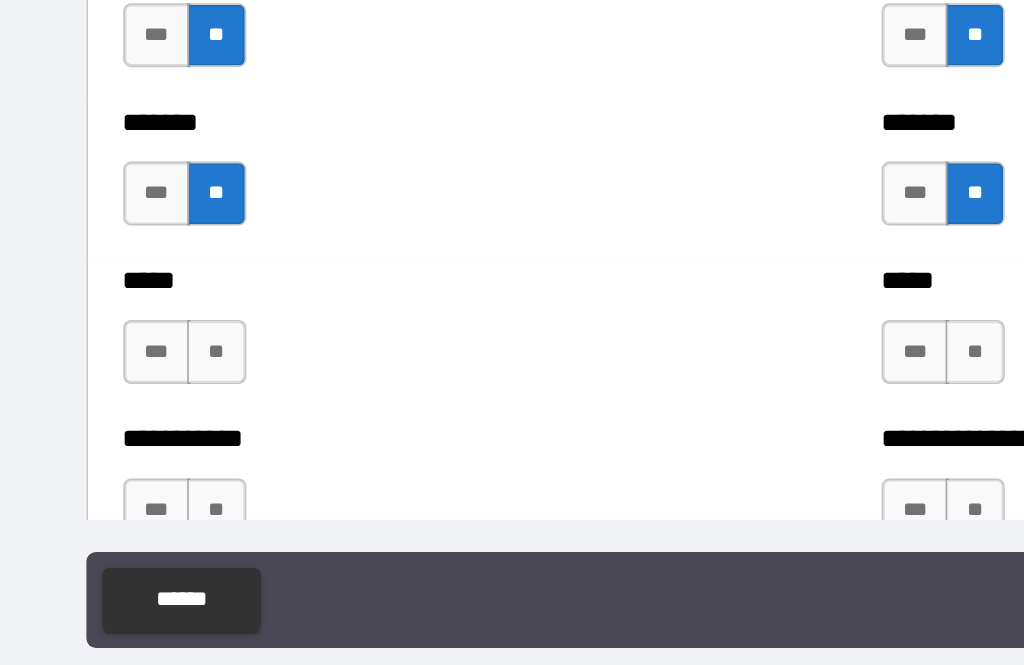 click on "**" at bounding box center [158, 429] 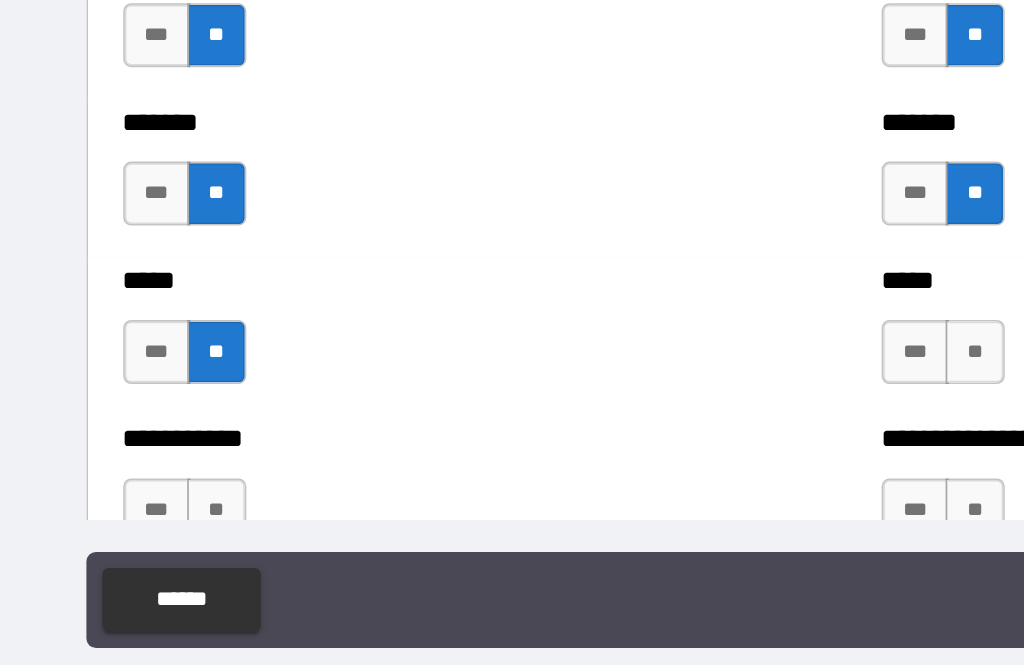 click on "**" at bounding box center (632, 429) 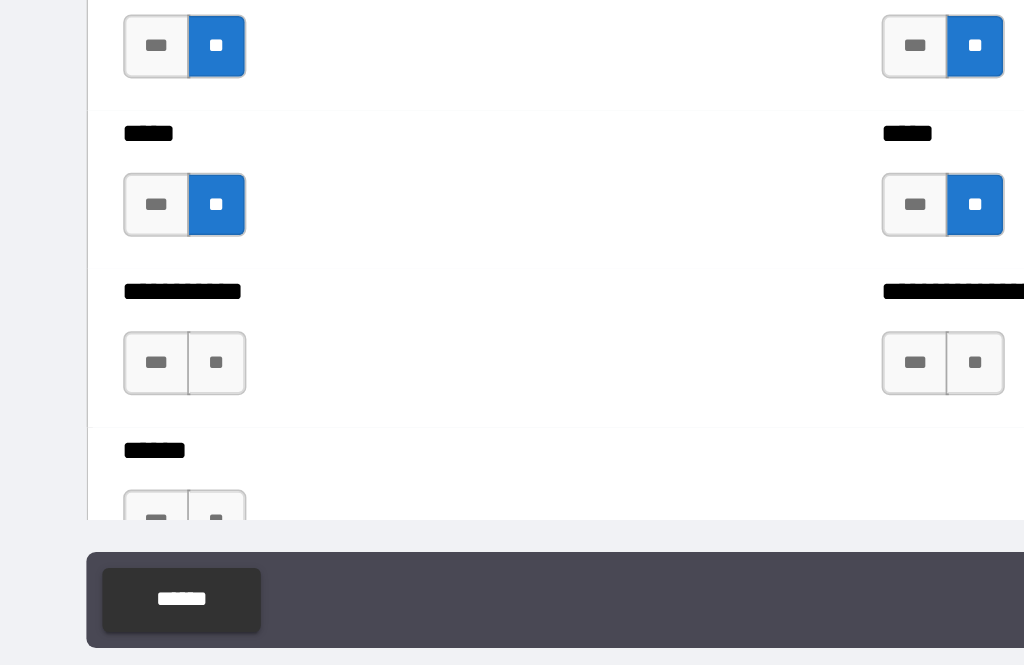 scroll, scrollTop: 1684, scrollLeft: 0, axis: vertical 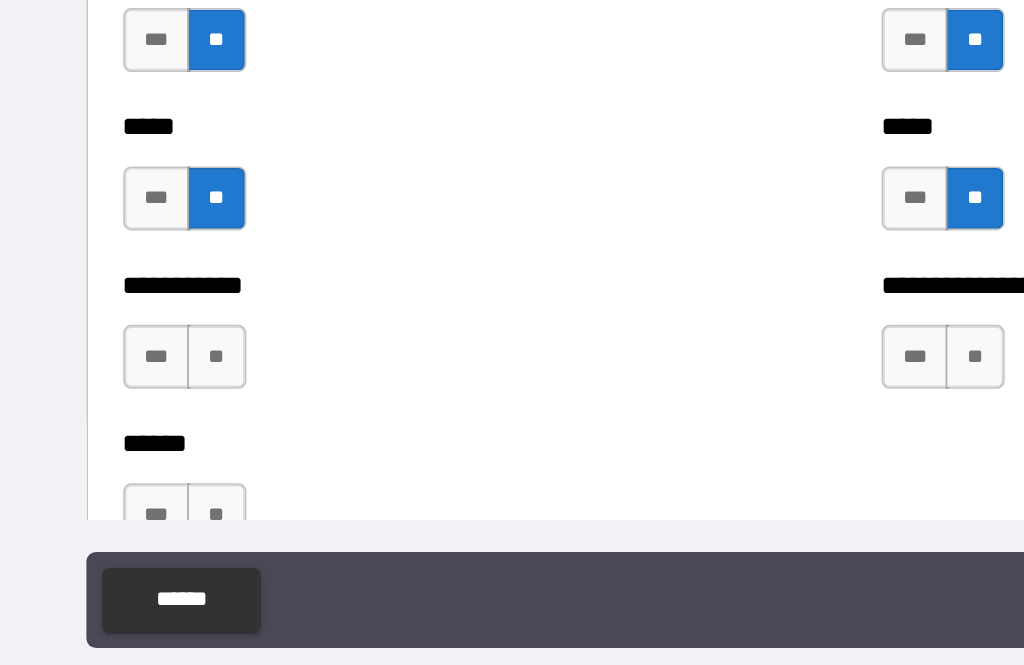 click on "**" at bounding box center [158, 432] 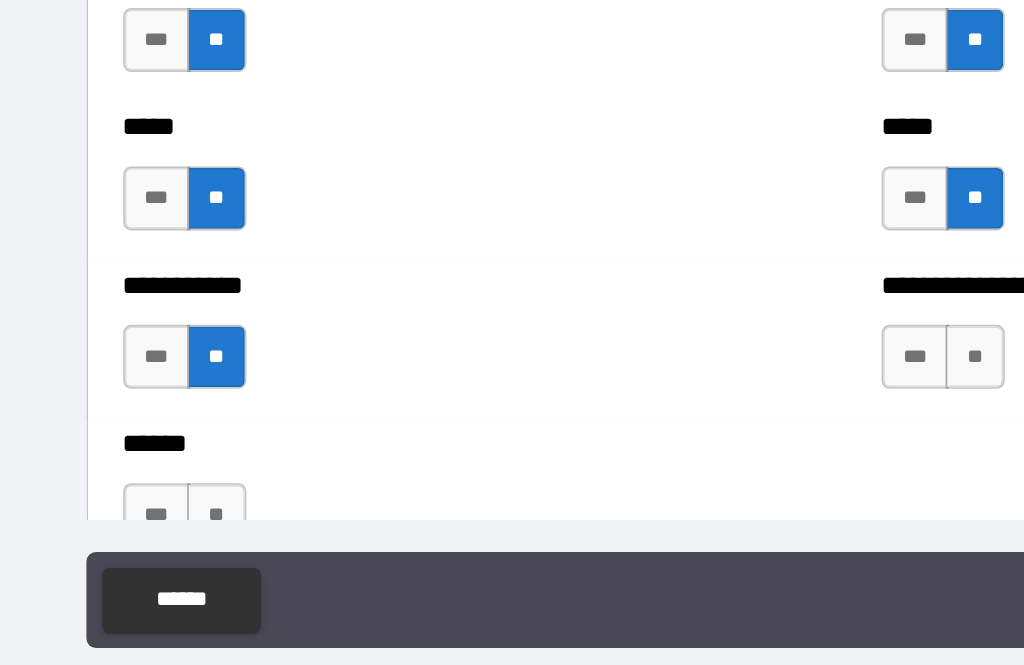 click on "**" at bounding box center (632, 432) 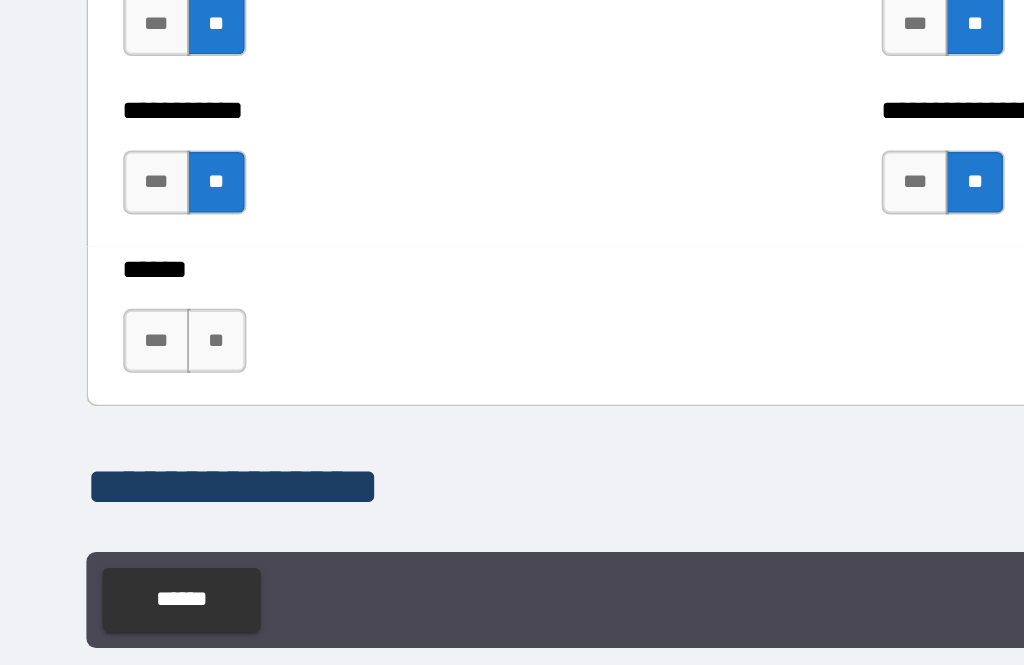 scroll, scrollTop: 1796, scrollLeft: 0, axis: vertical 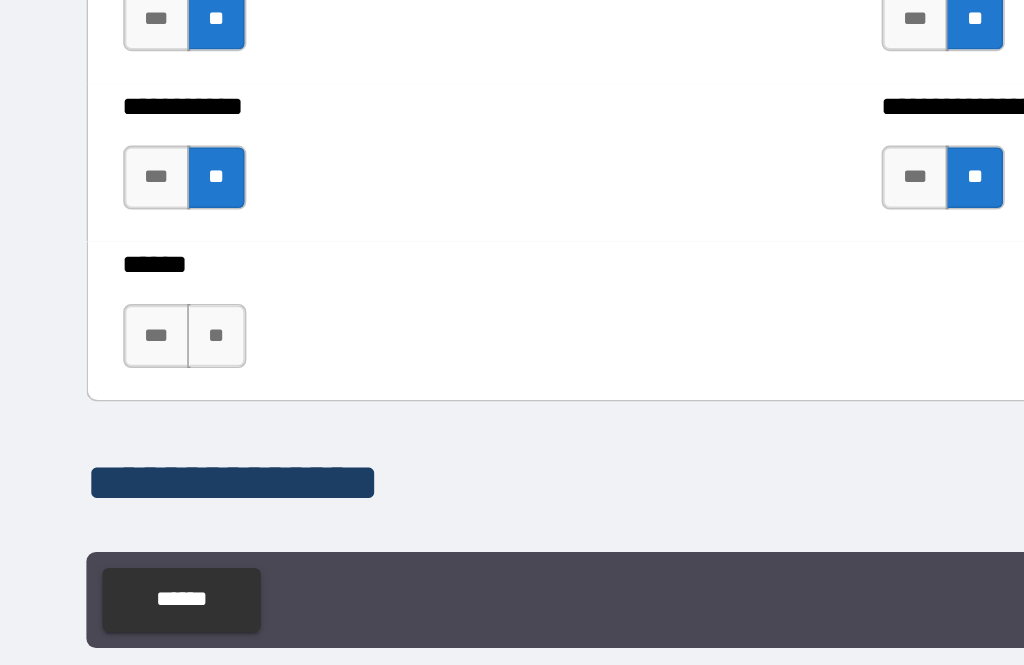 click on "***" at bounding box center (121, 419) 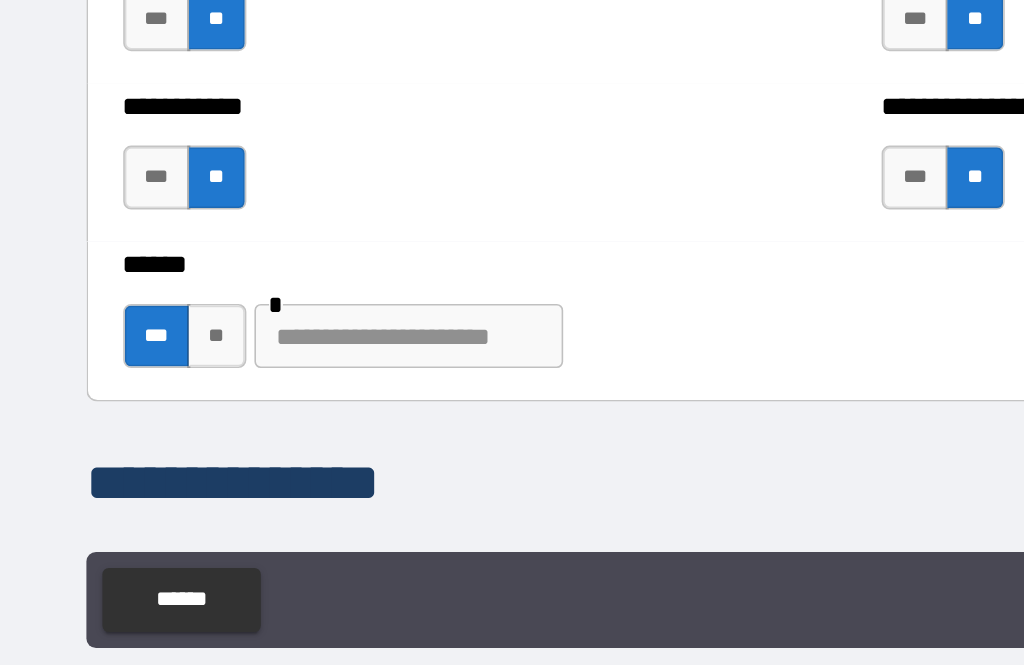 click at bounding box center [278, 419] 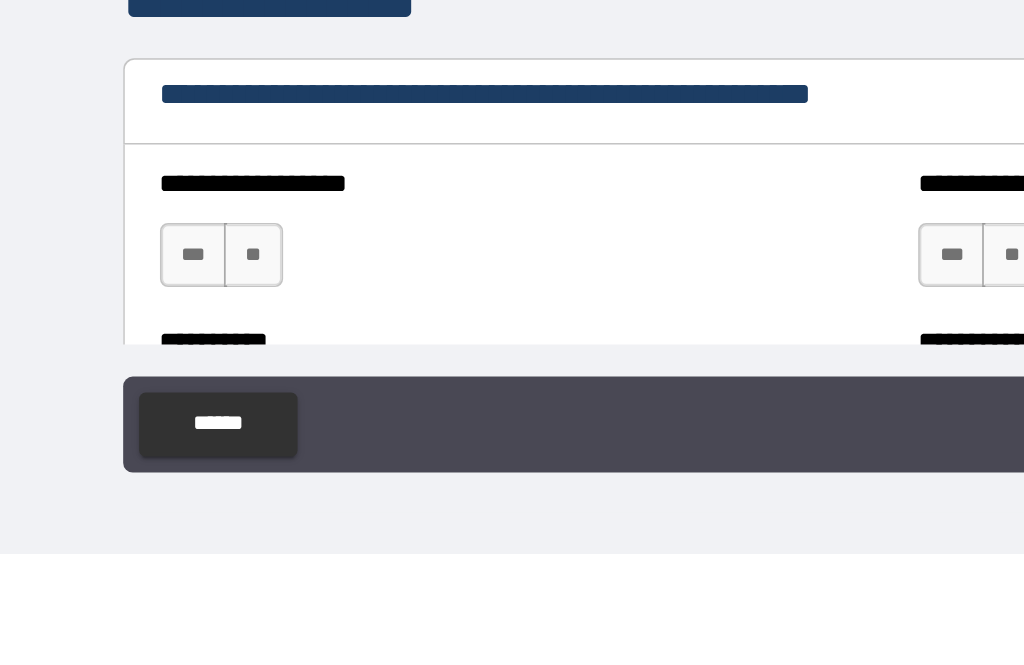 scroll, scrollTop: 1988, scrollLeft: 0, axis: vertical 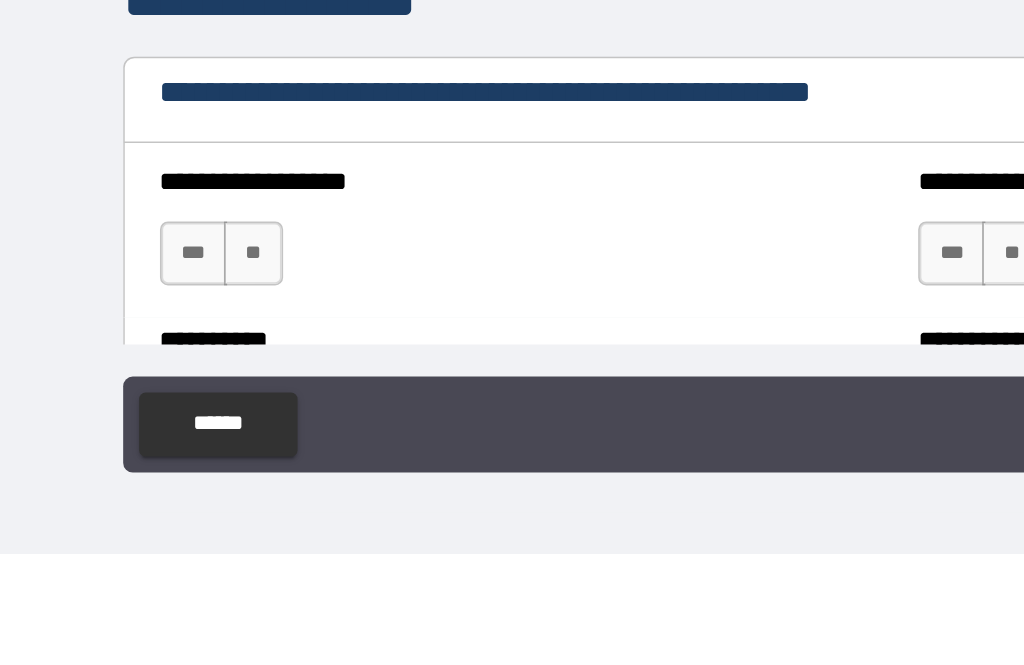 click on "**" at bounding box center (158, 477) 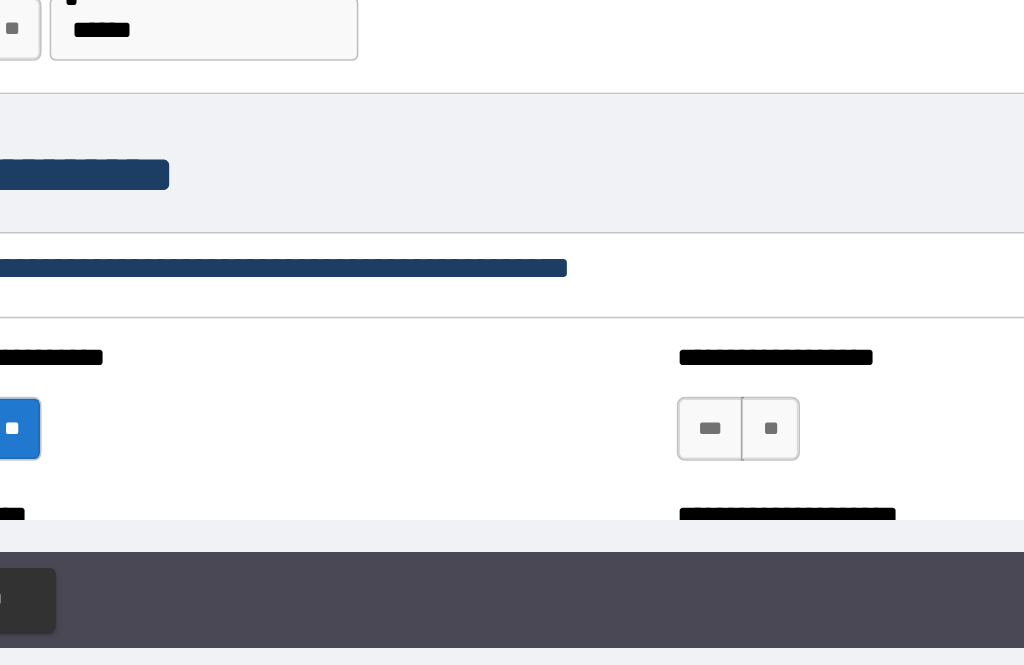 click on "**" at bounding box center (632, 477) 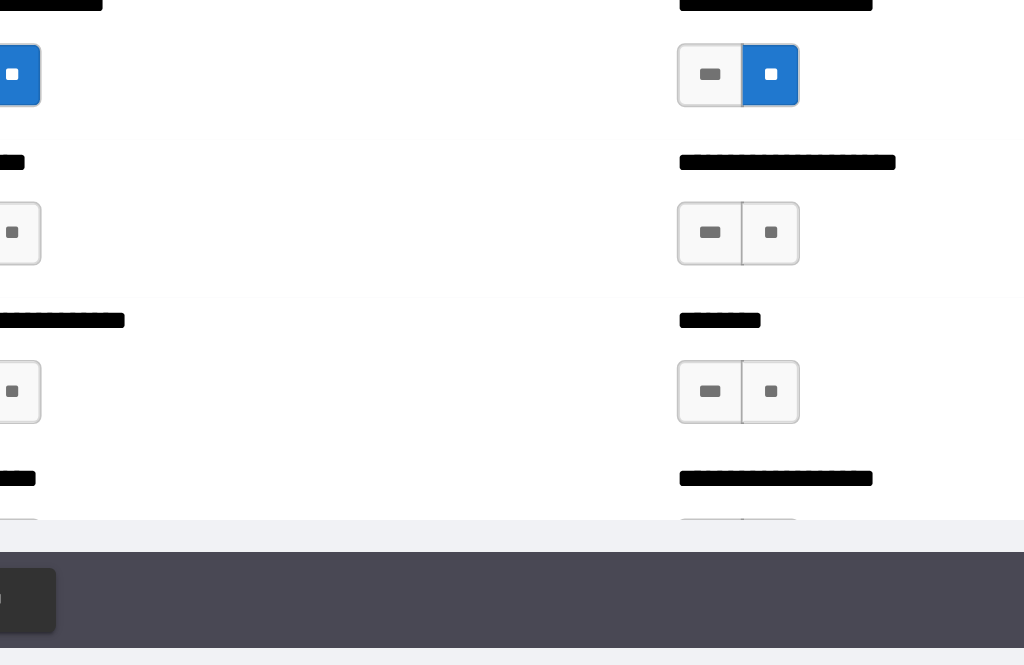 scroll, scrollTop: 2207, scrollLeft: 0, axis: vertical 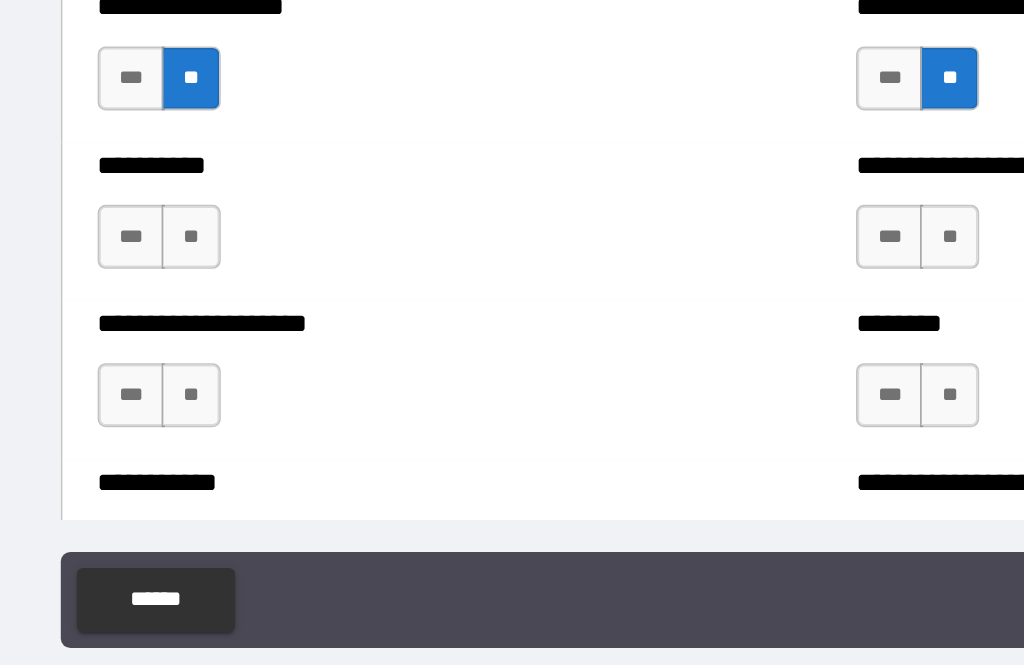 click on "**" at bounding box center (158, 357) 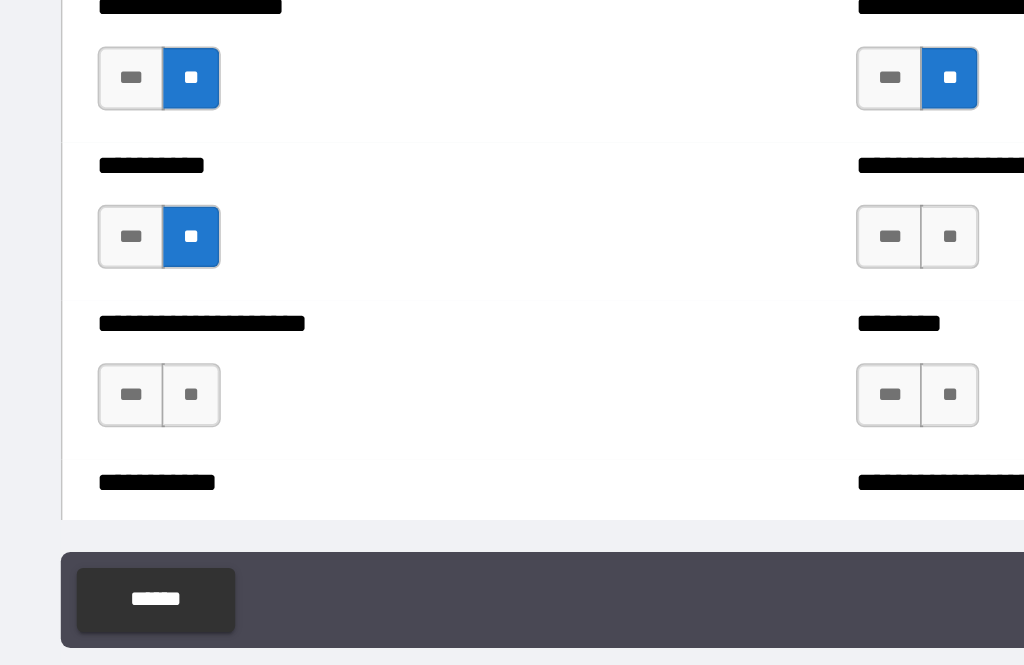 click on "**" at bounding box center [158, 456] 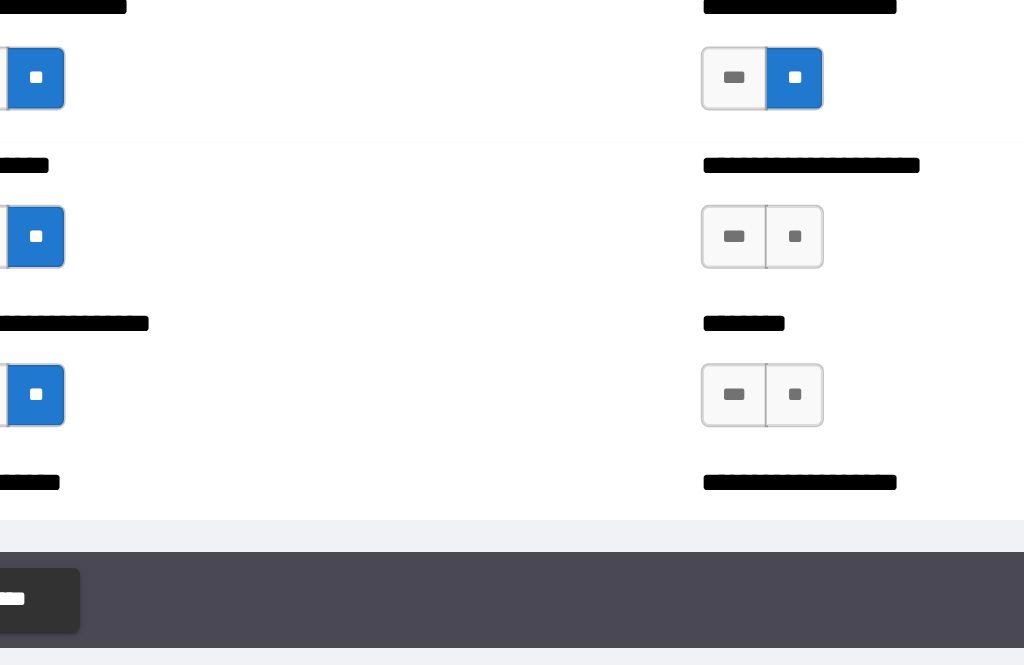 click on "**" at bounding box center [632, 357] 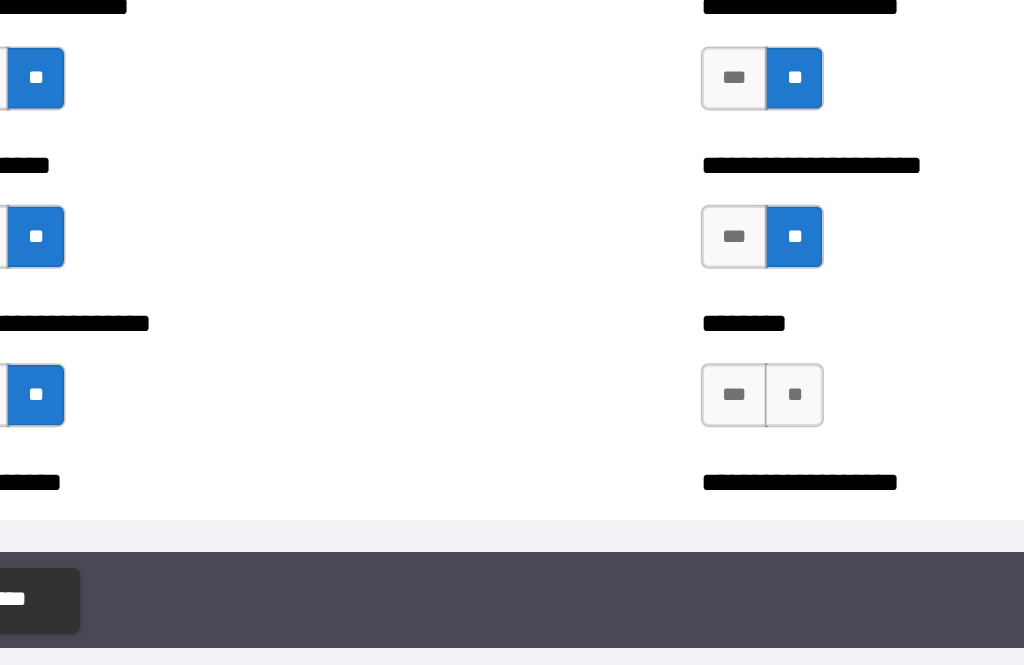 click on "**" at bounding box center [632, 456] 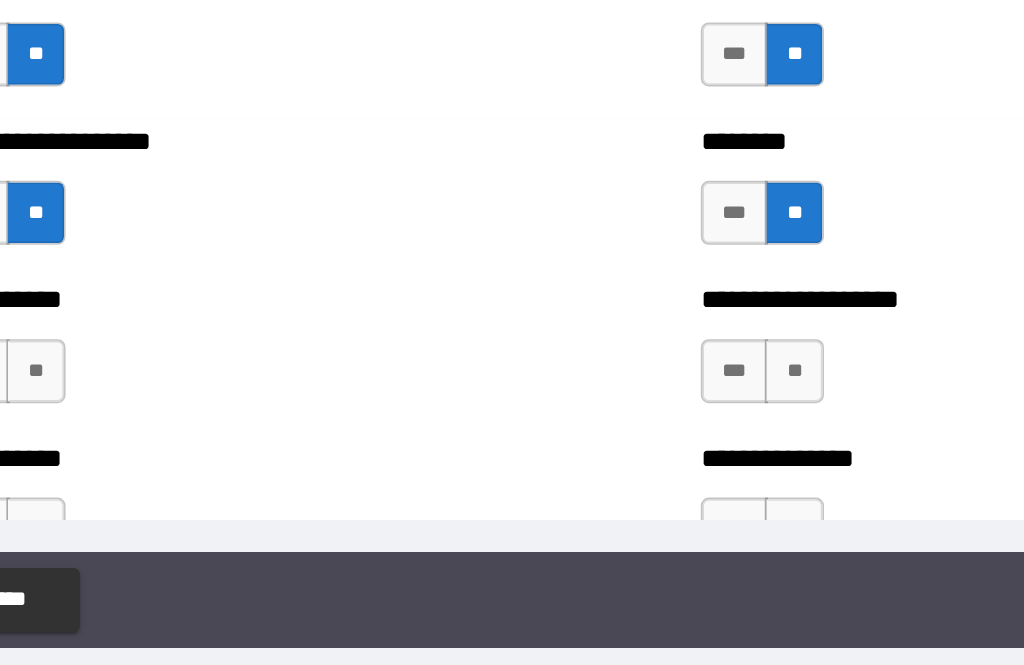 scroll, scrollTop: 2316, scrollLeft: 0, axis: vertical 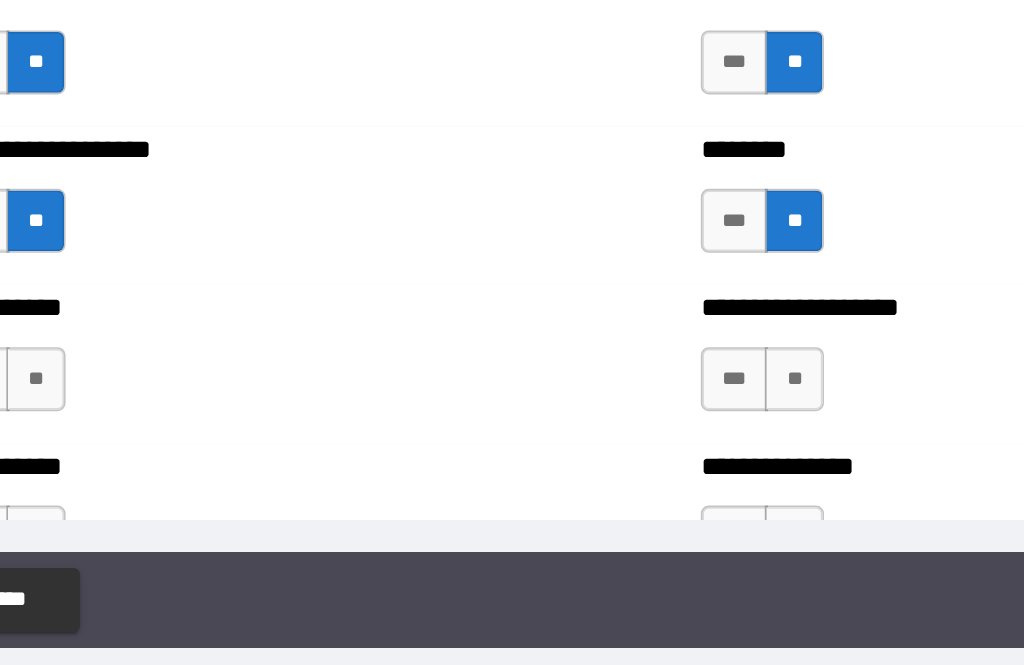 click on "**" at bounding box center [632, 446] 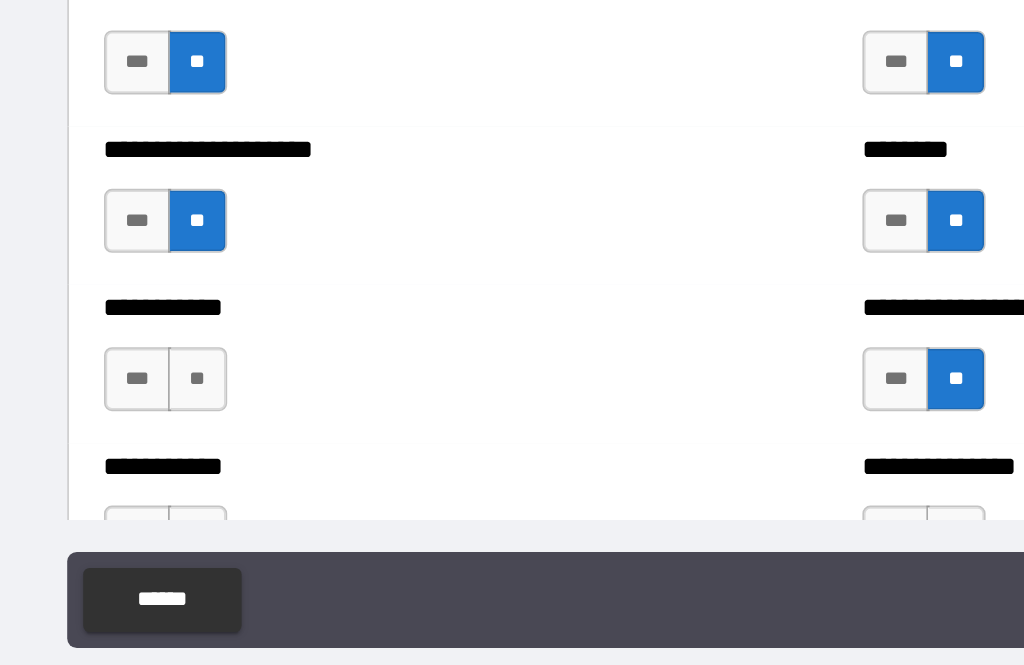 click on "**" at bounding box center [158, 446] 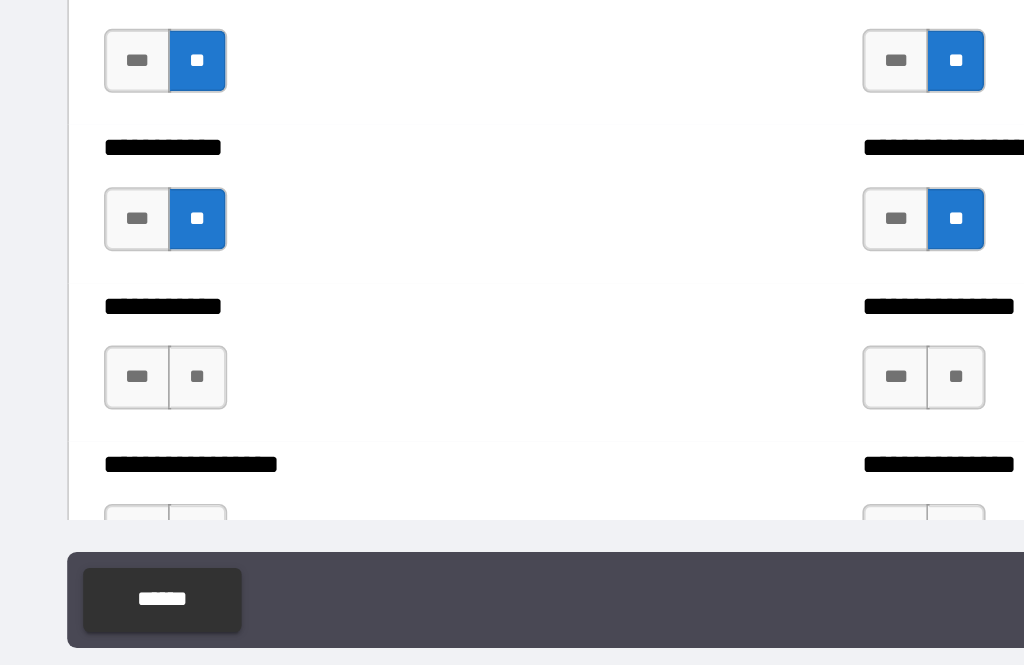 scroll, scrollTop: 2418, scrollLeft: 0, axis: vertical 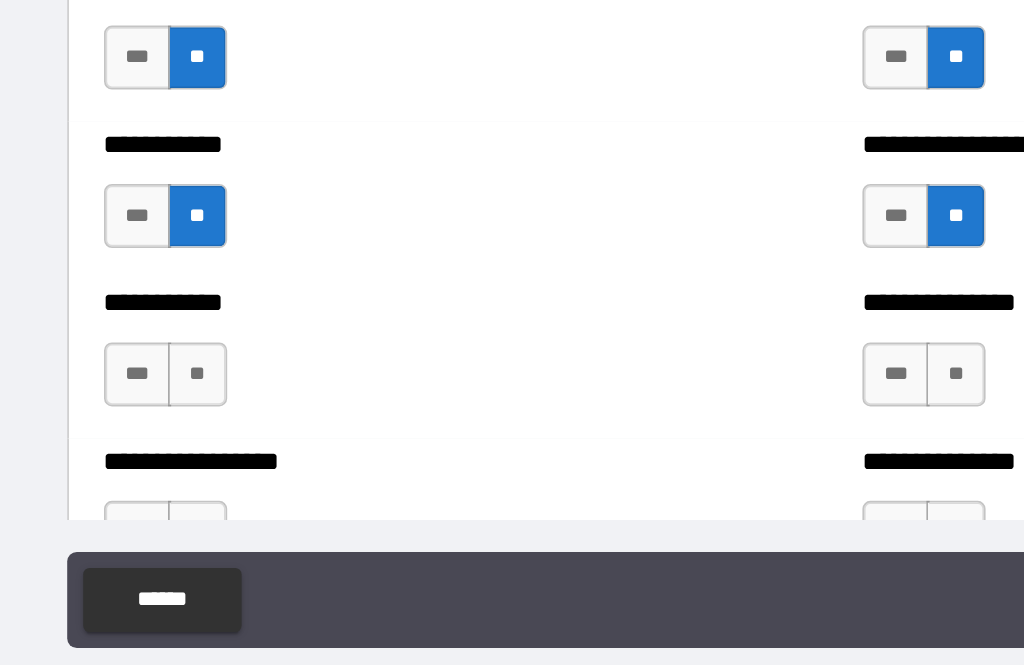 click on "**" at bounding box center (158, 443) 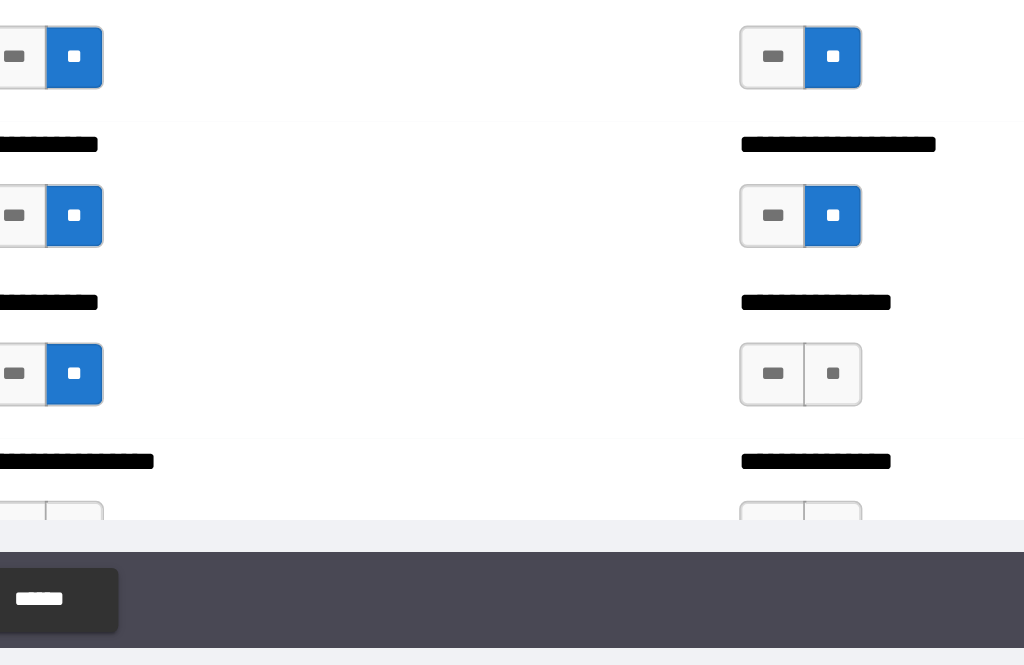 click on "**" at bounding box center (632, 443) 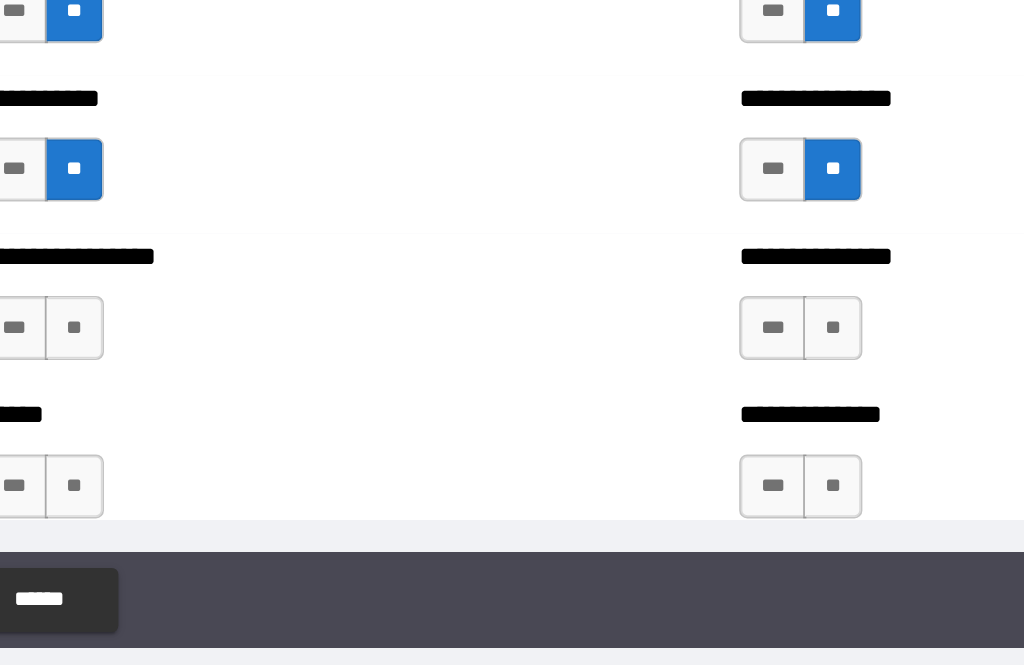 scroll, scrollTop: 2554, scrollLeft: 0, axis: vertical 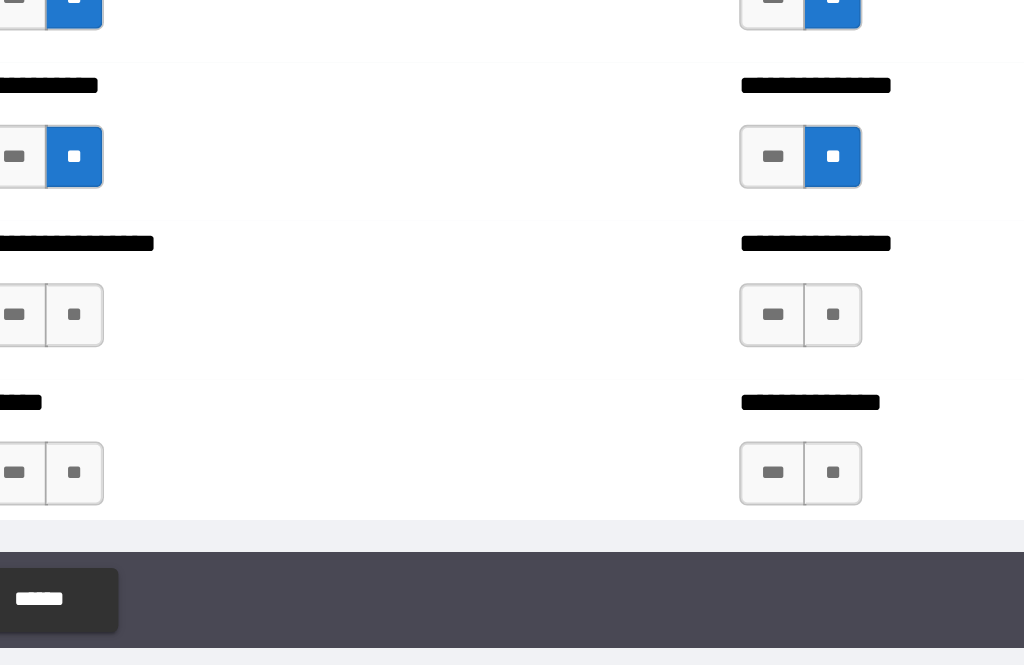 click on "**" at bounding box center [158, 406] 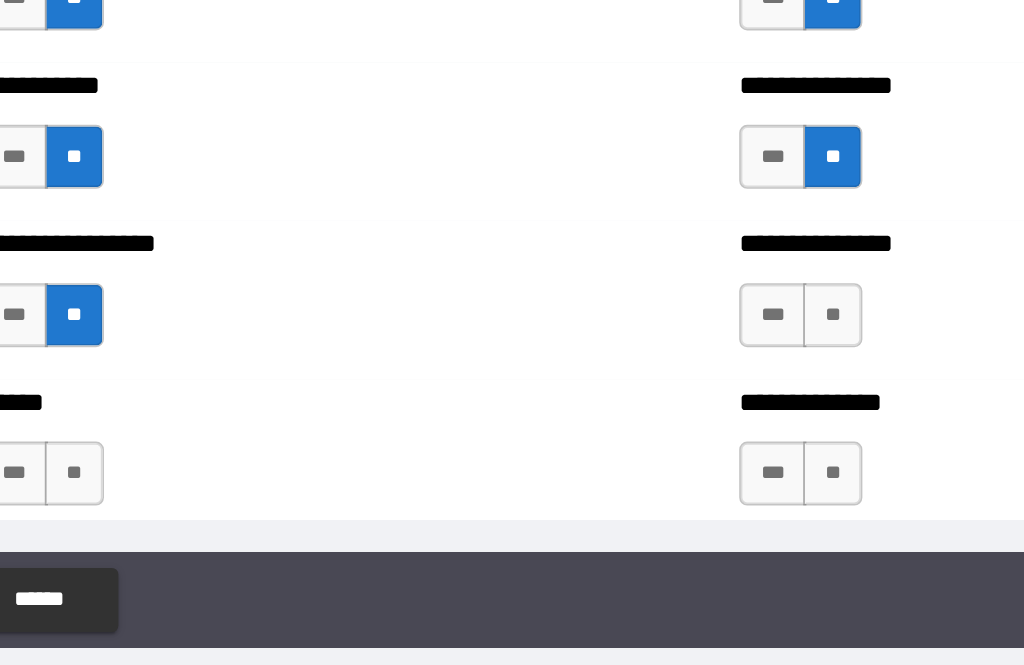 click on "**" at bounding box center (632, 406) 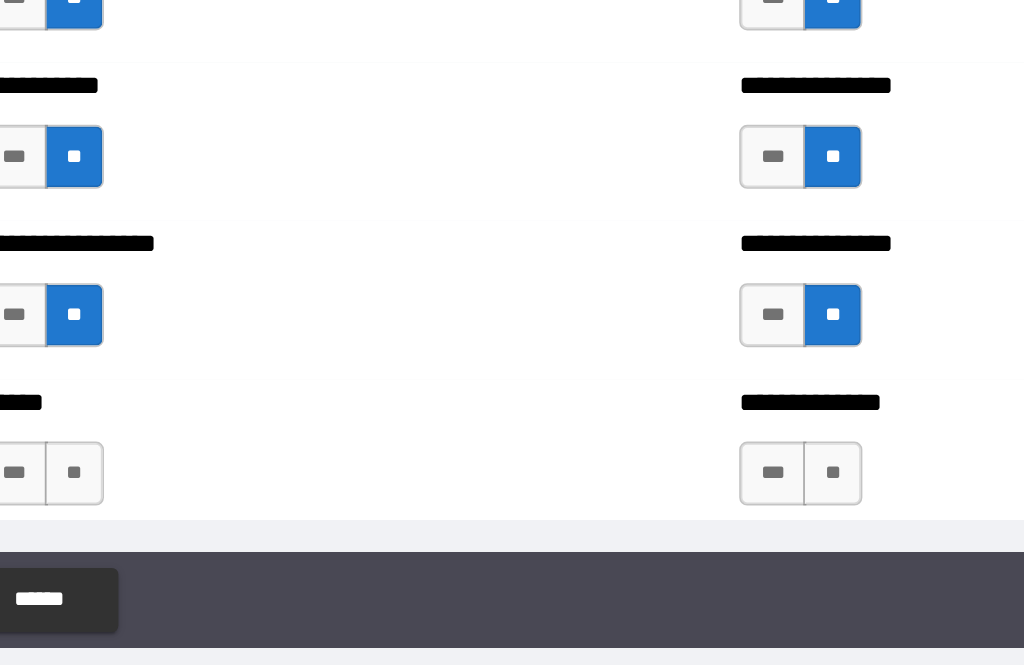 click on "**" at bounding box center (632, 505) 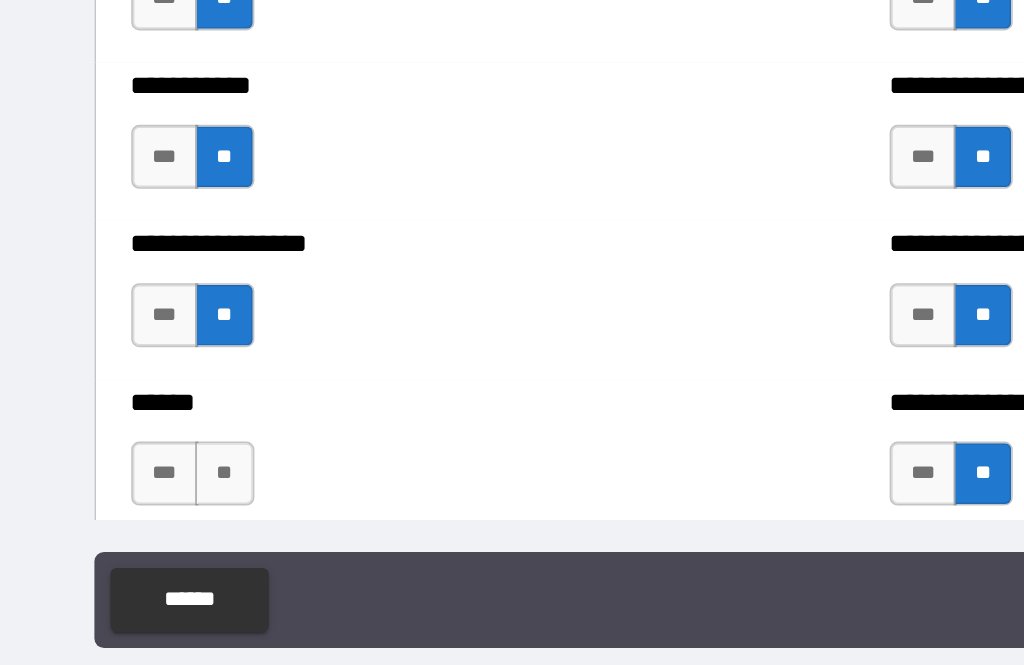 click on "**" at bounding box center [158, 505] 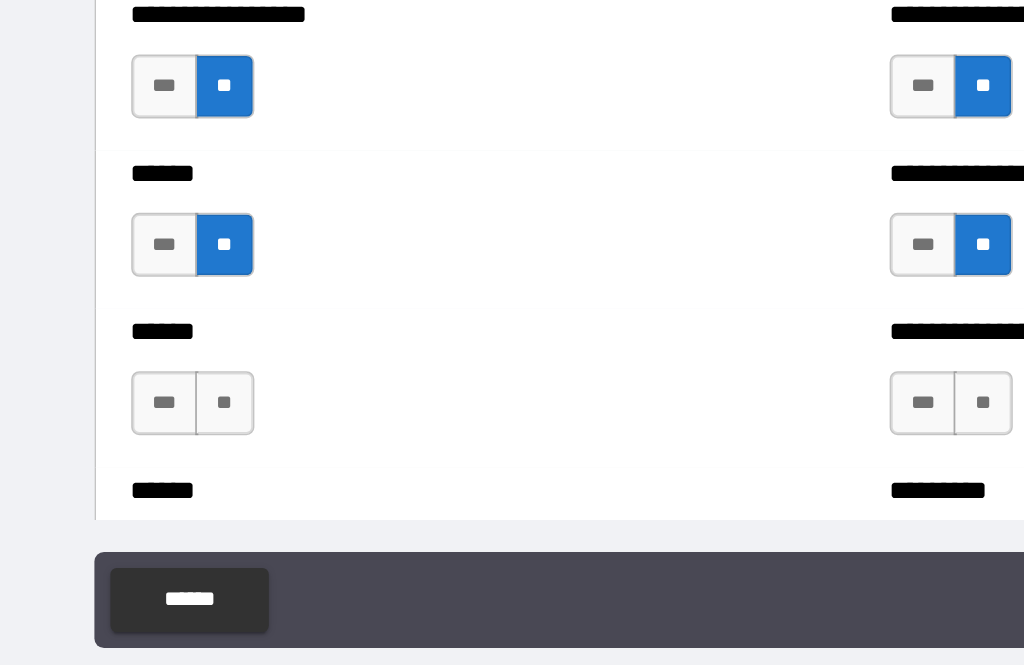 scroll, scrollTop: 2695, scrollLeft: 0, axis: vertical 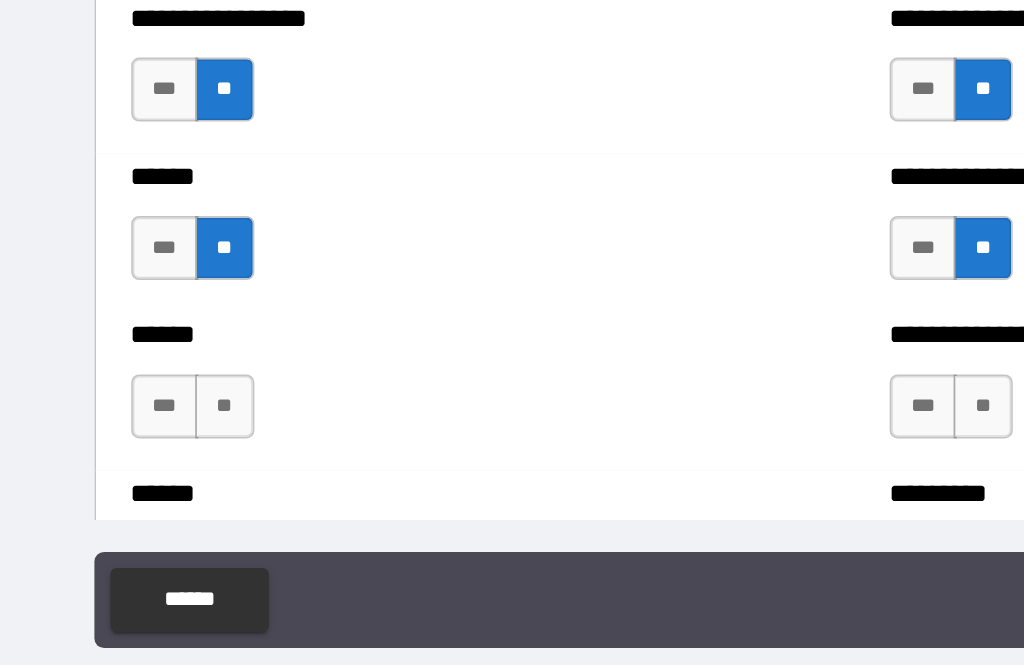 click on "**" at bounding box center [158, 463] 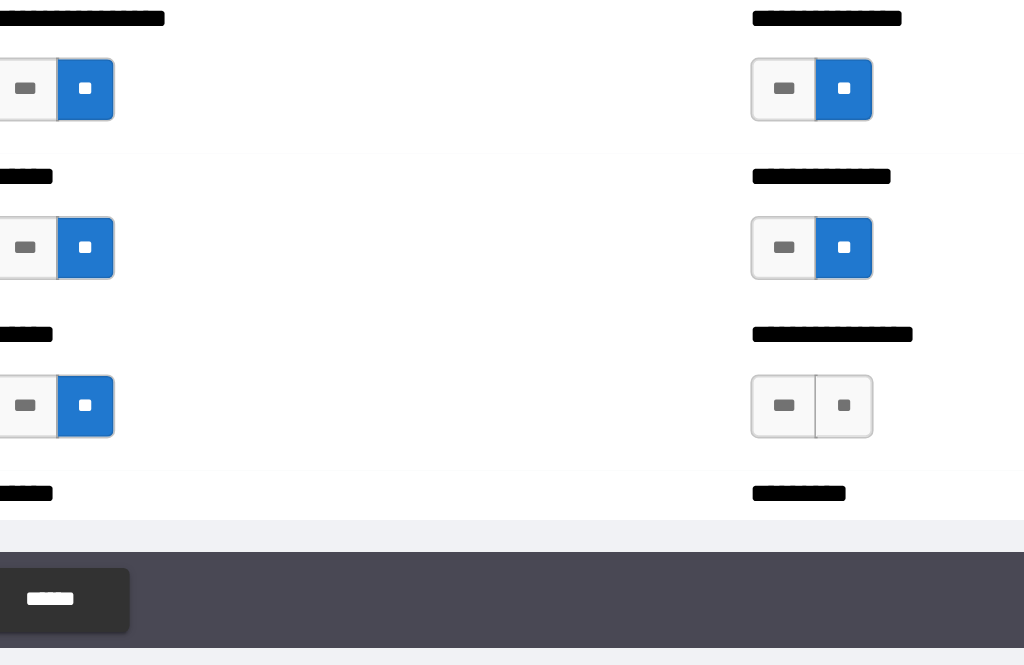 click on "**" at bounding box center [632, 463] 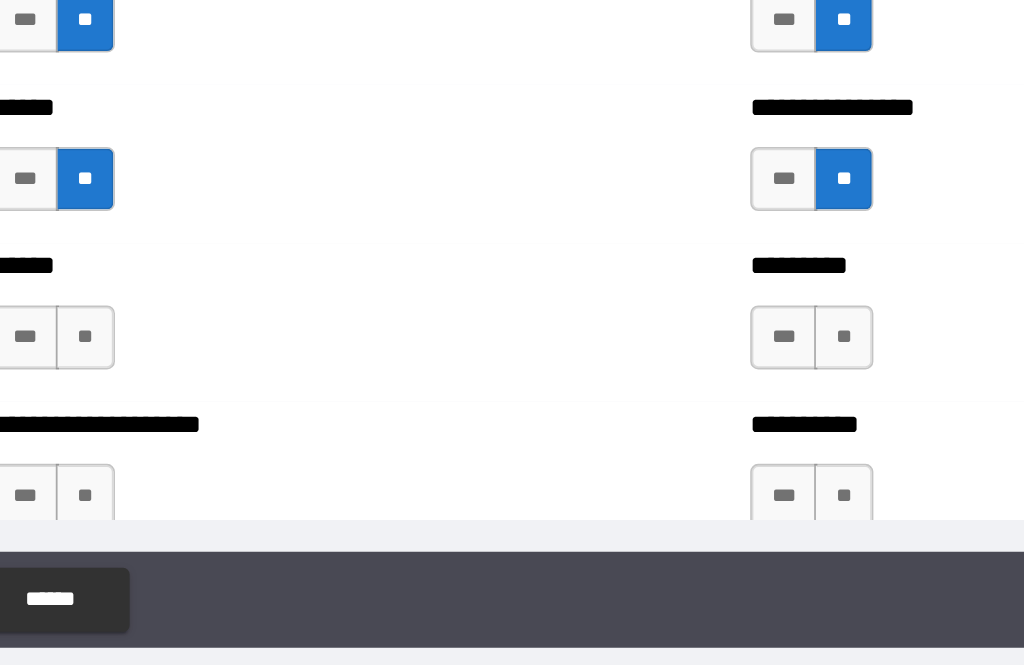 scroll, scrollTop: 2836, scrollLeft: 0, axis: vertical 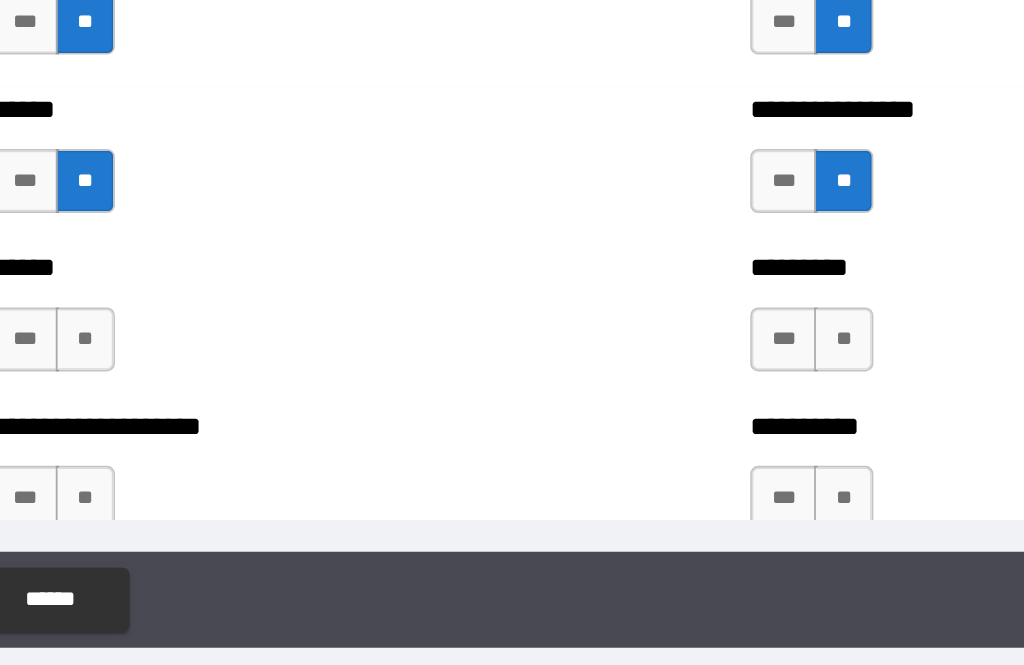 click on "**" at bounding box center [158, 421] 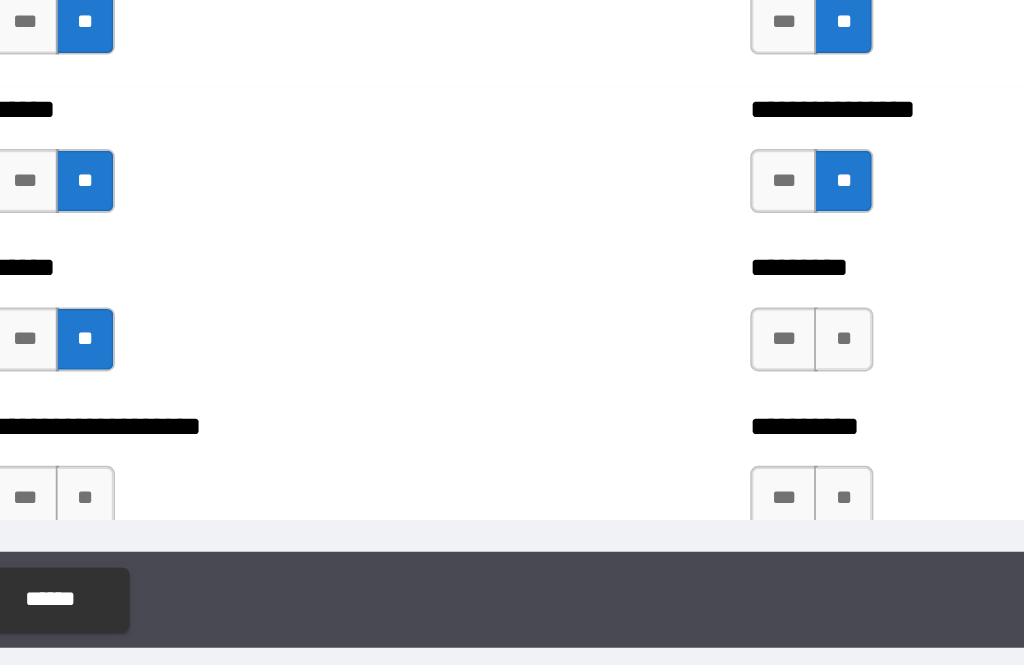 click on "**" at bounding box center (632, 421) 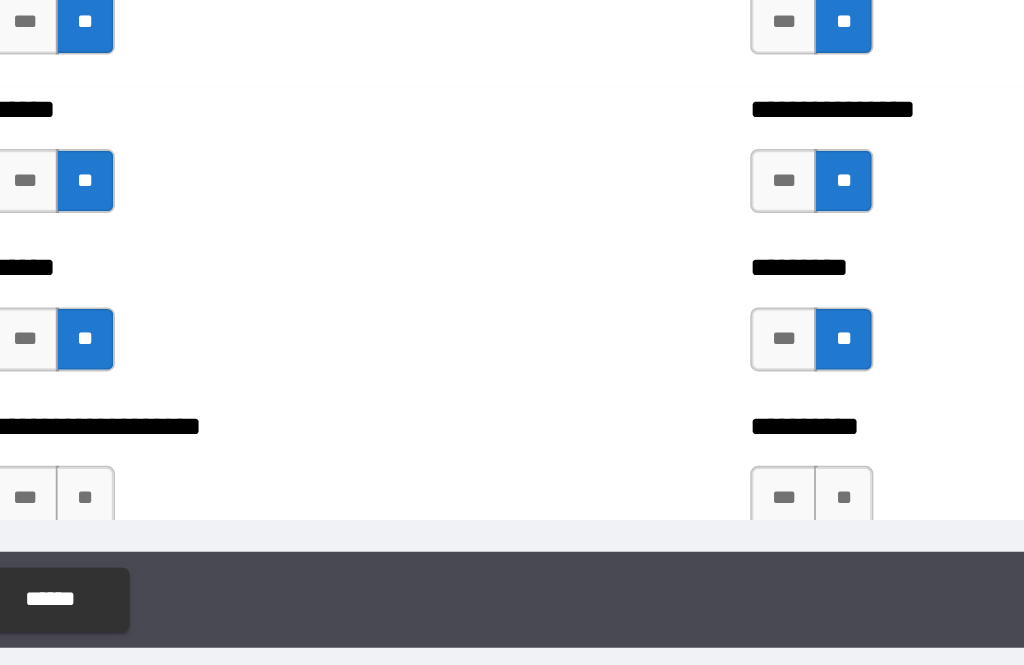click on "**" at bounding box center (632, 520) 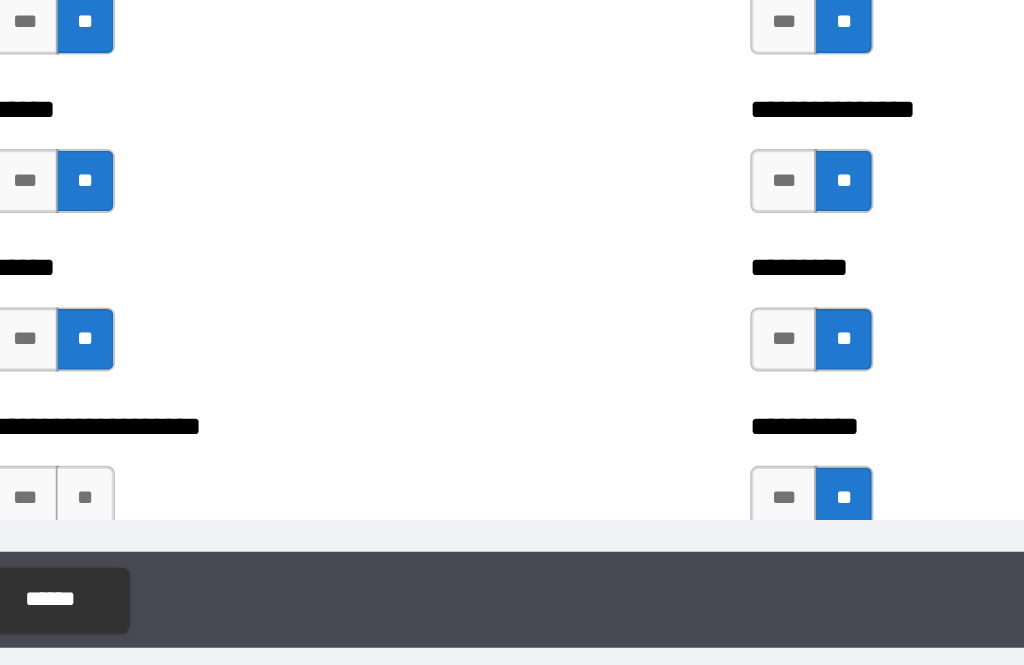 click on "**" at bounding box center [158, 520] 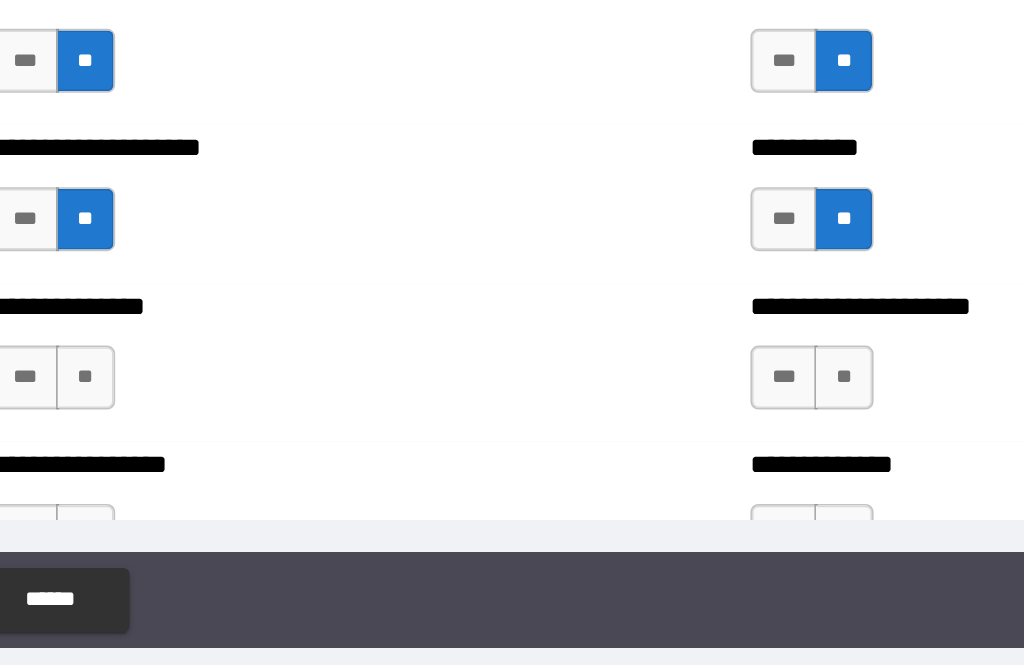 scroll, scrollTop: 3007, scrollLeft: 0, axis: vertical 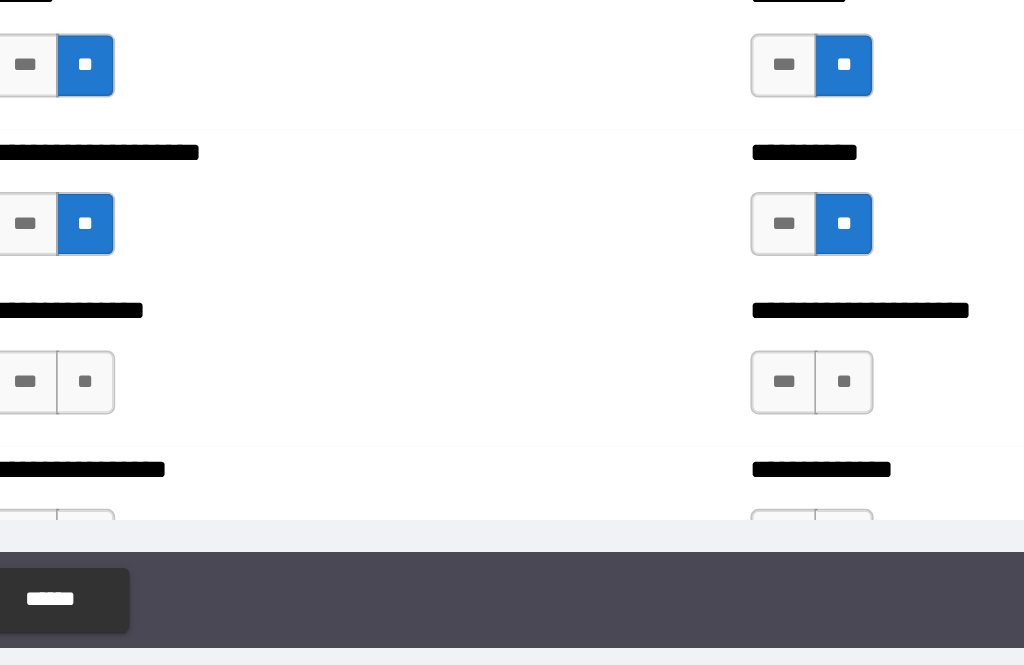 click on "**" at bounding box center [158, 448] 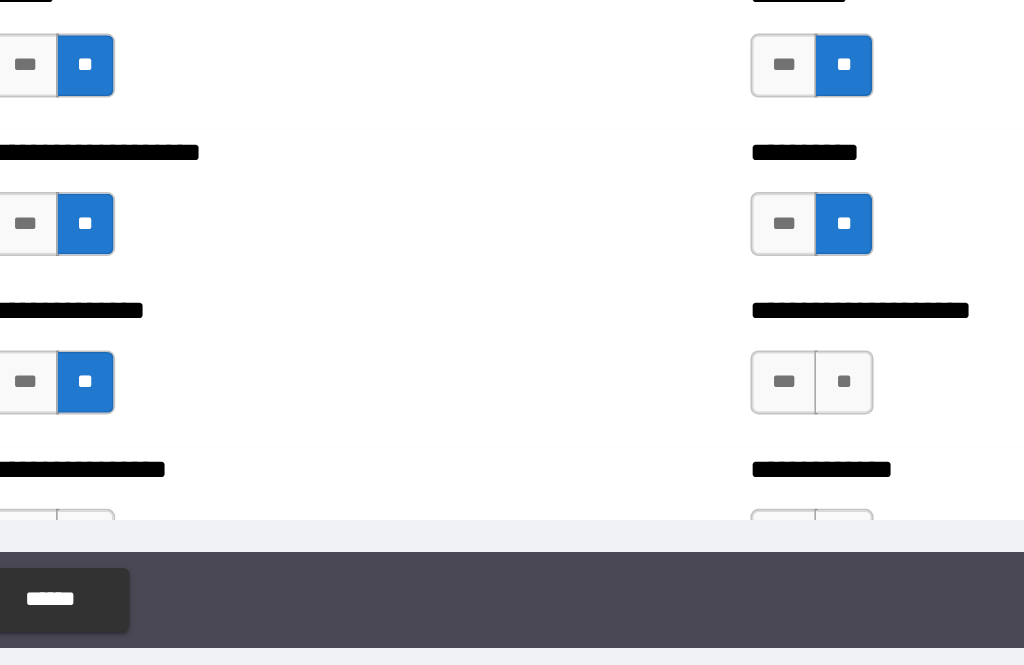 click on "**" at bounding box center (632, 448) 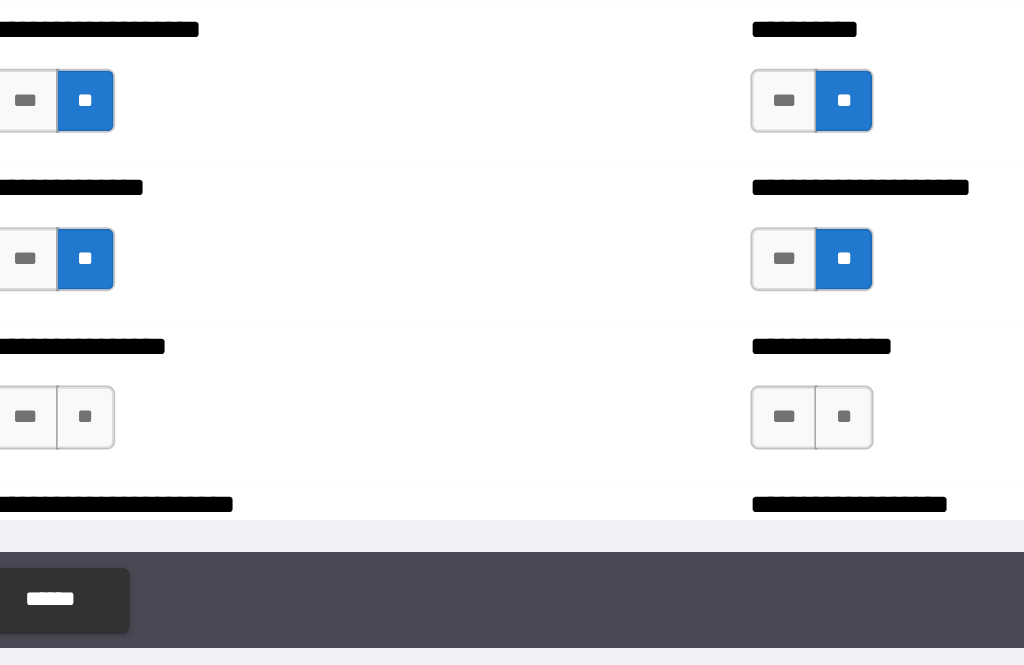 scroll, scrollTop: 3112, scrollLeft: 0, axis: vertical 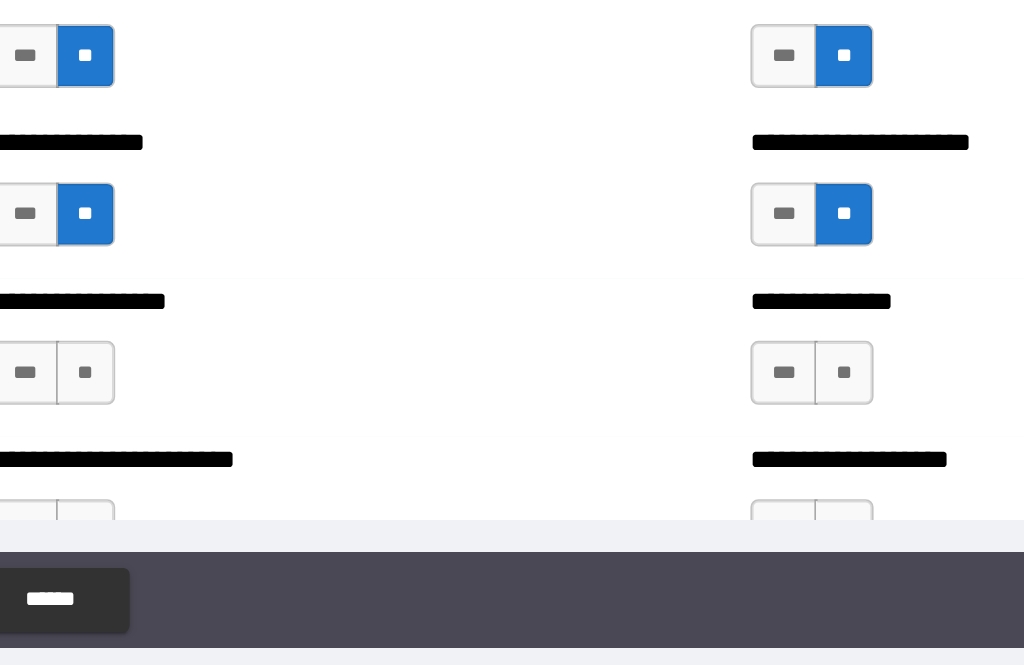 click on "**" at bounding box center [632, 442] 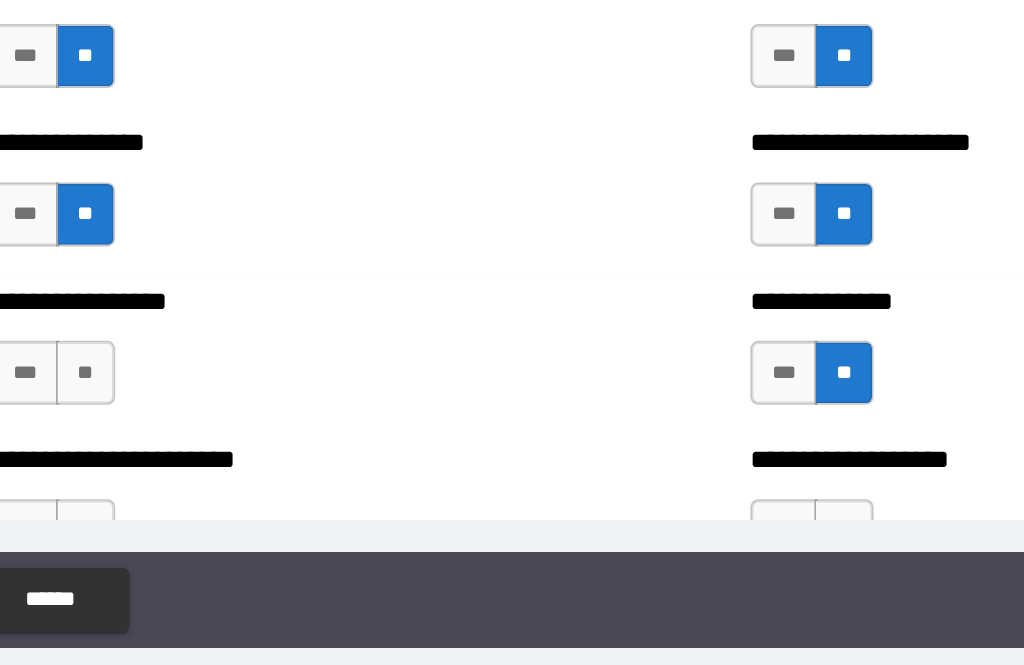 click on "**" at bounding box center [158, 442] 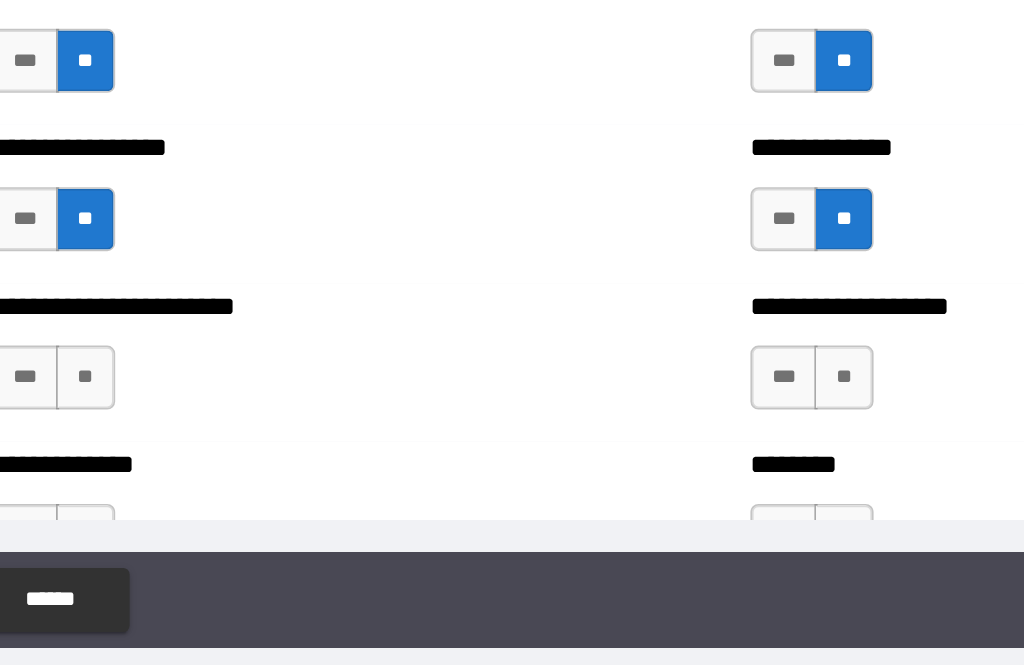 scroll, scrollTop: 3218, scrollLeft: 0, axis: vertical 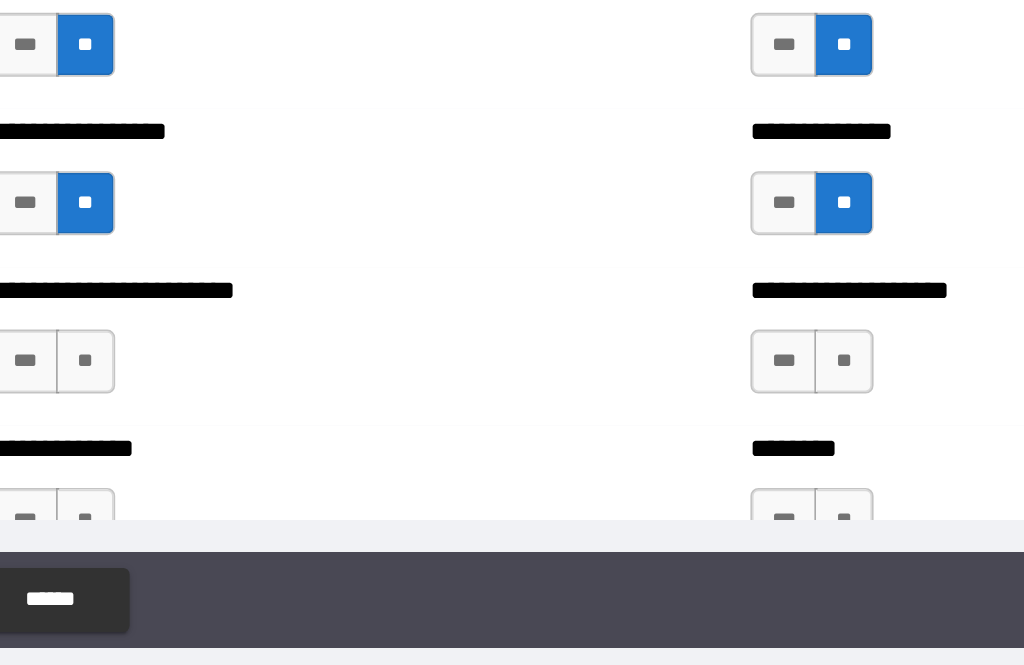 click on "**" at bounding box center (158, 435) 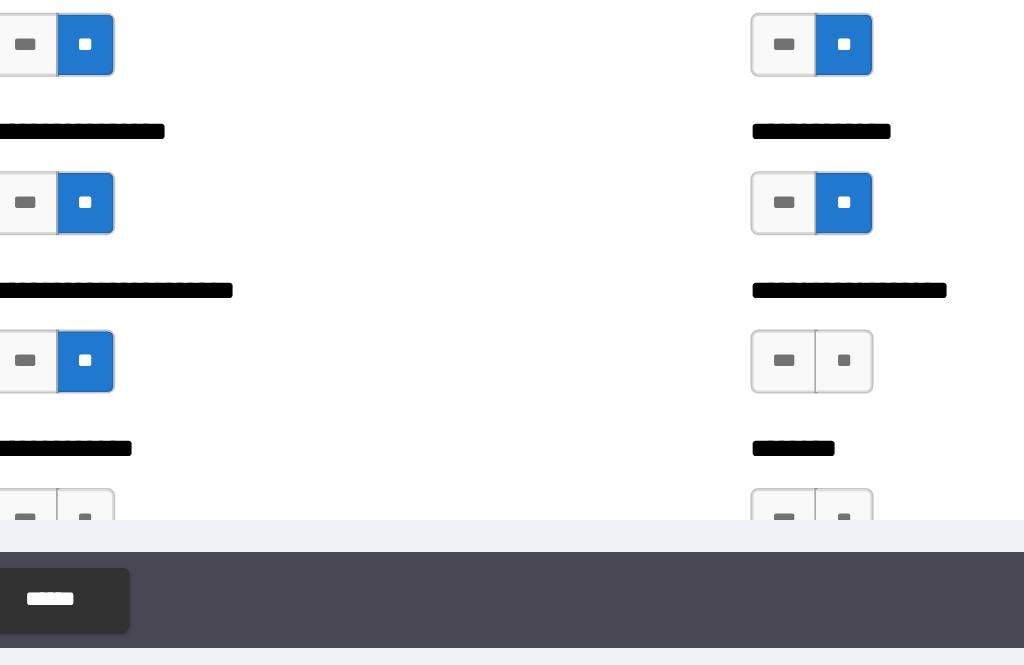 click on "**" at bounding box center [632, 435] 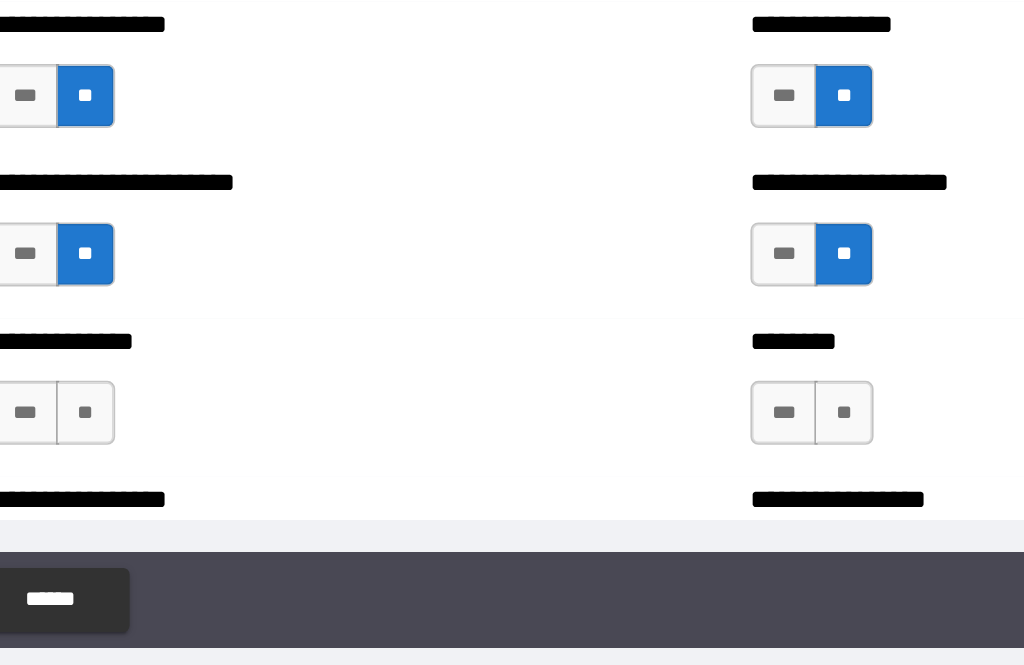 scroll, scrollTop: 3292, scrollLeft: 0, axis: vertical 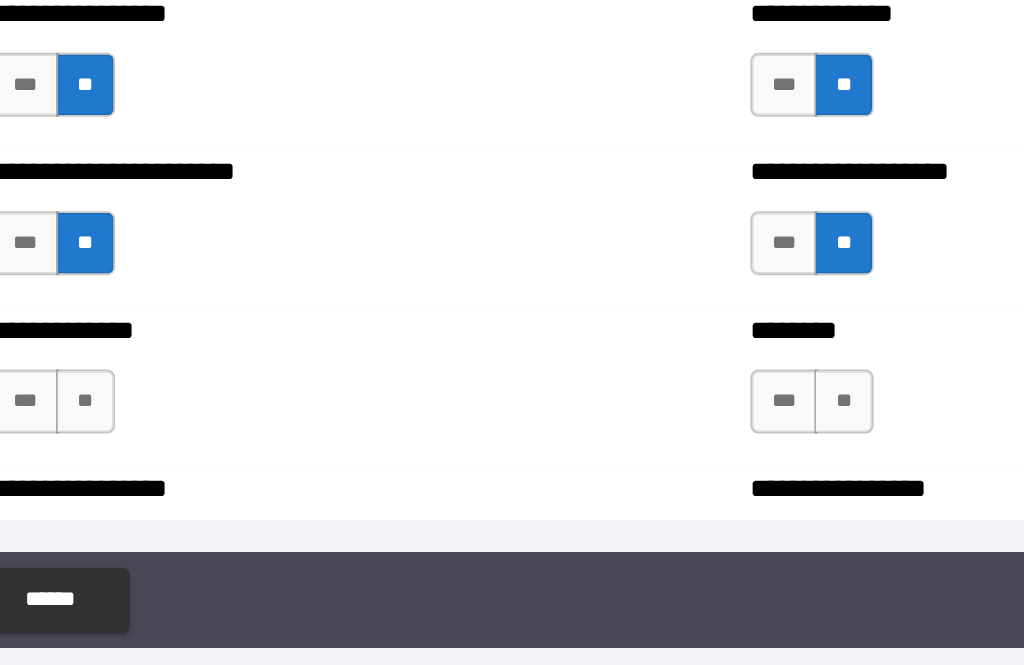 click on "**" at bounding box center [632, 460] 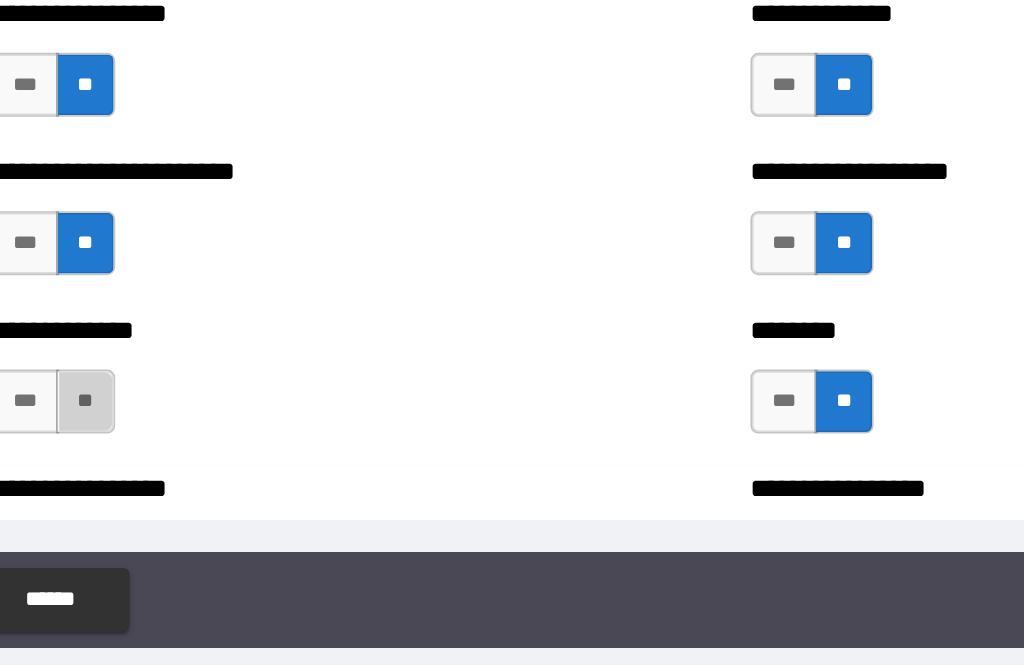 click on "**" at bounding box center [158, 460] 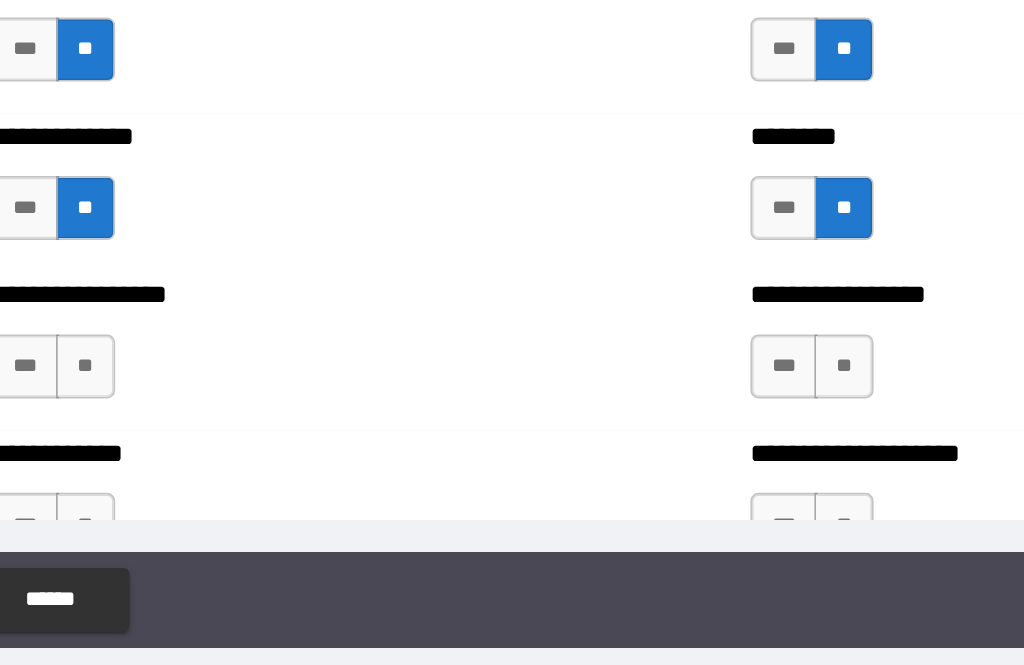 scroll, scrollTop: 3415, scrollLeft: 0, axis: vertical 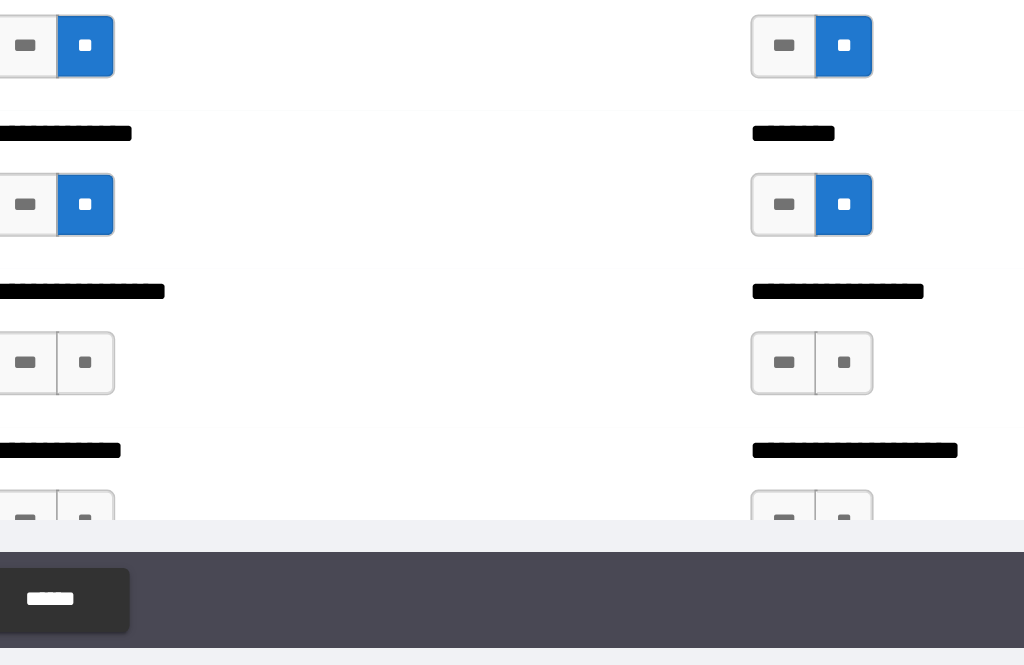 click on "**" at bounding box center (632, 436) 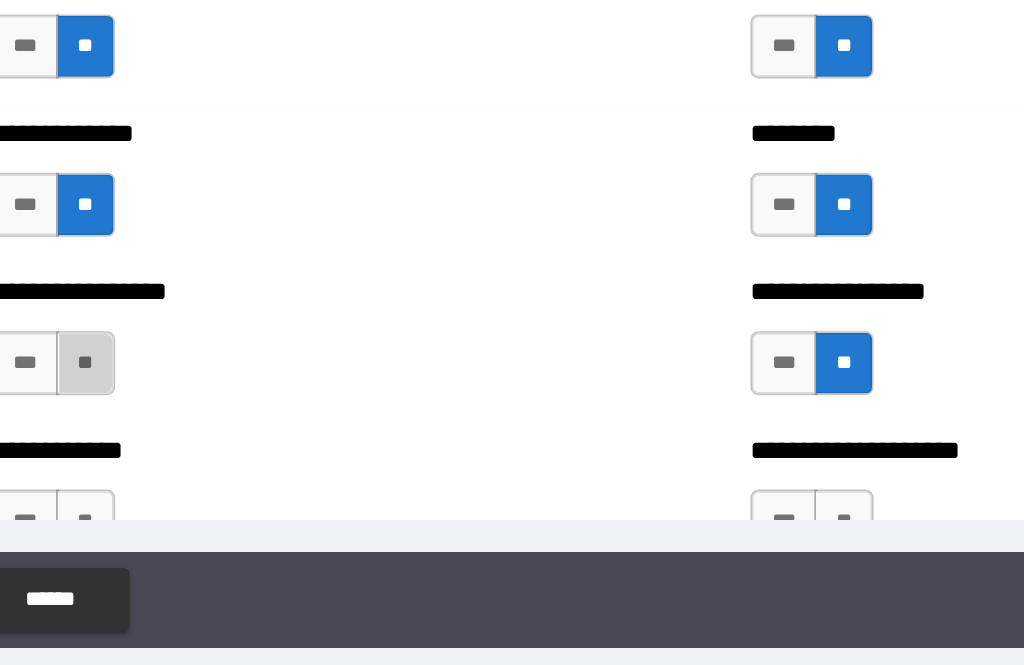 click on "**" at bounding box center (158, 436) 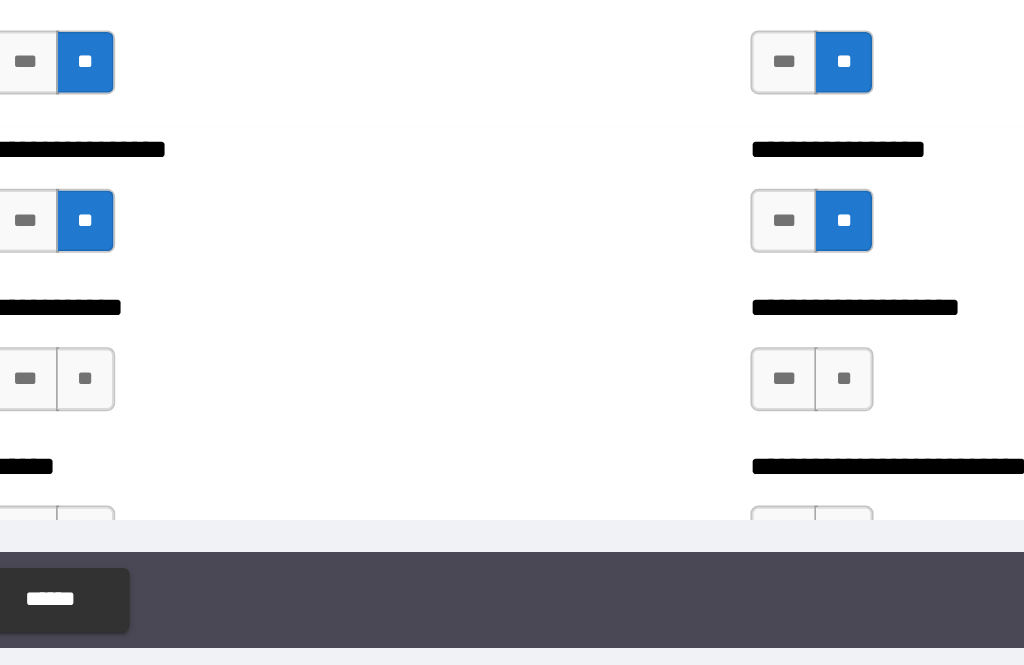 scroll, scrollTop: 3509, scrollLeft: 0, axis: vertical 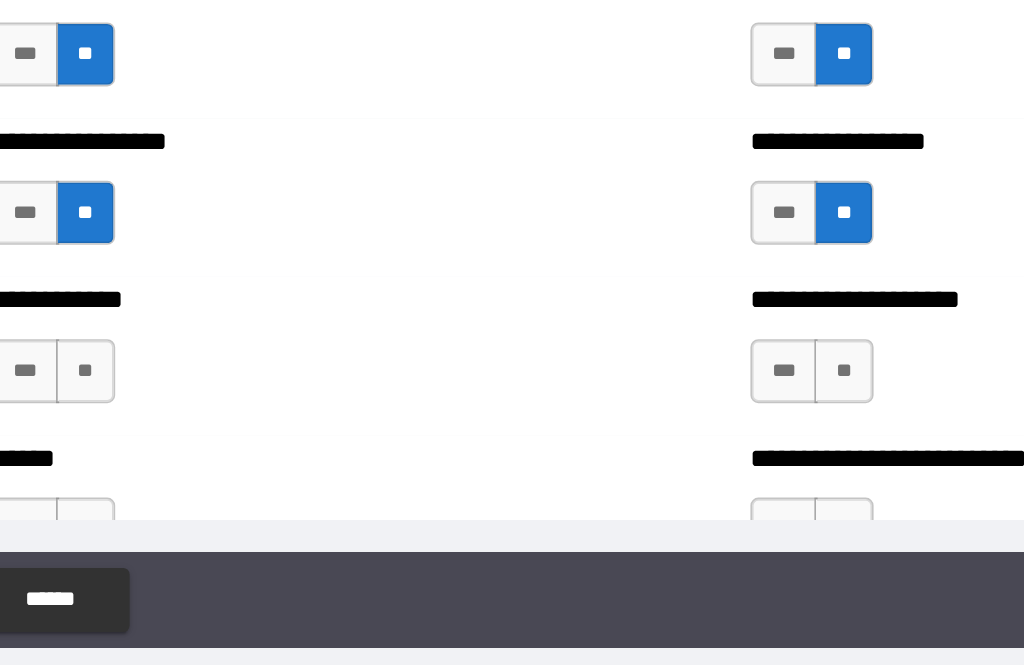 click on "**" at bounding box center [632, 441] 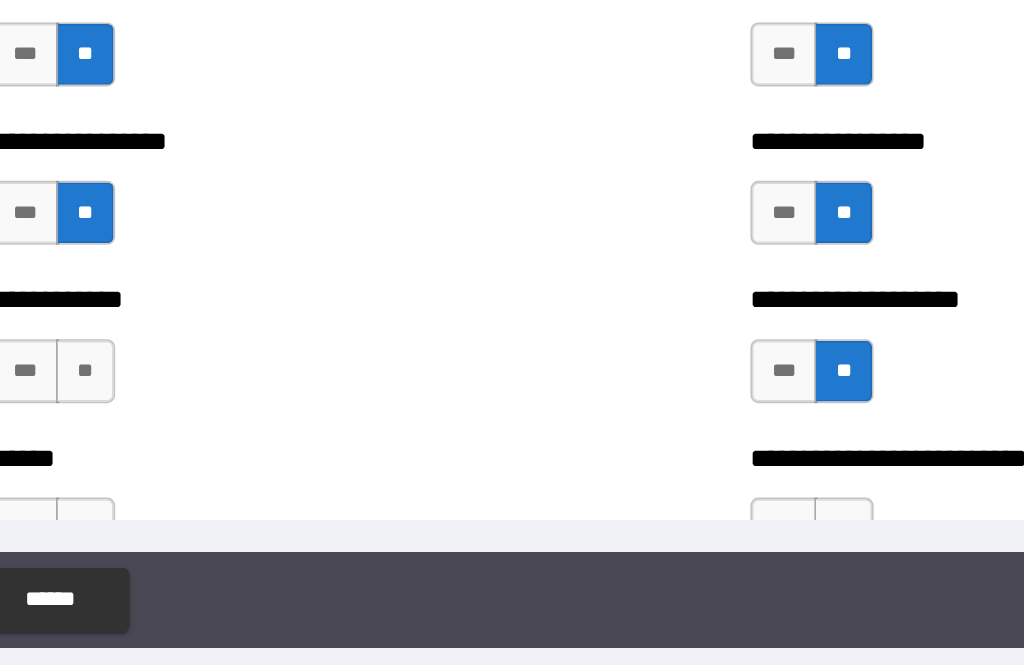 click on "**" at bounding box center [158, 441] 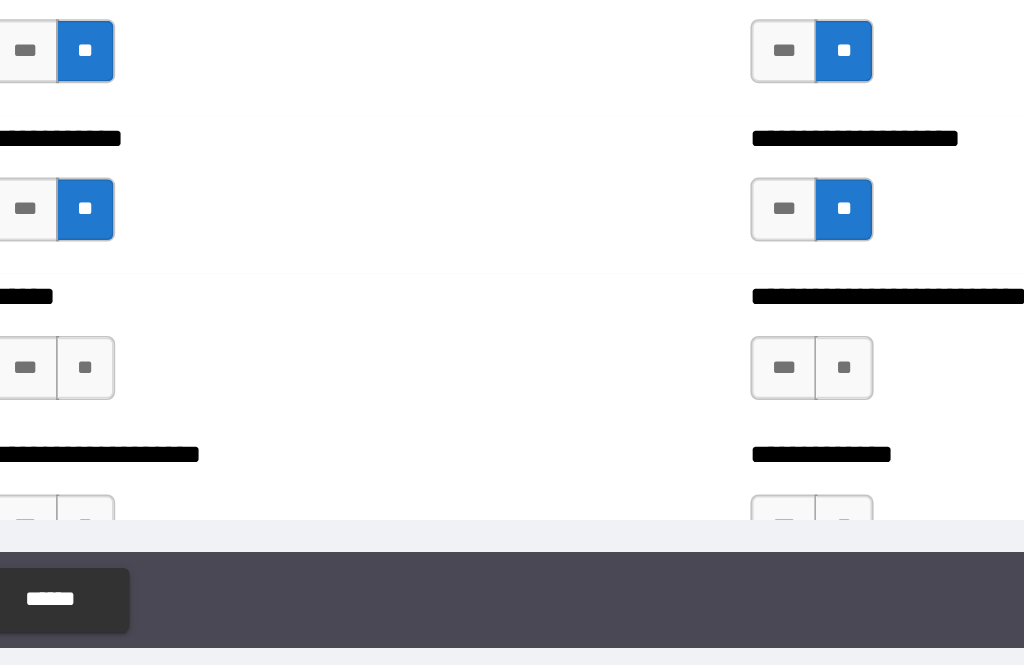 scroll, scrollTop: 3616, scrollLeft: 0, axis: vertical 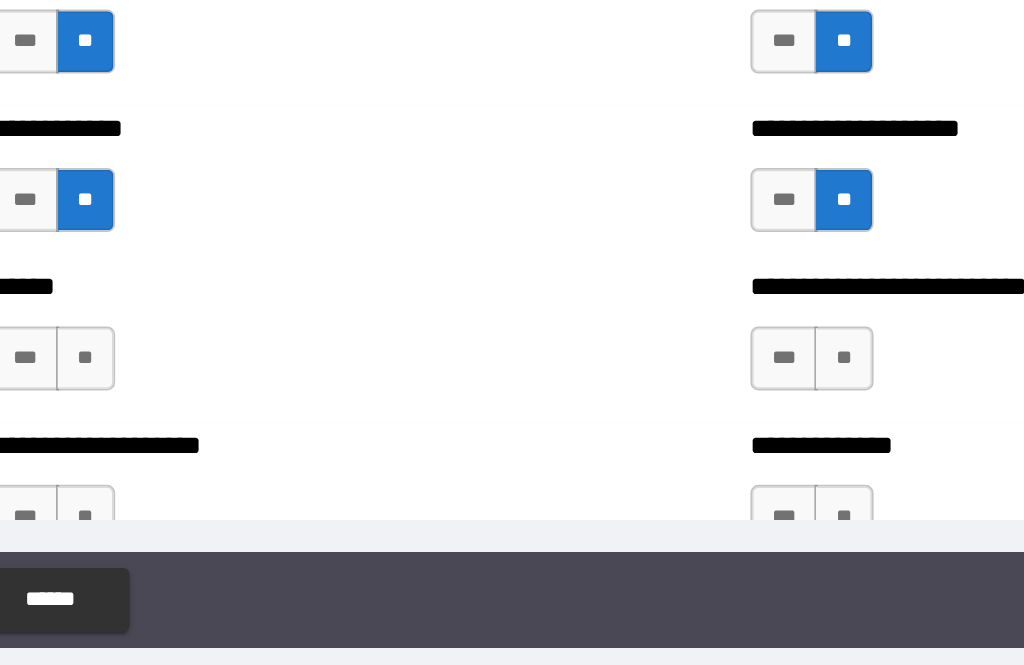 click on "**" at bounding box center (158, 433) 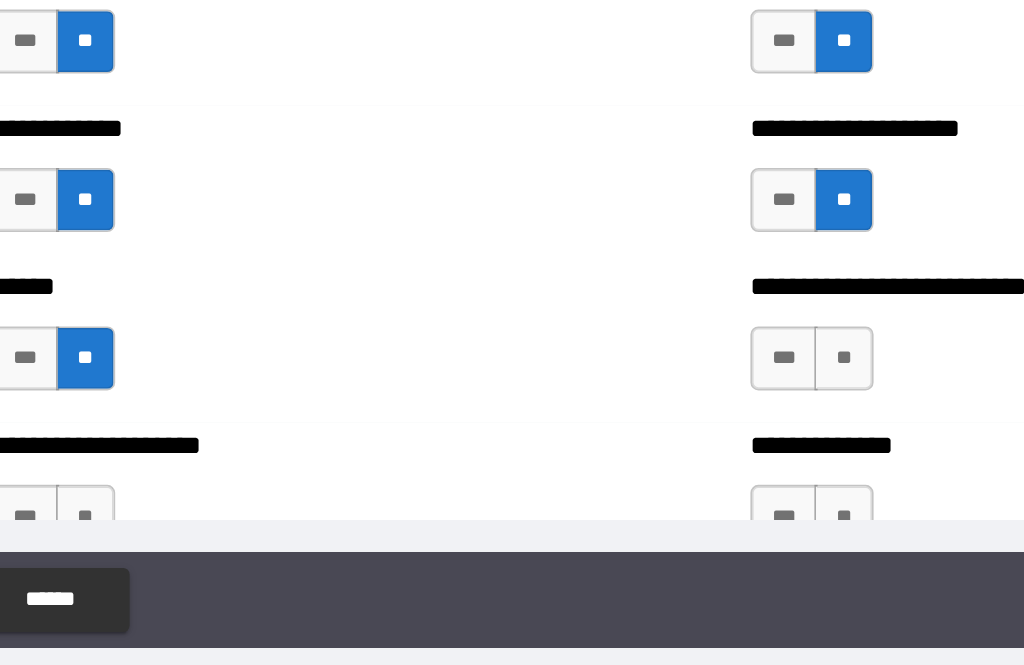 click on "**" at bounding box center (632, 433) 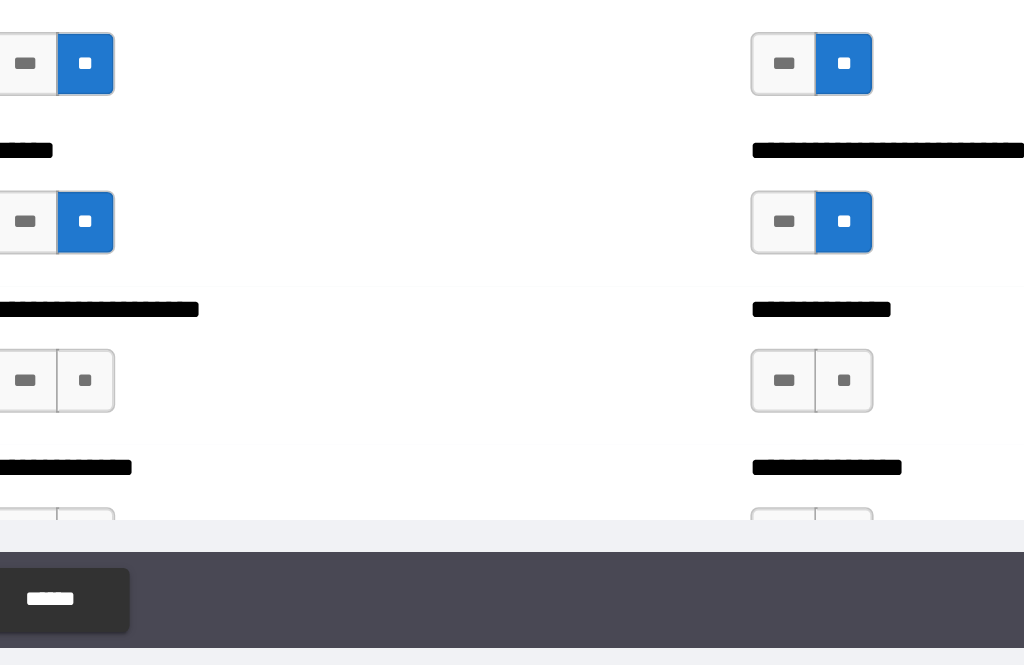 scroll, scrollTop: 3700, scrollLeft: 0, axis: vertical 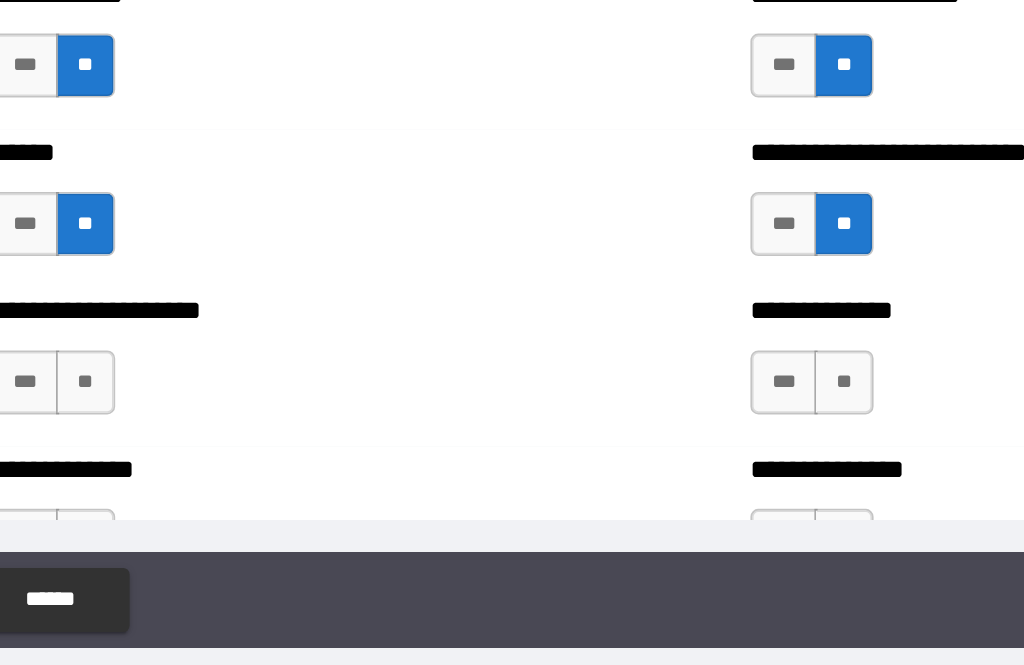 click on "**" at bounding box center [632, 448] 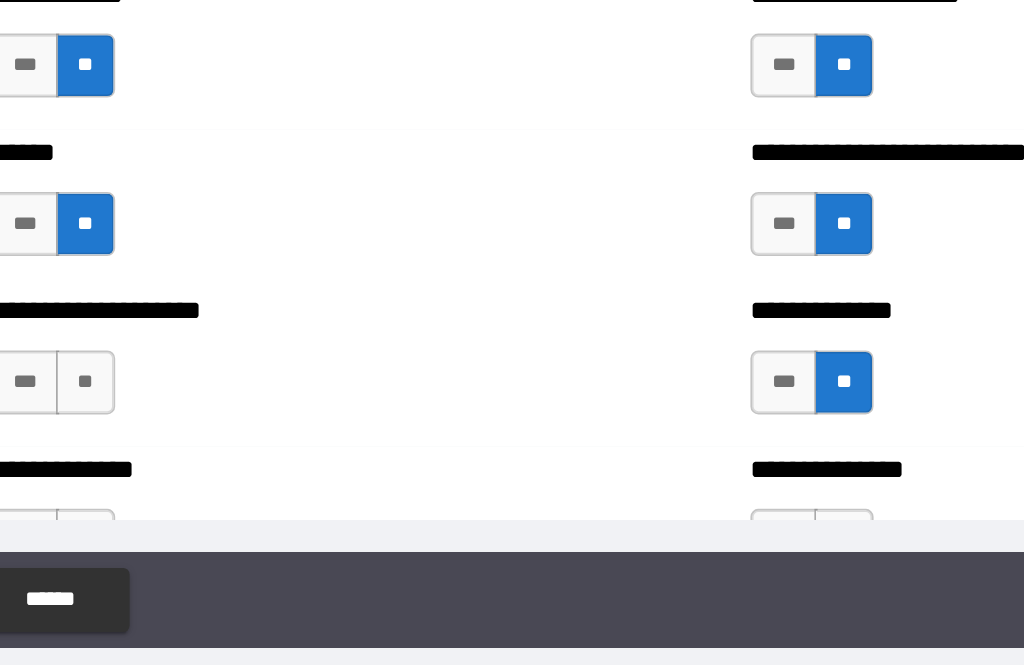 click on "**" at bounding box center [158, 448] 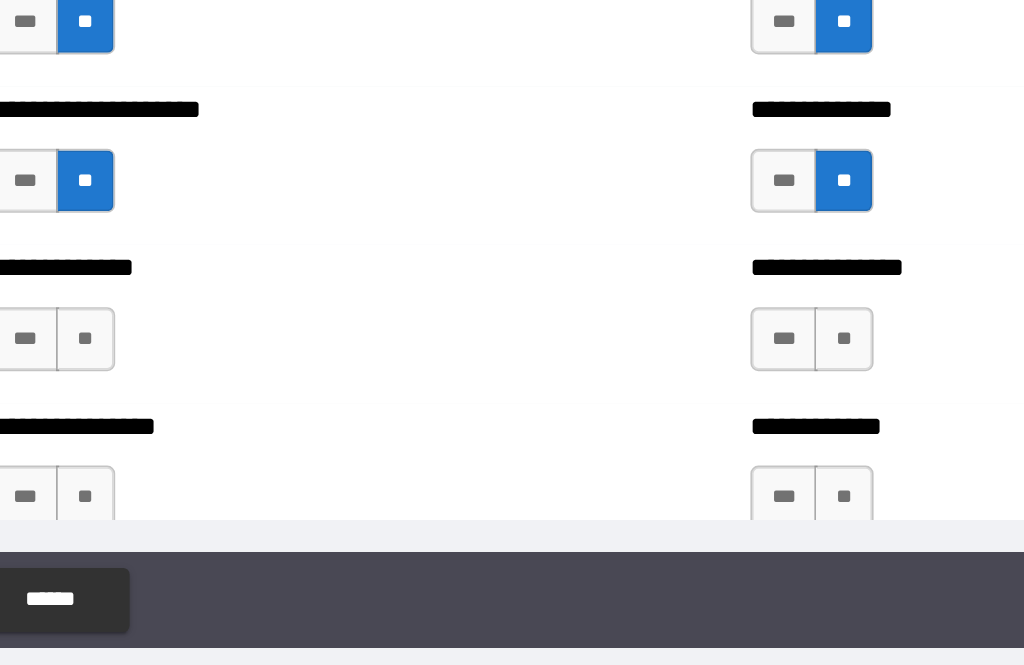 scroll, scrollTop: 3830, scrollLeft: 0, axis: vertical 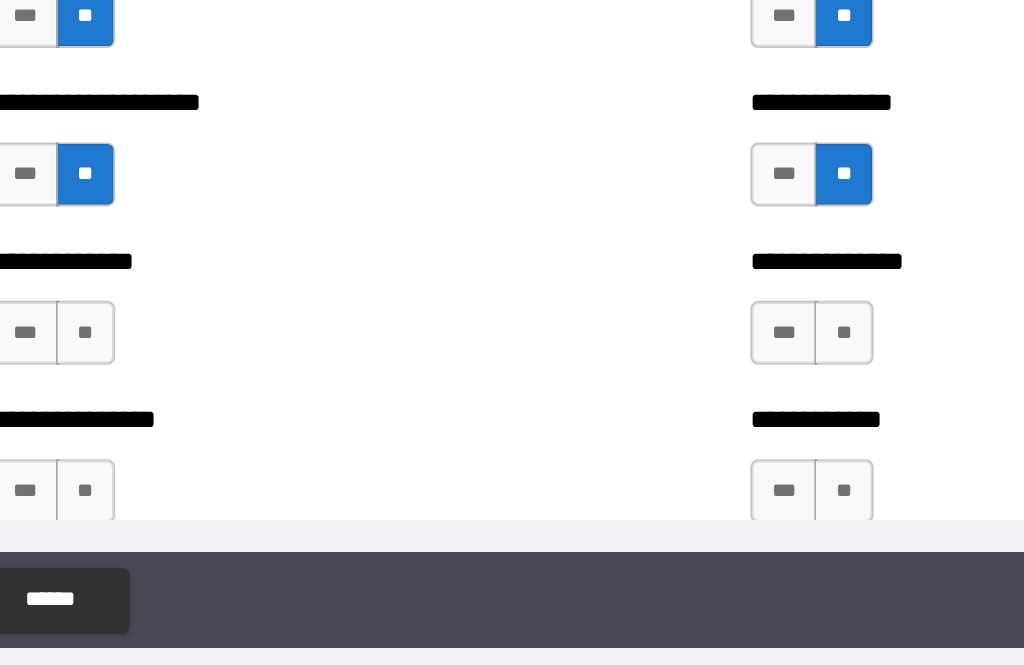 click on "**" at bounding box center [158, 417] 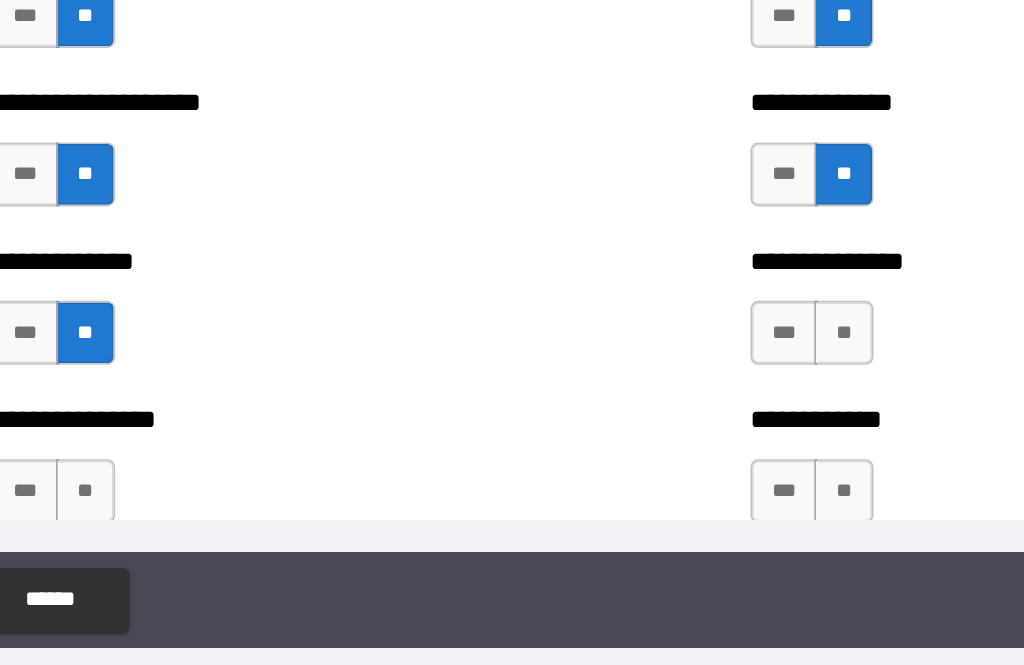click on "**" at bounding box center (632, 417) 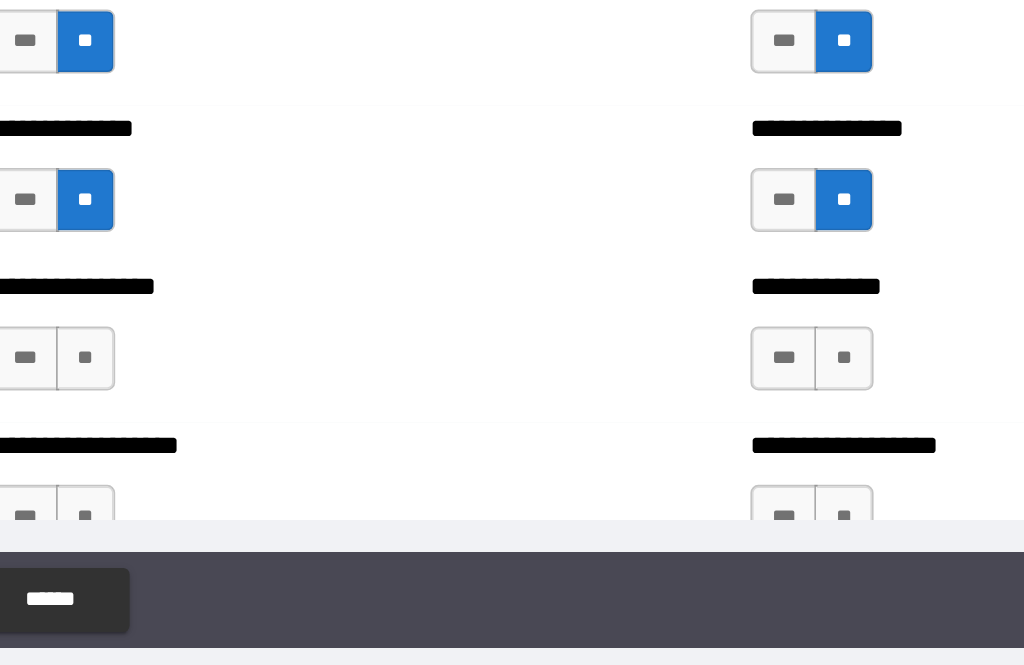 scroll, scrollTop: 3919, scrollLeft: 0, axis: vertical 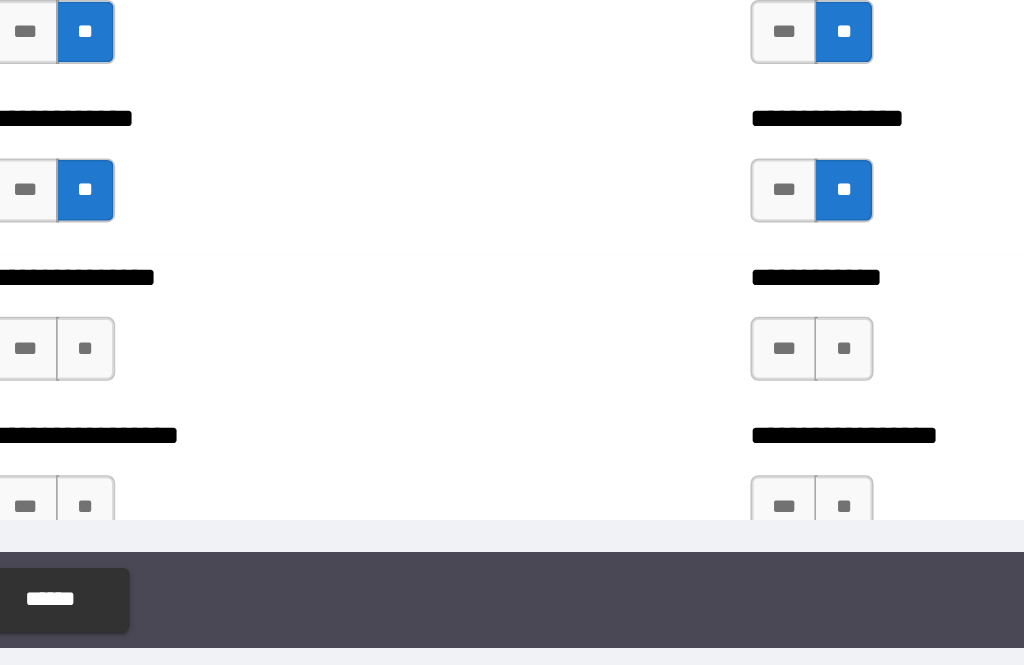 click on "**" at bounding box center [632, 427] 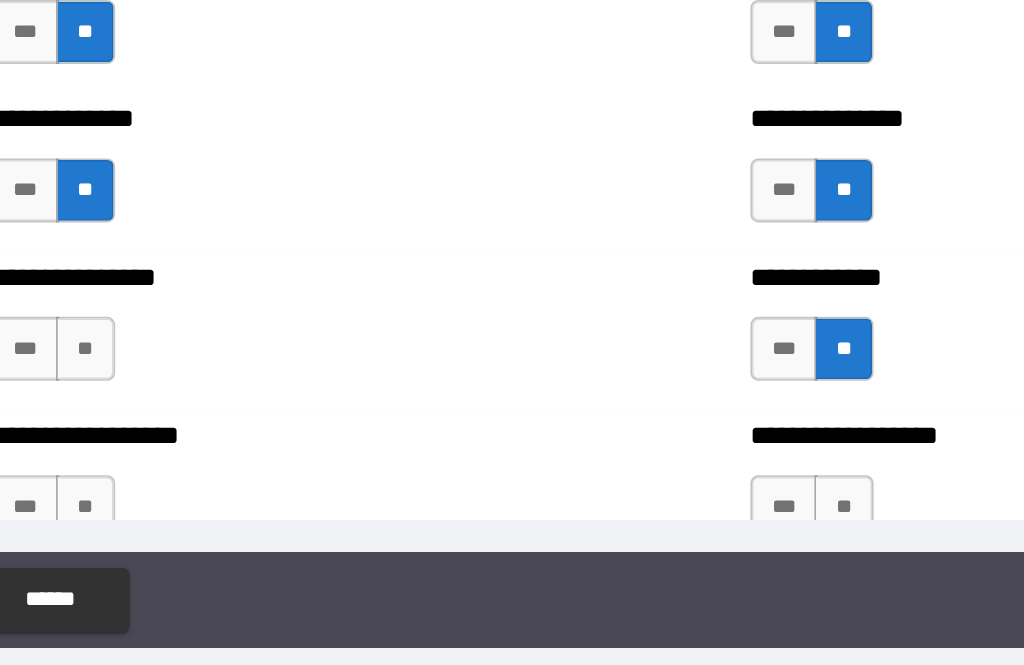 click on "**" at bounding box center [158, 427] 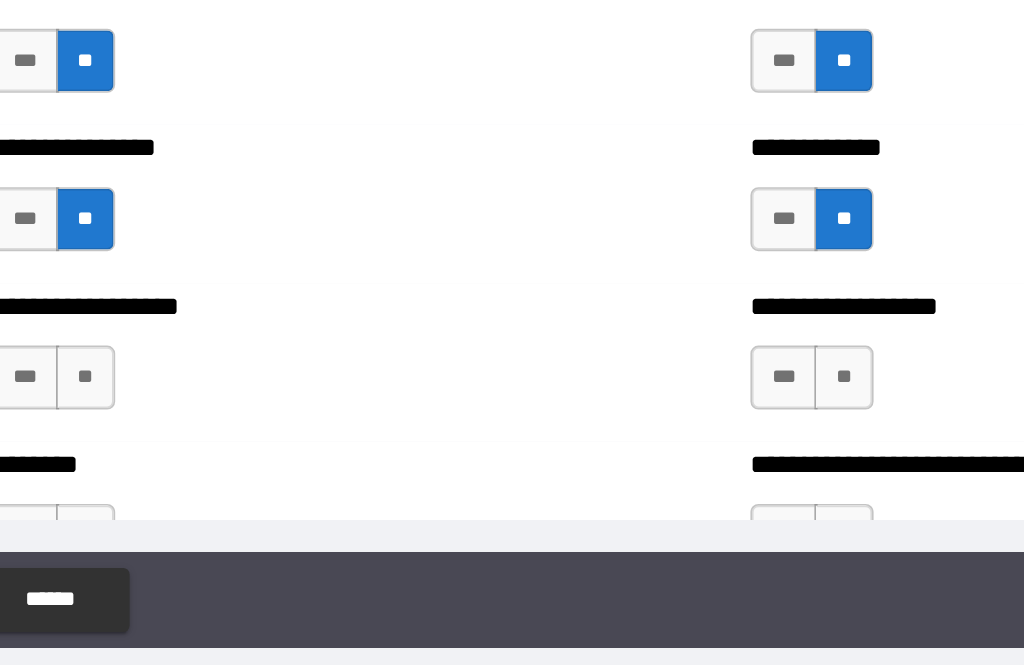 scroll, scrollTop: 4004, scrollLeft: 0, axis: vertical 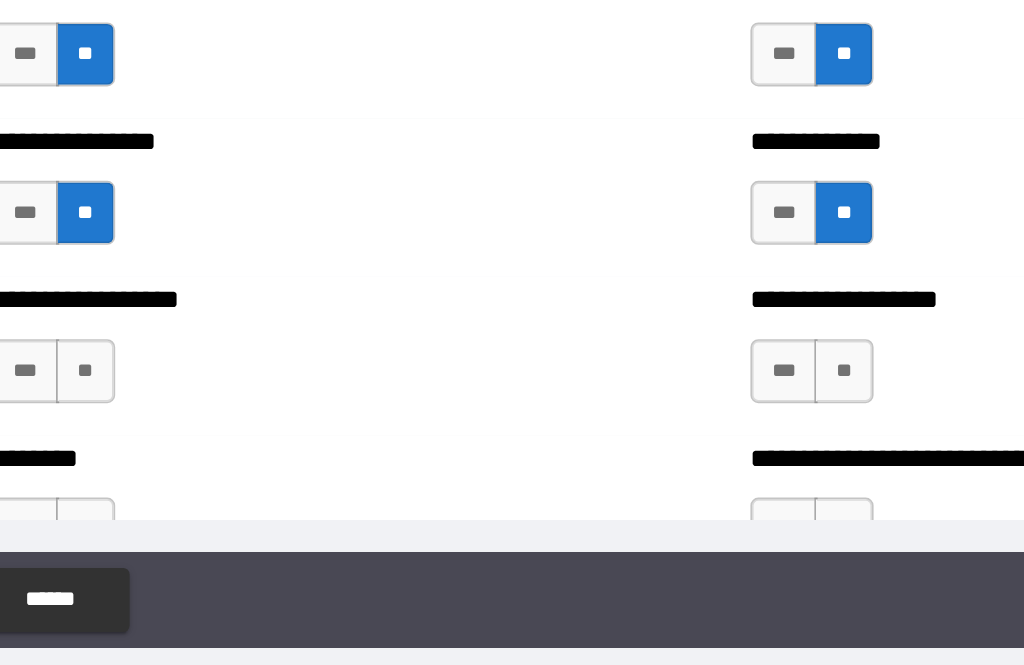 click on "**" at bounding box center (158, 441) 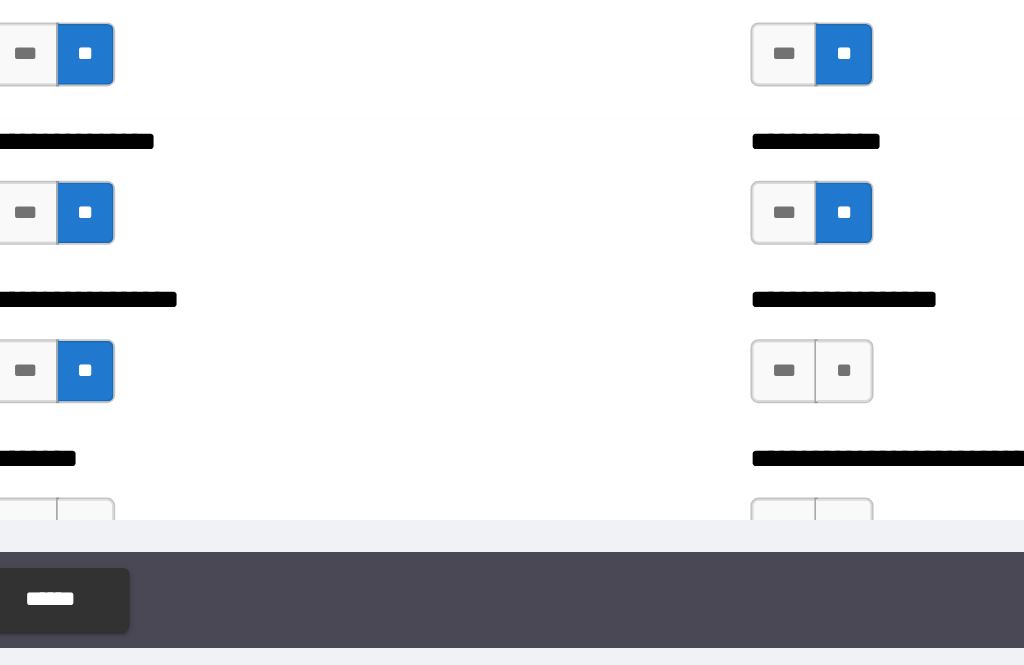 click on "**" at bounding box center (632, 441) 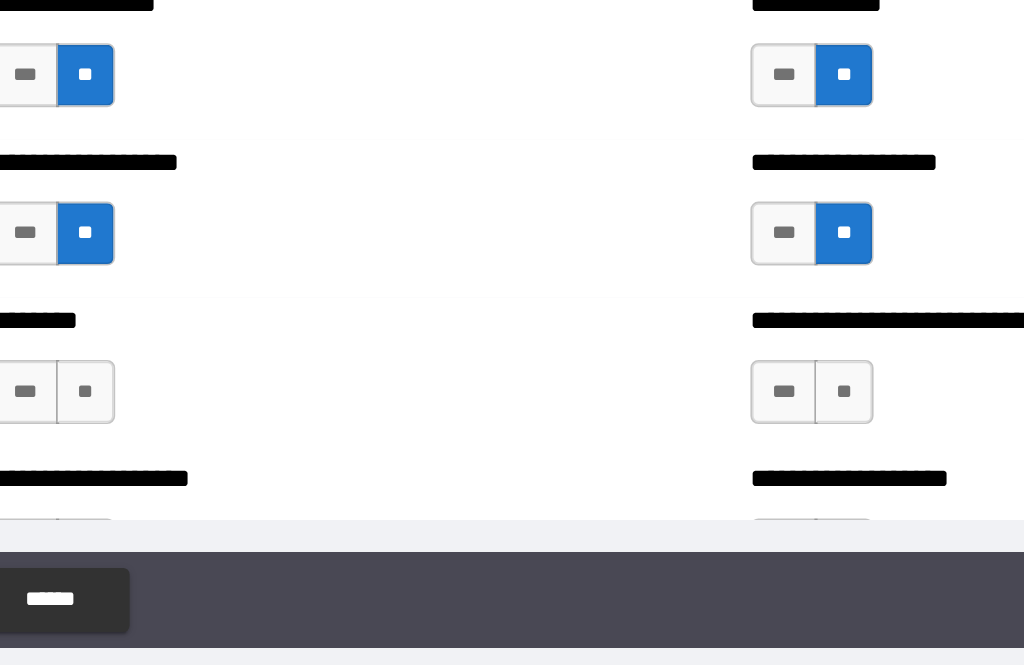 scroll, scrollTop: 4092, scrollLeft: 0, axis: vertical 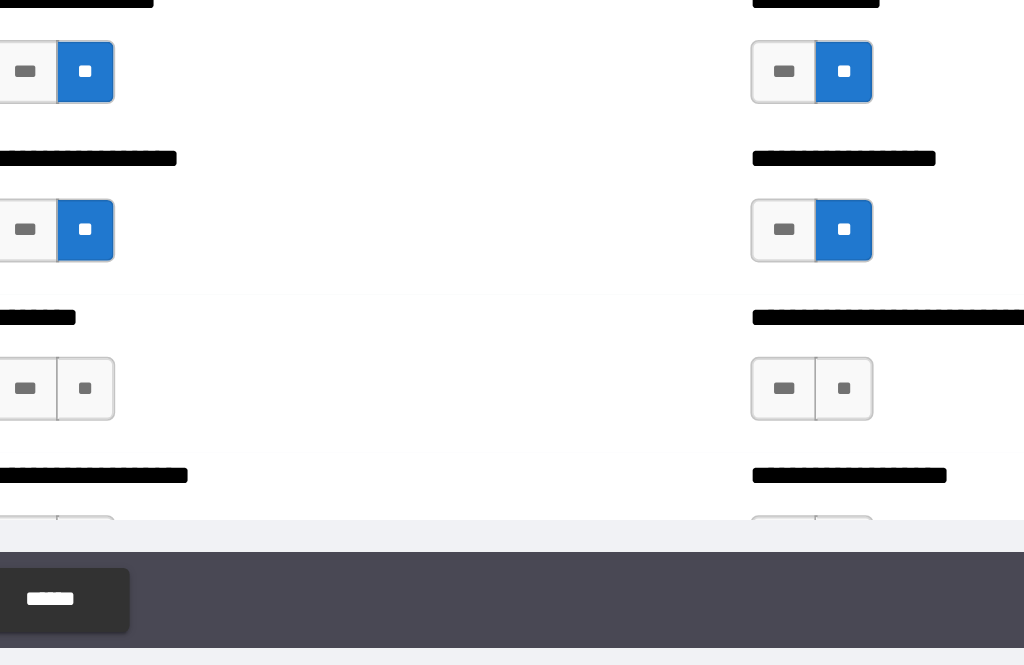 click on "**" at bounding box center [632, 452] 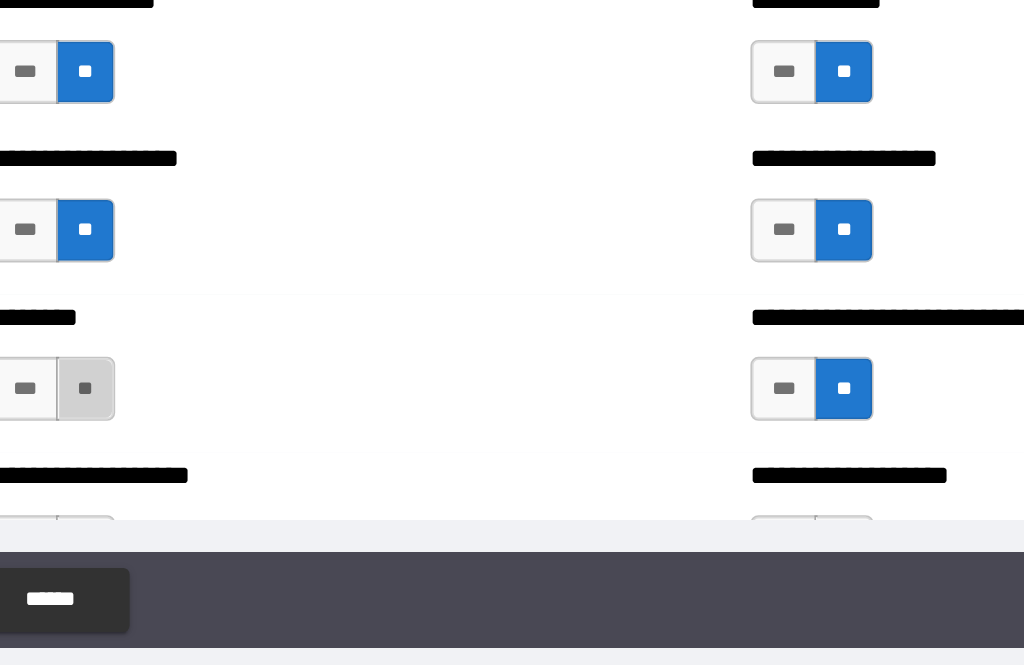 click on "**" at bounding box center (158, 452) 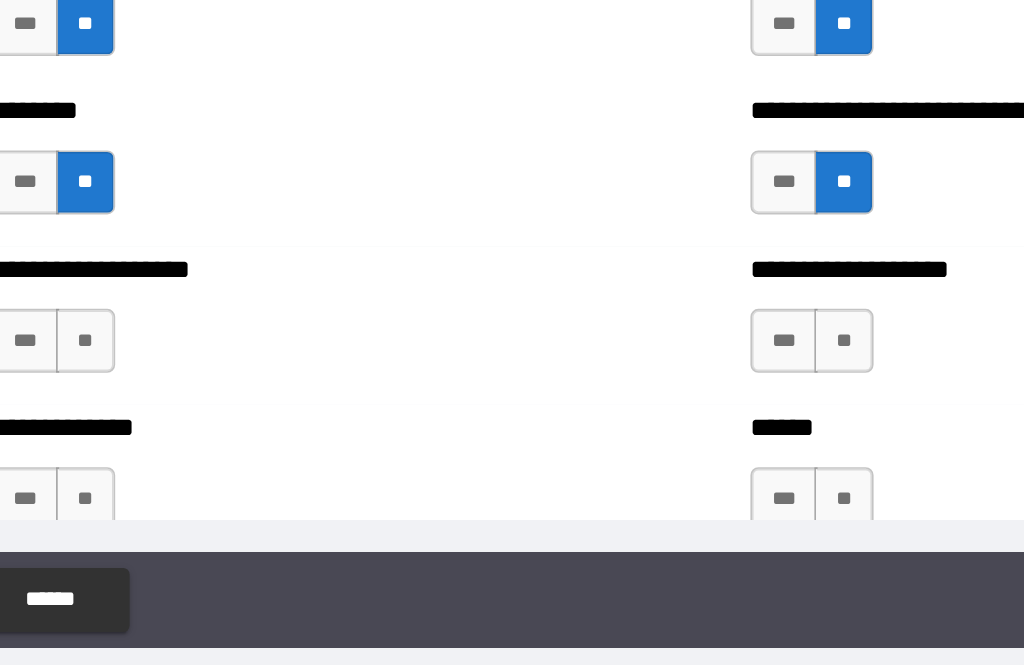 scroll, scrollTop: 4223, scrollLeft: 0, axis: vertical 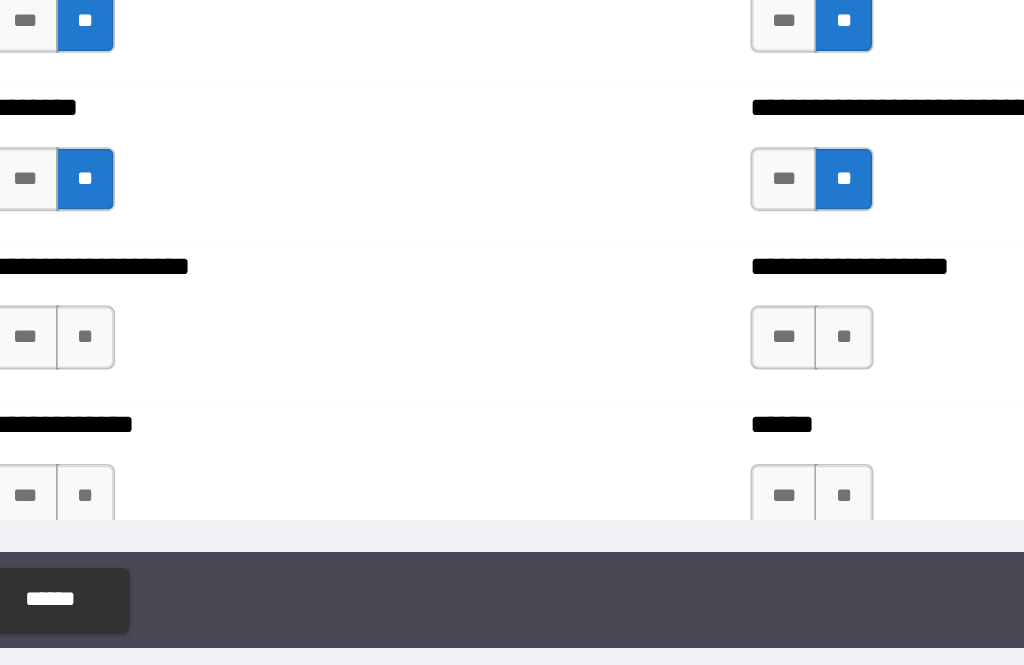 click on "**" at bounding box center [158, 420] 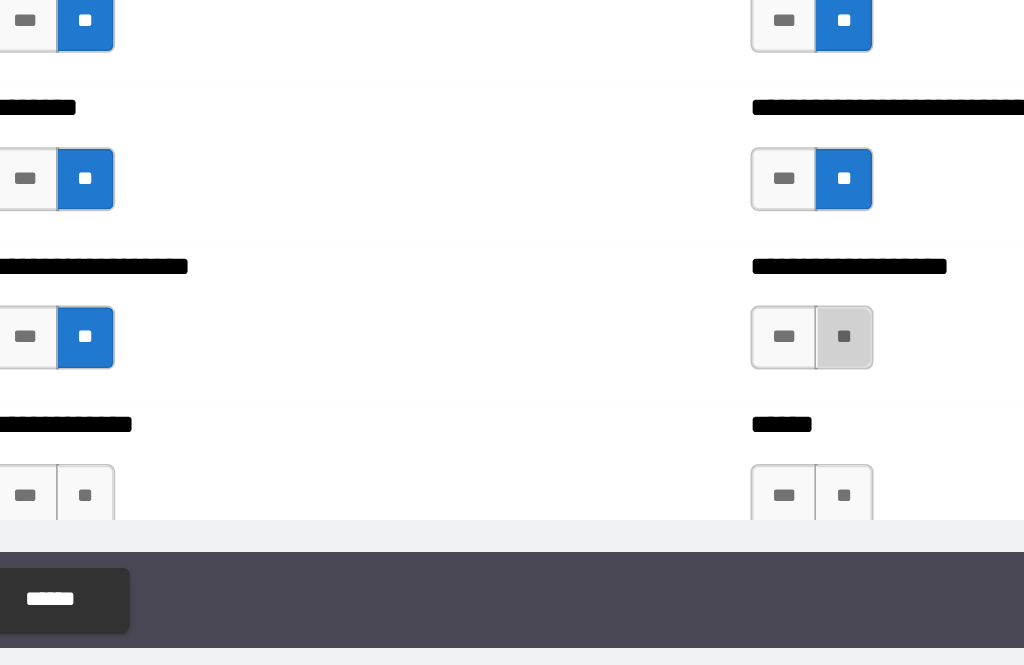 click on "**" at bounding box center (632, 420) 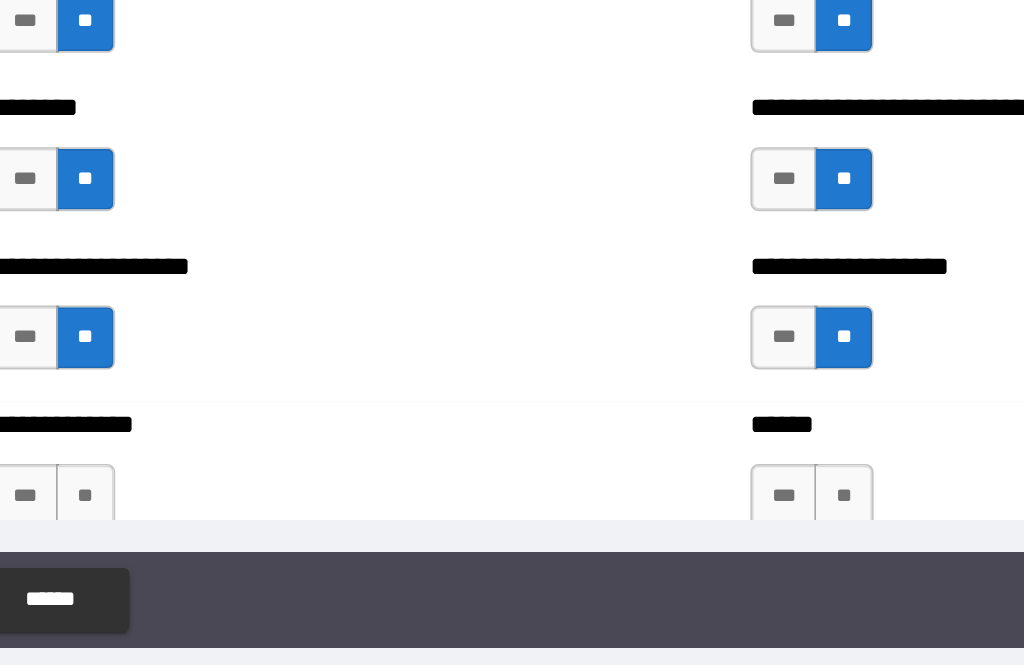 click on "**" at bounding box center (632, 519) 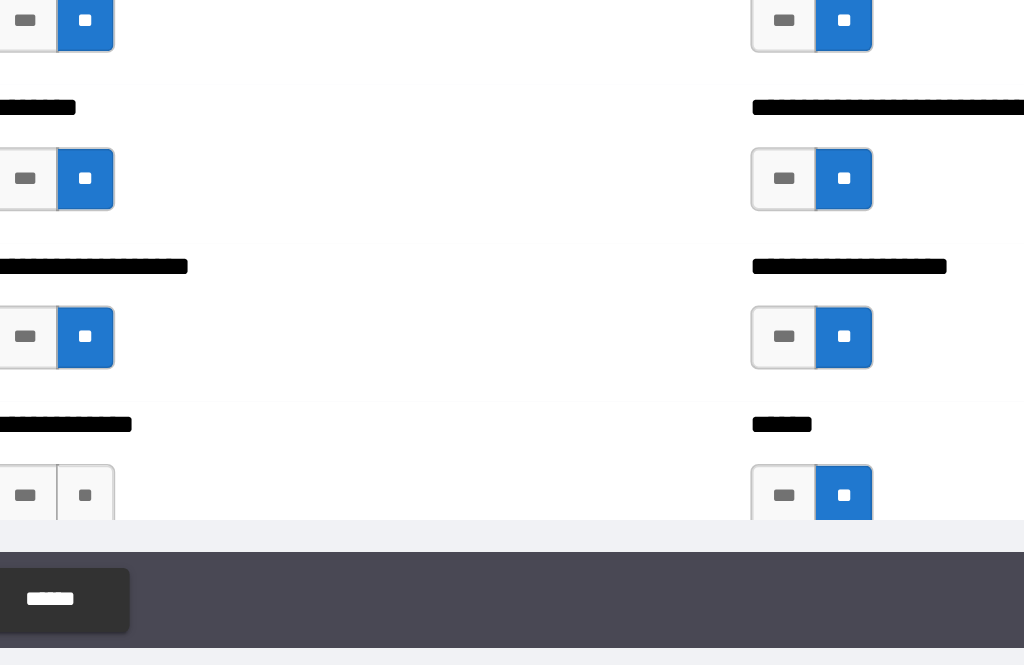 click on "**" at bounding box center [158, 519] 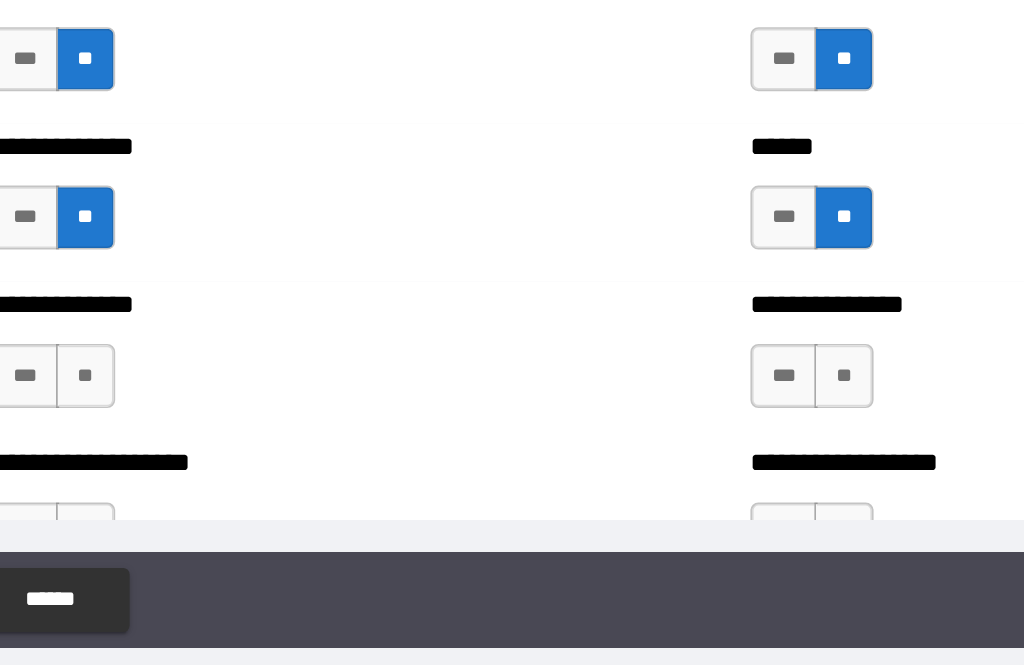 scroll, scrollTop: 4385, scrollLeft: 0, axis: vertical 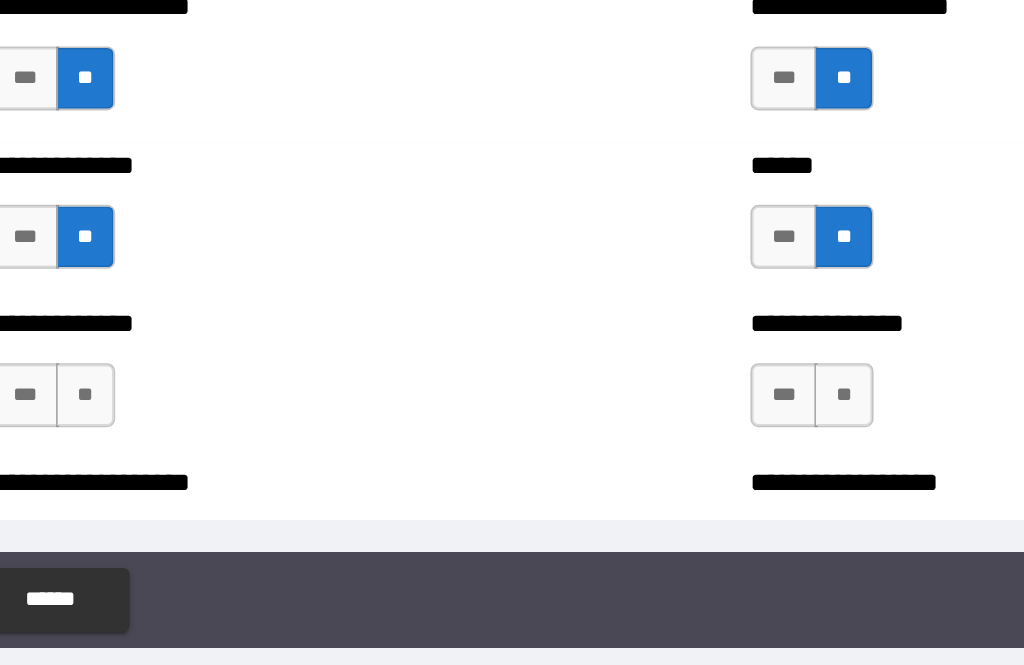 click on "**" at bounding box center (158, 456) 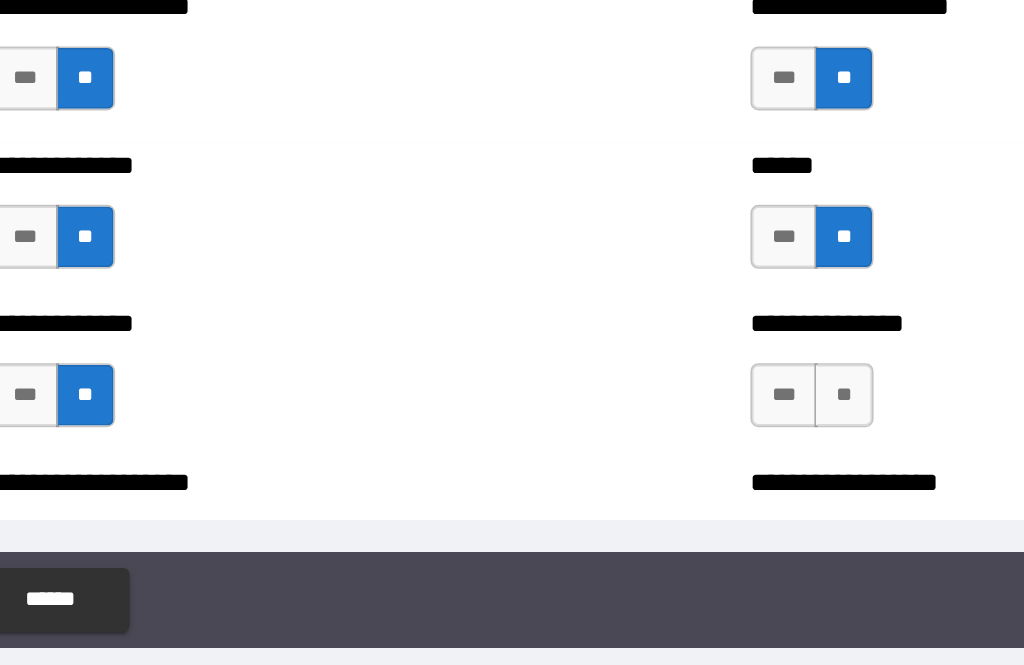 click on "**" at bounding box center [632, 456] 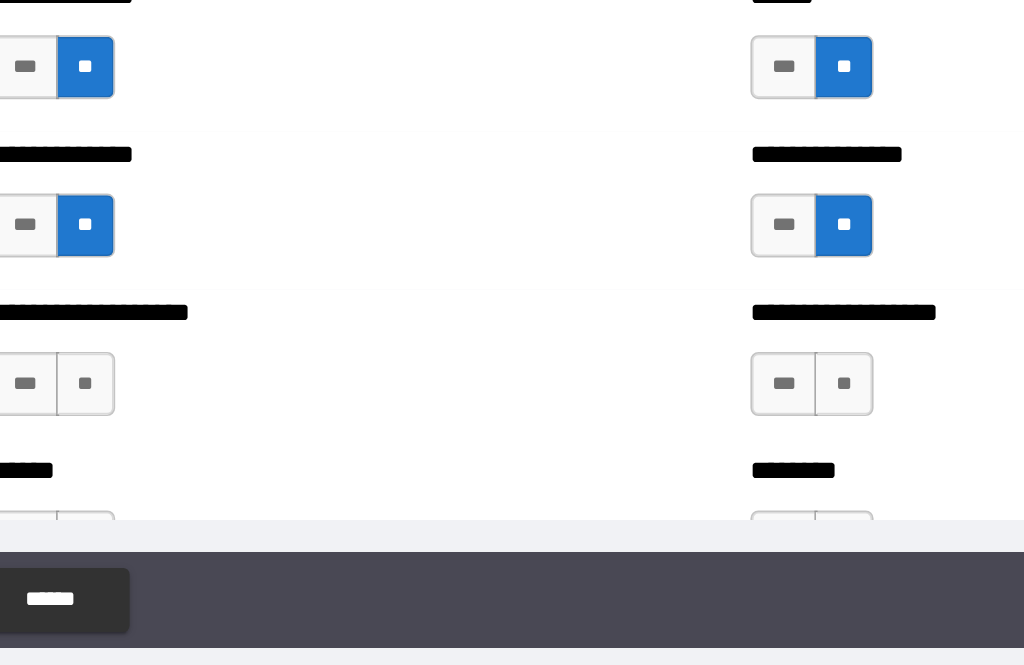 scroll, scrollTop: 4494, scrollLeft: 0, axis: vertical 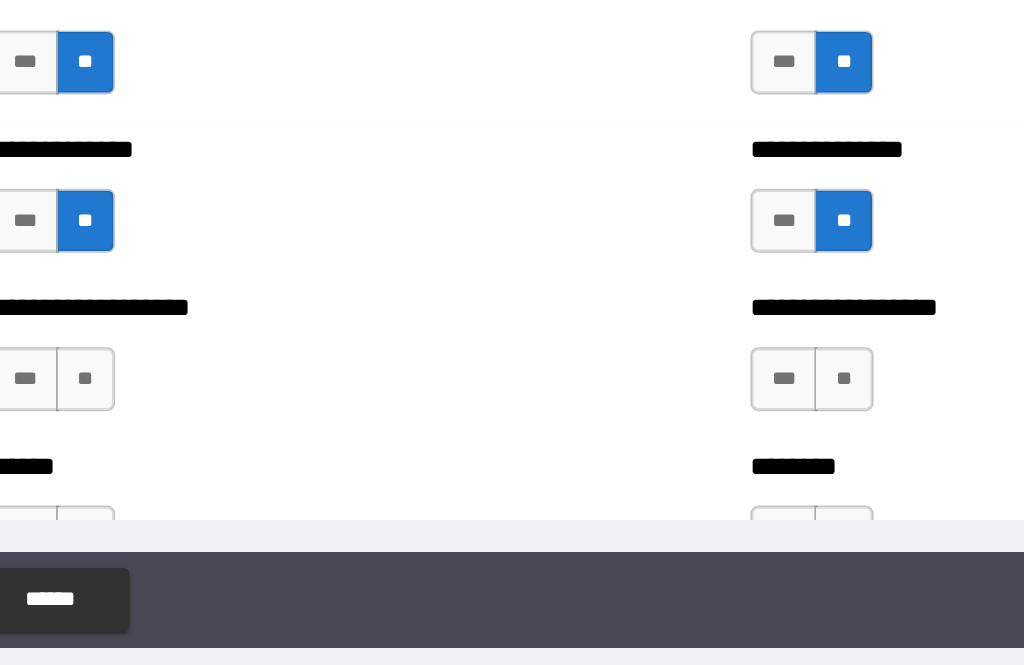 click on "**" at bounding box center (158, 446) 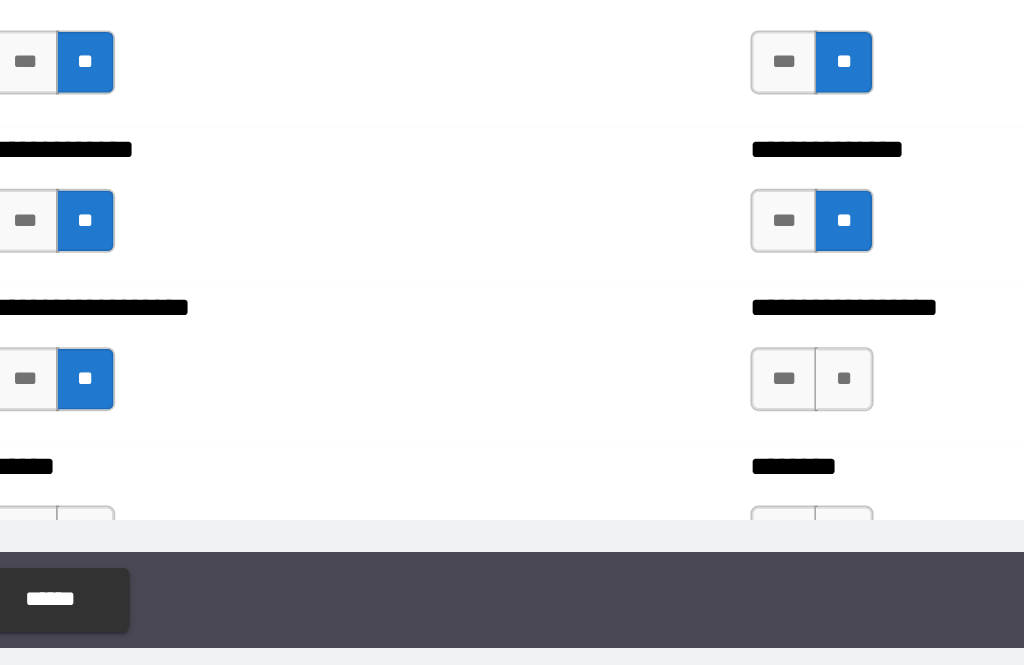 click on "**" at bounding box center [632, 446] 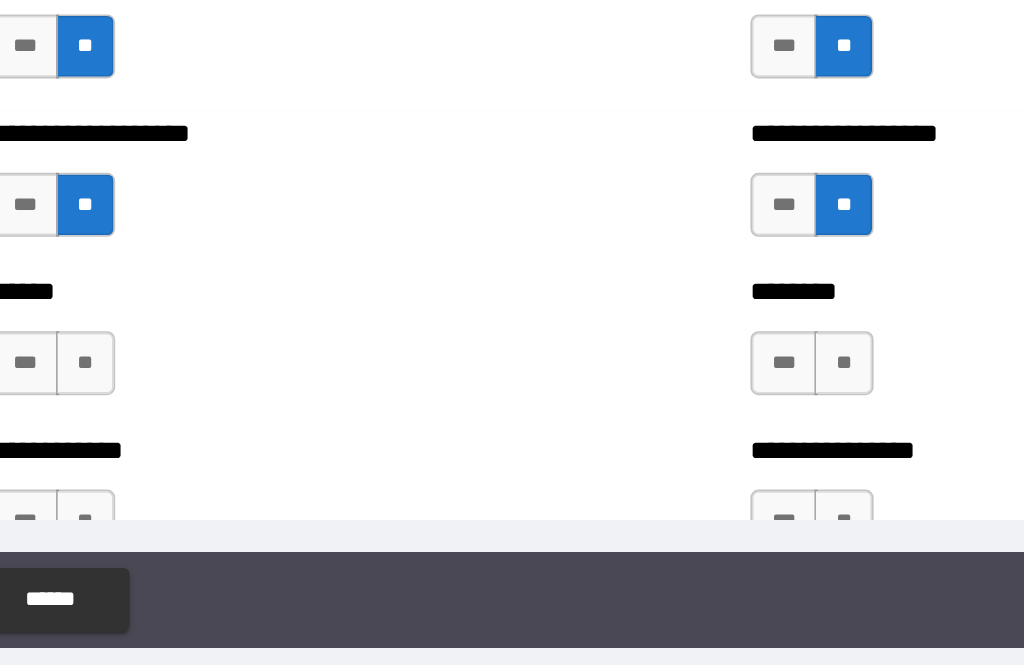 scroll, scrollTop: 4606, scrollLeft: 0, axis: vertical 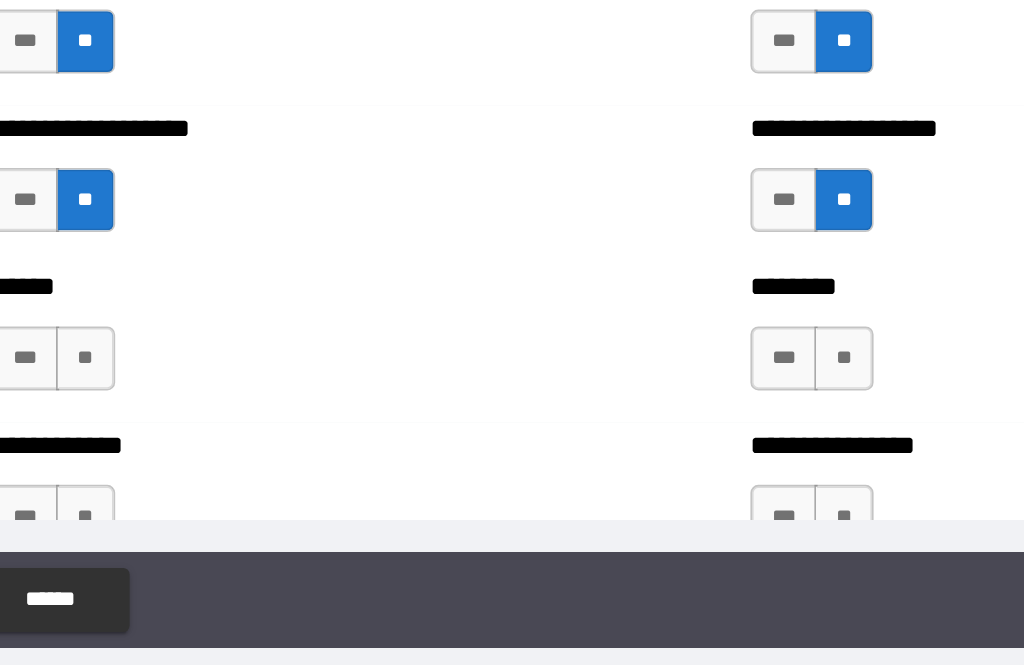 click on "**" at bounding box center [632, 433] 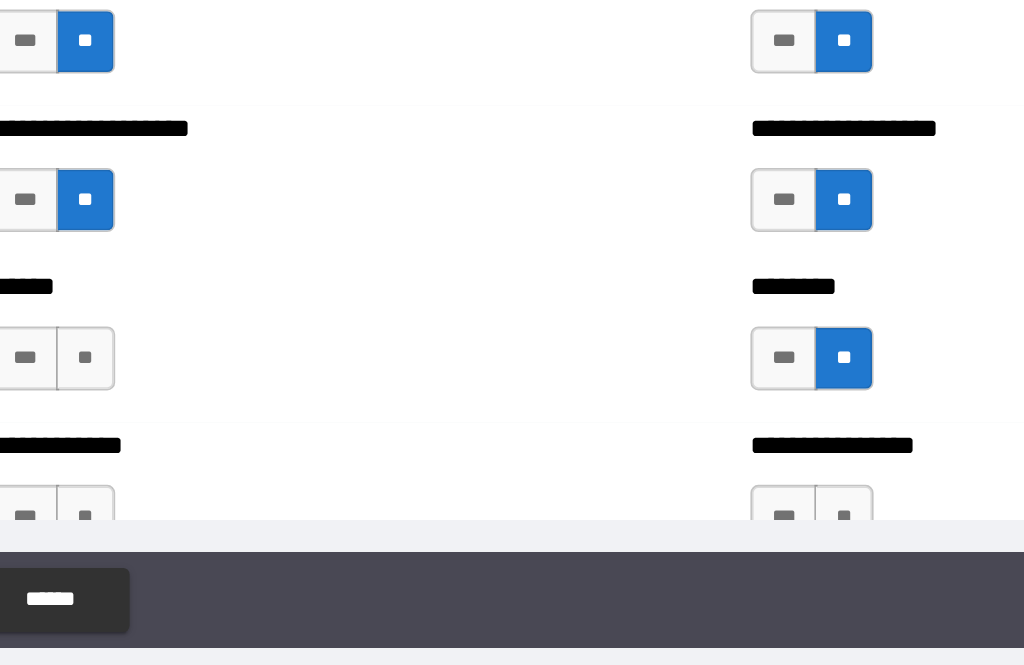 click on "**" at bounding box center [158, 433] 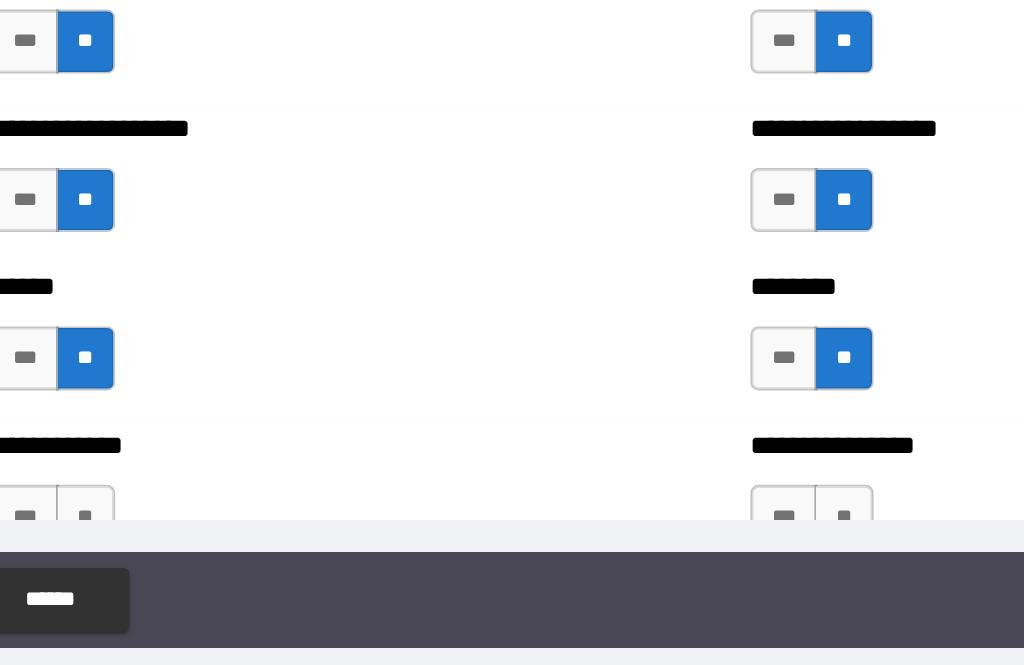 click on "***" at bounding box center (121, 433) 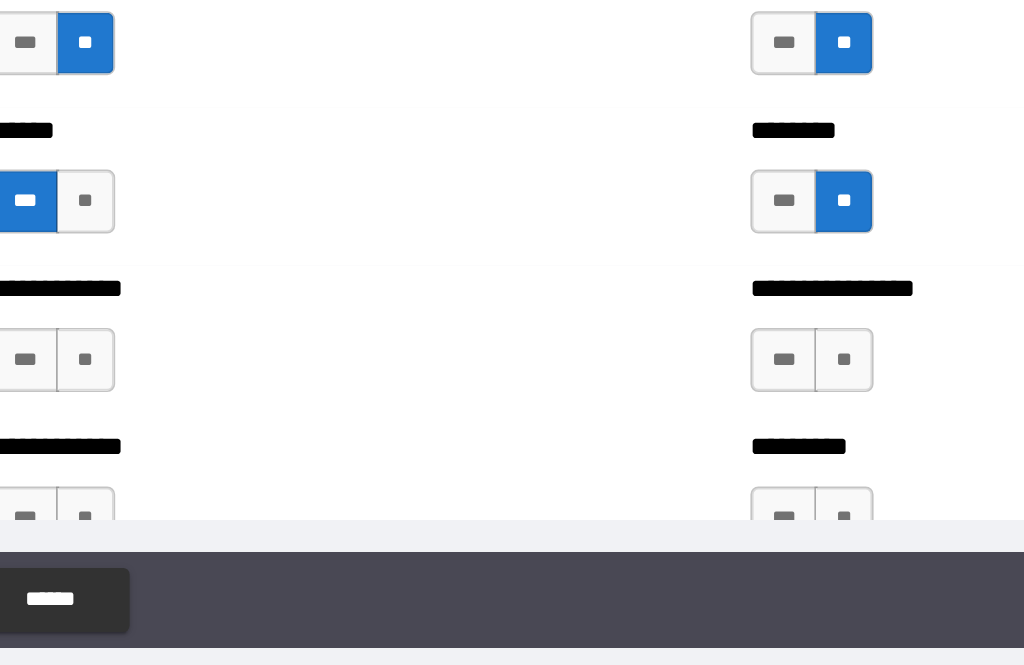 scroll, scrollTop: 4710, scrollLeft: 0, axis: vertical 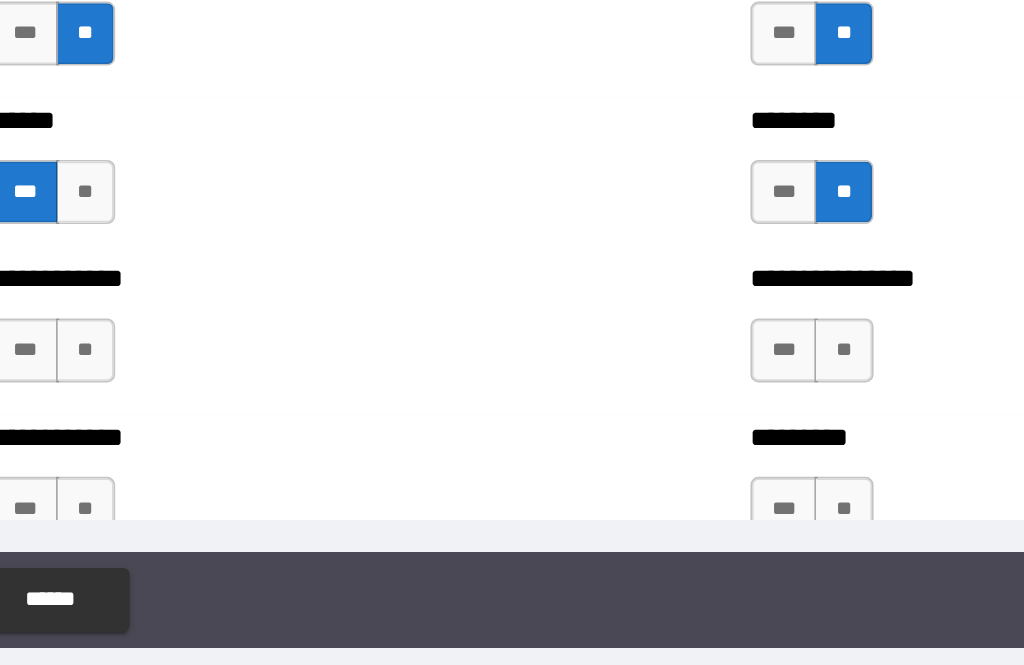 click on "**" at bounding box center (158, 428) 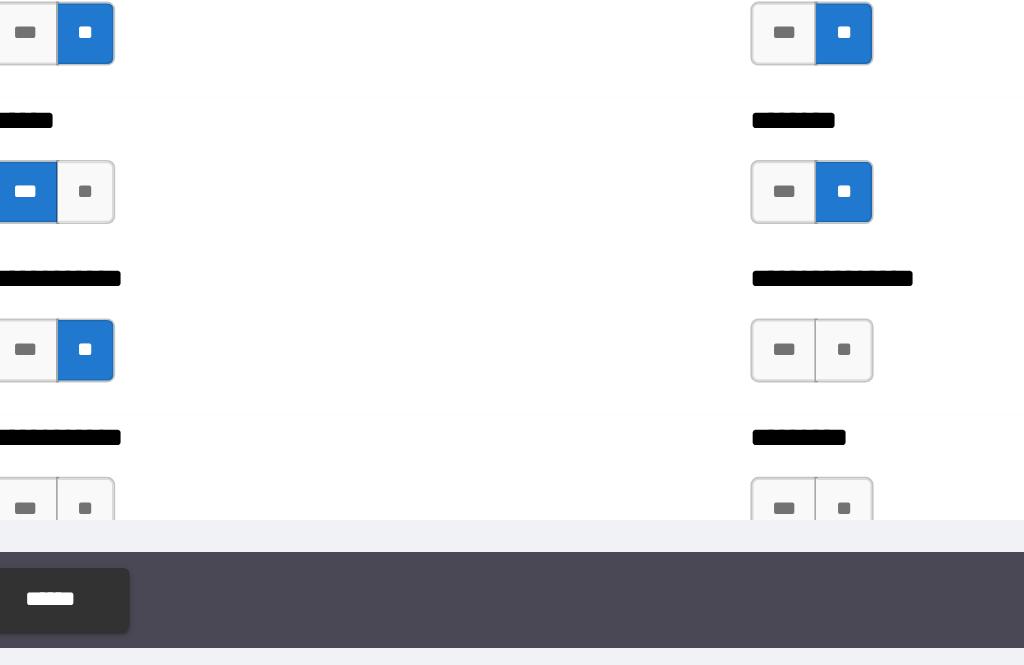 click on "**" at bounding box center [632, 428] 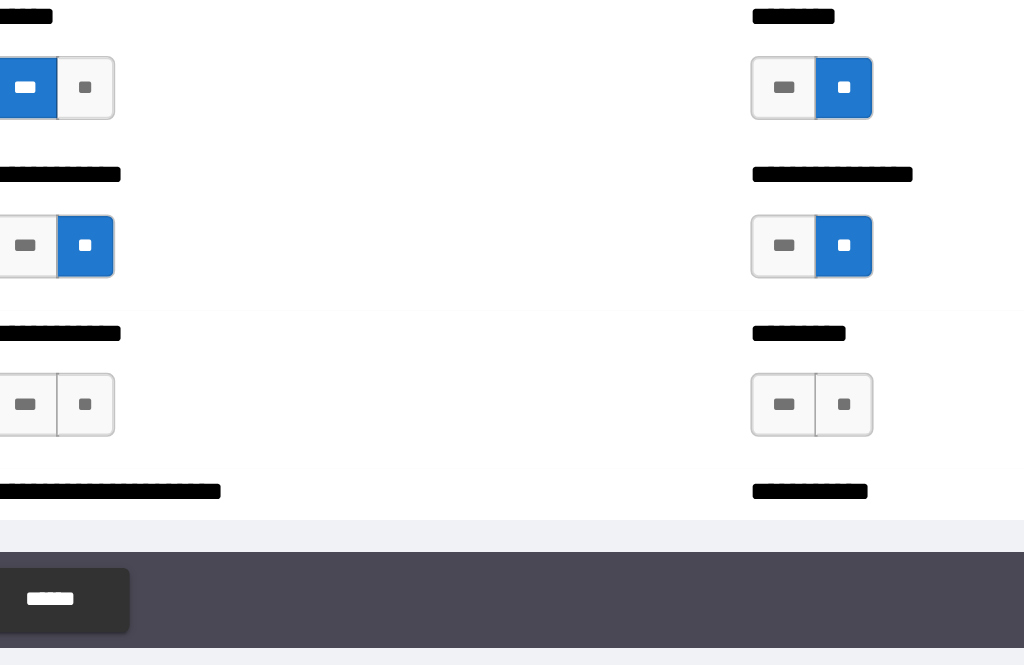 scroll, scrollTop: 4792, scrollLeft: 0, axis: vertical 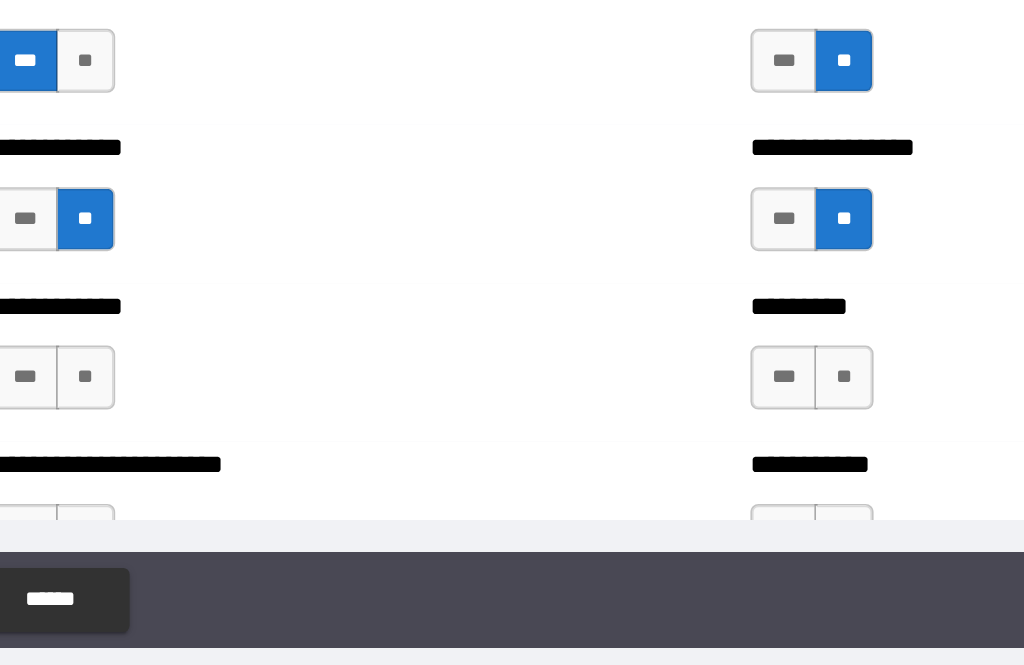 click on "**" at bounding box center [632, 445] 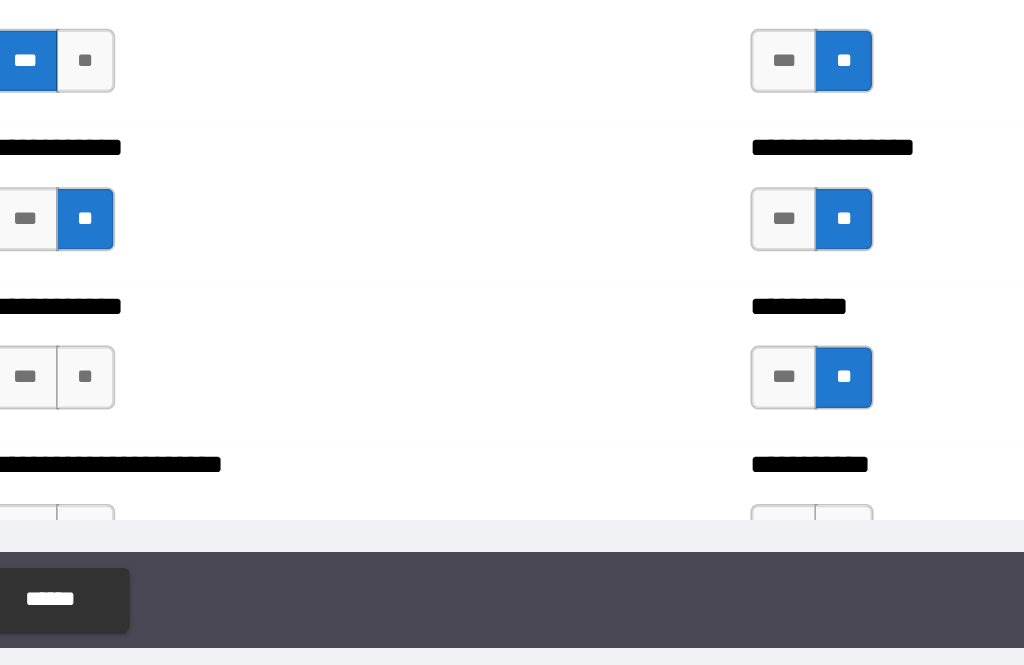 click on "***" at bounding box center (121, 445) 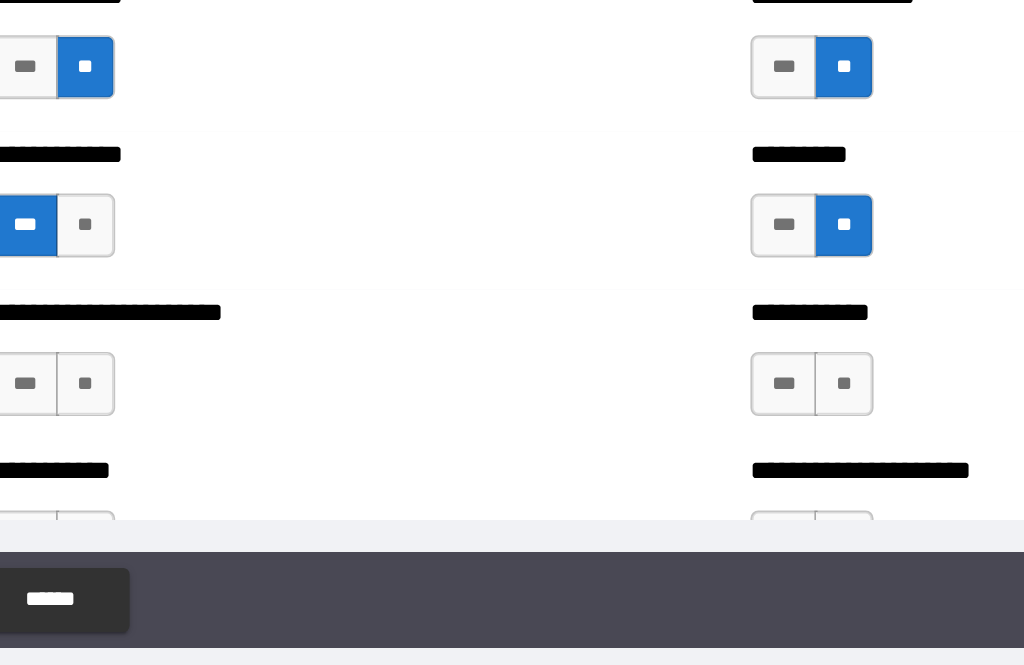 scroll, scrollTop: 4889, scrollLeft: 0, axis: vertical 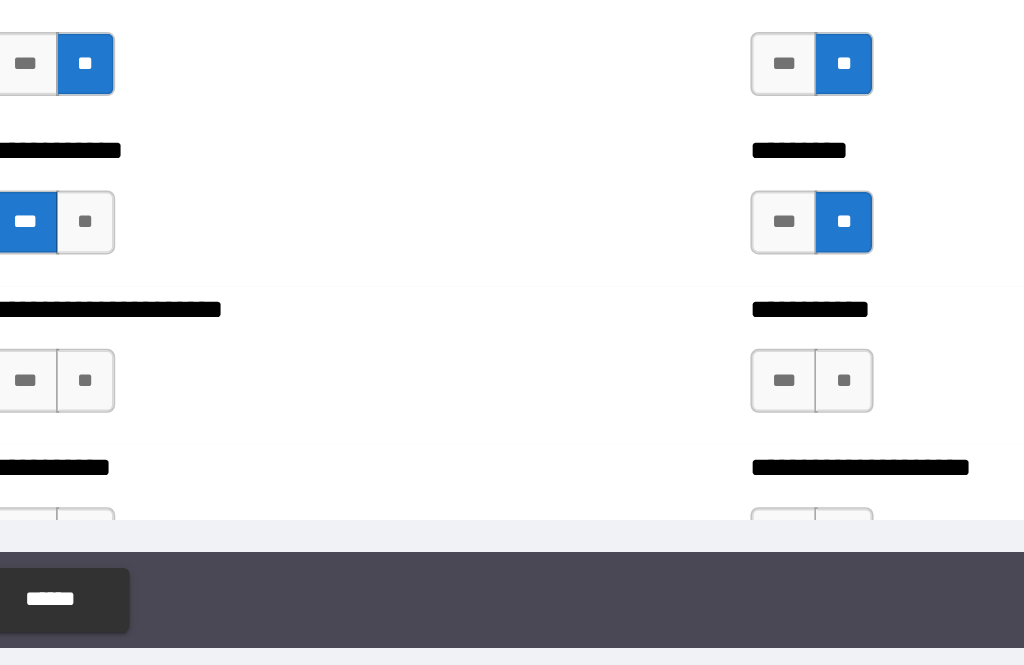 click on "**" at bounding box center [158, 447] 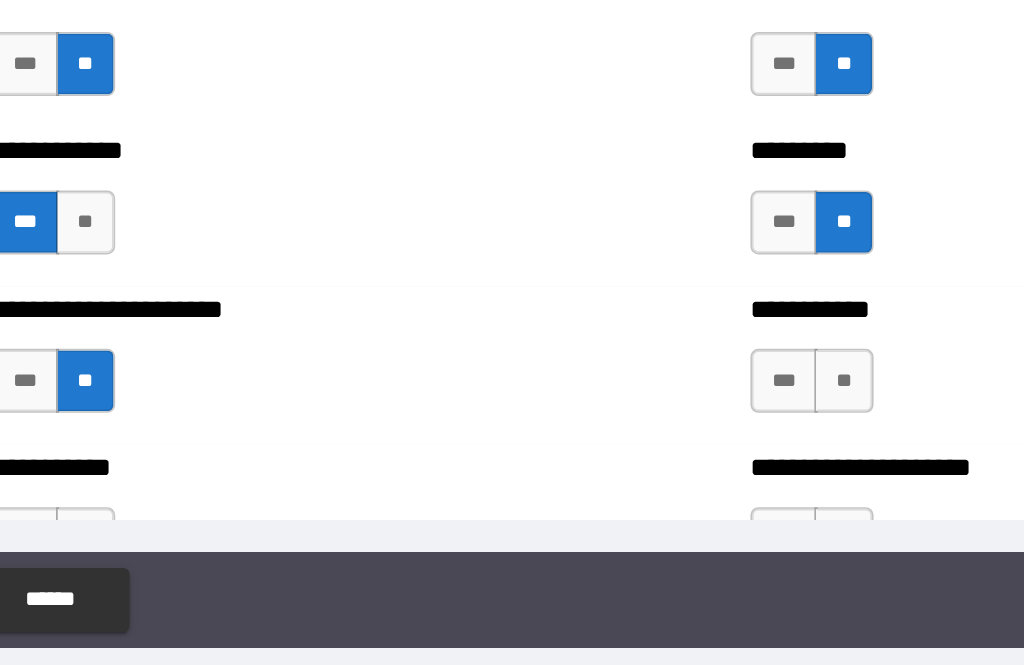 click on "**" at bounding box center [632, 447] 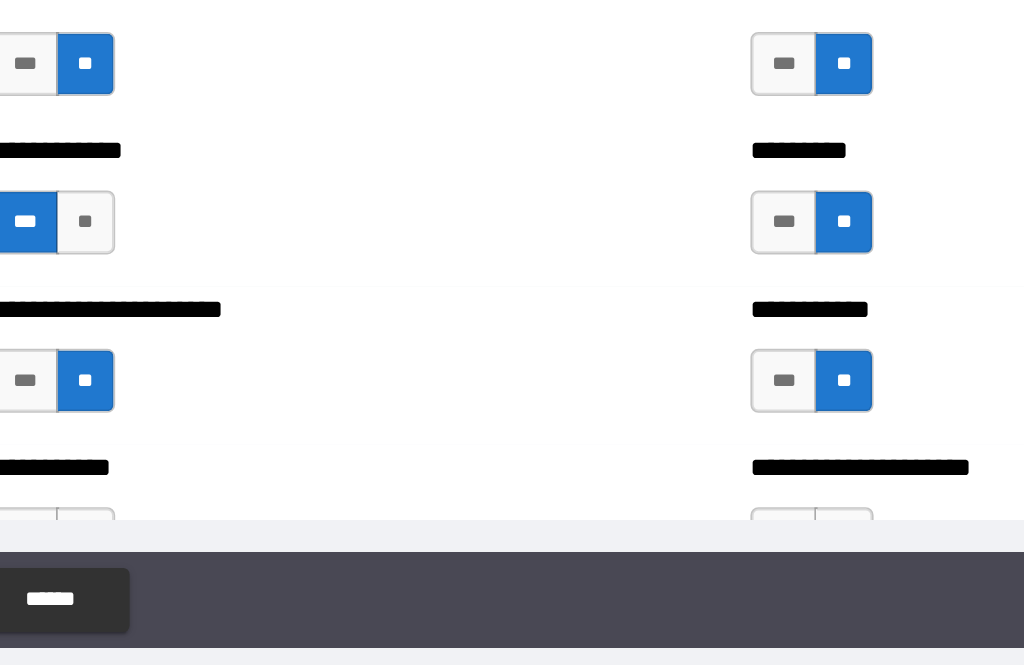 click on "***" at bounding box center [595, 447] 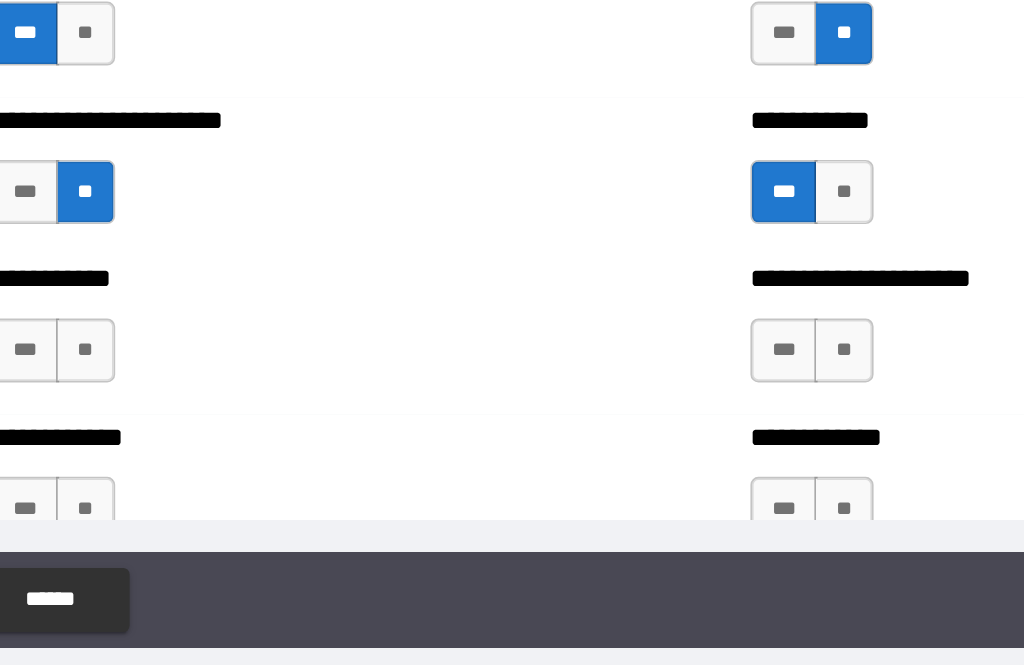 scroll, scrollTop: 5005, scrollLeft: 0, axis: vertical 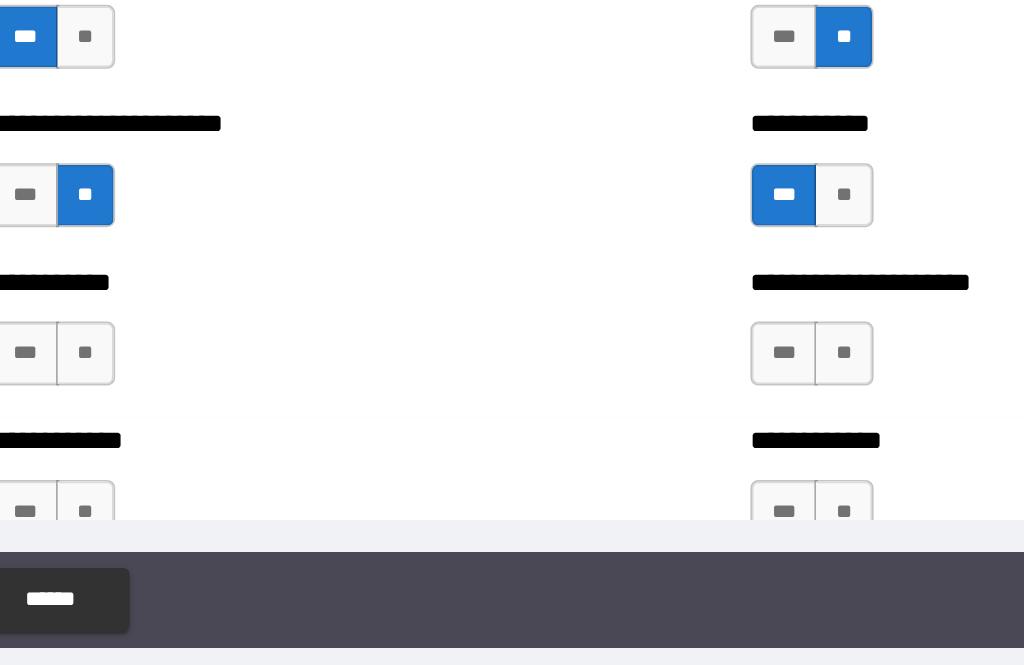 click on "**" at bounding box center (632, 430) 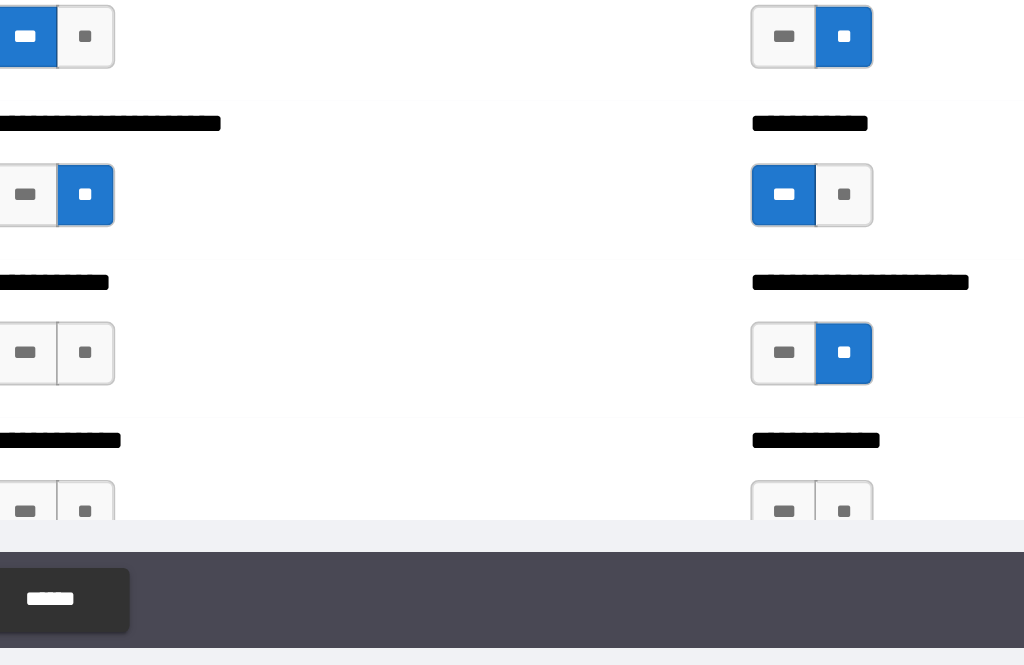 click on "**" at bounding box center (632, 529) 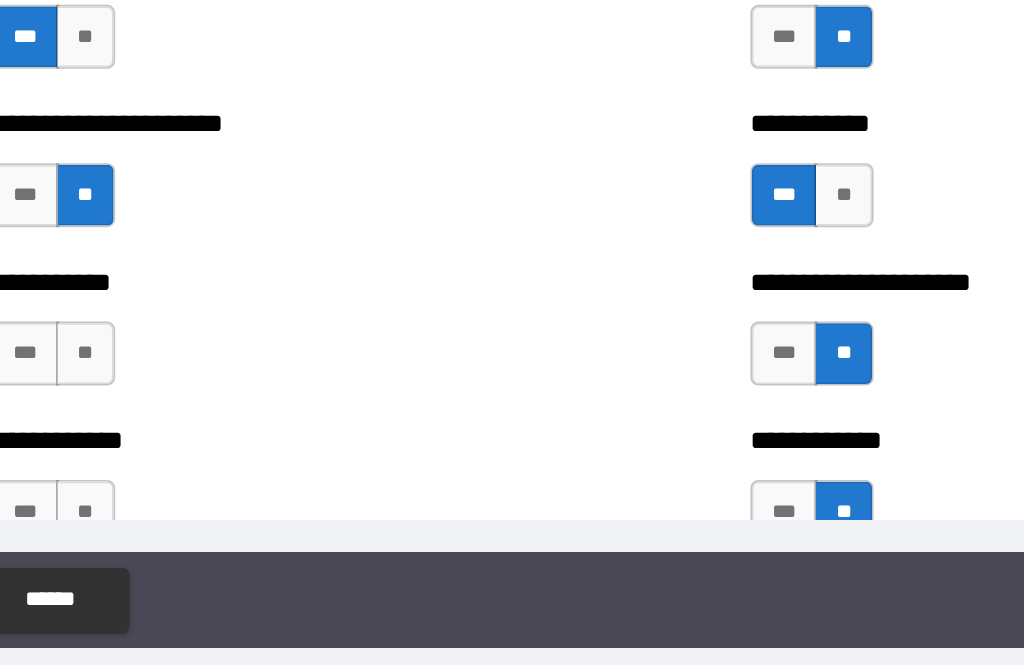 click on "**" at bounding box center [158, 430] 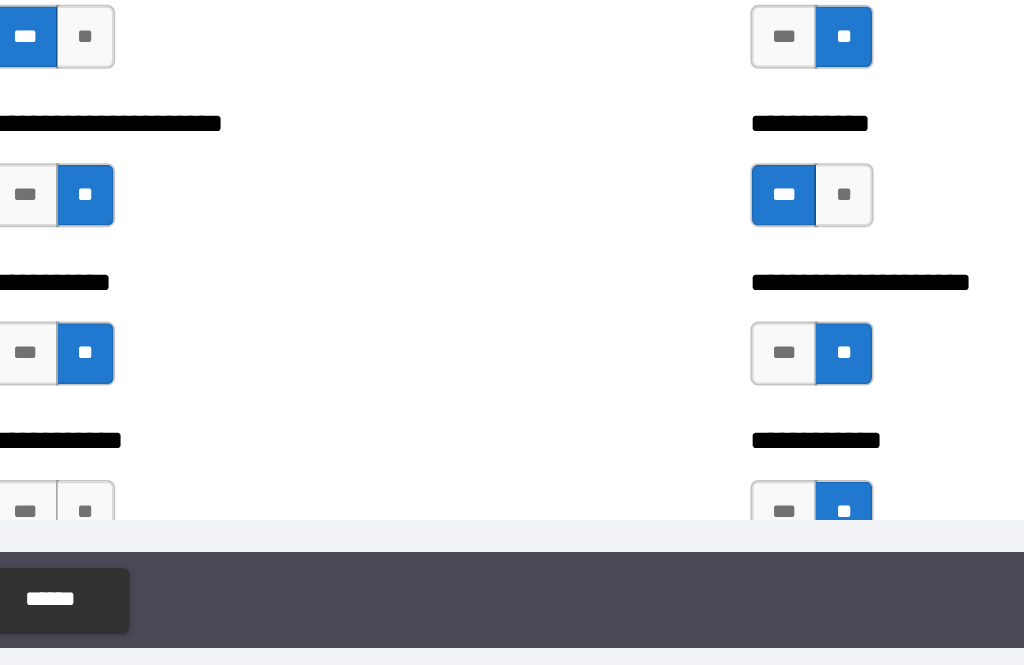 click on "**" at bounding box center (158, 529) 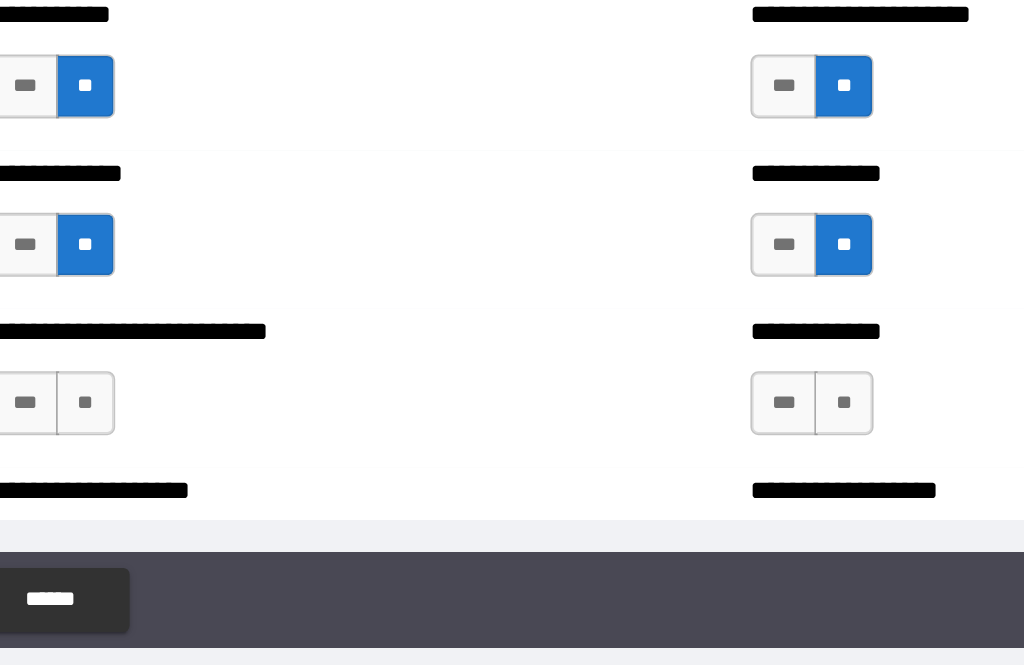 scroll, scrollTop: 5176, scrollLeft: 0, axis: vertical 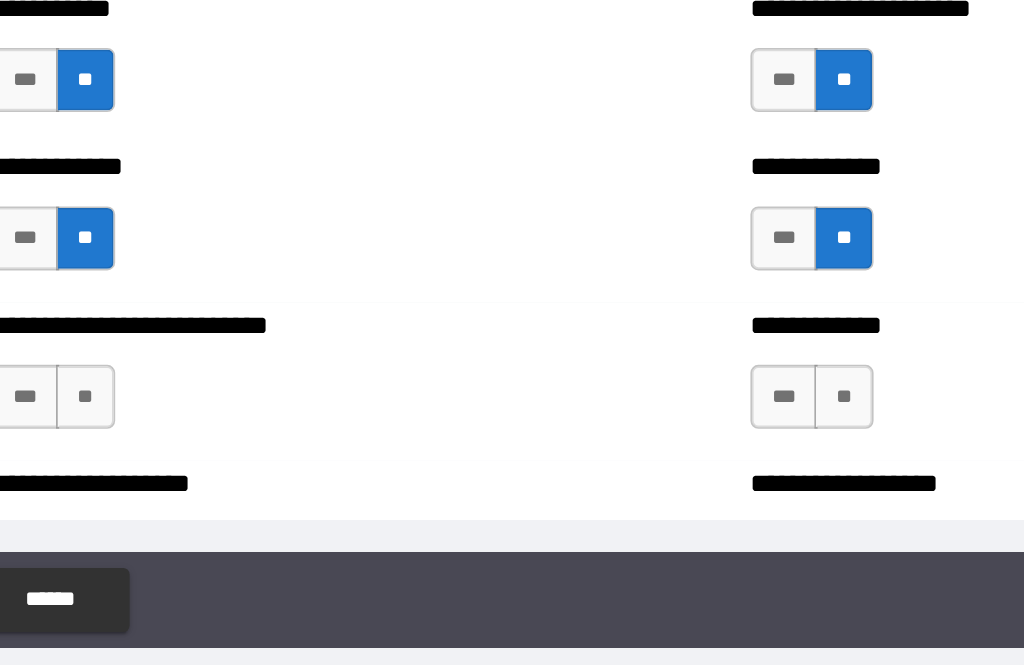 click on "**" at bounding box center [158, 457] 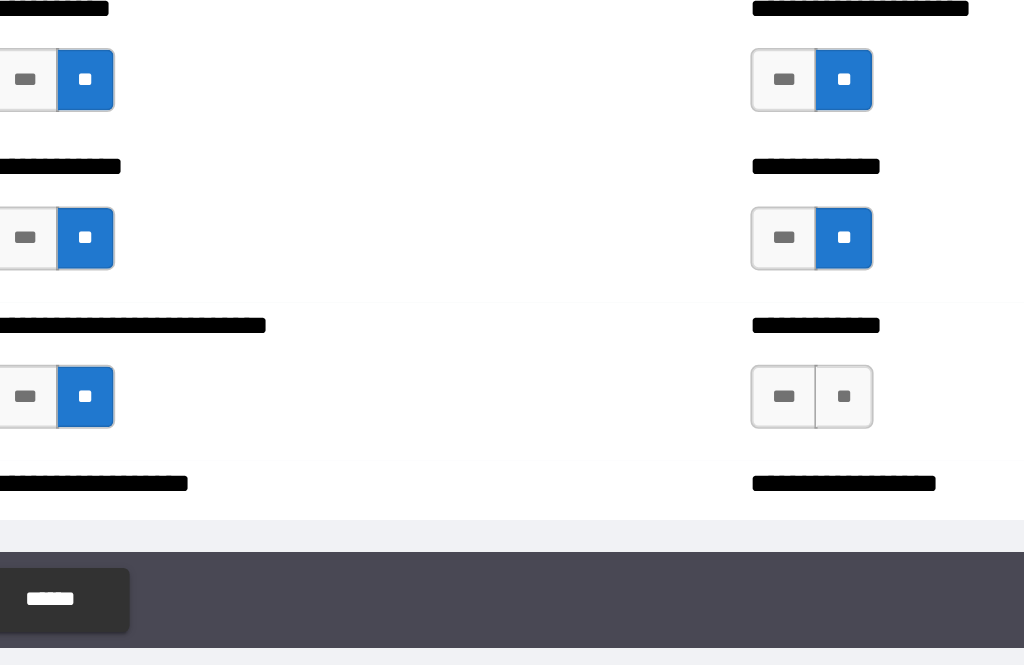 click on "**" at bounding box center [632, 457] 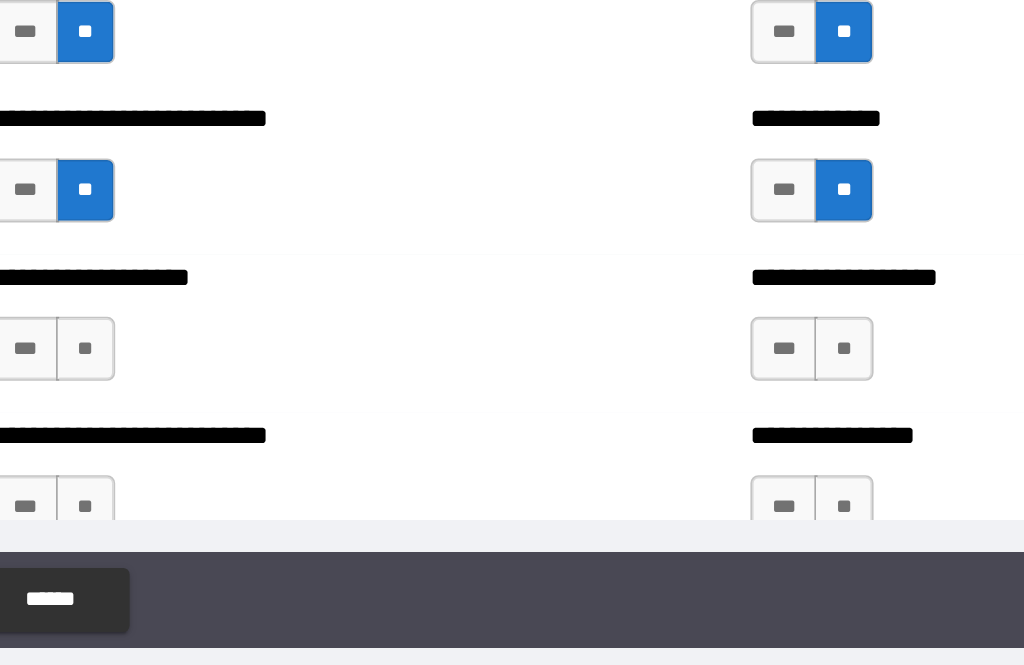 scroll, scrollTop: 5312, scrollLeft: 0, axis: vertical 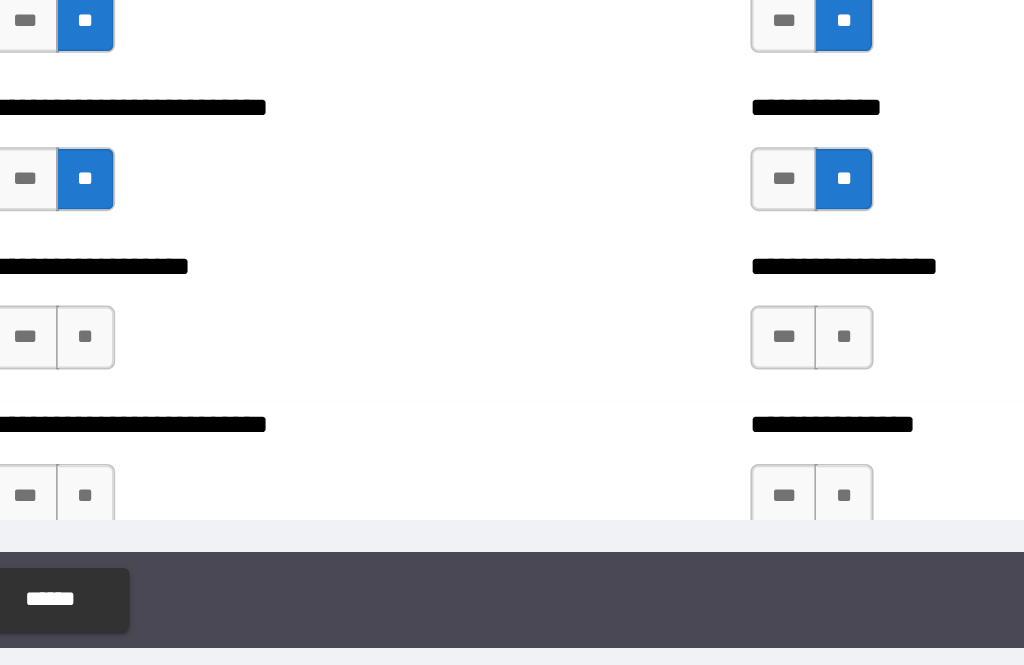 click on "***" at bounding box center [595, 420] 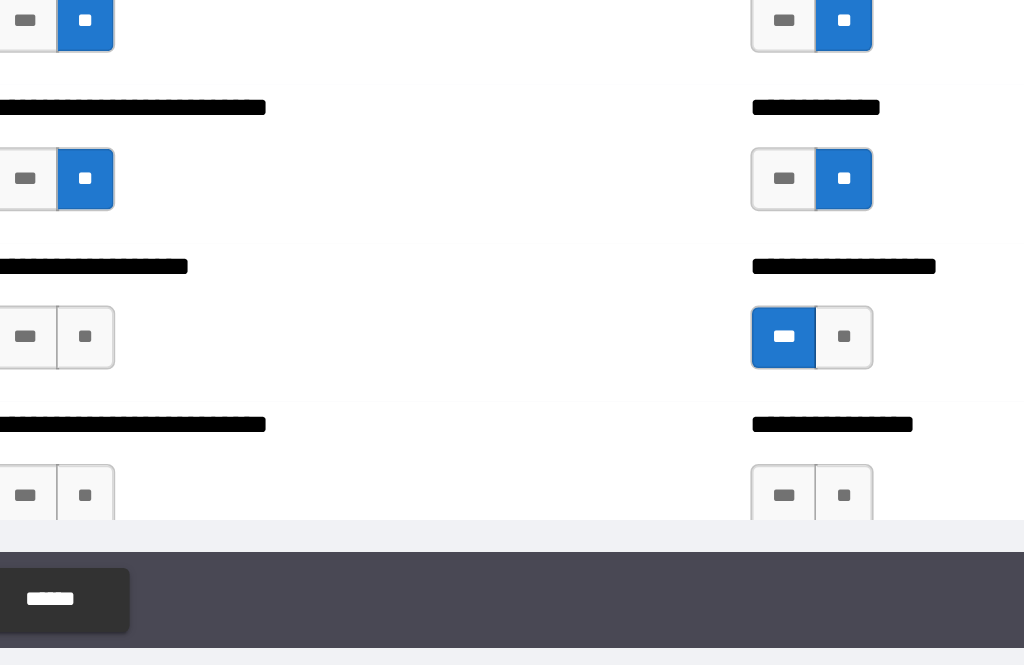 click on "**" at bounding box center (158, 420) 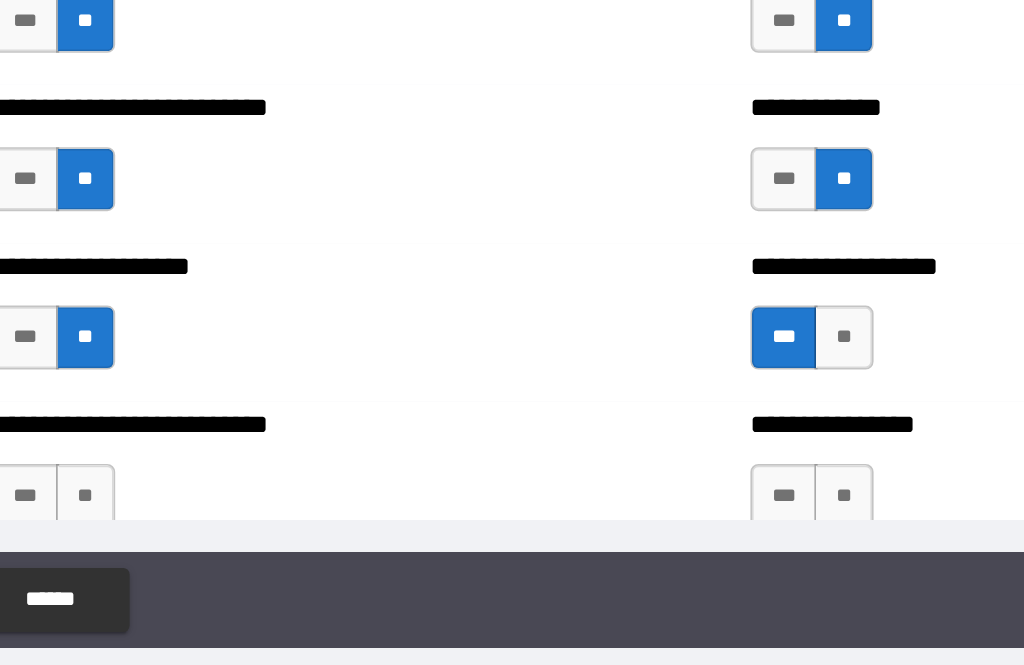 click on "**" at bounding box center (158, 519) 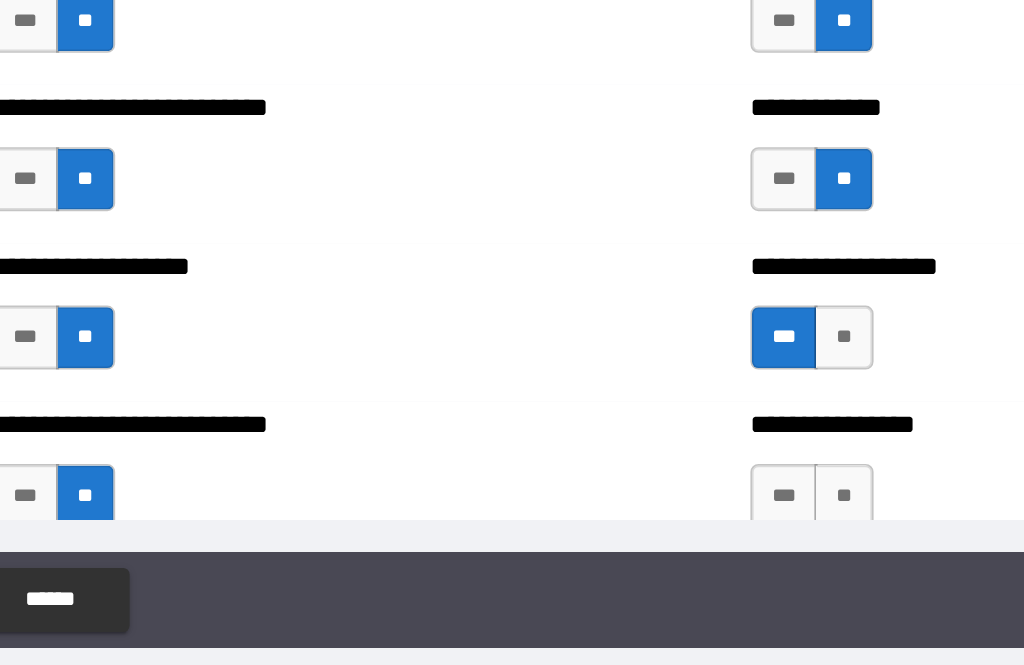 click on "**" at bounding box center [632, 519] 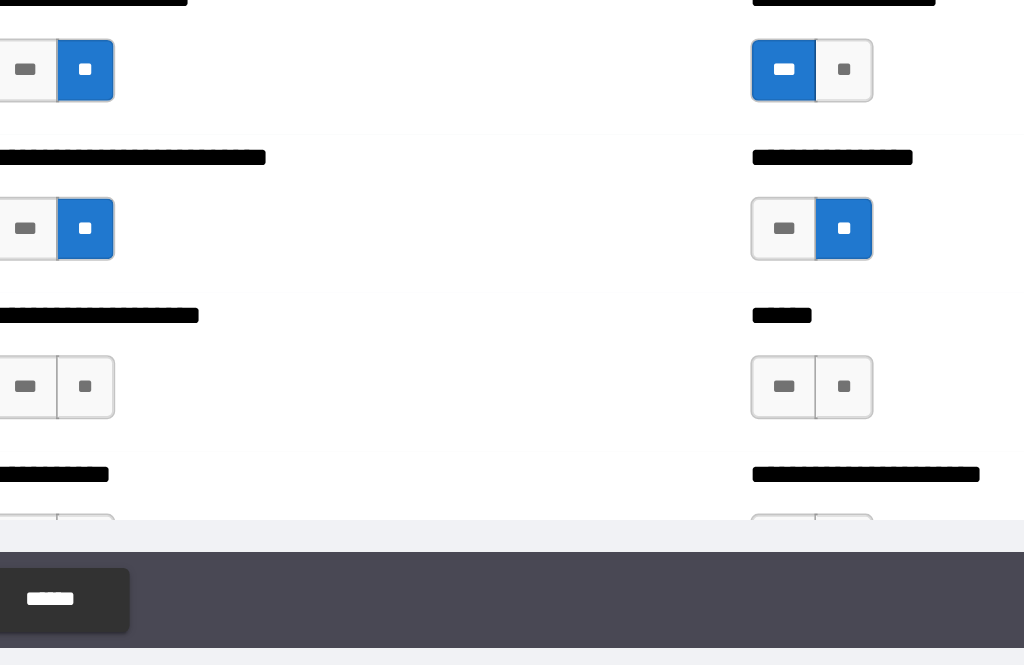 scroll, scrollTop: 5480, scrollLeft: 0, axis: vertical 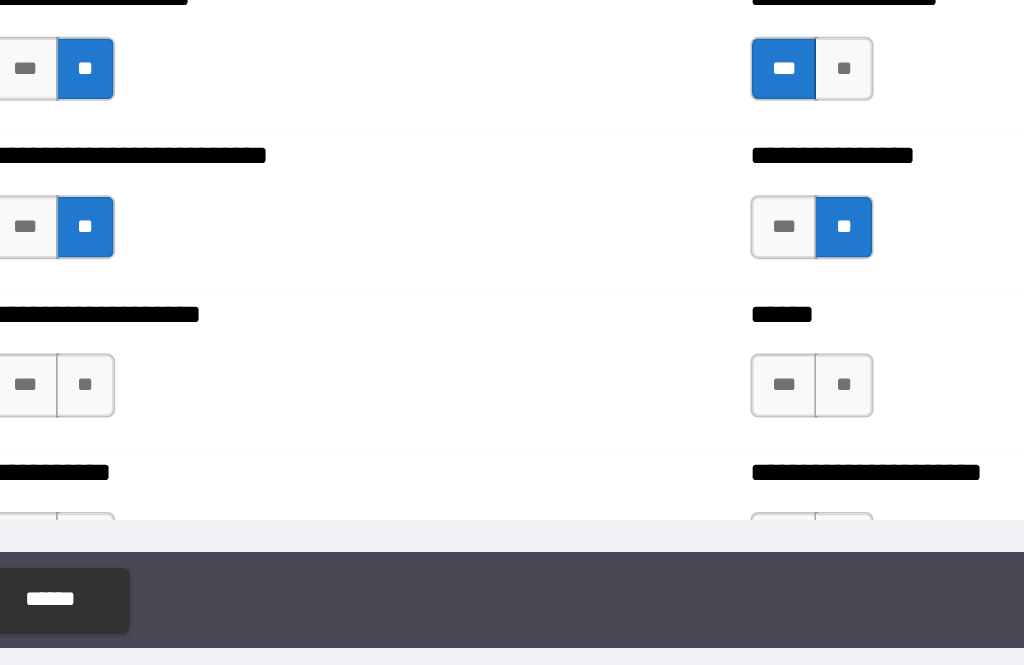 click on "**" at bounding box center (158, 450) 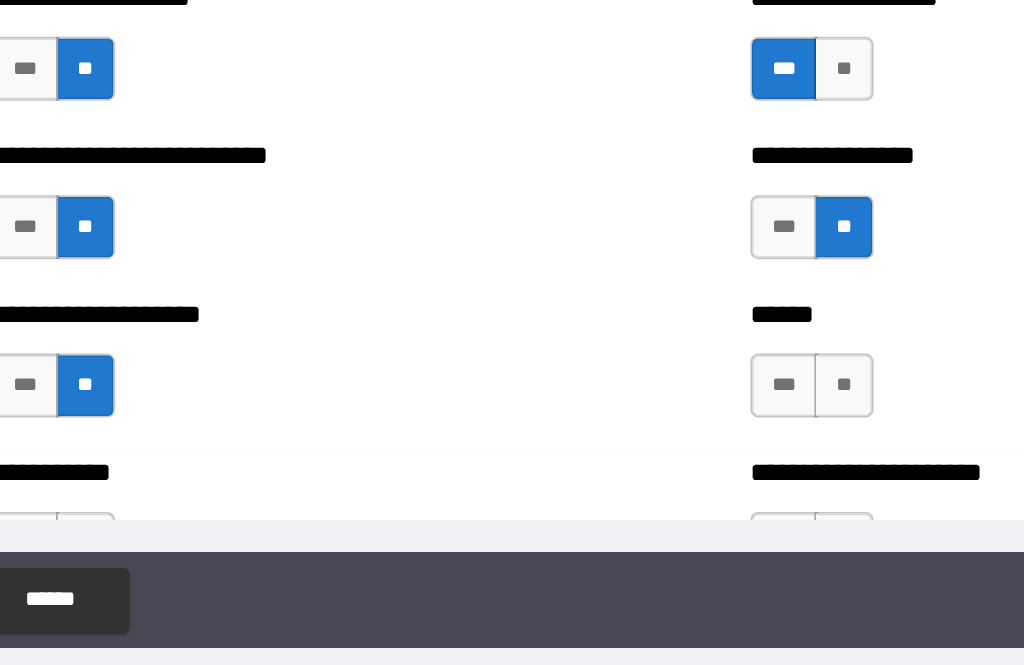 click on "**" at bounding box center [632, 450] 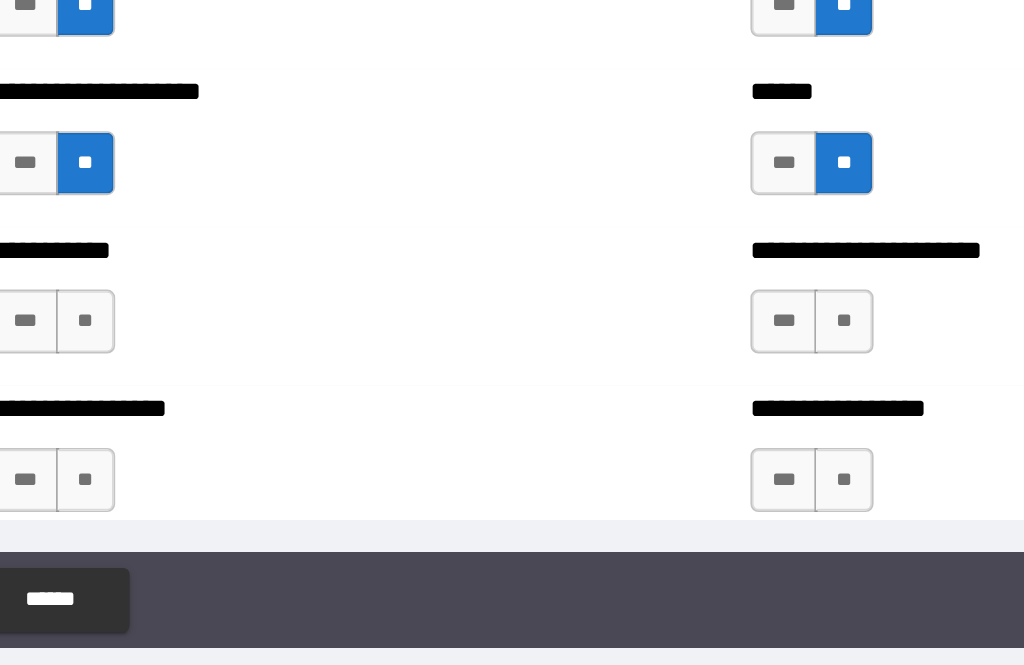 scroll, scrollTop: 5621, scrollLeft: 0, axis: vertical 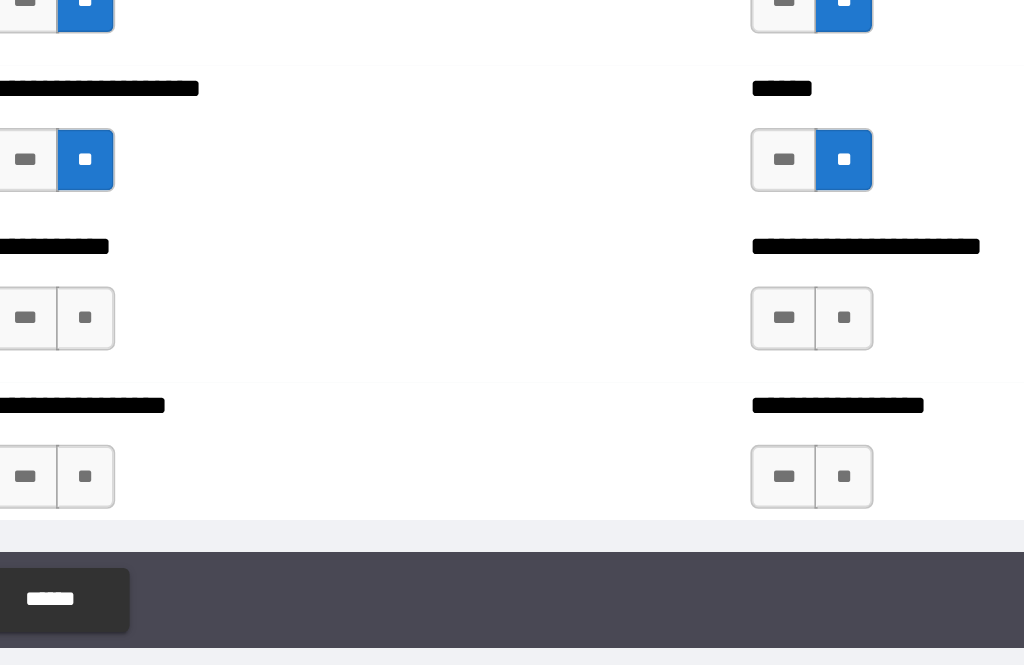 click on "**" at bounding box center [158, 408] 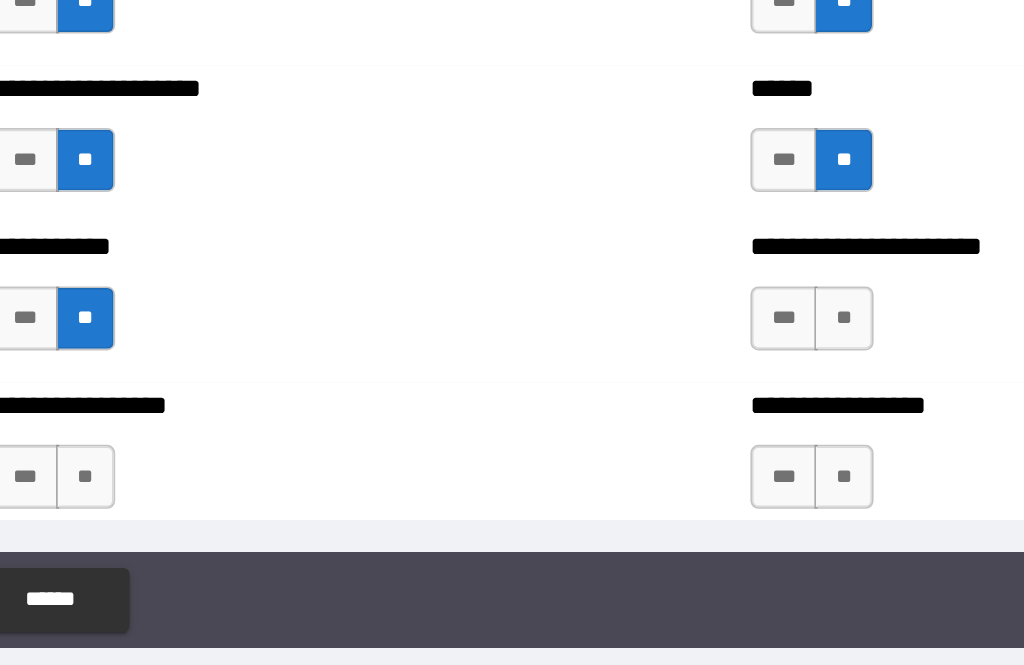 click on "**" at bounding box center [632, 408] 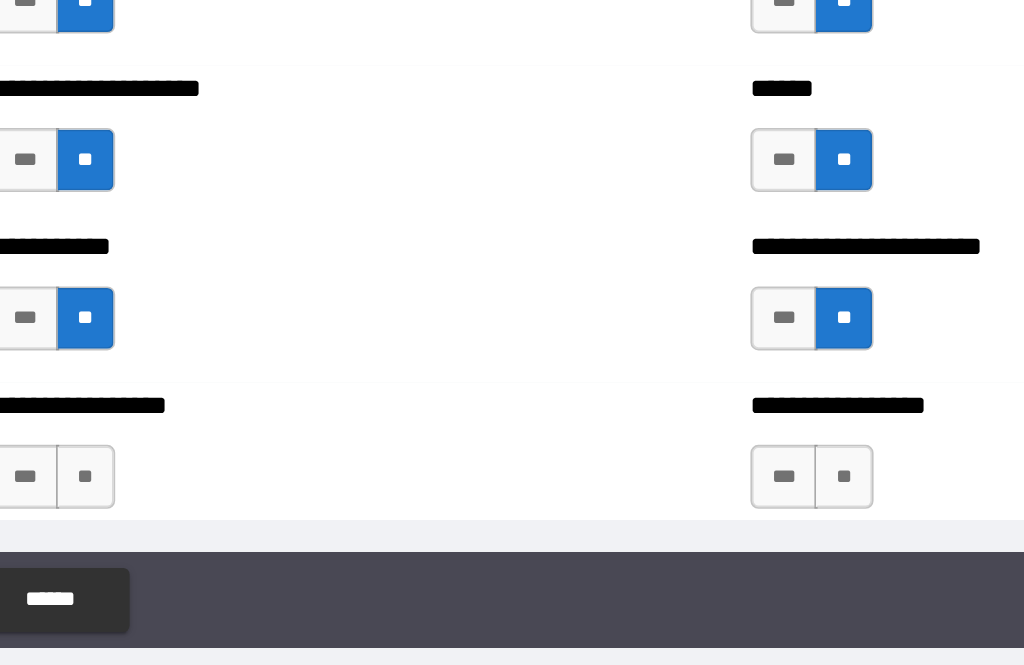 click on "**" at bounding box center [632, 507] 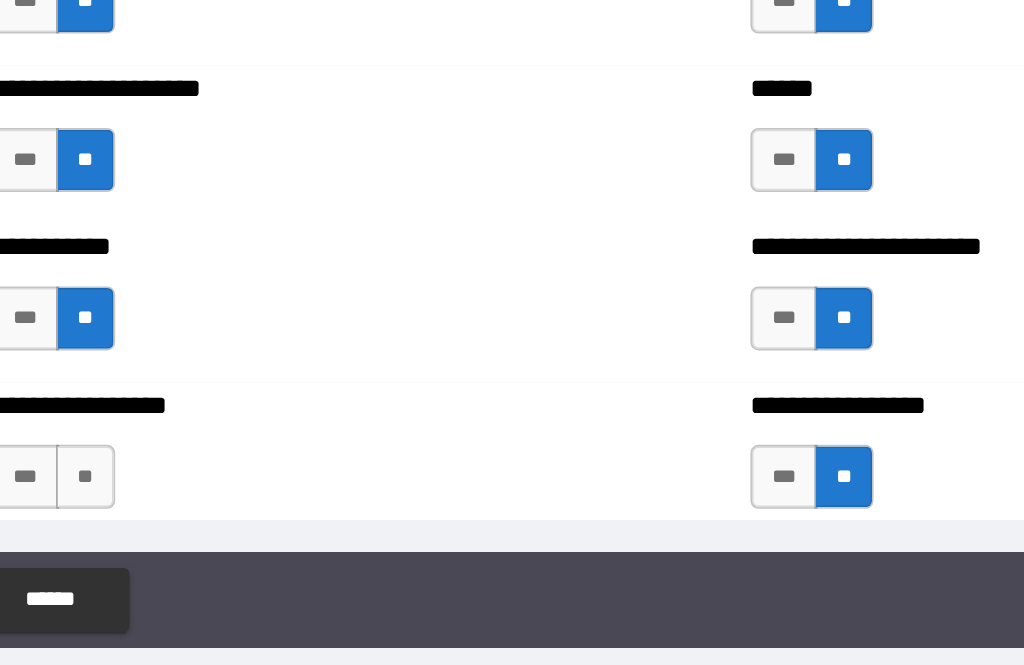 click on "**" at bounding box center (158, 507) 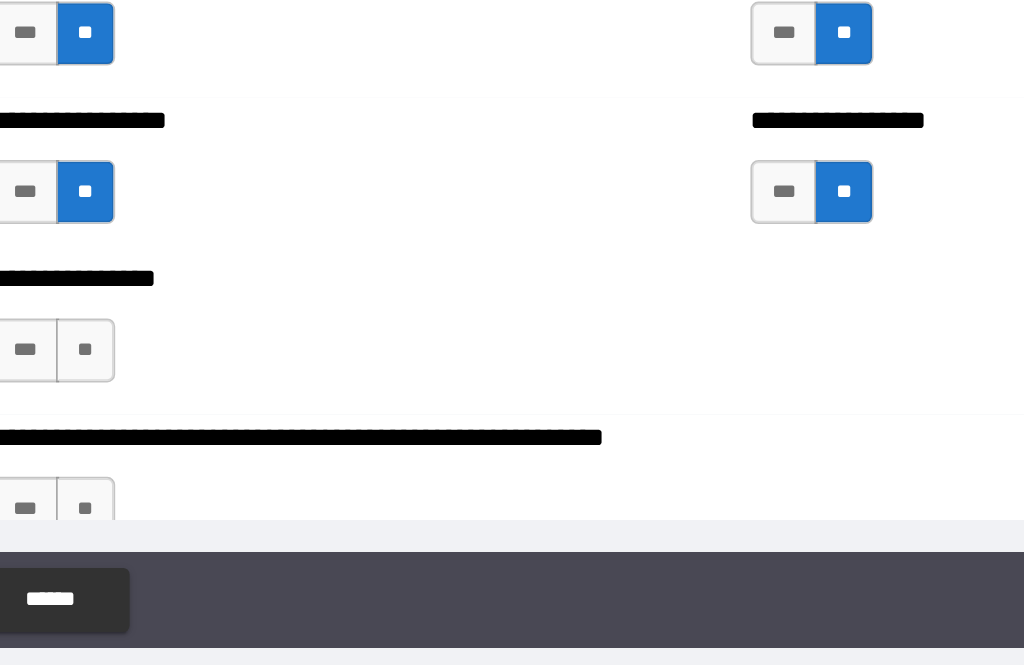 scroll, scrollTop: 5796, scrollLeft: 0, axis: vertical 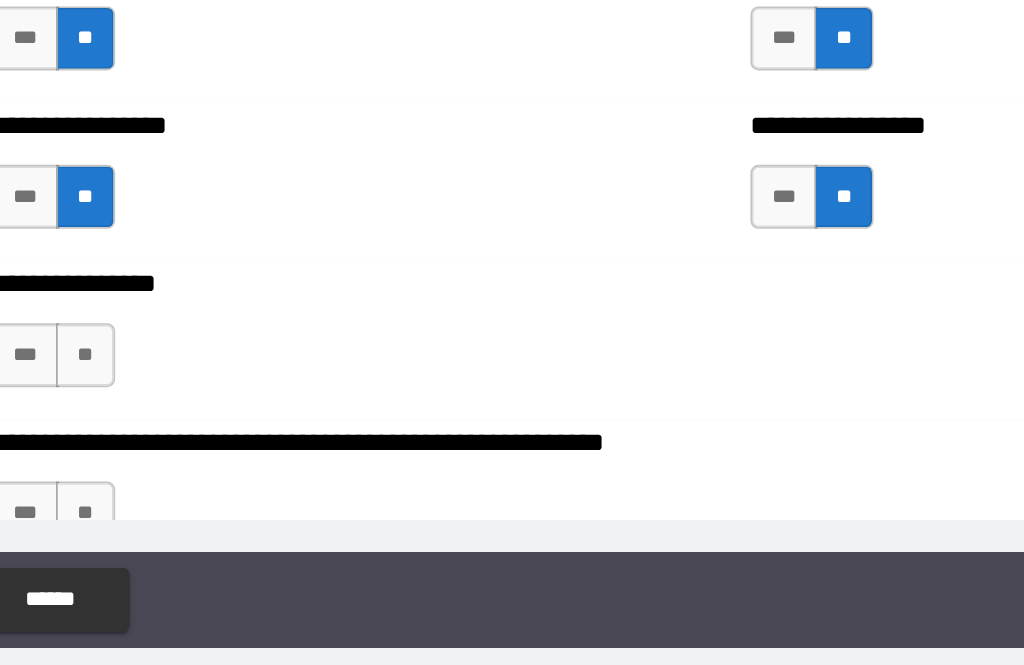 click on "**" at bounding box center [158, 431] 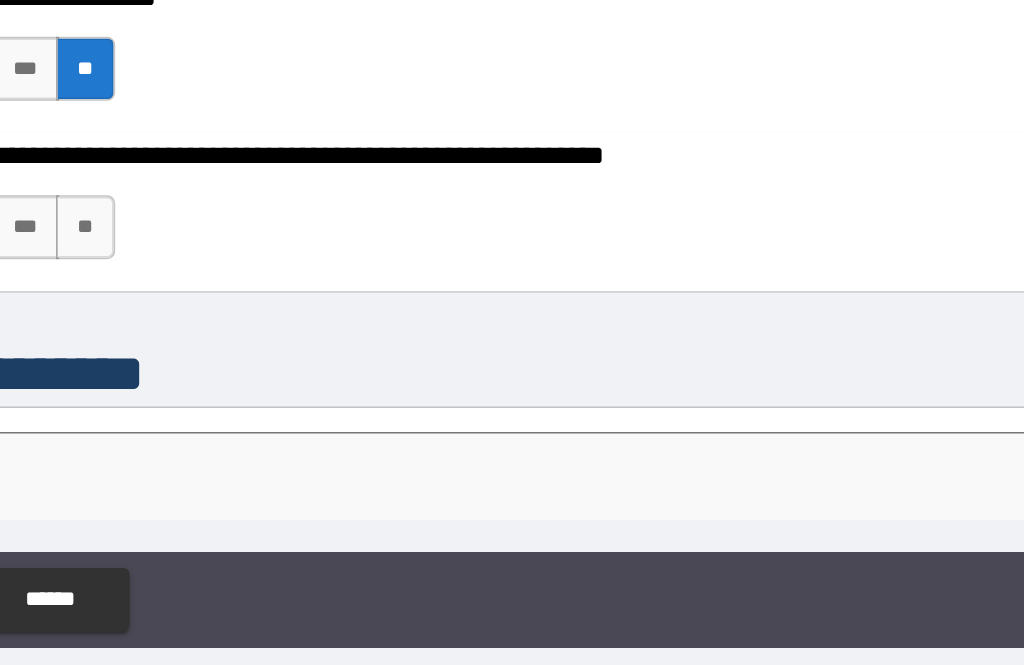 scroll, scrollTop: 5978, scrollLeft: 0, axis: vertical 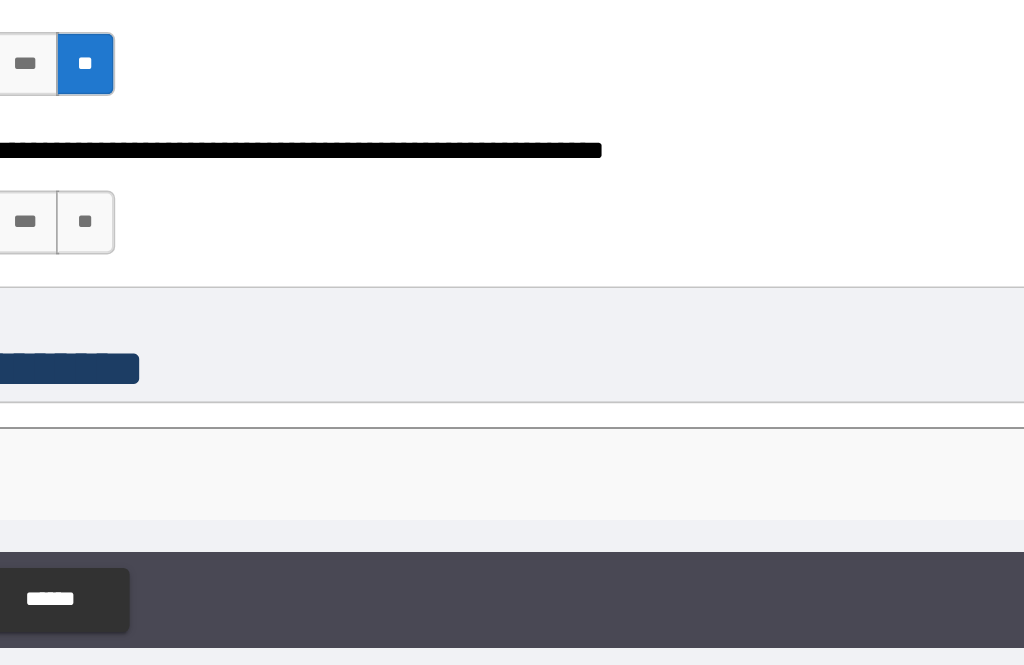 click on "***" at bounding box center [121, 348] 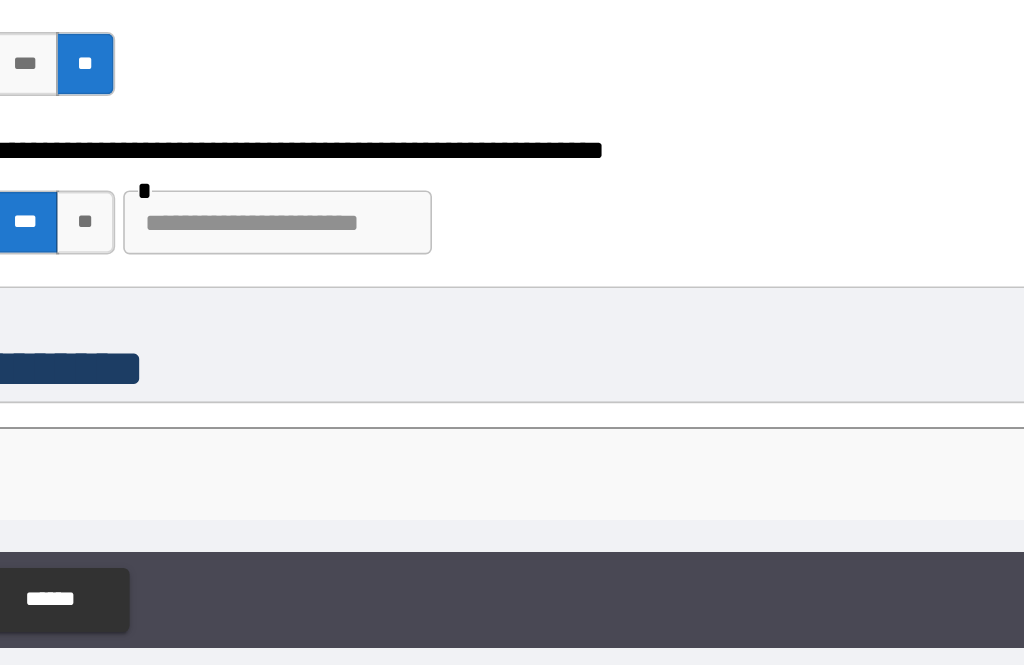 click at bounding box center [278, 348] 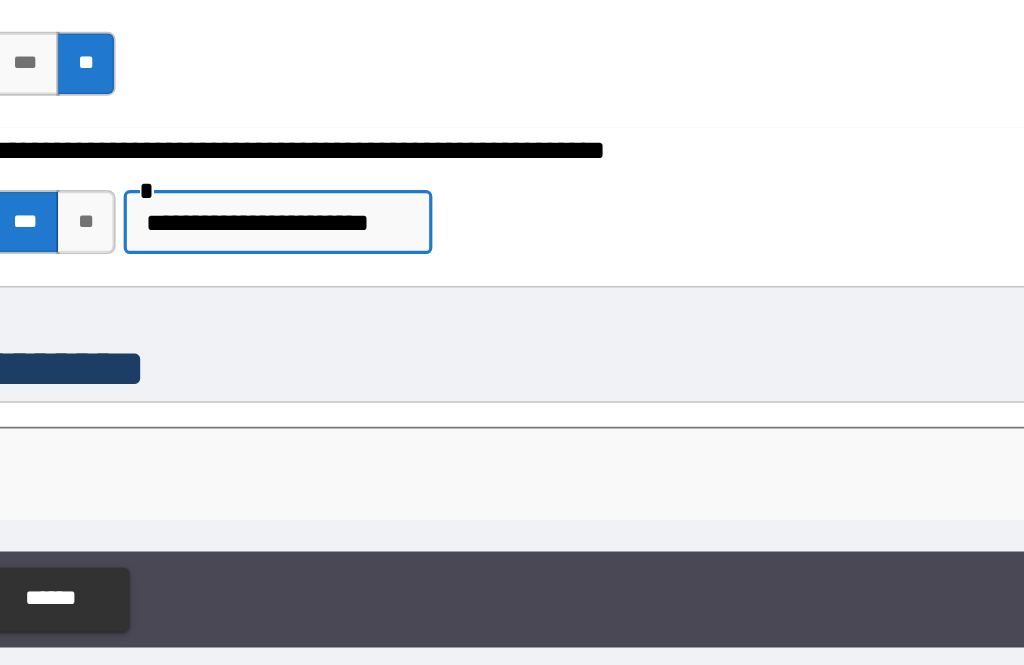 click on "**********" at bounding box center [278, 348] 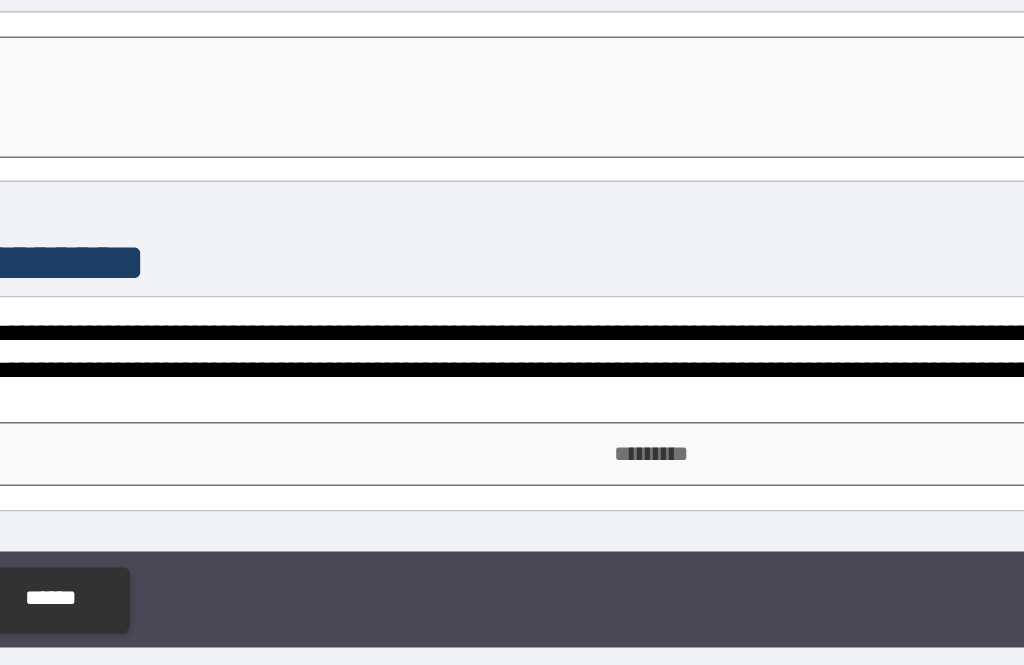 scroll, scrollTop: 6222, scrollLeft: 0, axis: vertical 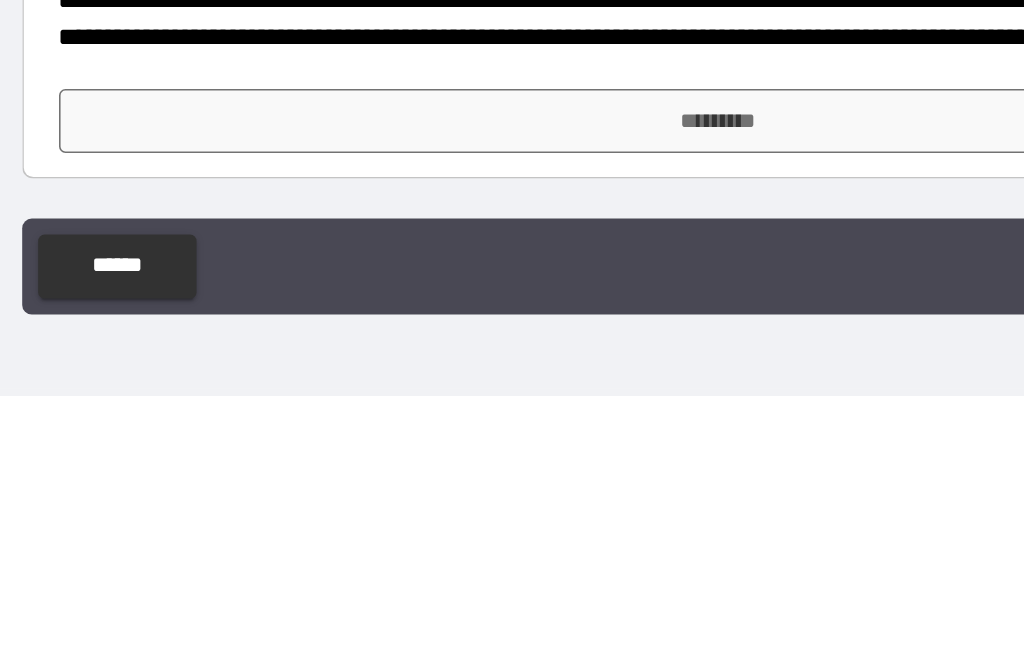 click on "*********" at bounding box center (512, 493) 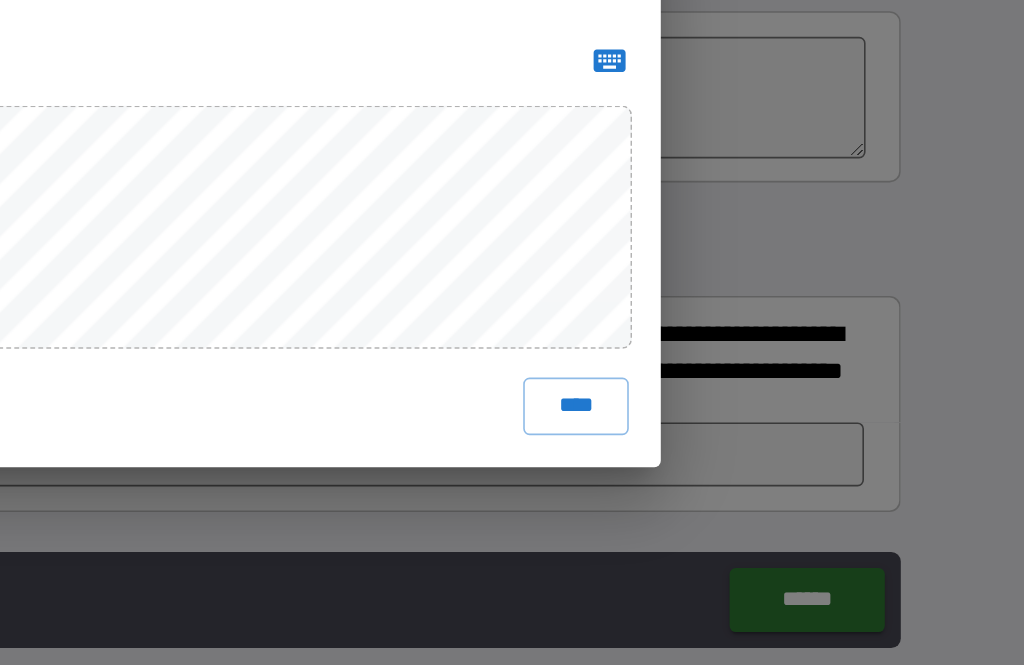 click on "****" at bounding box center [744, 463] 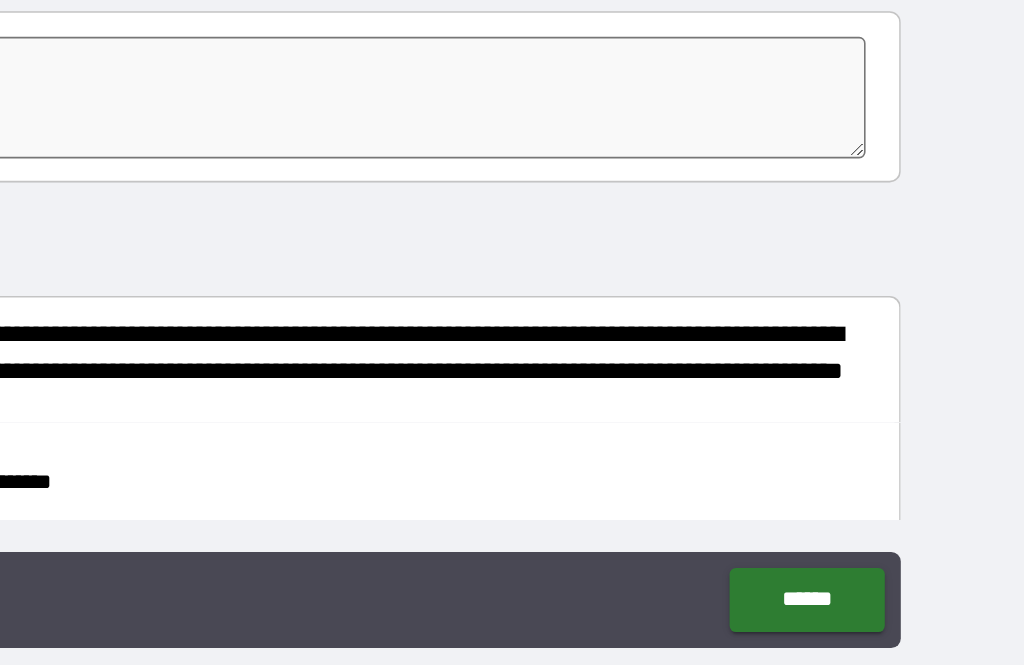 scroll, scrollTop: 6212, scrollLeft: 0, axis: vertical 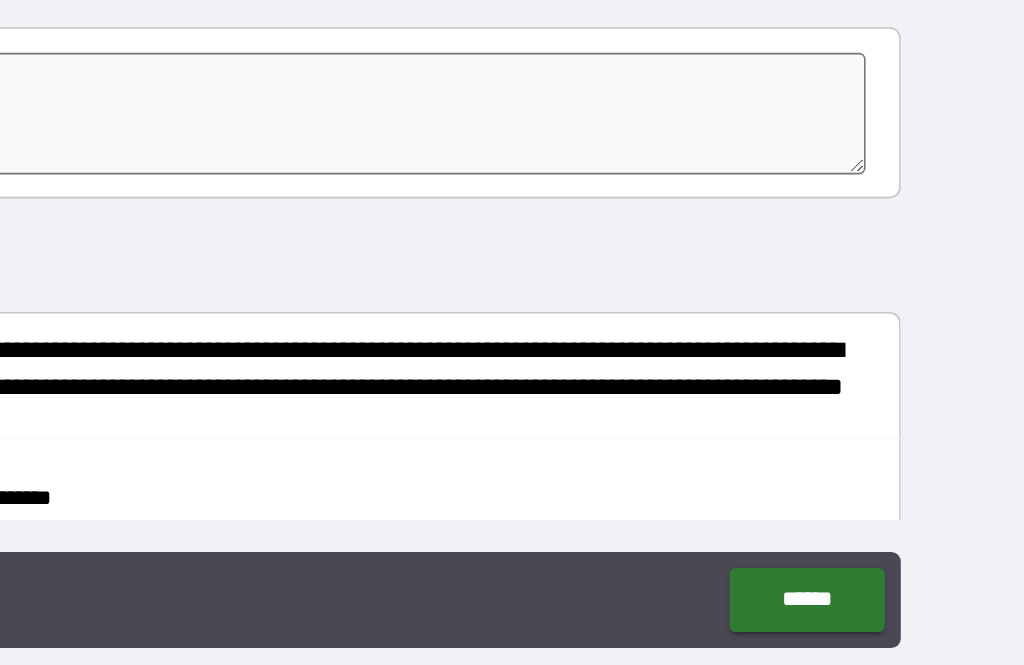 click on "******" at bounding box center (888, 584) 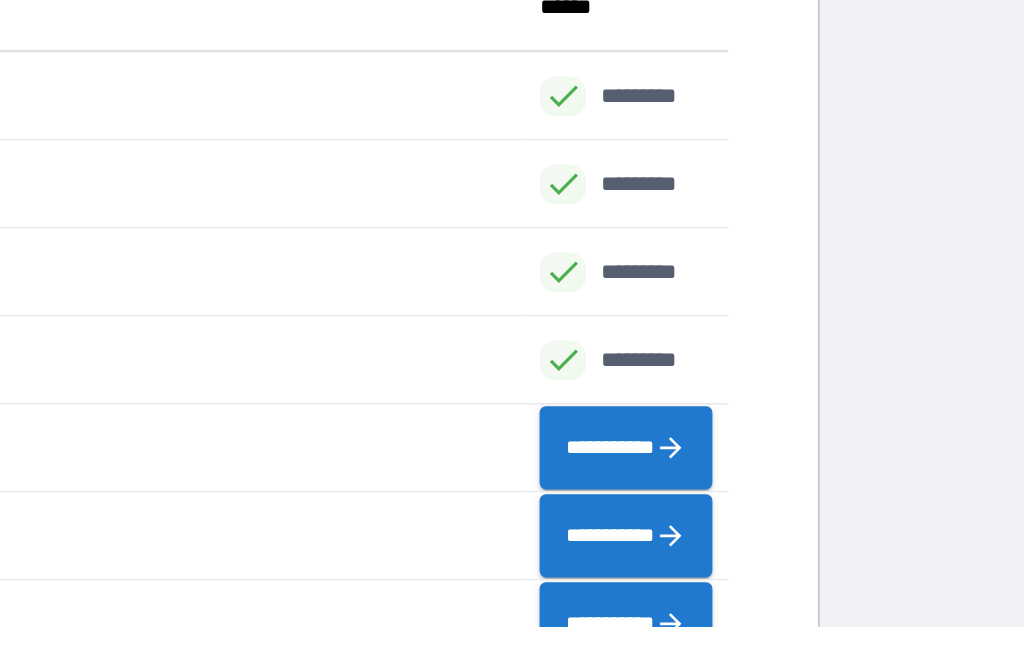 scroll, scrollTop: 441, scrollLeft: 638, axis: both 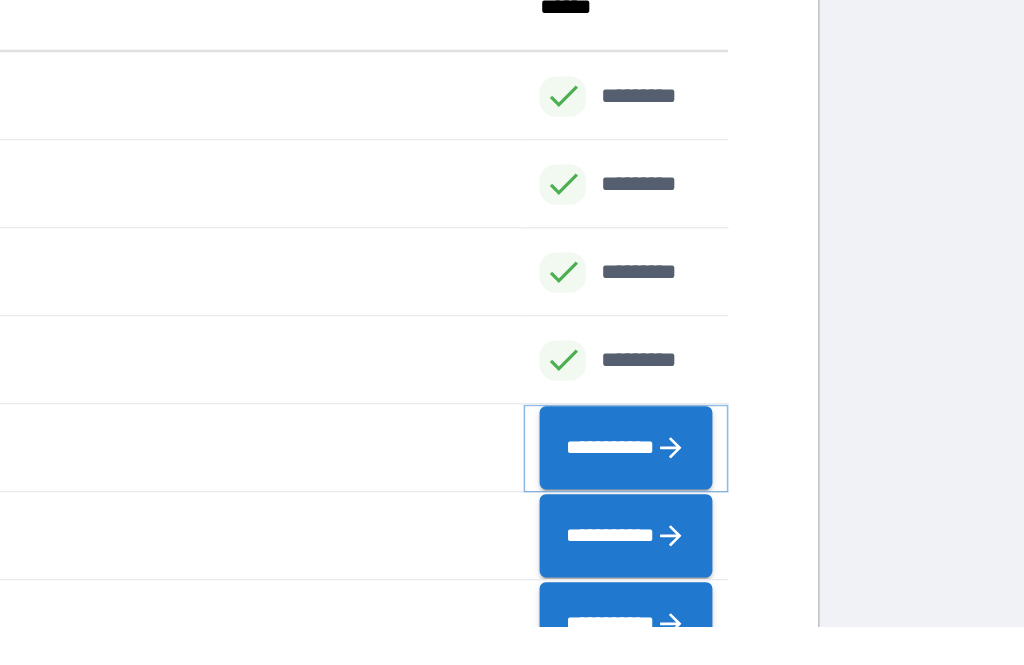click on "**********" at bounding box center [775, 489] 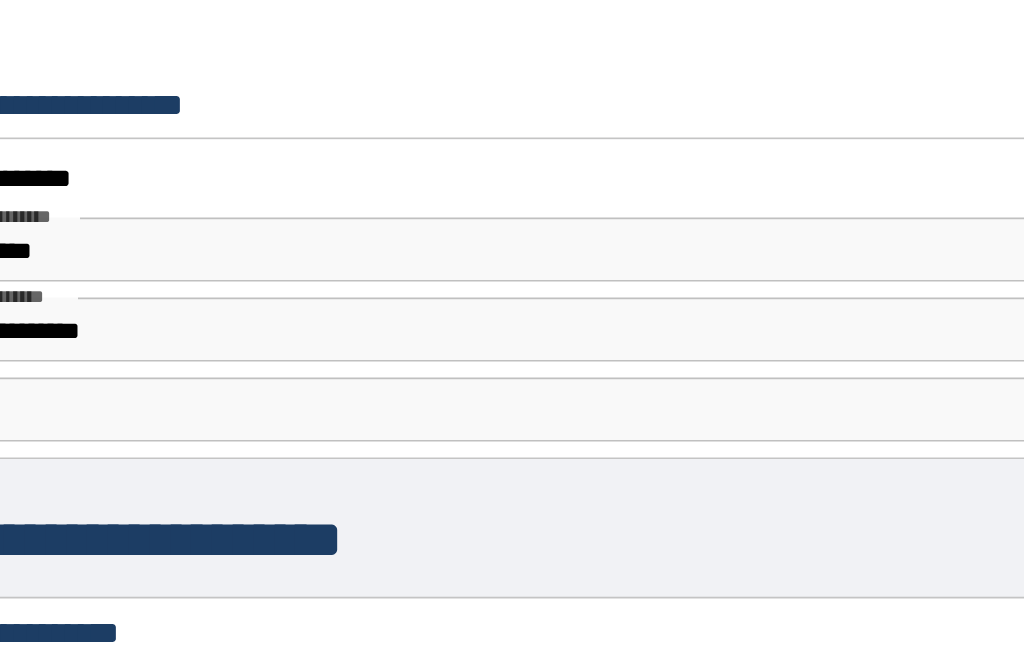 scroll, scrollTop: 0, scrollLeft: 0, axis: both 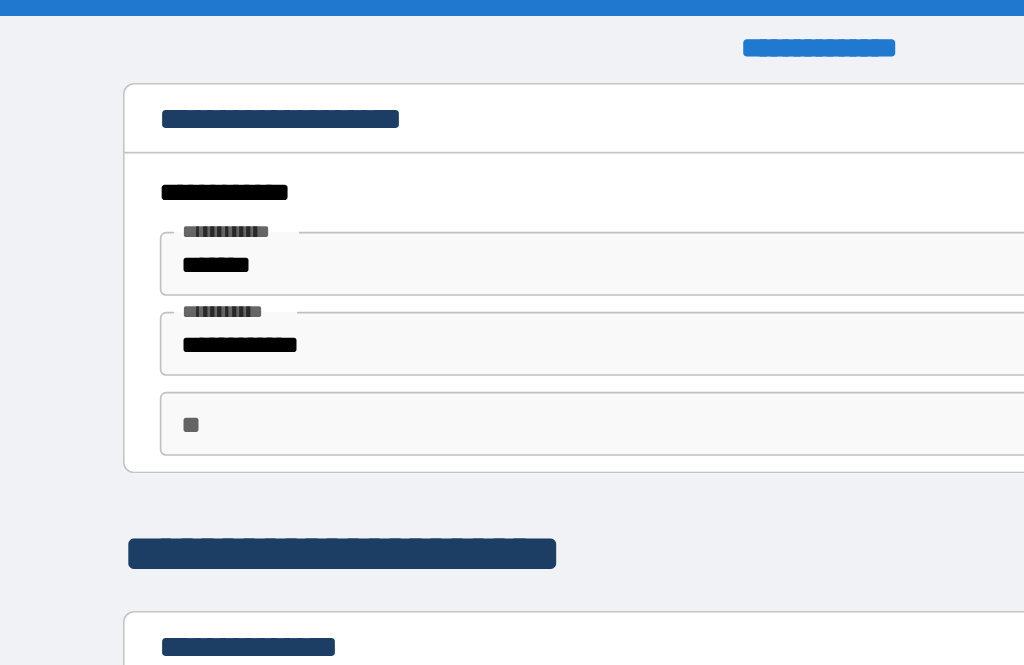 click on "**********" at bounding box center (512, 215) 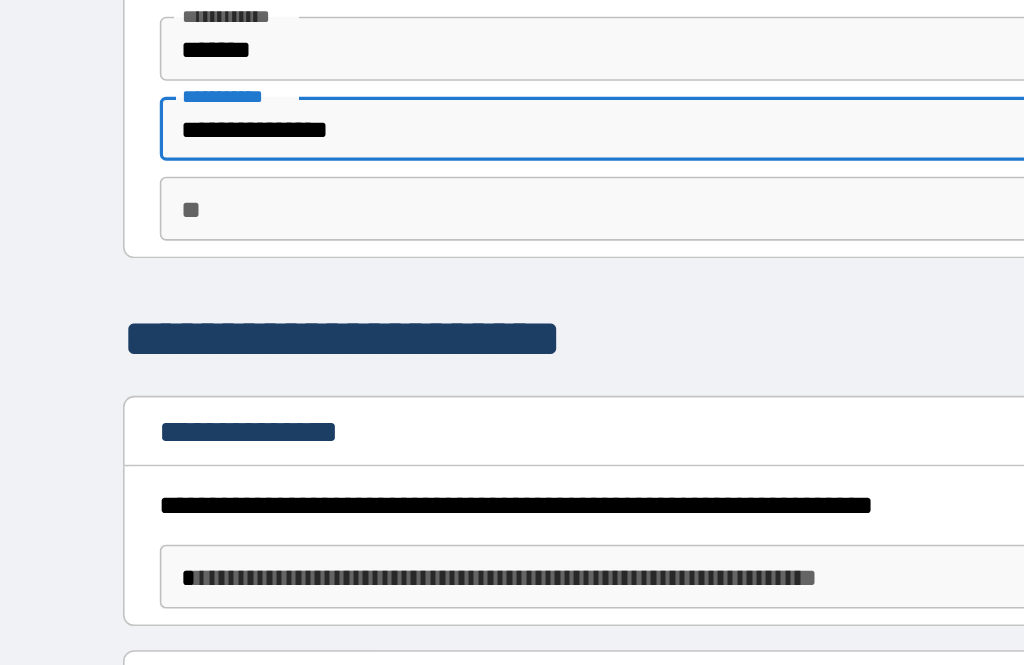 click on "** **" at bounding box center [512, 265] 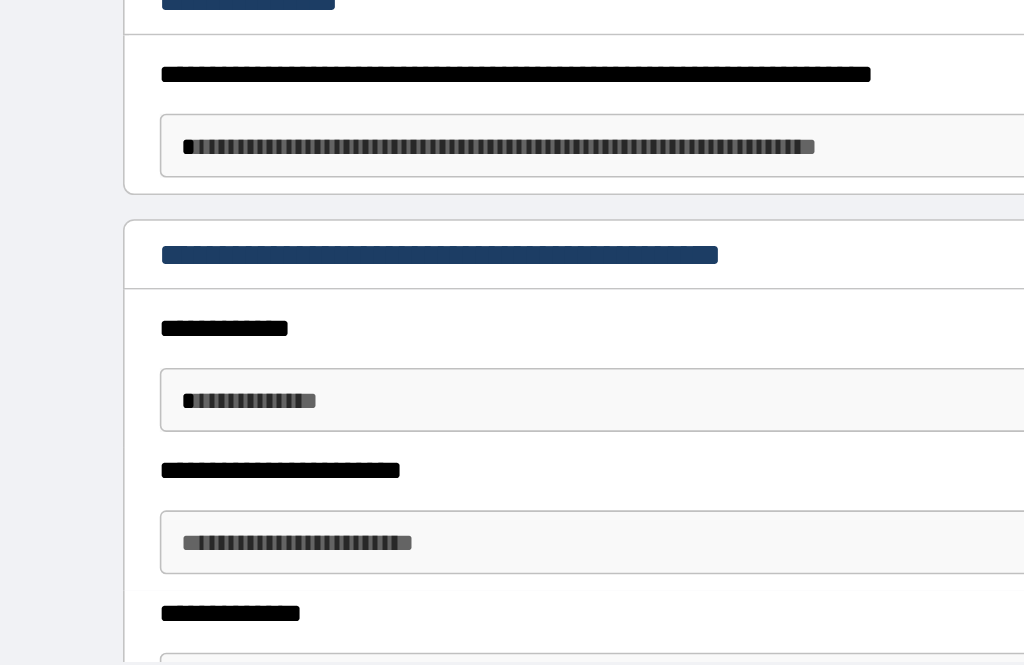 scroll, scrollTop: 215, scrollLeft: 0, axis: vertical 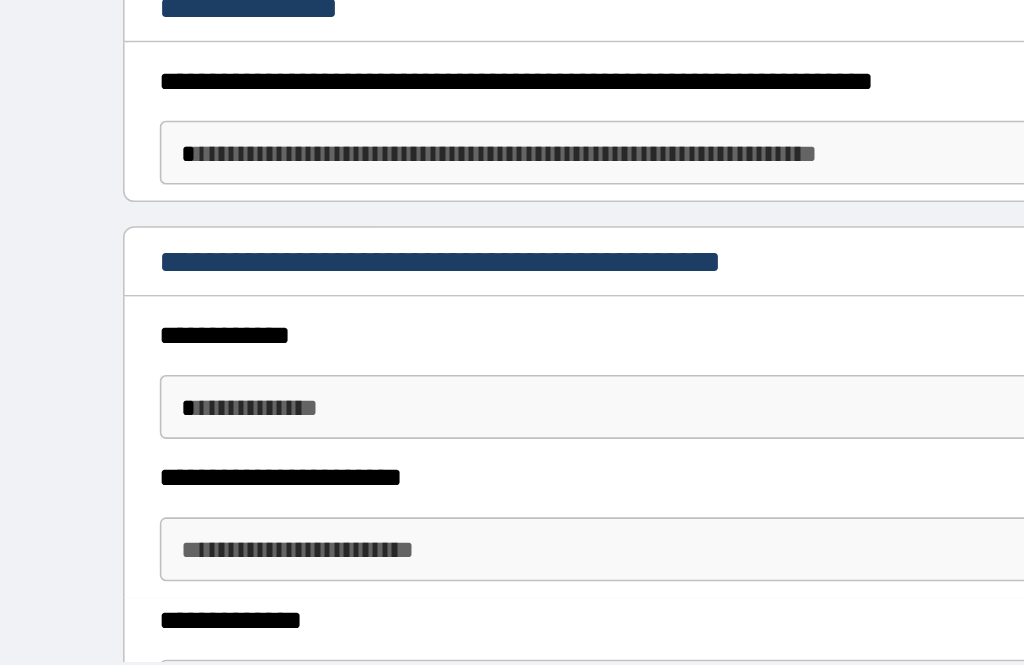 click on "[FIRST] [LAST] [STREET] [CITY], [STATE] [ZIP] [COUNTRY] [PHONE] [EMAIL] [SSN] [LICENSE] [CARD] [DOB] [AGE]" at bounding box center [512, 364] 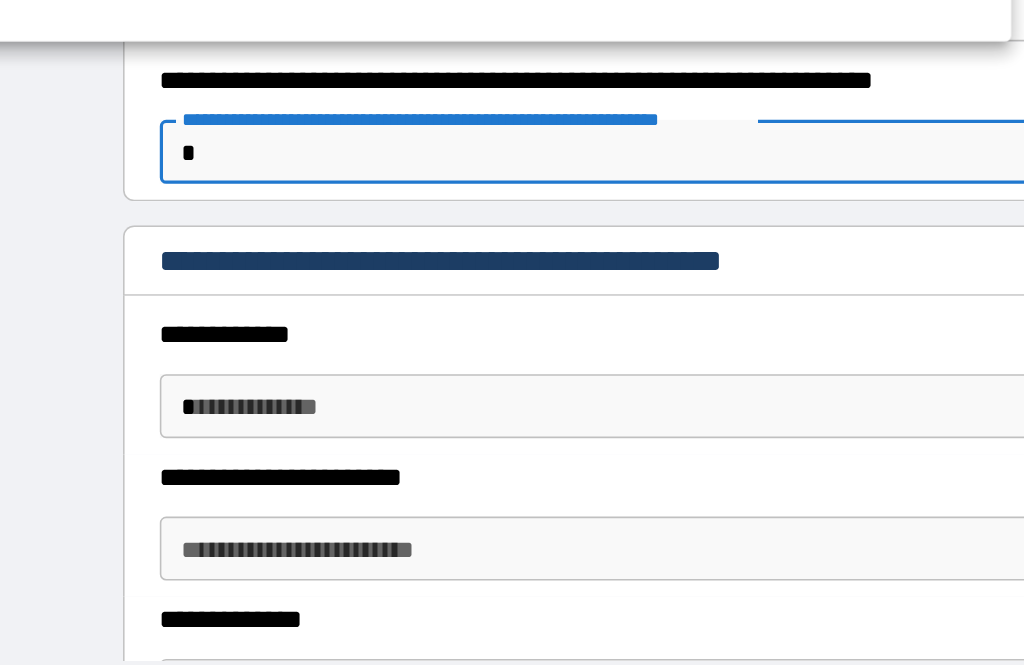 click at bounding box center [512, 332] 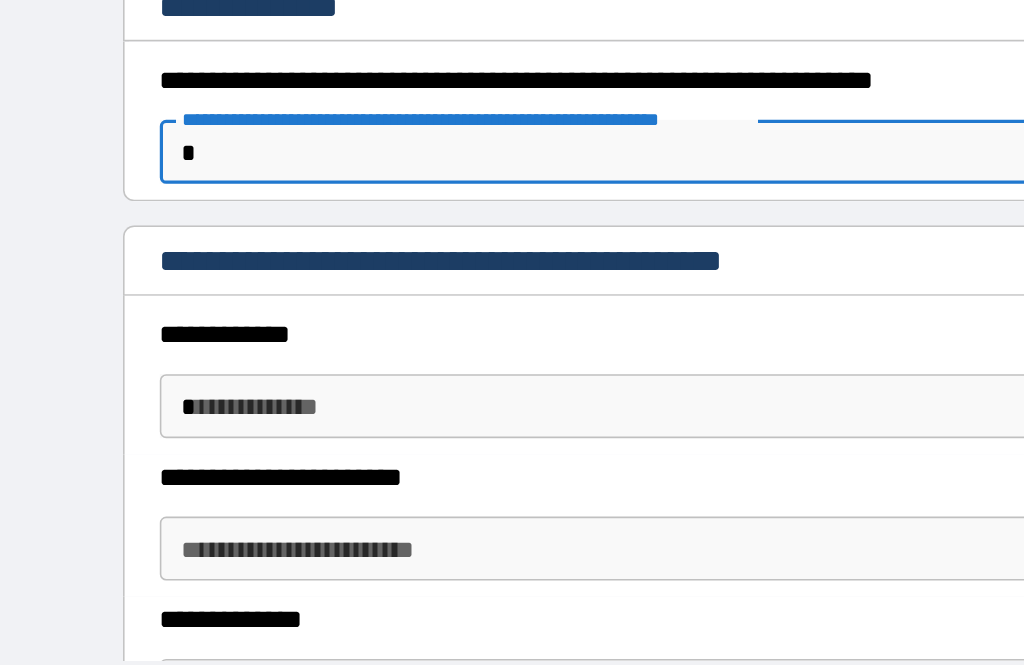 click on "[FIRST] [LAST] [STREET] [CITY], [STATE] [ZIP] [COUNTRY] [PHONE] [EMAIL] [SSN] [LICENSE] [CARD] [DOB] [AGE]" at bounding box center (512, 364) 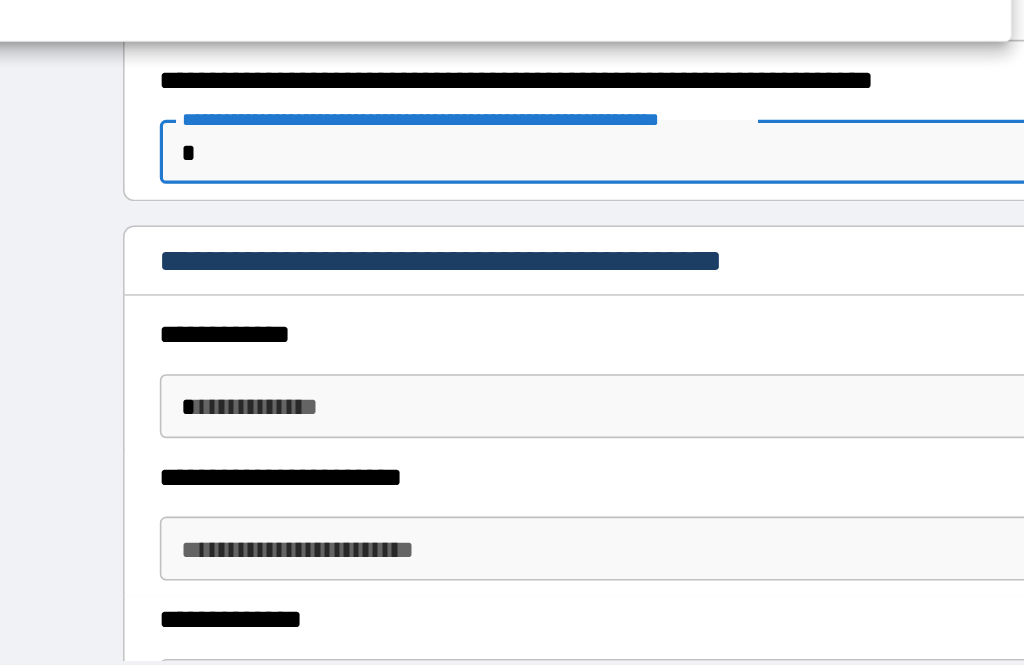 click at bounding box center [512, 332] 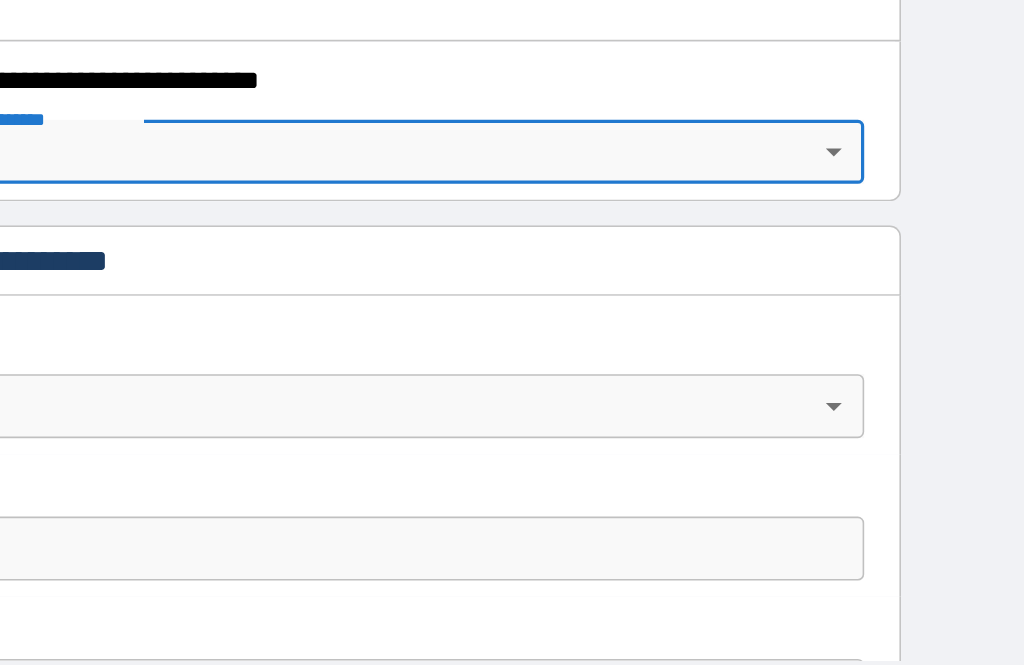 click on "[FIRST] [LAST] [STREET] [CITY], [STATE] [ZIP] [COUNTRY] [PHONE] [EMAIL] [SSN] [LICENSE] [CARD] [DOB] [AGE]" at bounding box center [512, 364] 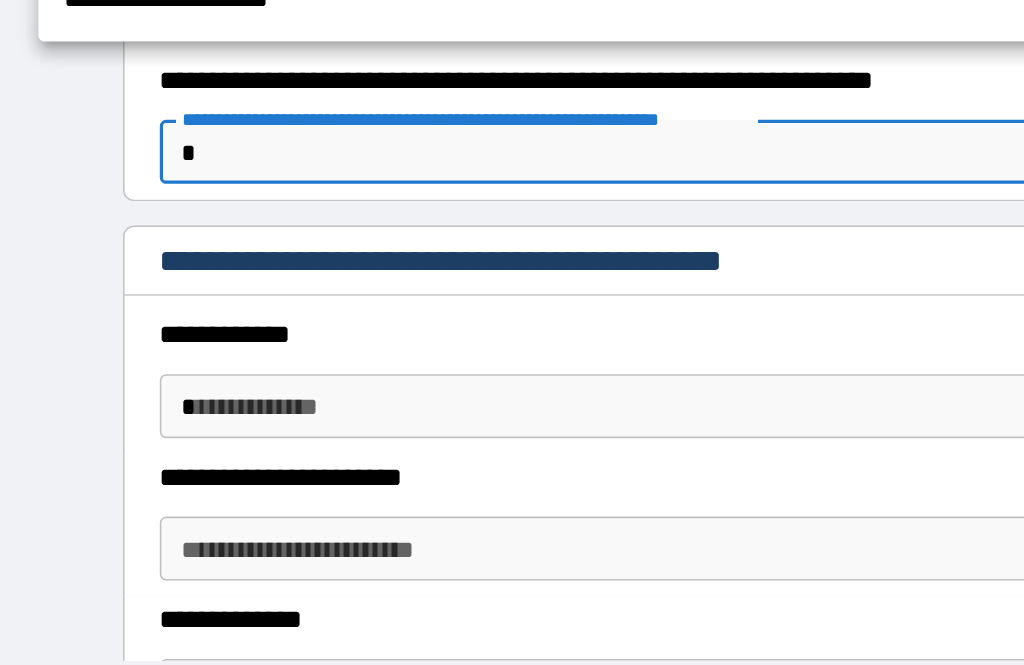 click at bounding box center (512, 332) 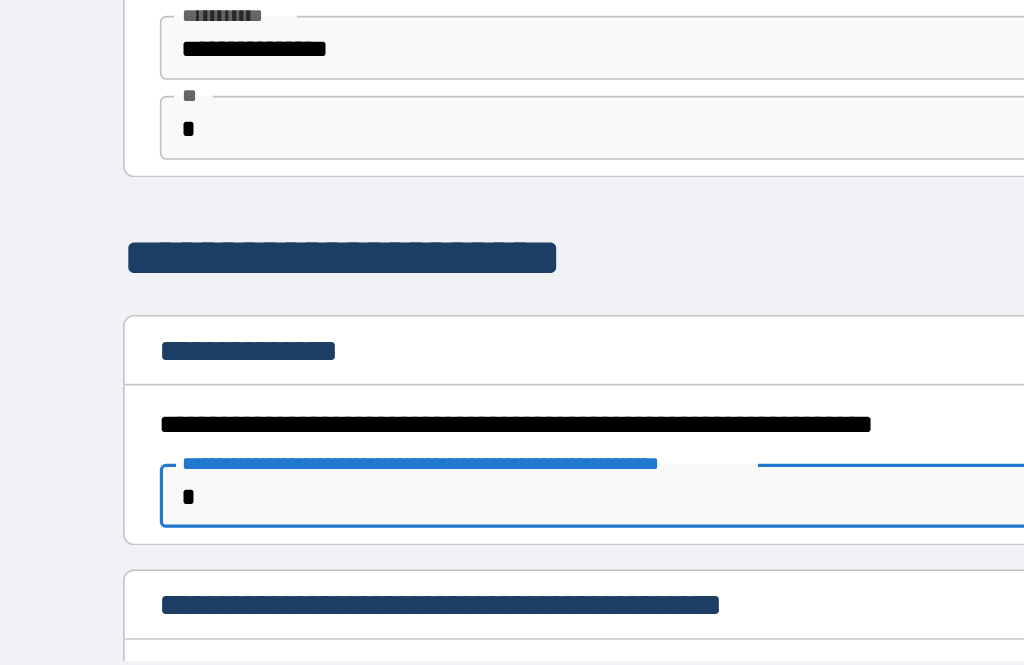 scroll, scrollTop: 0, scrollLeft: 0, axis: both 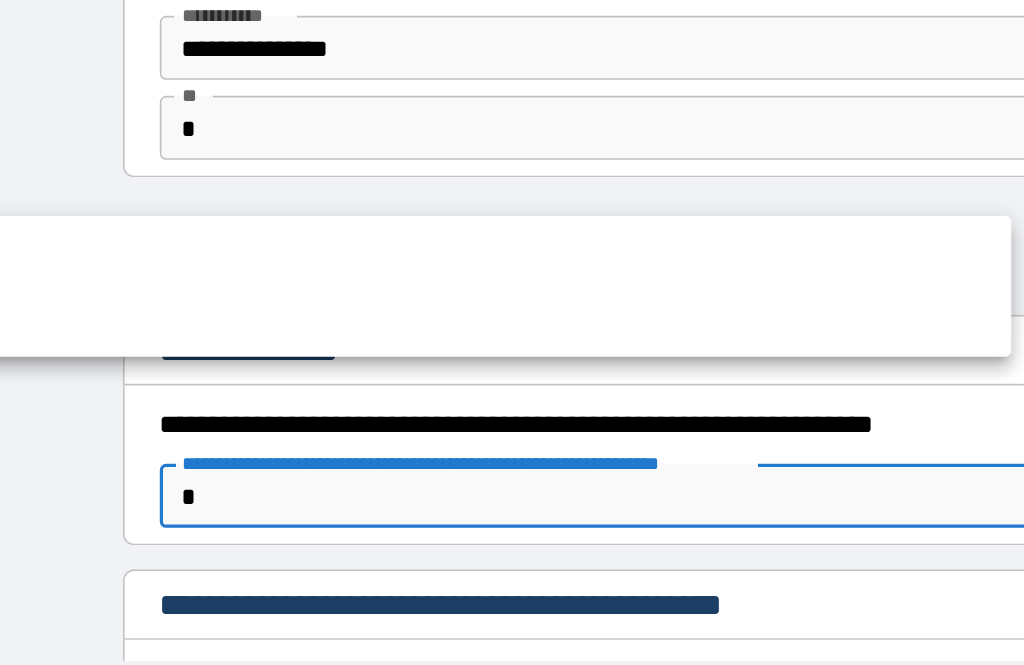 click at bounding box center [512, 332] 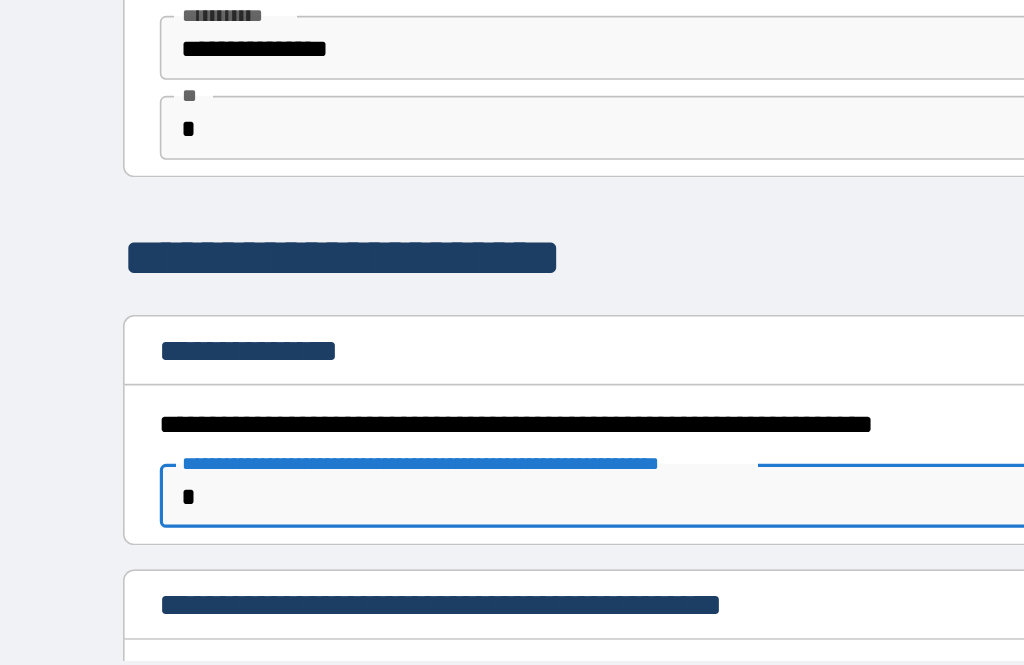 click on "**********" at bounding box center (512, 450) 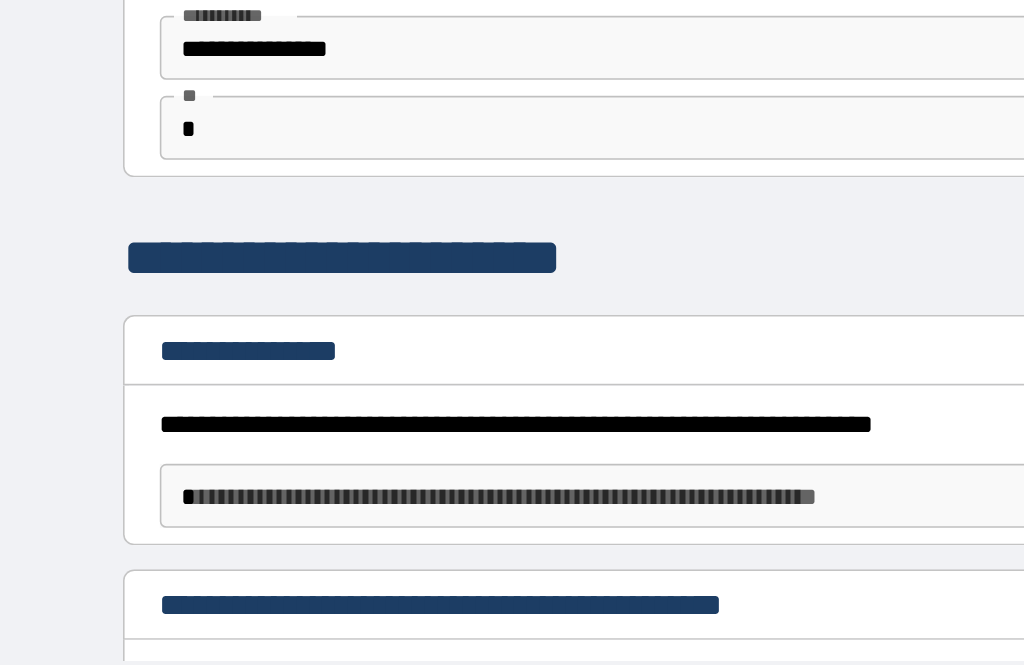 click on "[FIRST] [LAST] [STREET] [CITY], [STATE] [ZIP] [COUNTRY] [PHONE] [EMAIL] [SSN] [LICENSE] [CARD] [DOB] [AGE]" at bounding box center [512, 364] 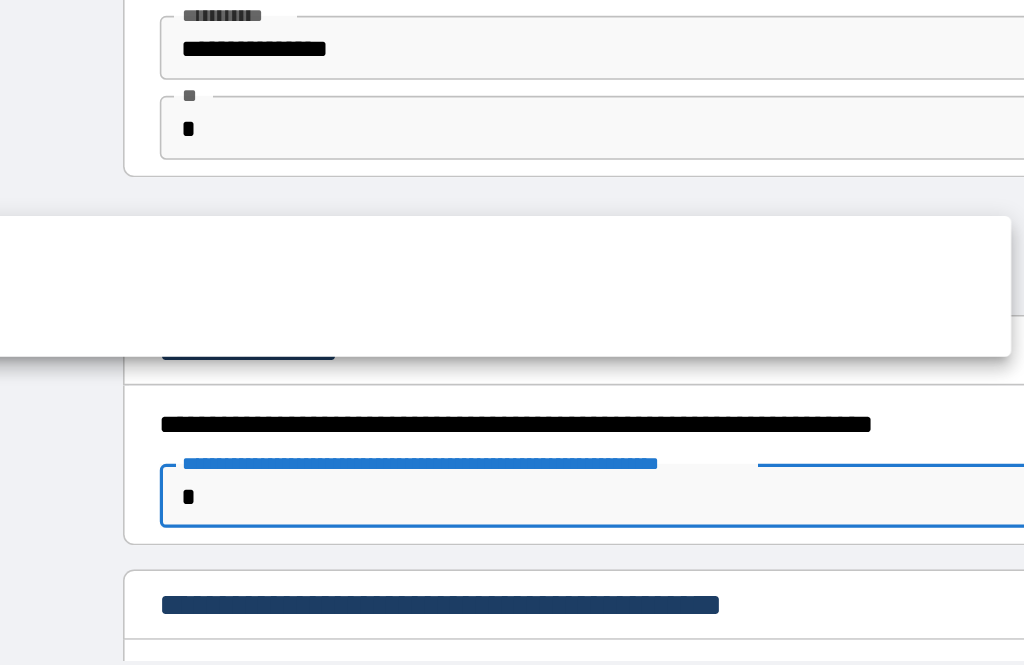 click at bounding box center (512, 332) 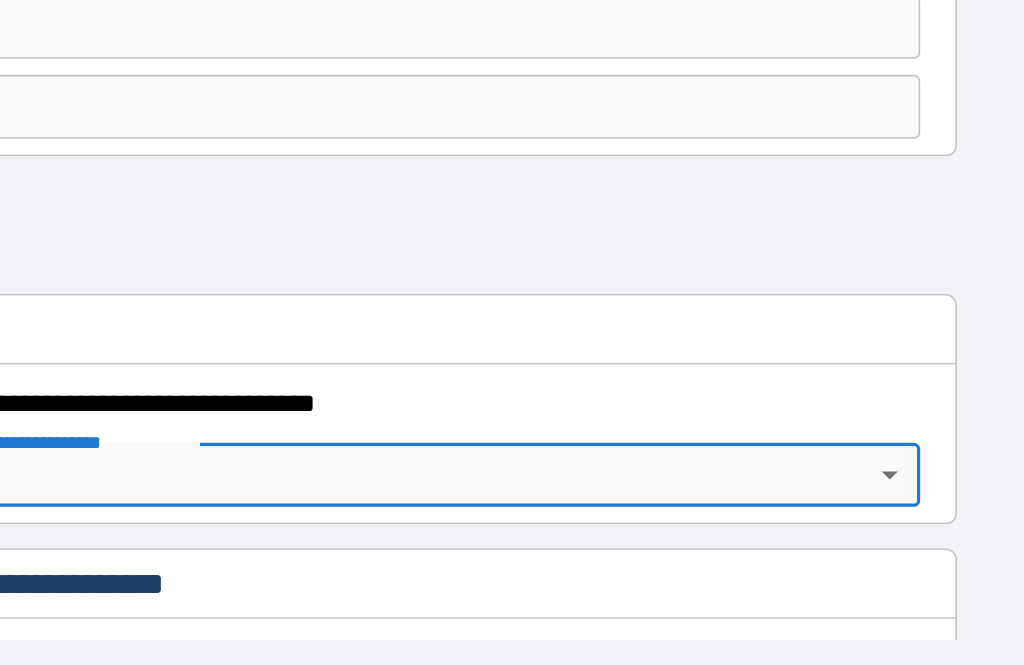 click on "[FIRST] [LAST] [STREET] [CITY], [STATE] [ZIP] [COUNTRY] [PHONE] [EMAIL] [SSN] [LICENSE] [CARD] [DOB] [AGE]" at bounding box center (512, 364) 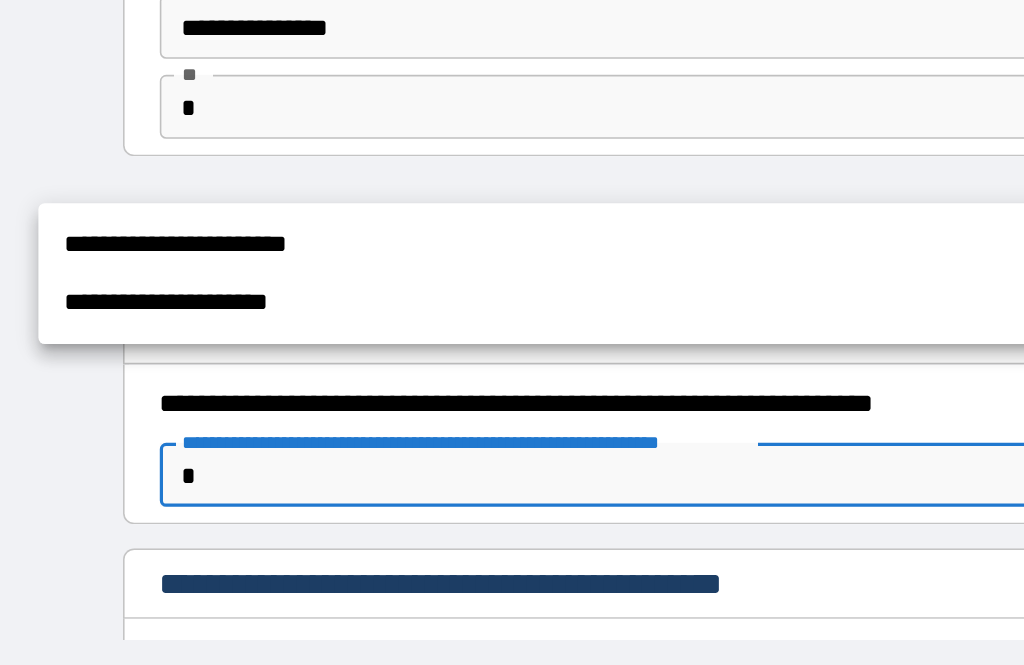 click on "**********" at bounding box center (436, 387) 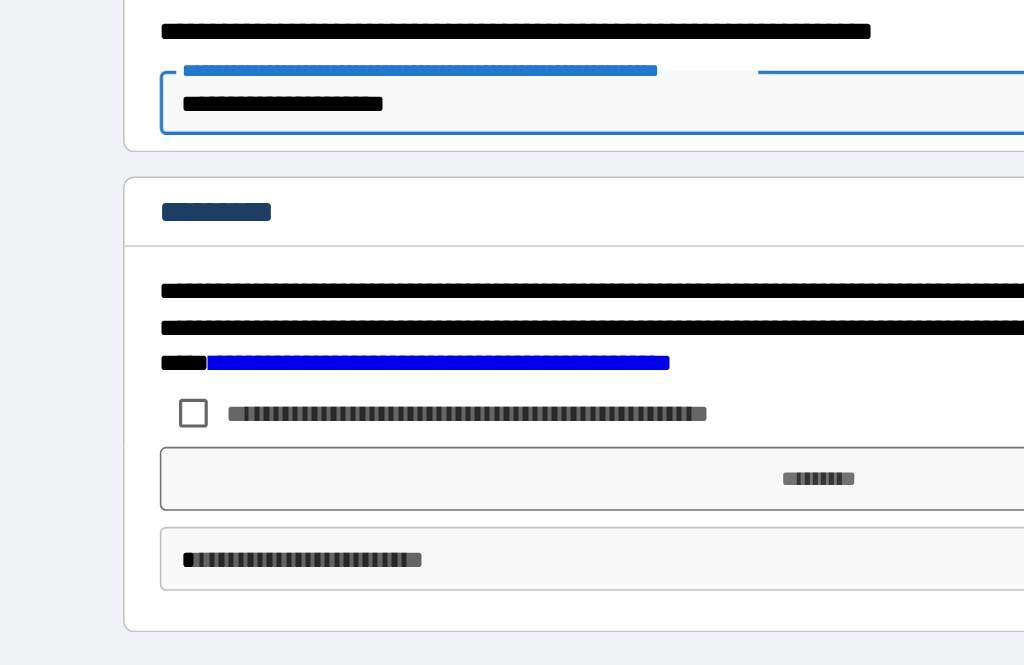 scroll, scrollTop: 233, scrollLeft: 0, axis: vertical 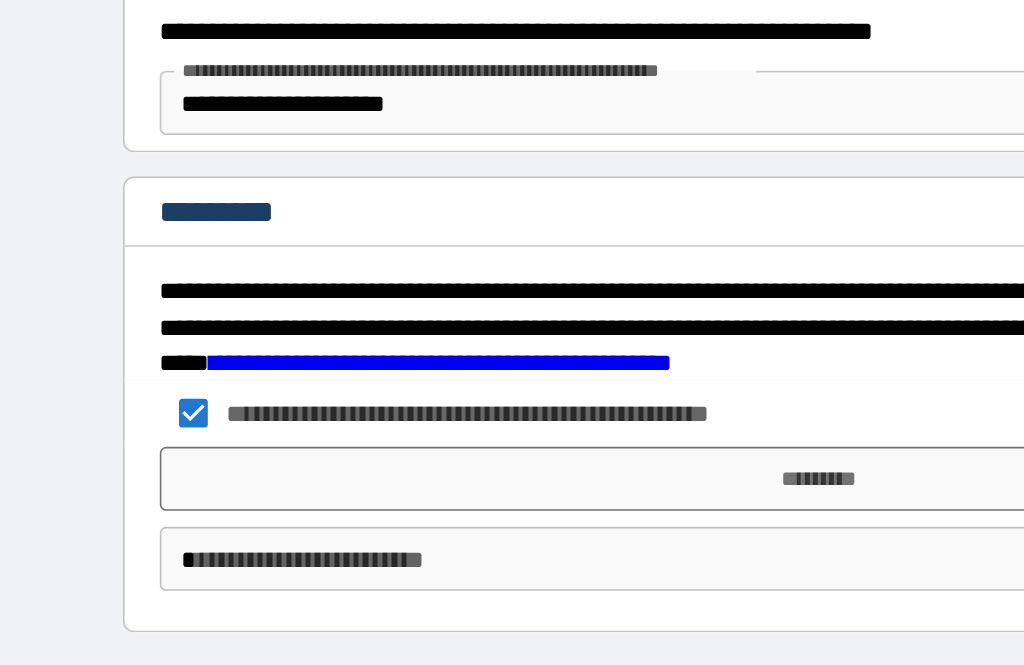 click on "*********" at bounding box center (512, 497) 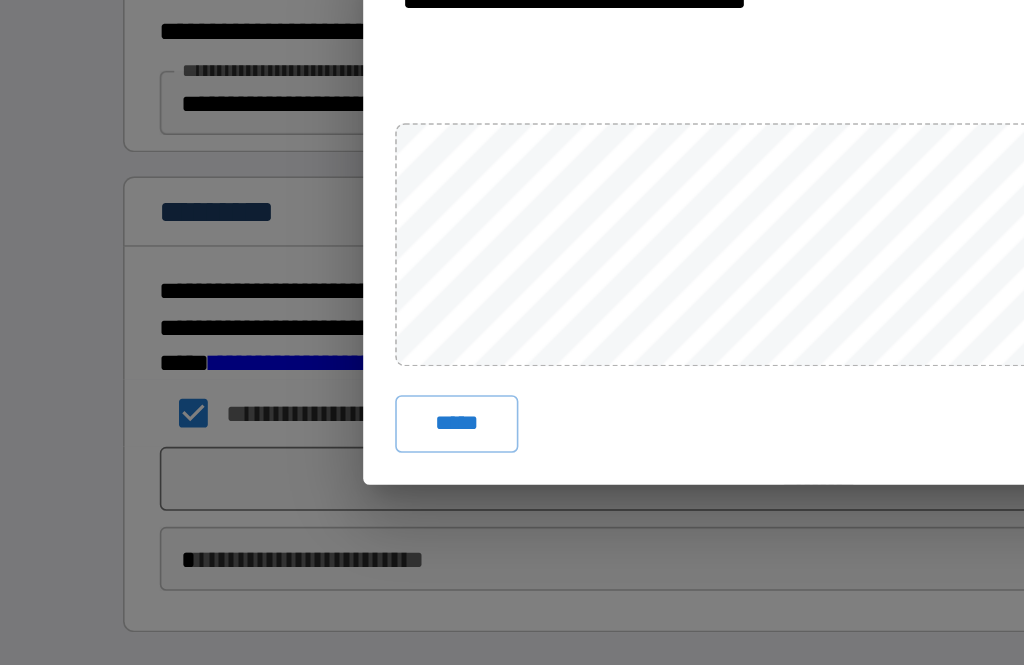 click on "***** ****" at bounding box center [512, 463] 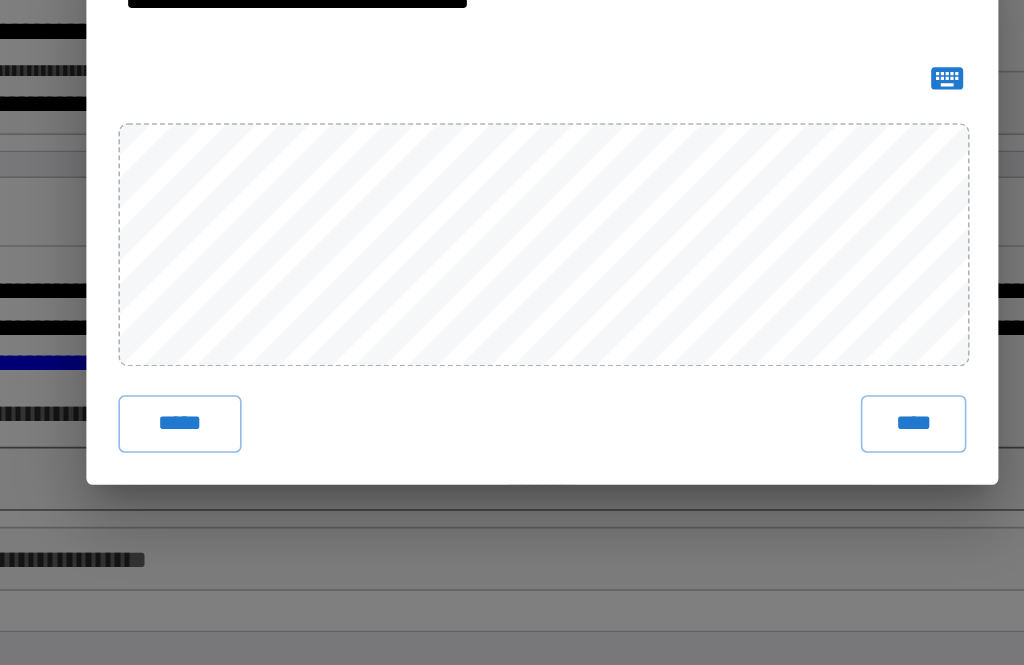 click on "****" at bounding box center (744, 463) 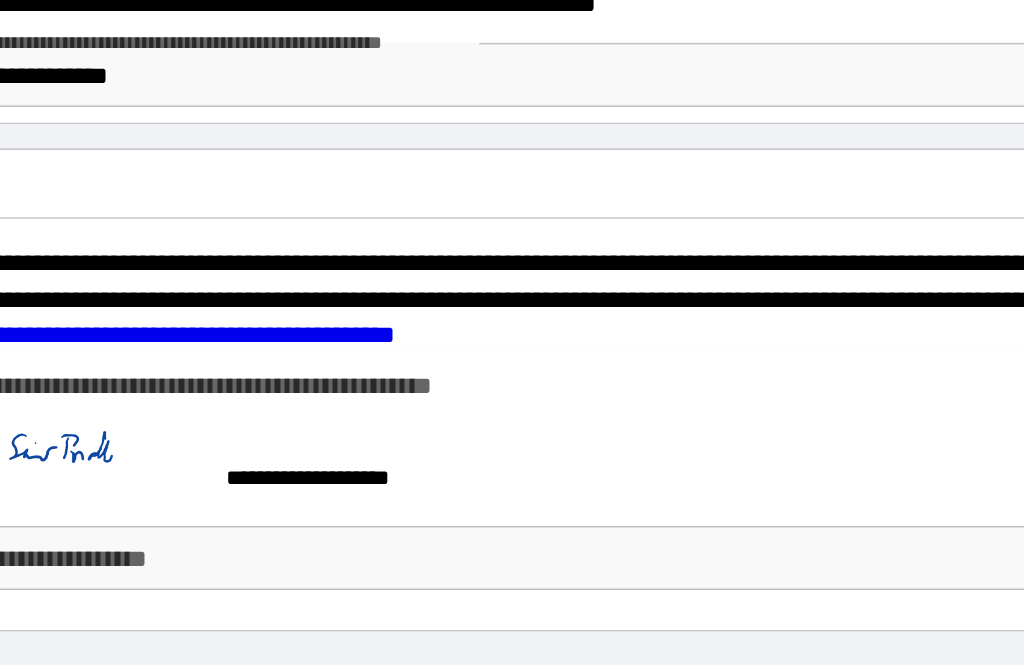 scroll, scrollTop: 250, scrollLeft: 0, axis: vertical 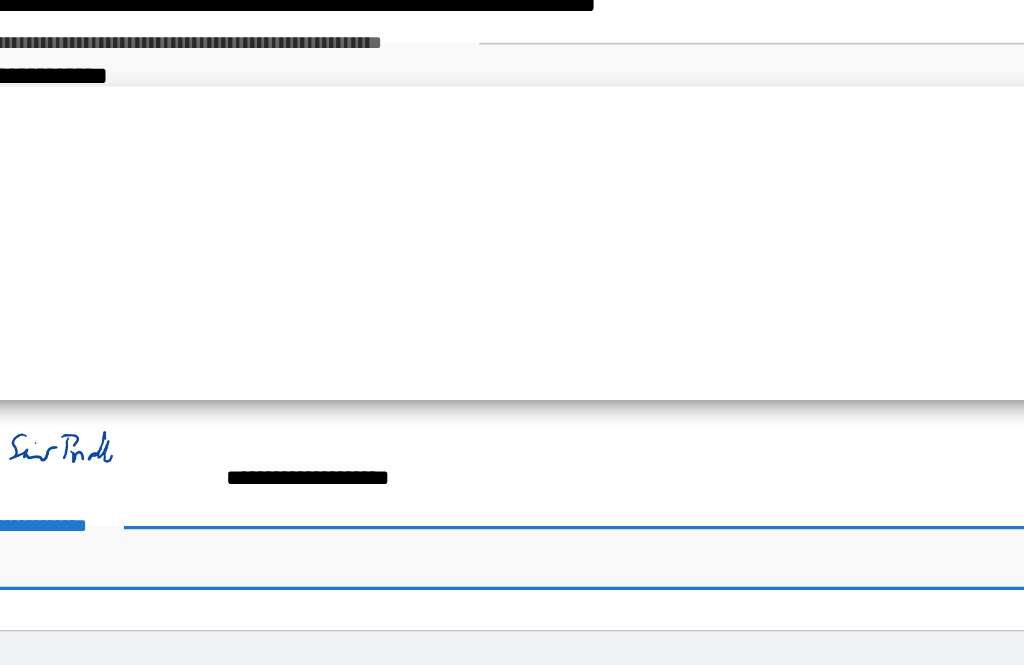 click at bounding box center (512, 332) 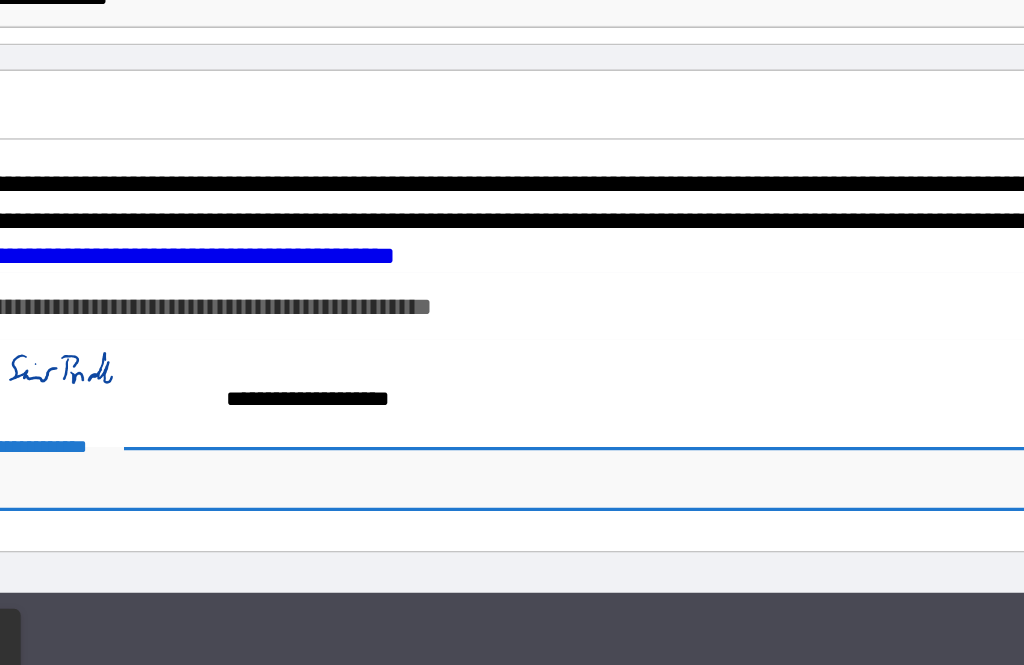 scroll, scrollTop: 64, scrollLeft: 0, axis: vertical 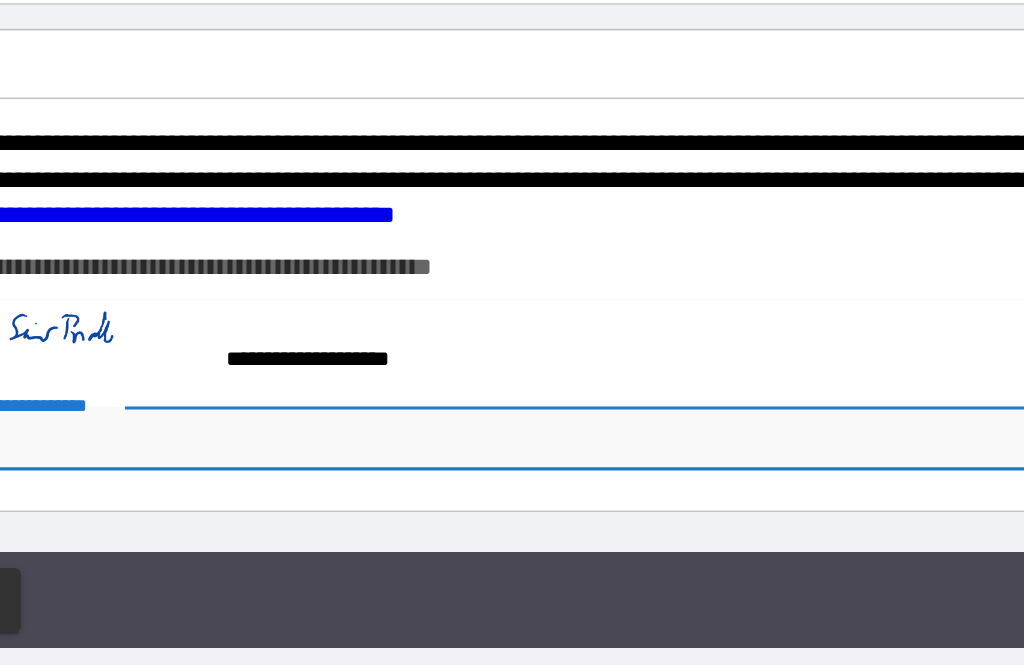 click on "[FIRST] [LAST] [STREET] [CITY], [STATE] [ZIP] [COUNTRY] [PHONE] [EMAIL] [SSN] [LICENSE] [CARD] [DOB] [AGE]" at bounding box center (512, 300) 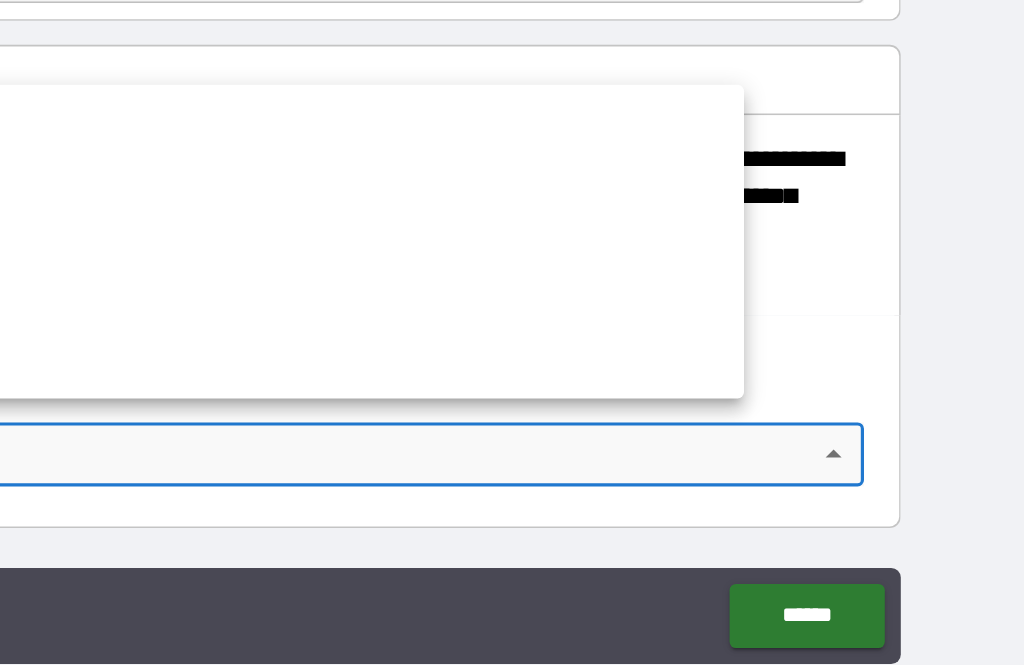 click at bounding box center [512, 332] 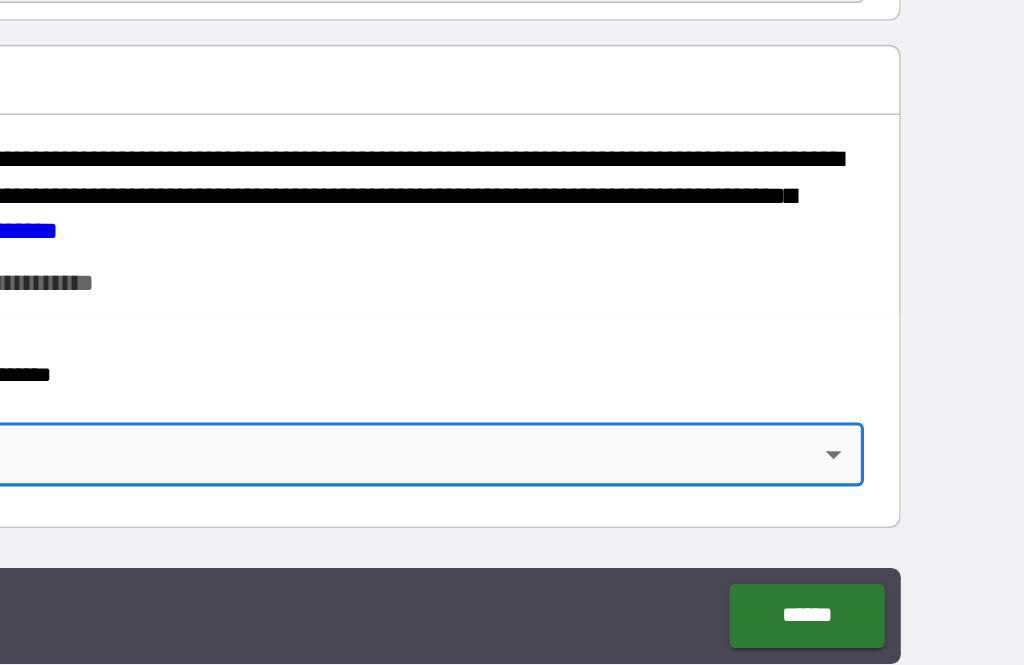 click on "******" at bounding box center [888, 584] 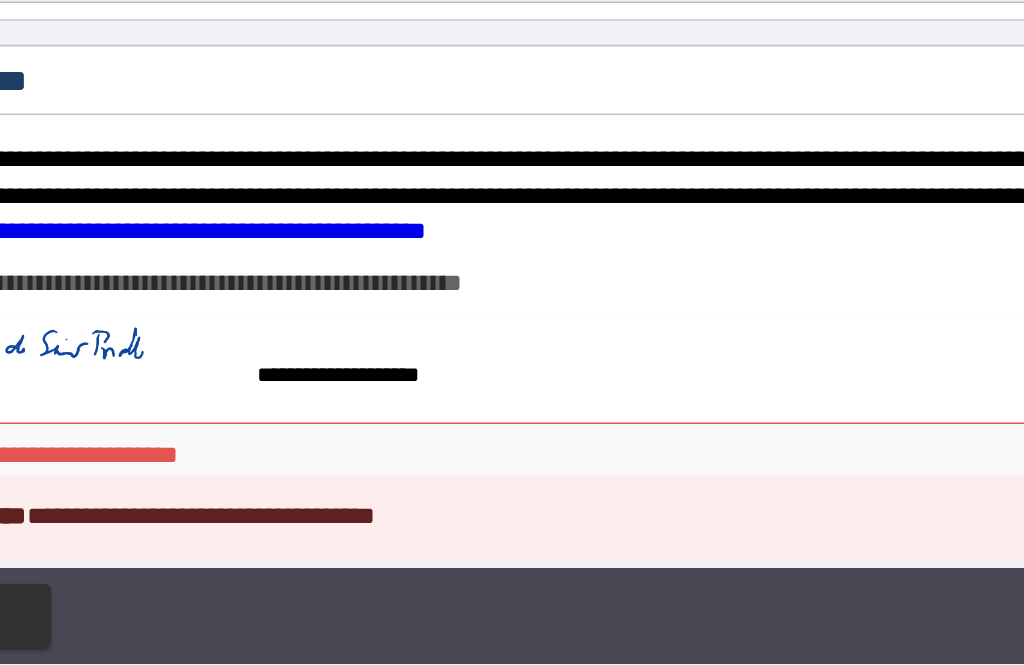 click on "[FIRST] [LAST] [STREET] [CITY], [STATE] [ZIP] [COUNTRY] [PHONE] [EMAIL] [SSN] [LICENSE] [CARD] [DOB] [AGE]" at bounding box center [512, 300] 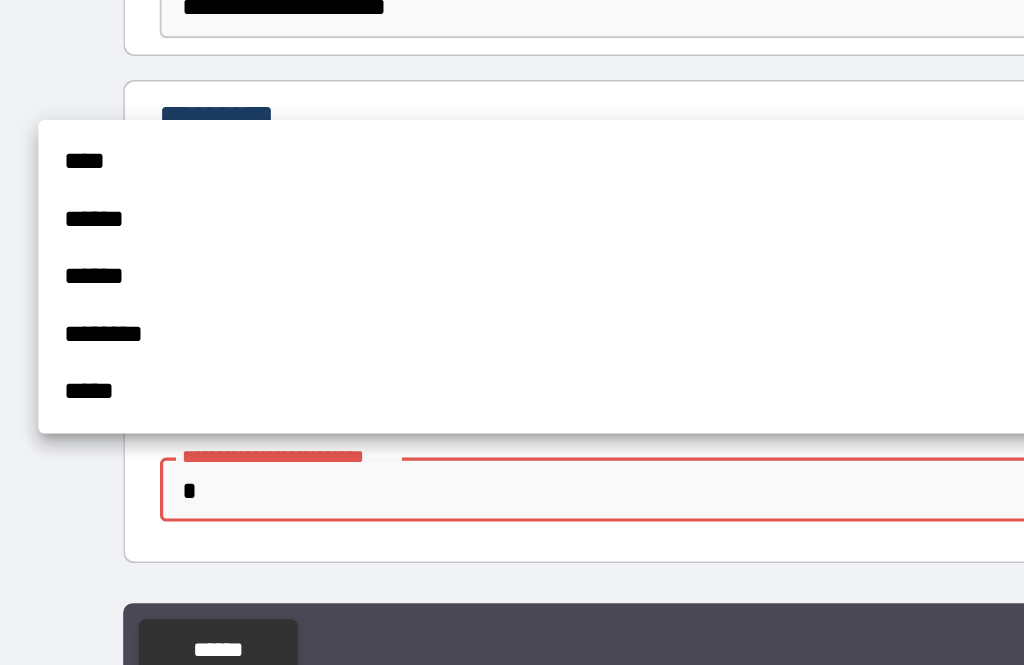 click on "****" at bounding box center (436, 278) 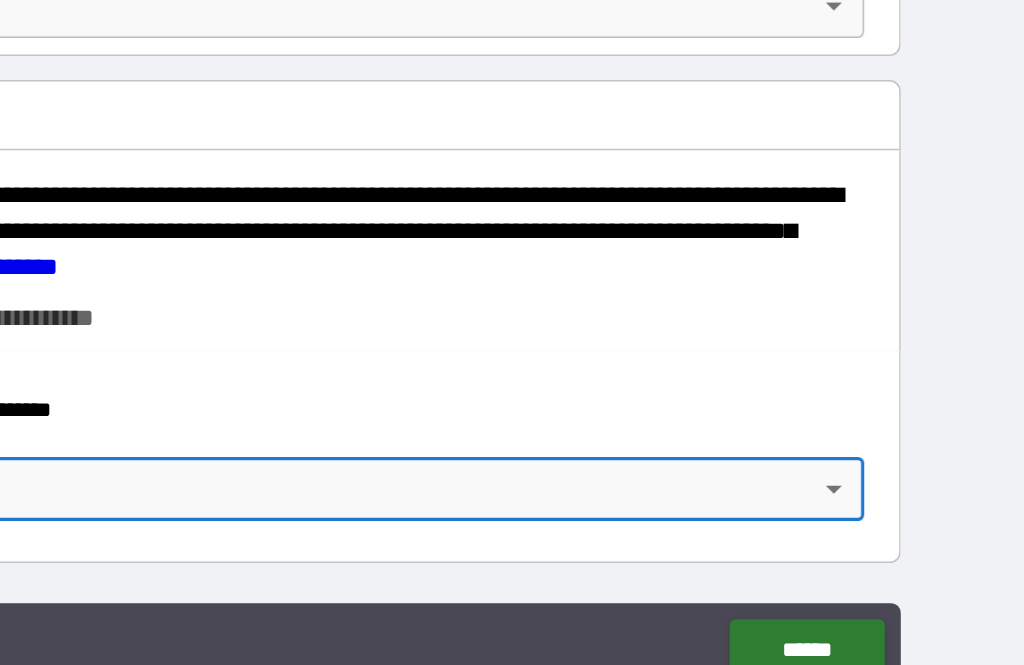 scroll, scrollTop: 64, scrollLeft: 0, axis: vertical 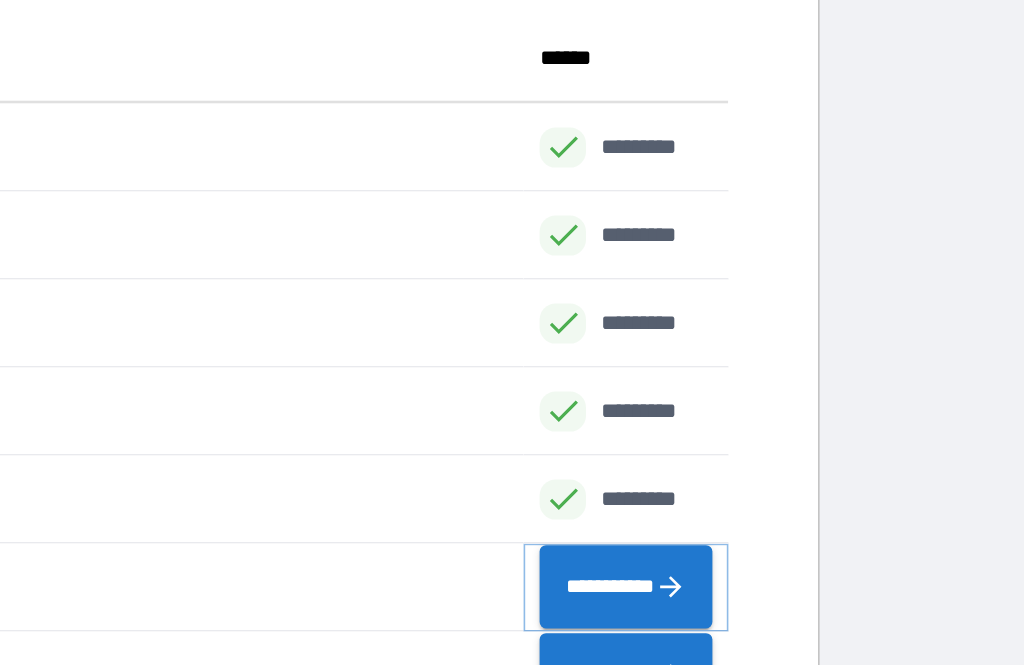 click on "**********" at bounding box center (775, 544) 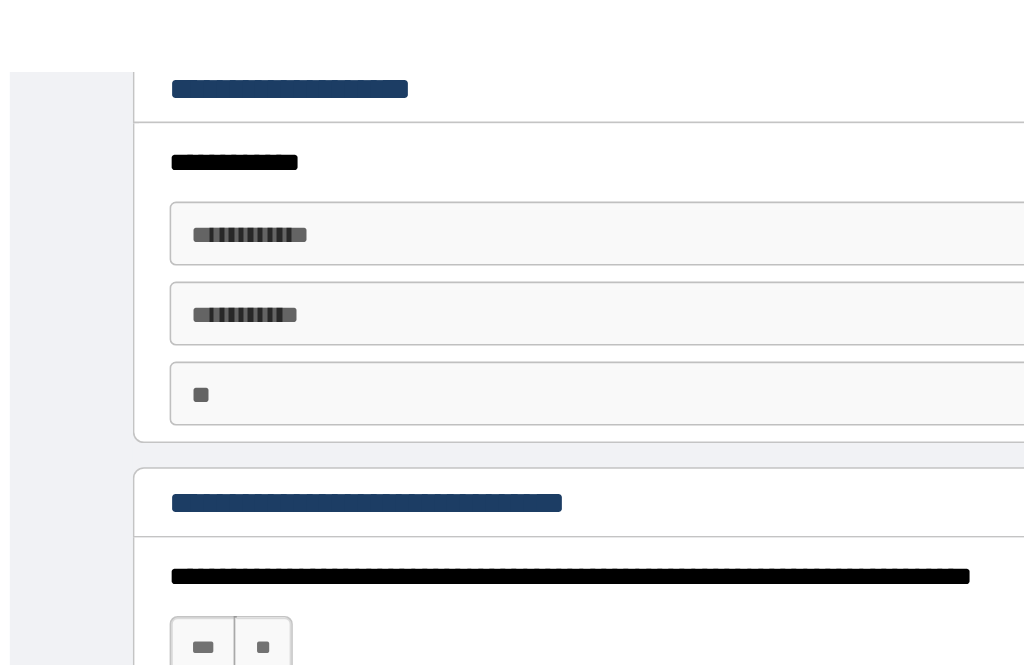 scroll, scrollTop: 0, scrollLeft: 0, axis: both 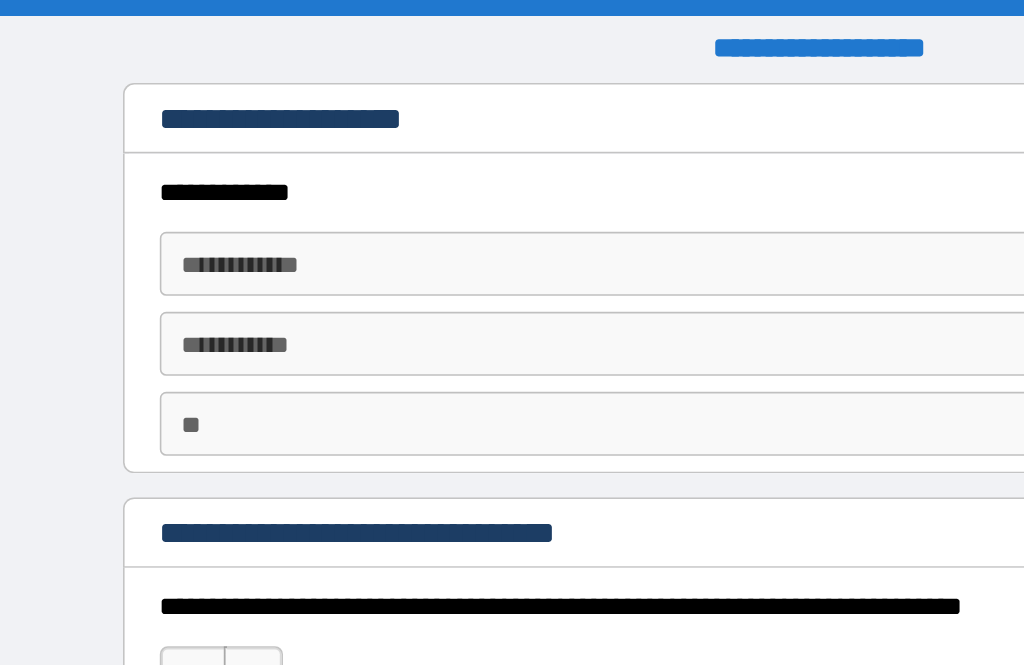 click on "**********" at bounding box center [512, 165] 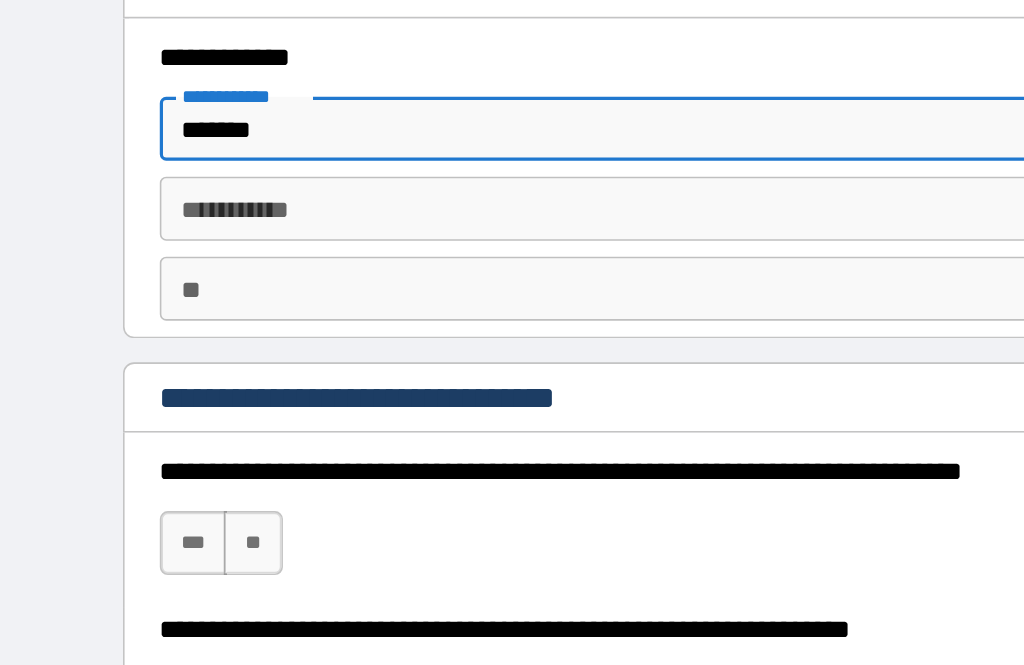 click on "*********   * *********   *" at bounding box center (512, 215) 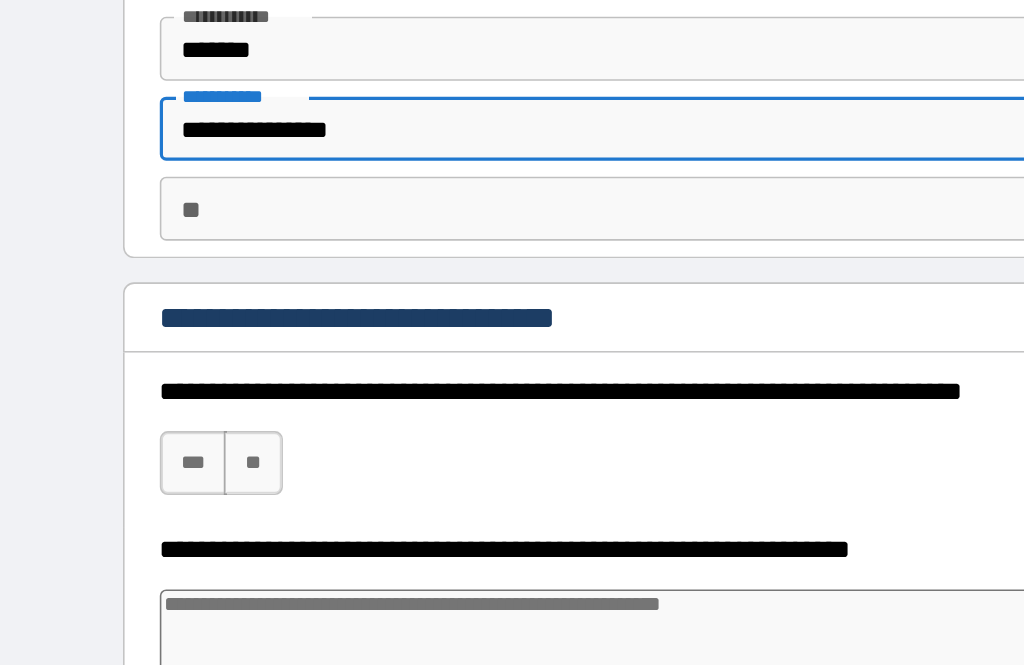 click on "** **" at bounding box center (512, 265) 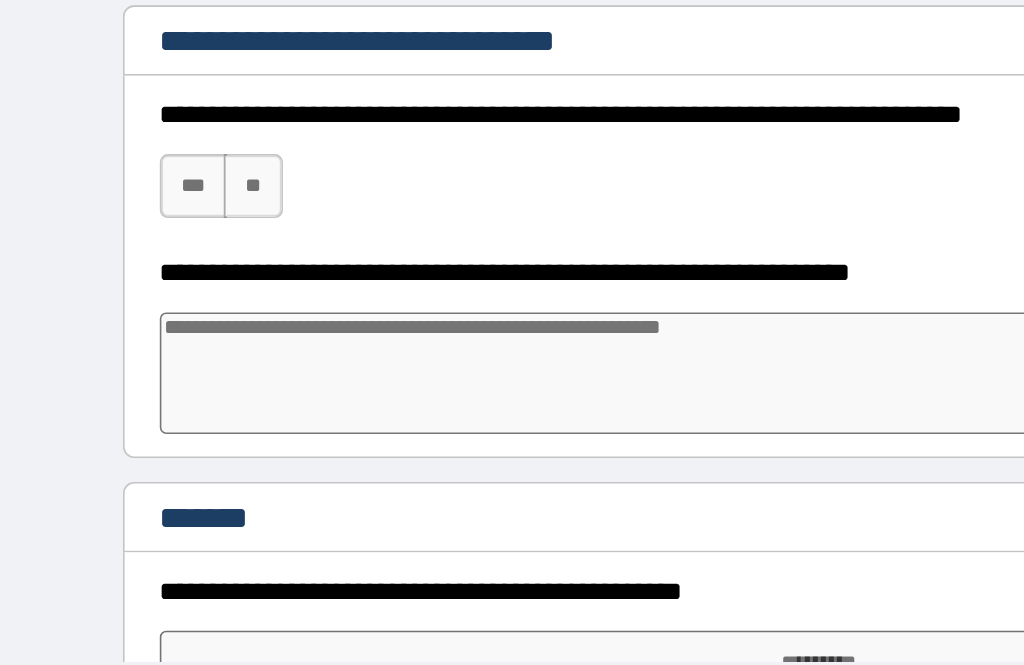 scroll, scrollTop: 131, scrollLeft: 0, axis: vertical 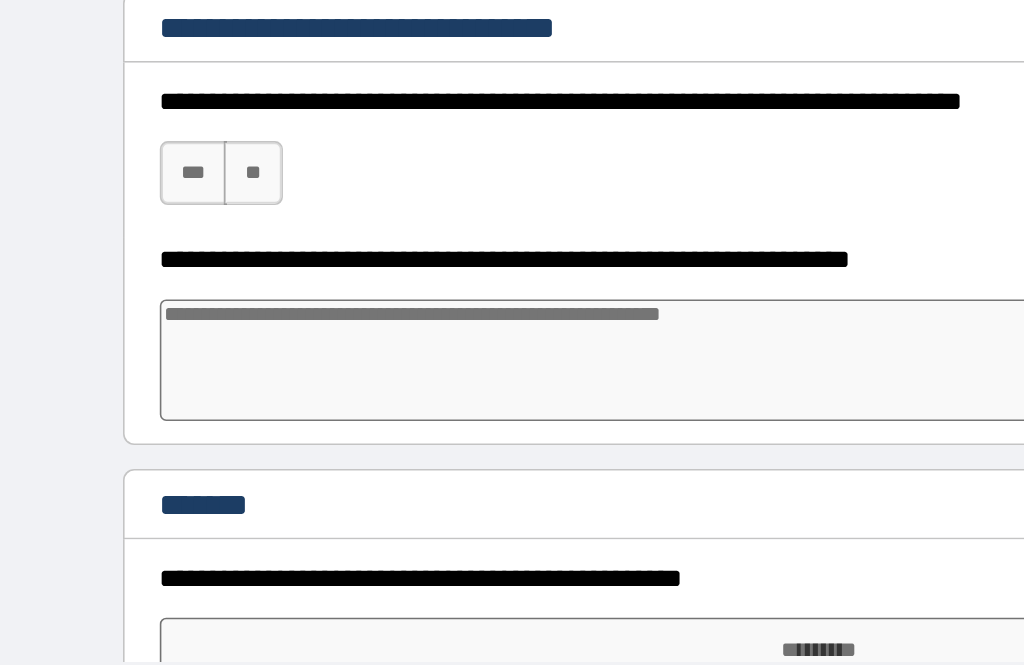 click on "**" at bounding box center [158, 293] 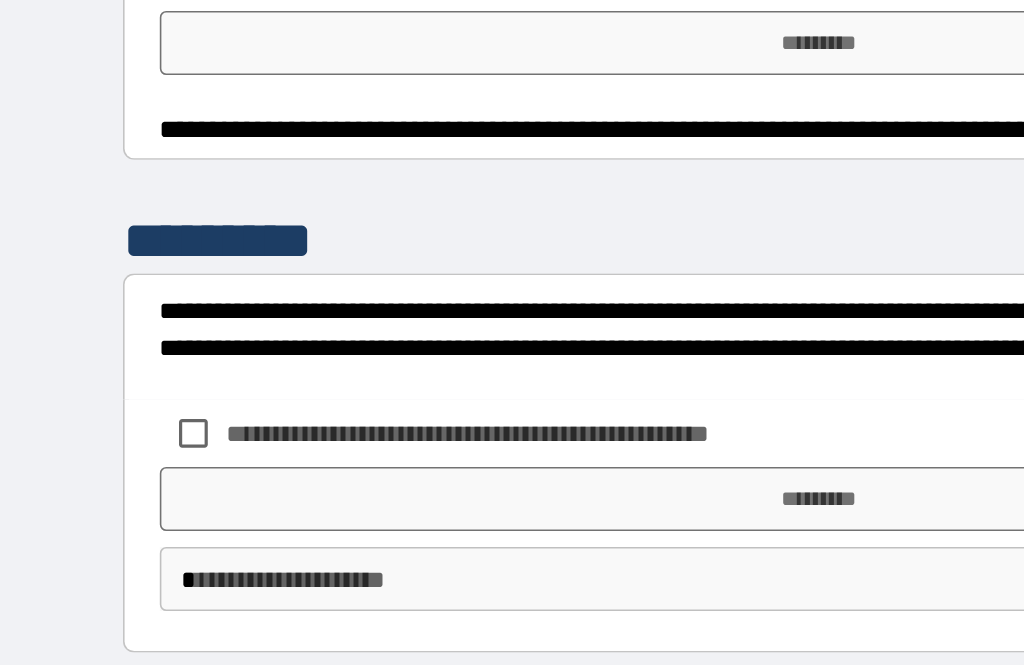 scroll, scrollTop: 510, scrollLeft: 0, axis: vertical 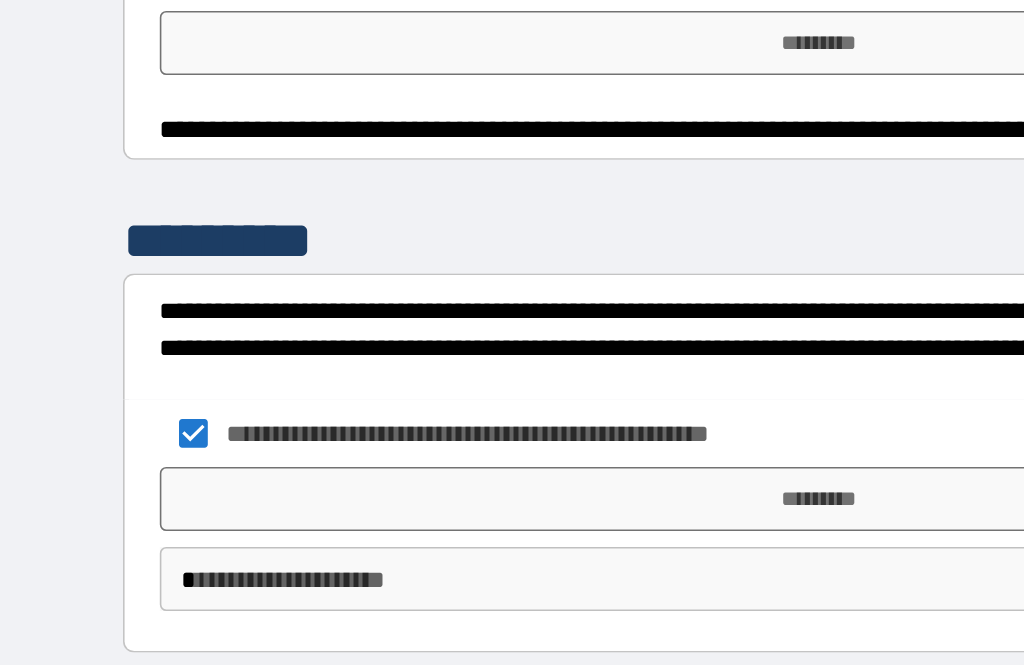 click on "*********" at bounding box center (512, 497) 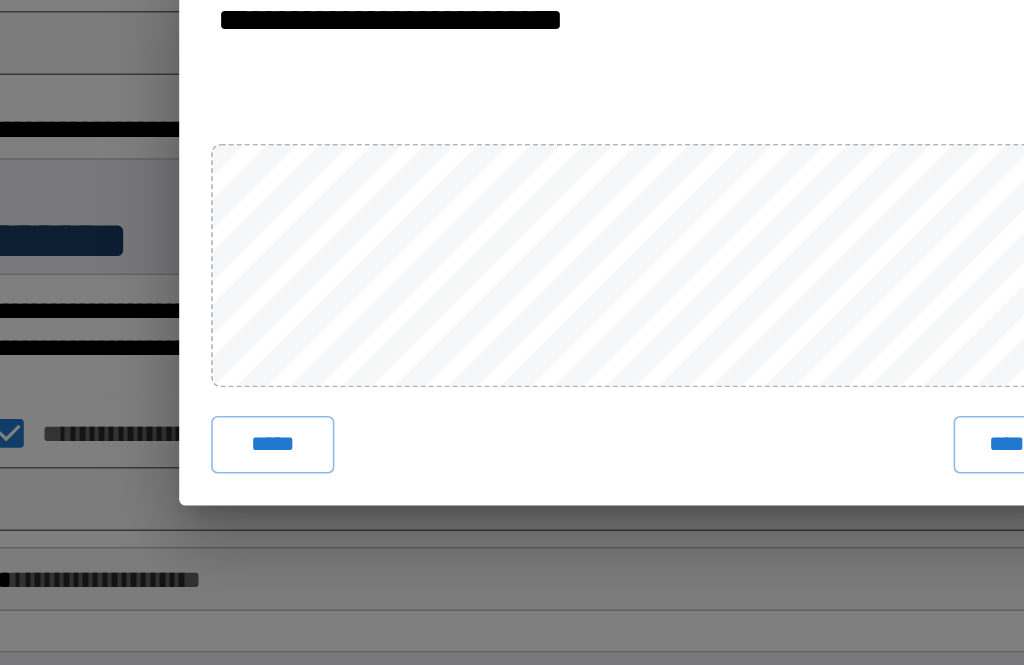 click on "****" at bounding box center [744, 463] 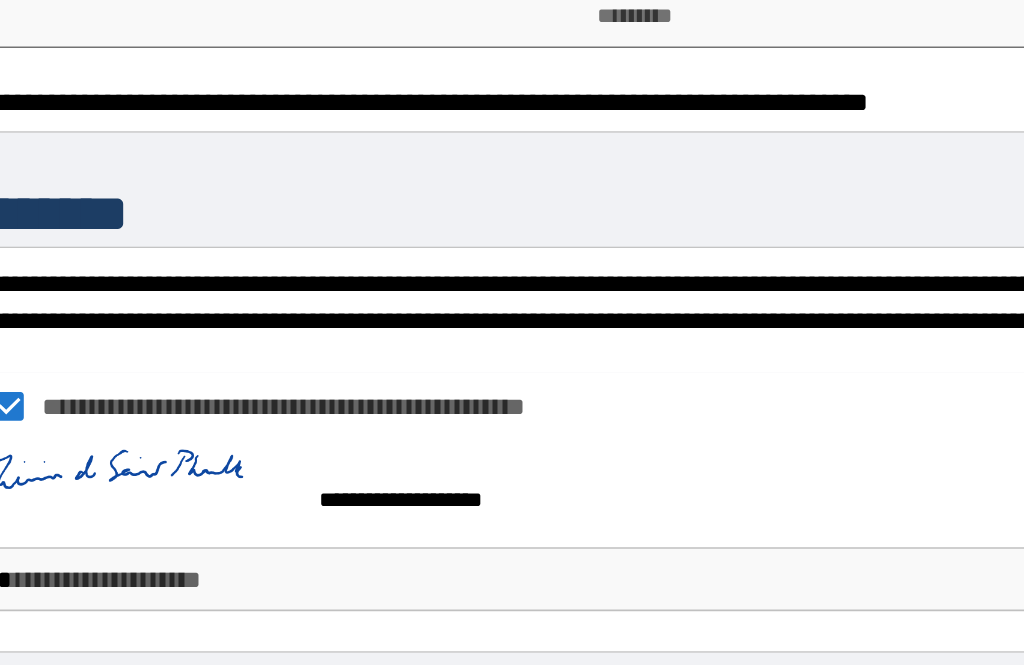 scroll, scrollTop: 527, scrollLeft: 0, axis: vertical 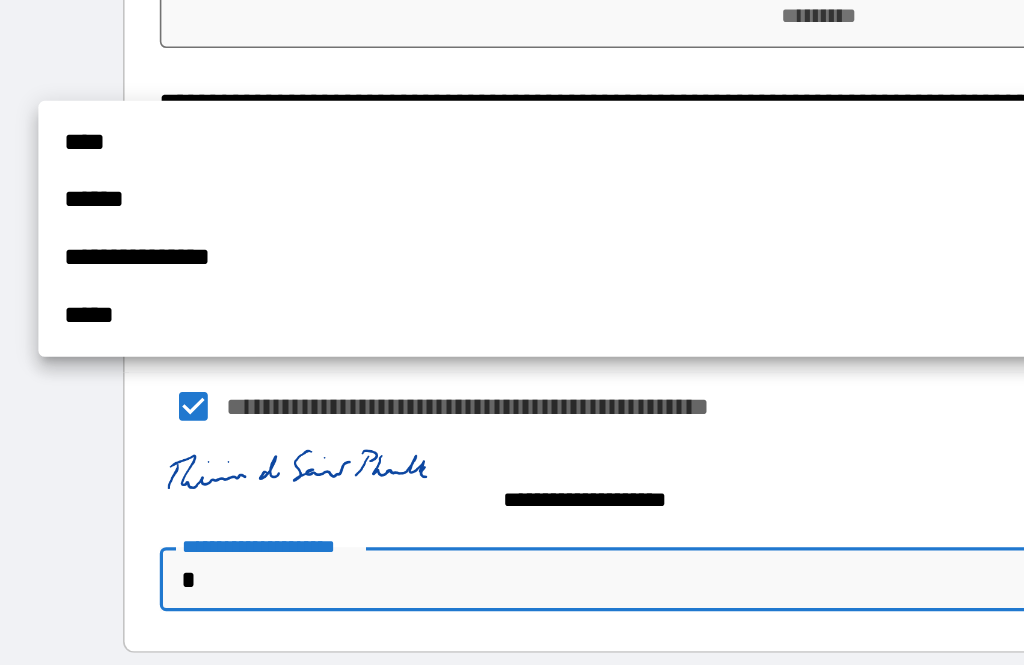 click on "****" at bounding box center [436, 274] 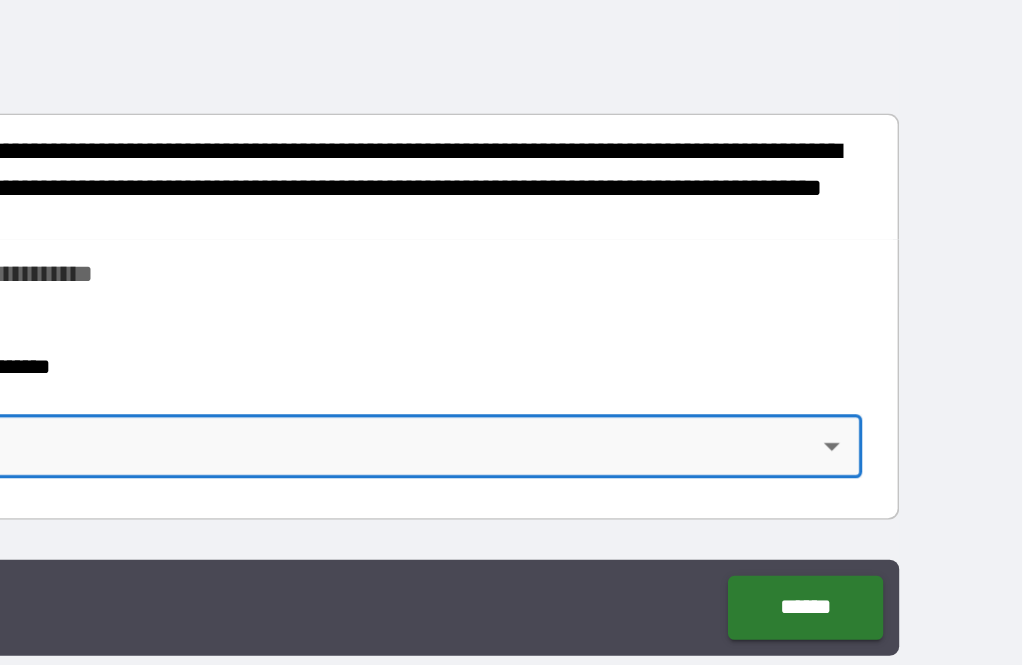 scroll, scrollTop: 60, scrollLeft: 0, axis: vertical 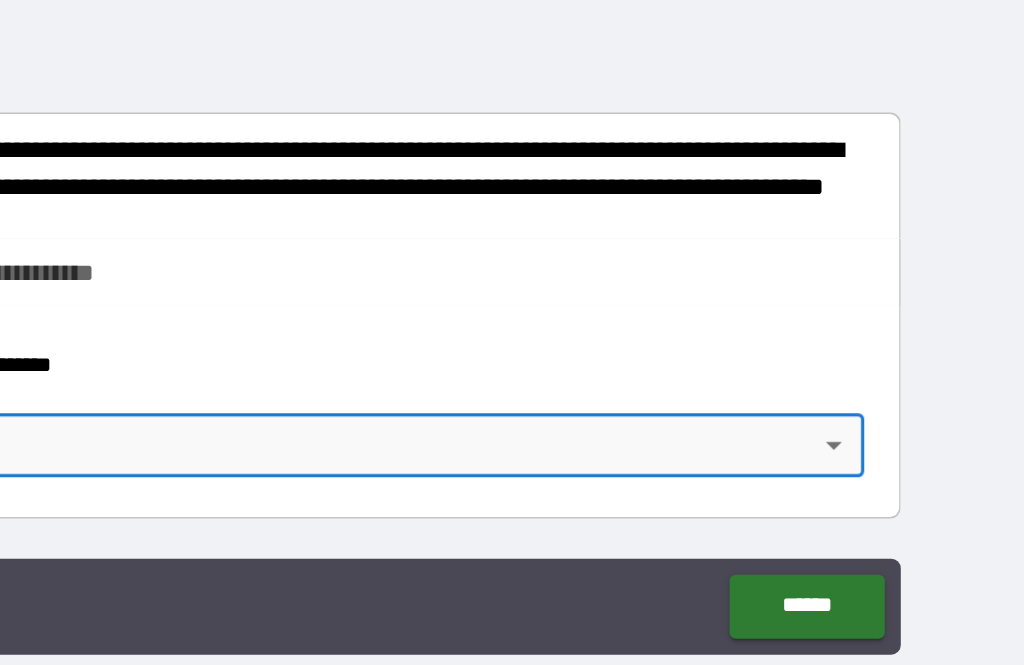 click on "******" at bounding box center [888, 588] 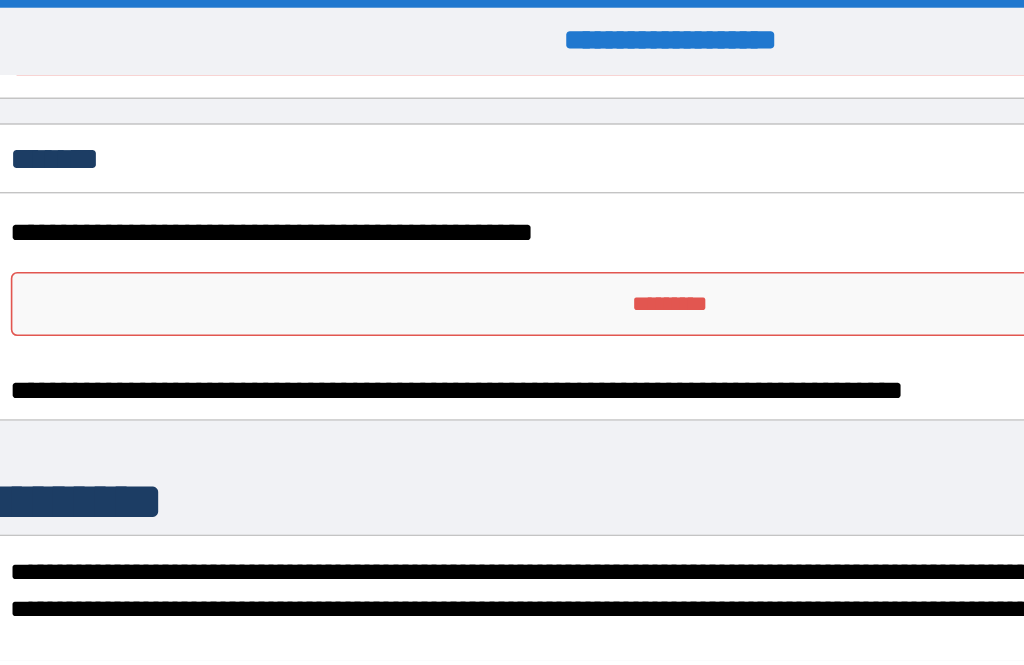 scroll, scrollTop: 0, scrollLeft: 0, axis: both 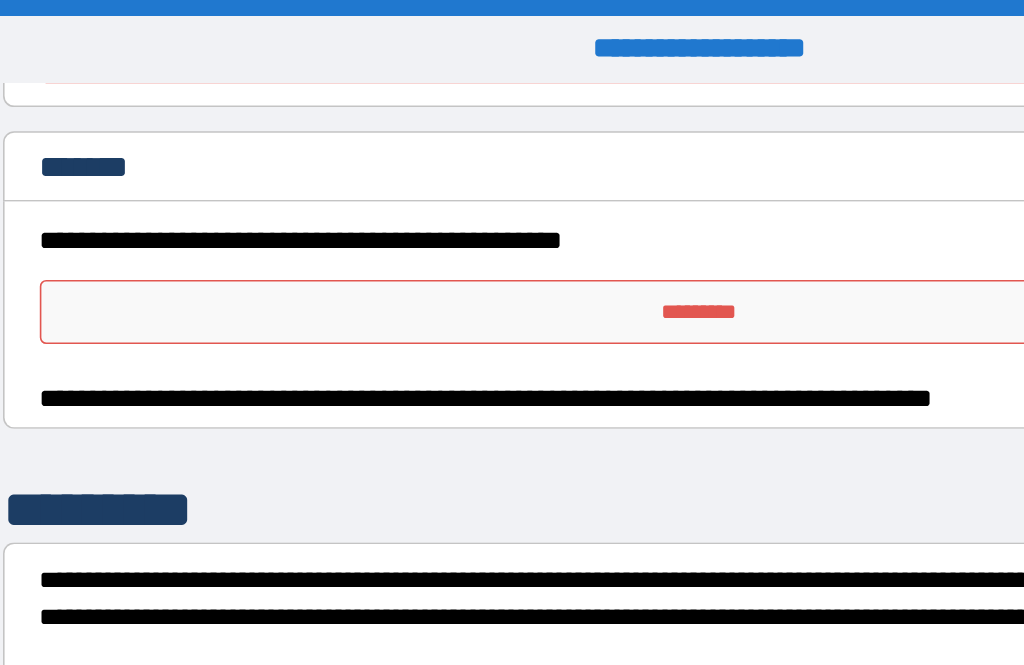 click on "*********" at bounding box center (512, 195) 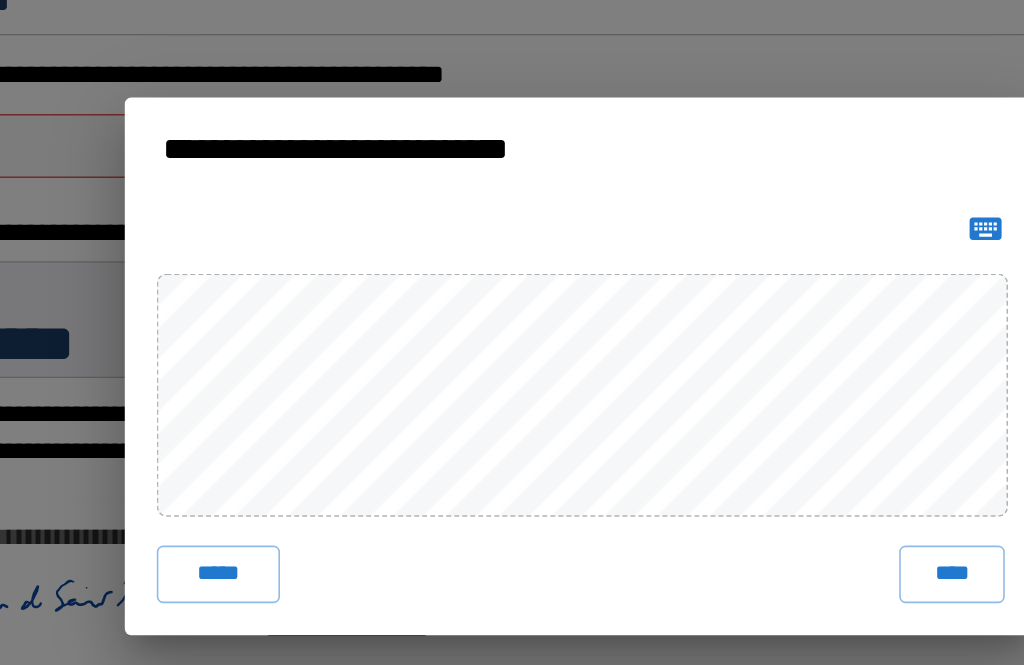 click on "****" at bounding box center (744, 463) 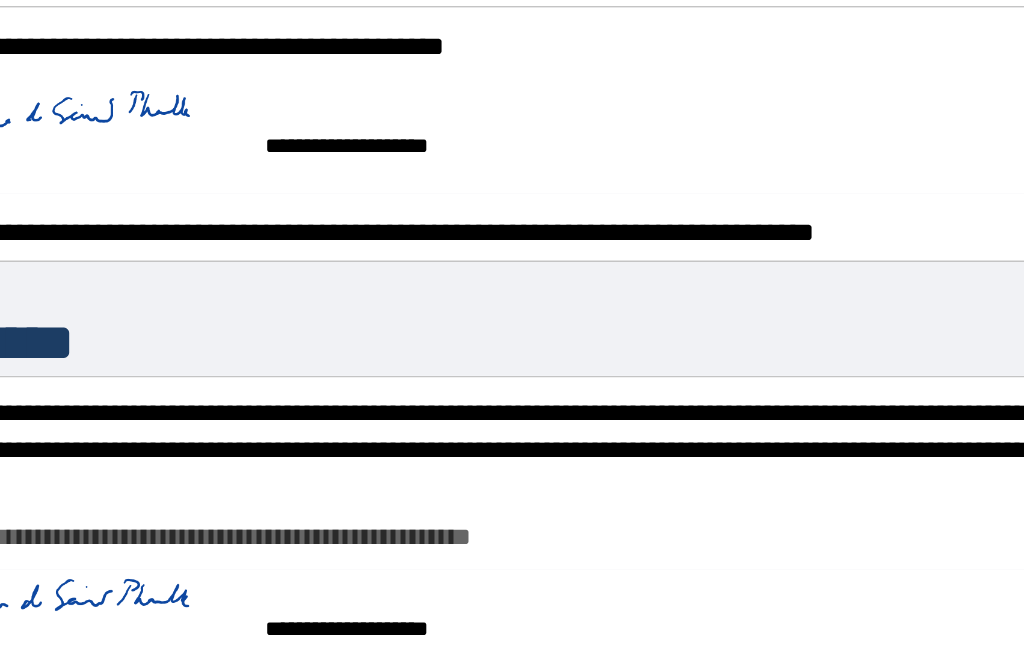 scroll, scrollTop: 544, scrollLeft: 0, axis: vertical 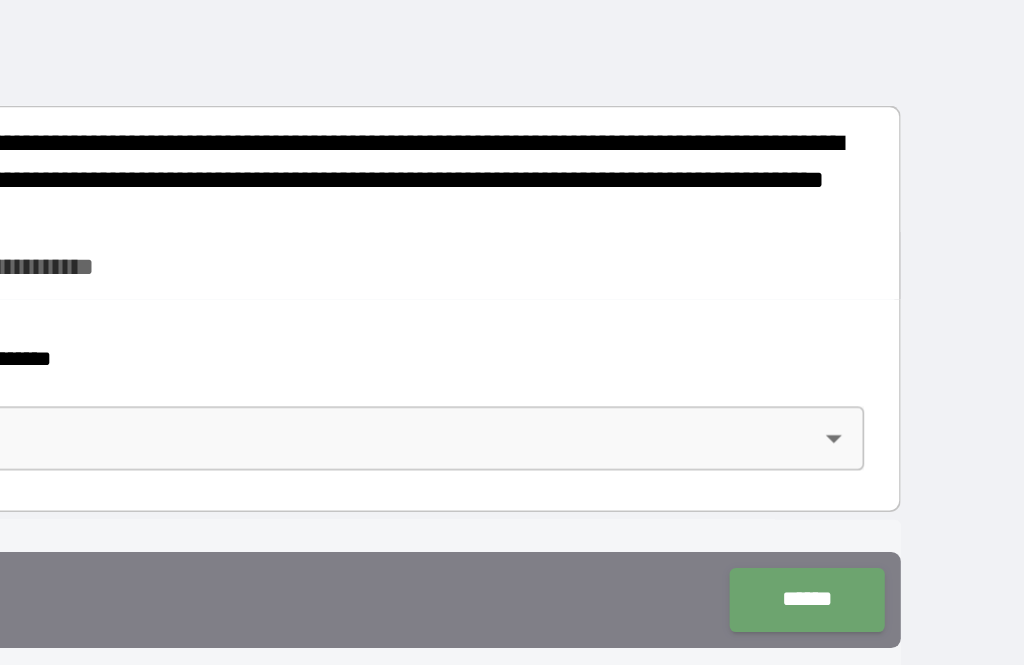 click on "******" at bounding box center [888, 584] 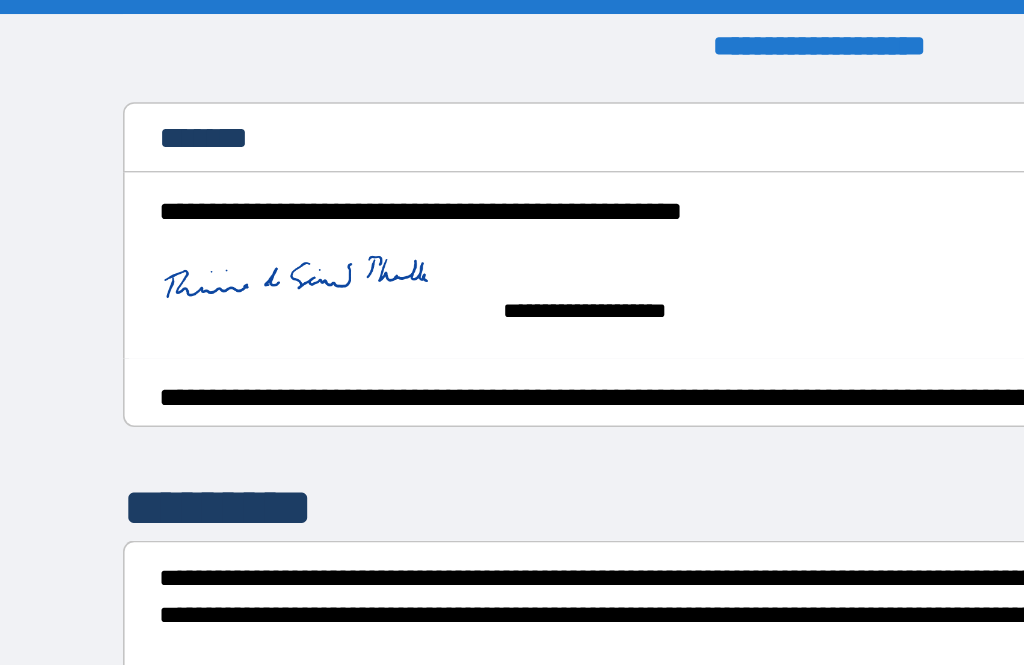 scroll, scrollTop: 0, scrollLeft: 0, axis: both 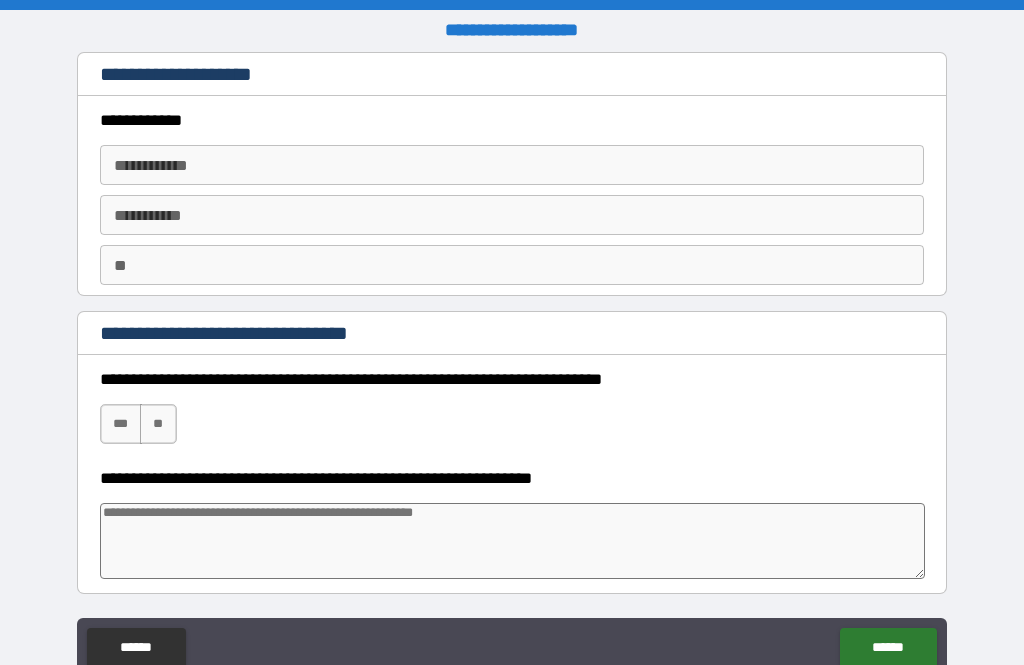 type on "*" 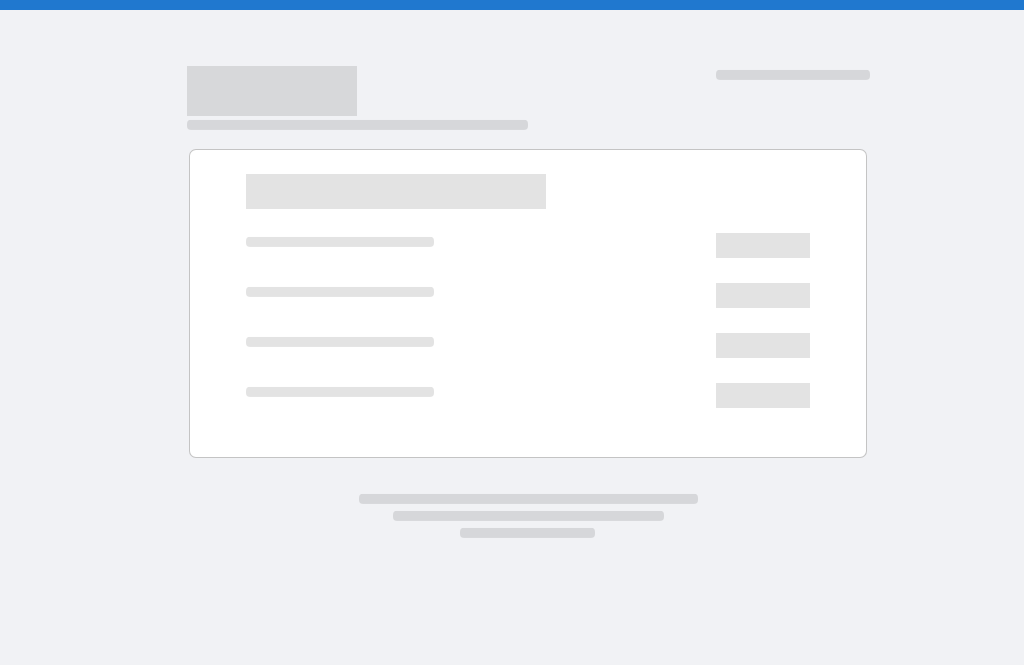 scroll, scrollTop: 32, scrollLeft: 0, axis: vertical 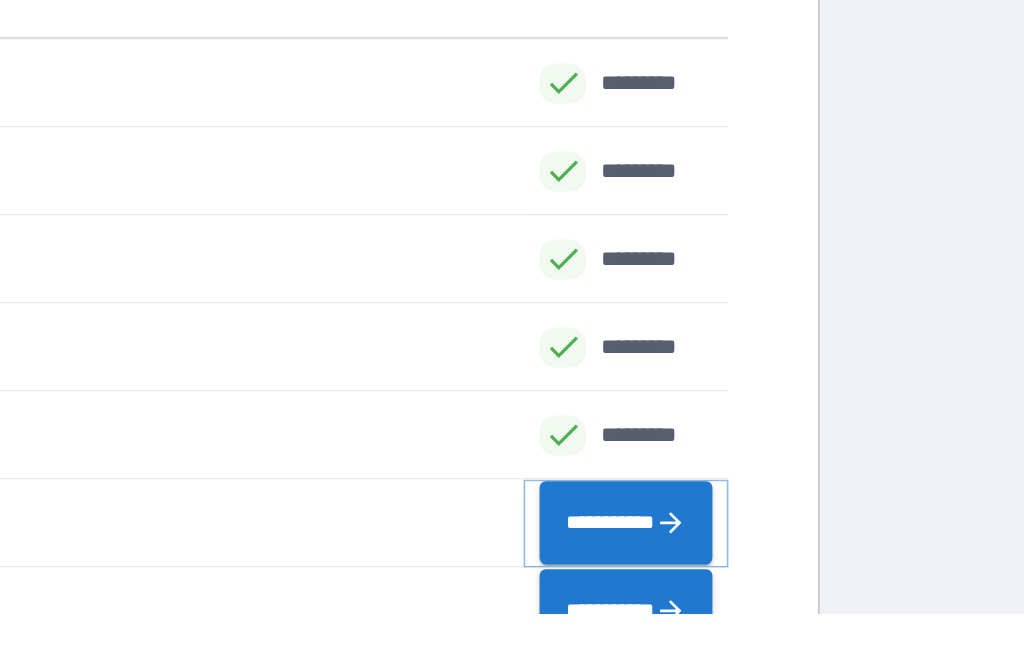 click on "**********" at bounding box center [775, 576] 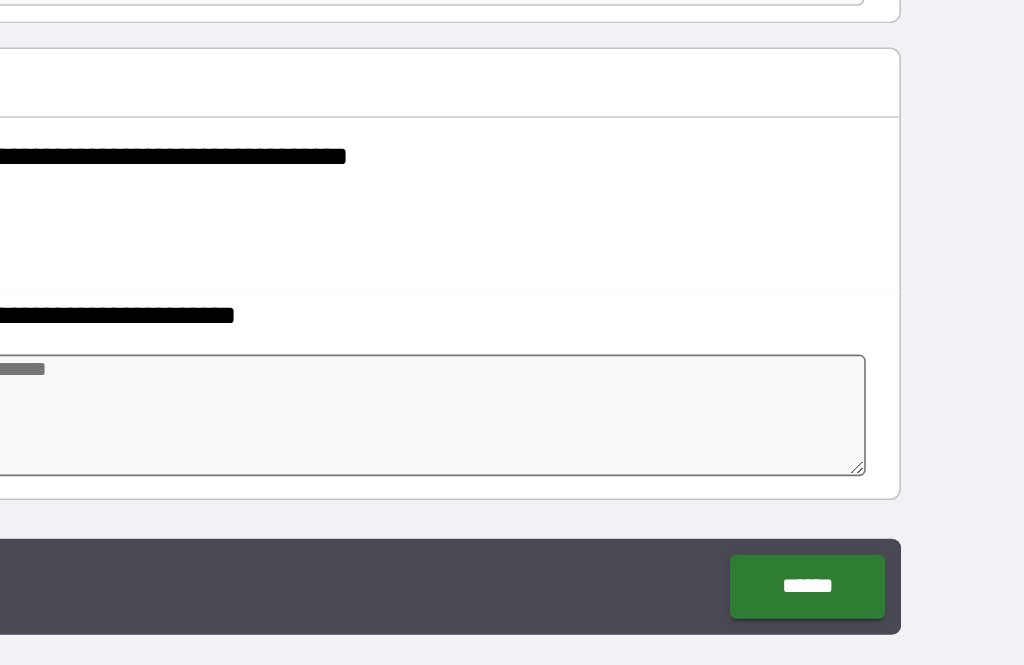 scroll, scrollTop: 31, scrollLeft: 0, axis: vertical 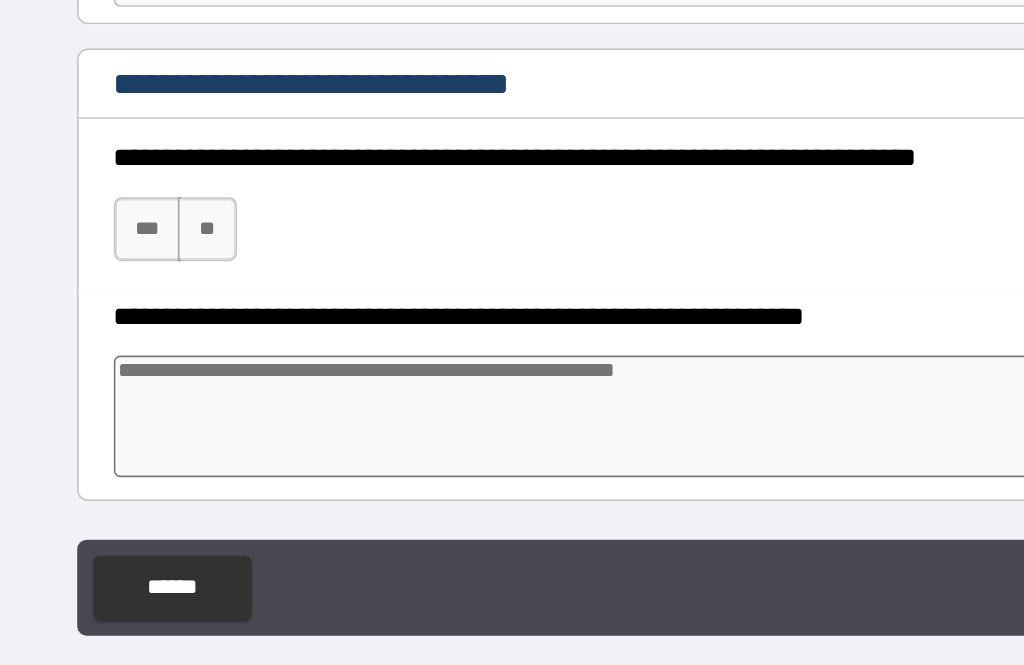 click on "**" at bounding box center [158, 393] 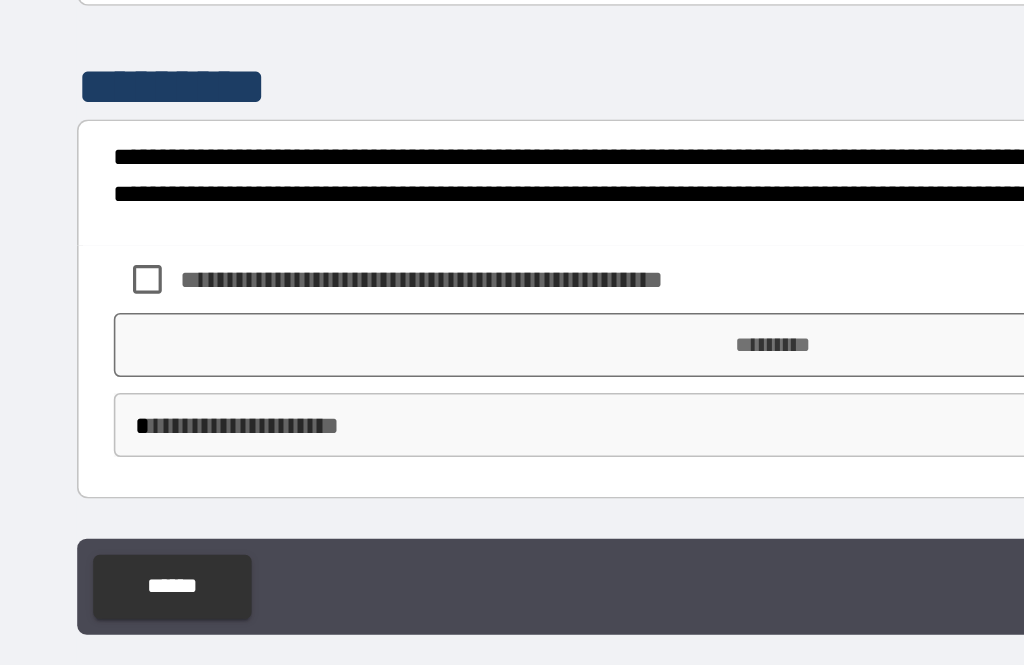 scroll, scrollTop: 510, scrollLeft: 0, axis: vertical 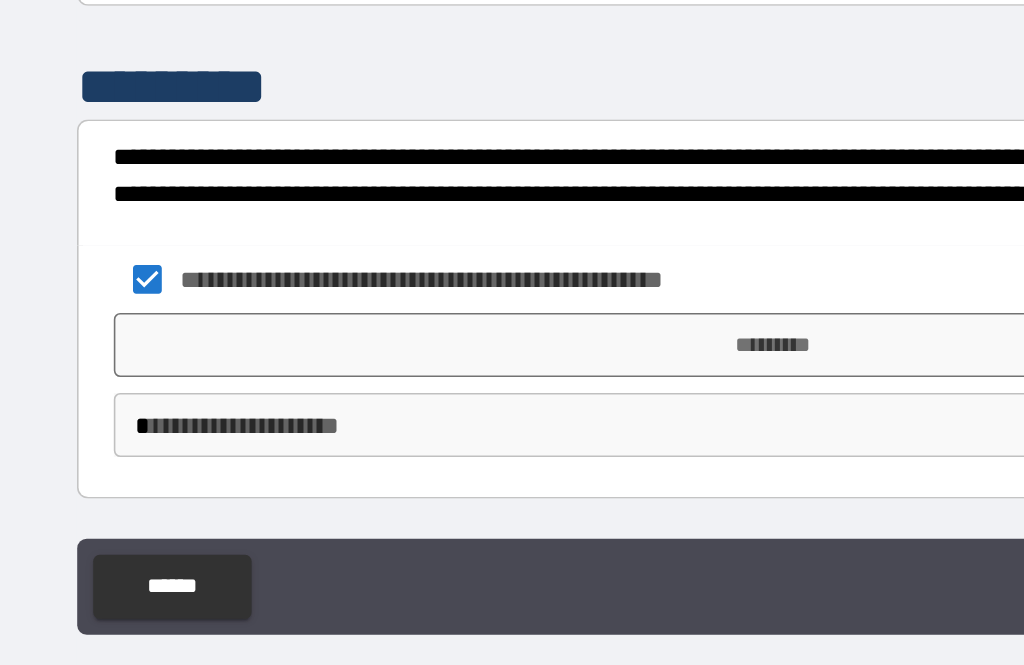 click on "*********" at bounding box center (512, 465) 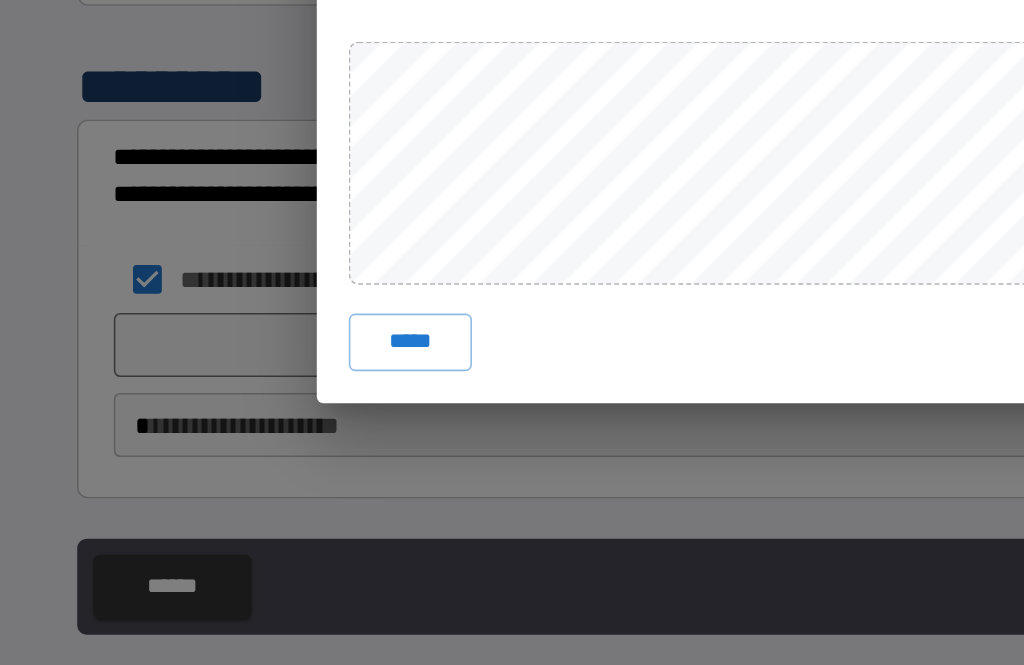 scroll, scrollTop: 31, scrollLeft: 0, axis: vertical 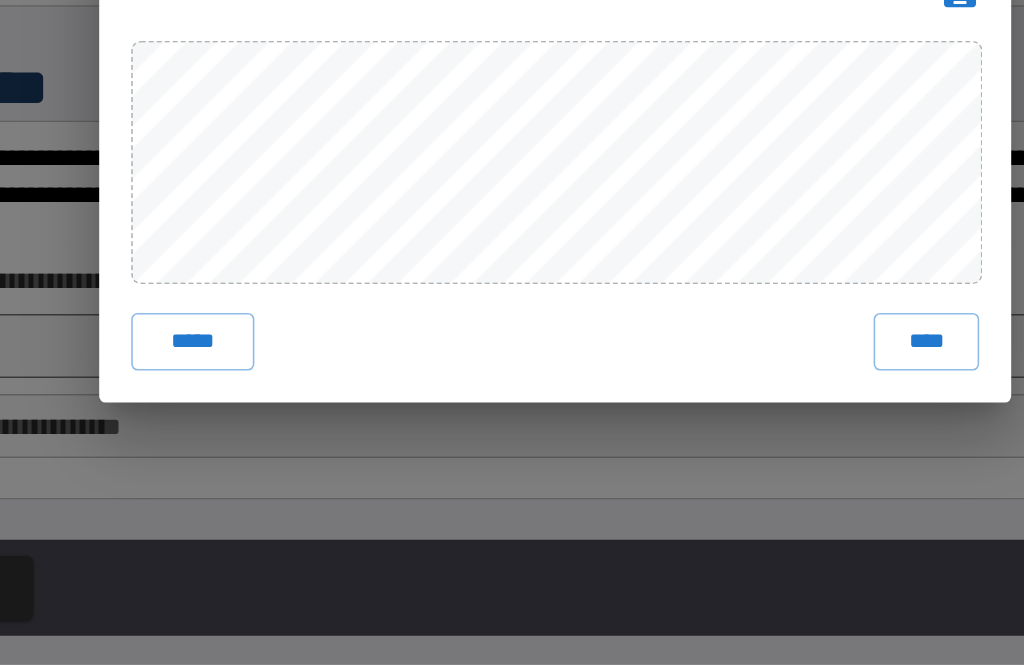 click on "****" at bounding box center (744, 463) 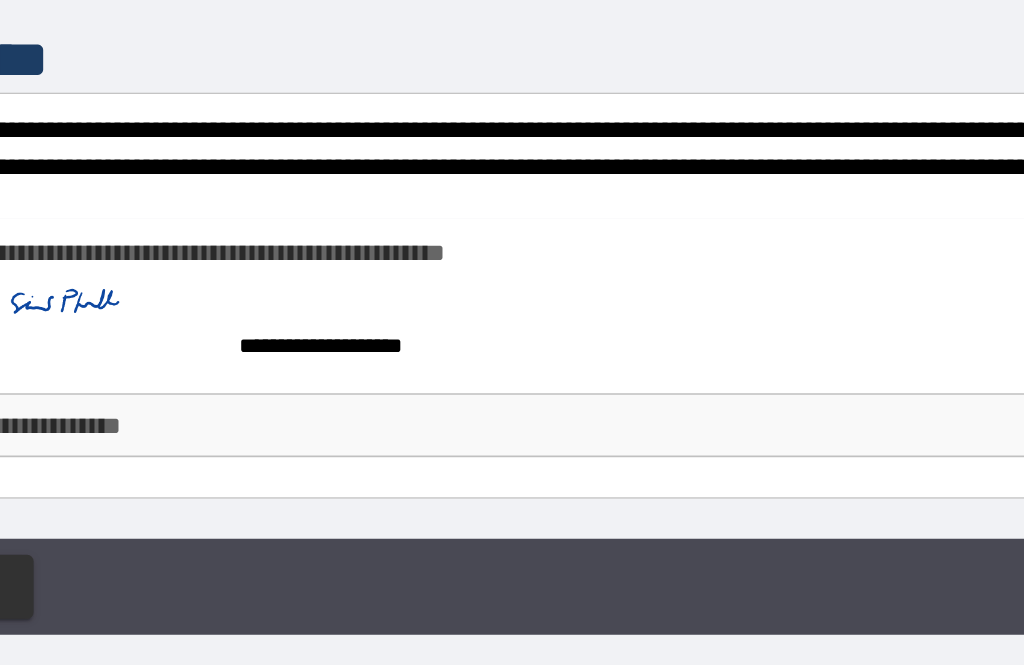 scroll, scrollTop: 527, scrollLeft: 0, axis: vertical 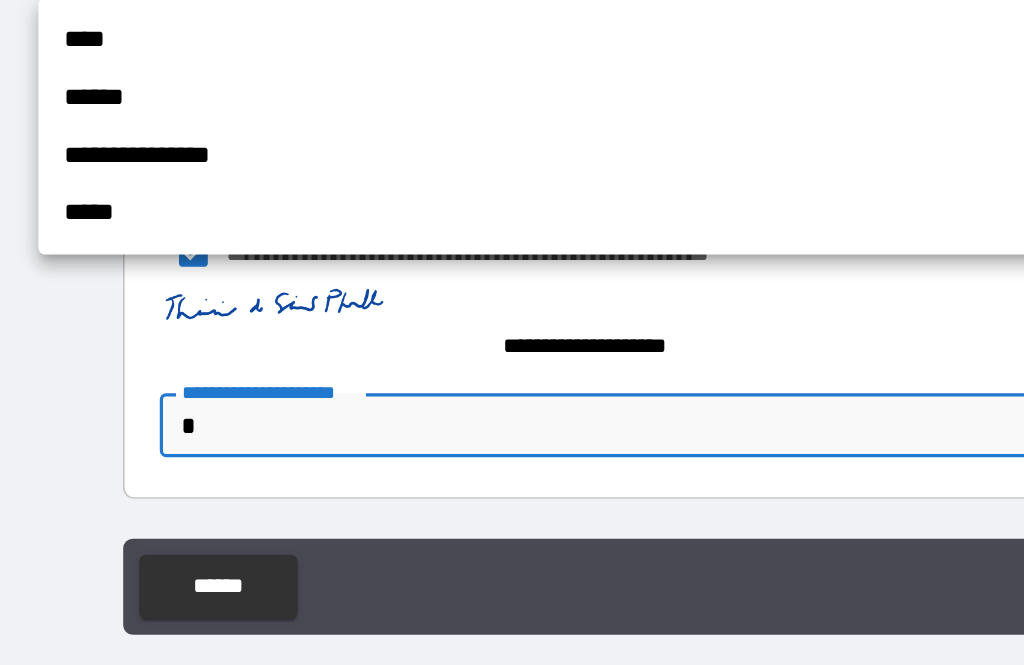 click on "****" at bounding box center [436, 274] 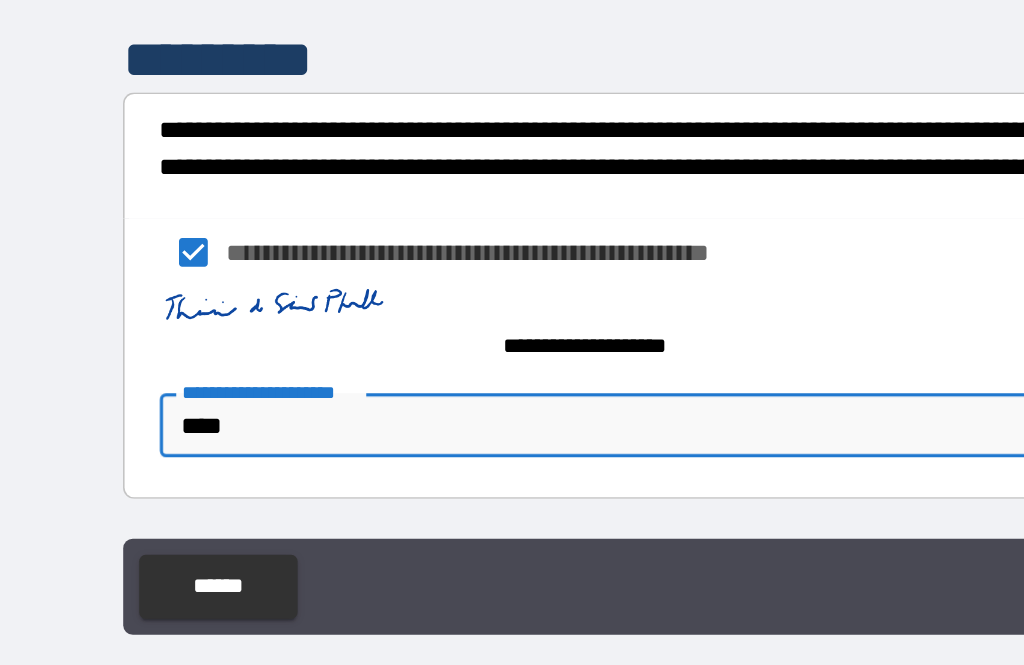 type on "*" 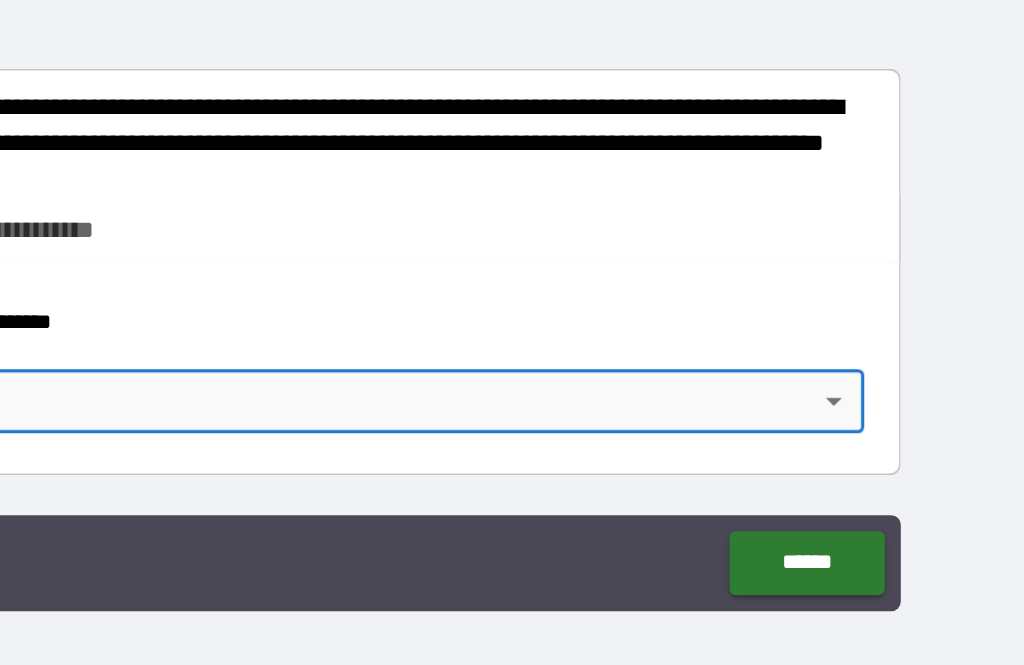 click on "******" at bounding box center [888, 584] 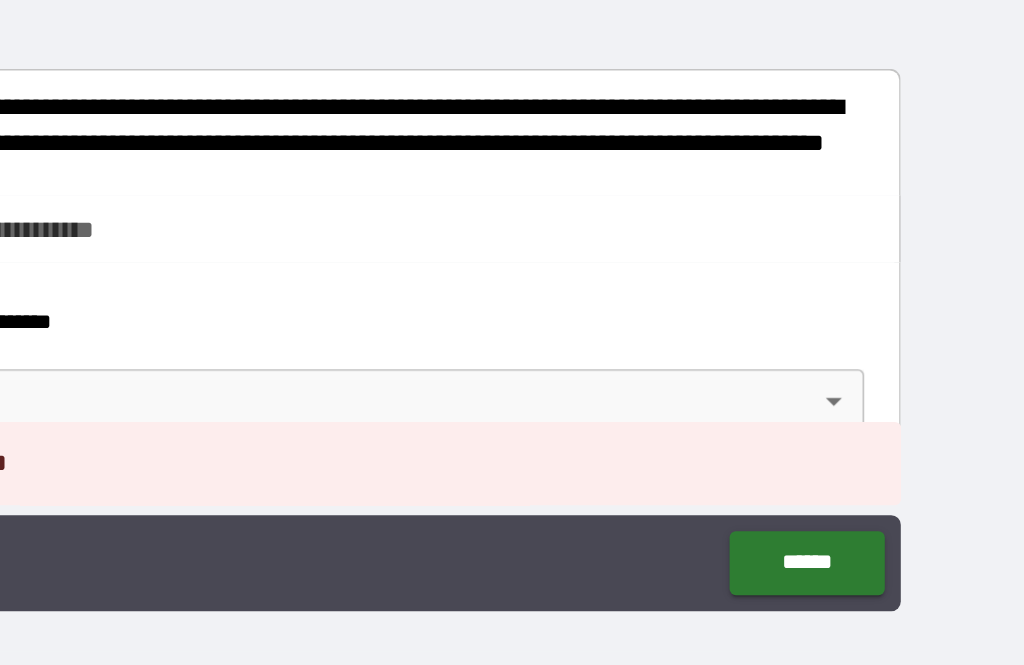 type on "*" 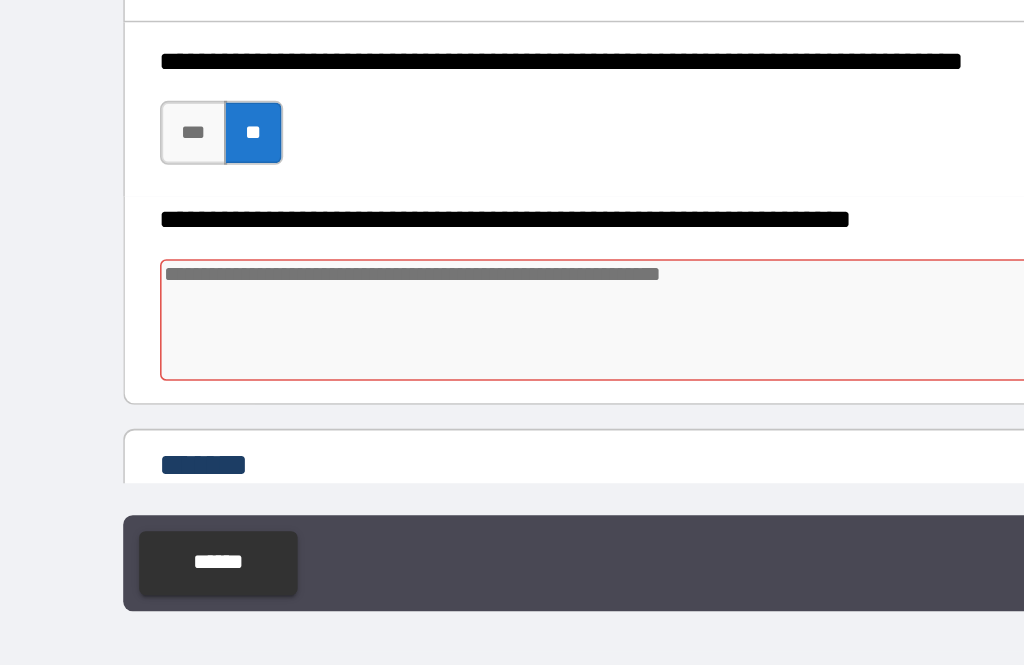 scroll, scrollTop: 43, scrollLeft: 0, axis: vertical 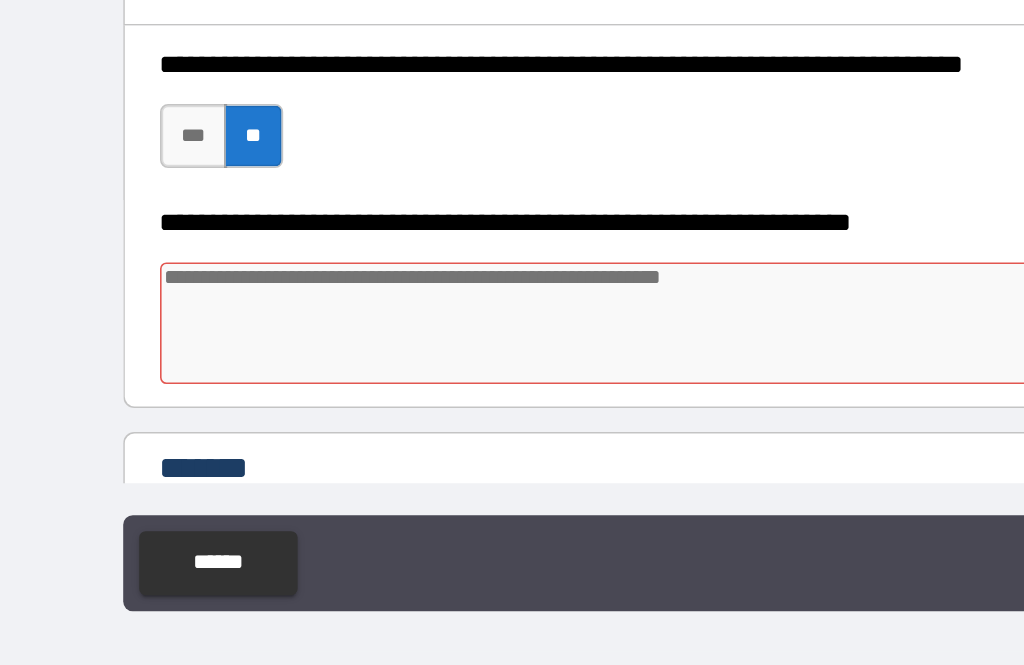 click at bounding box center [513, 434] 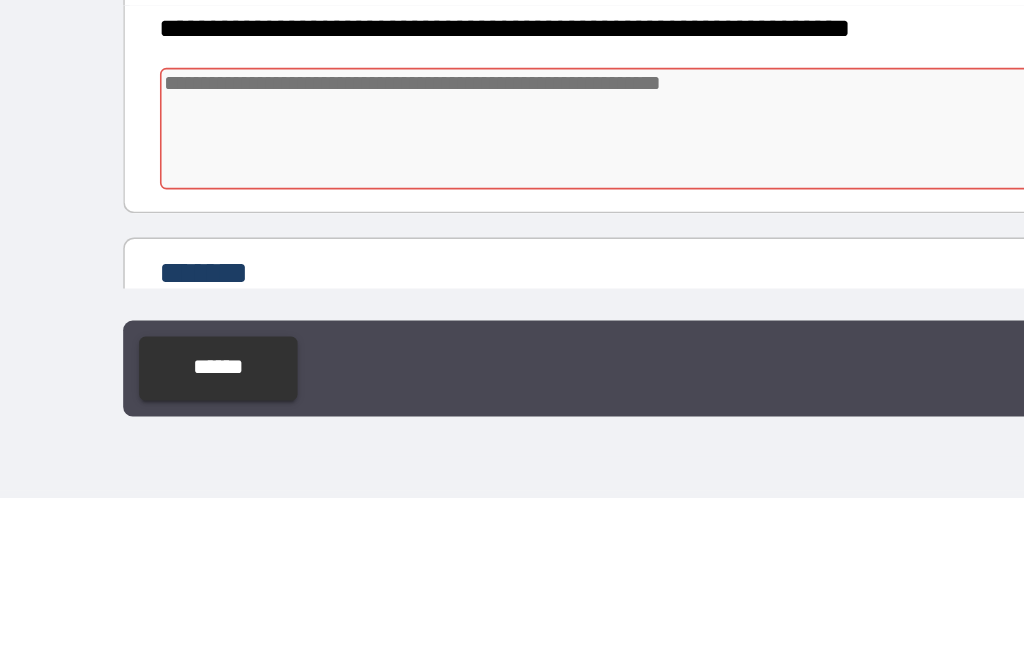 type on "*" 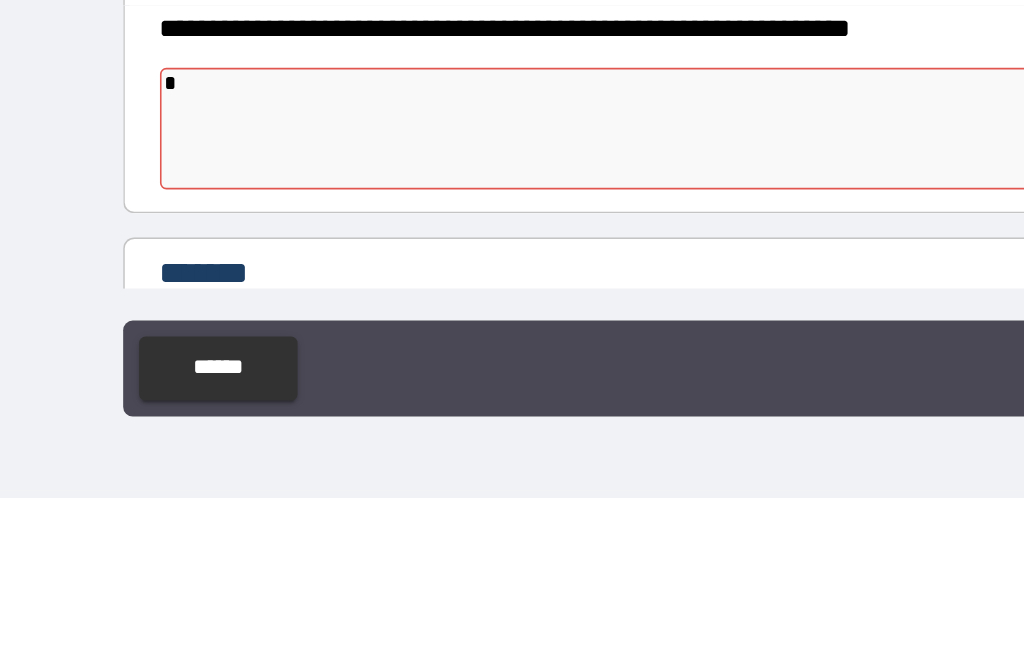 type on "*" 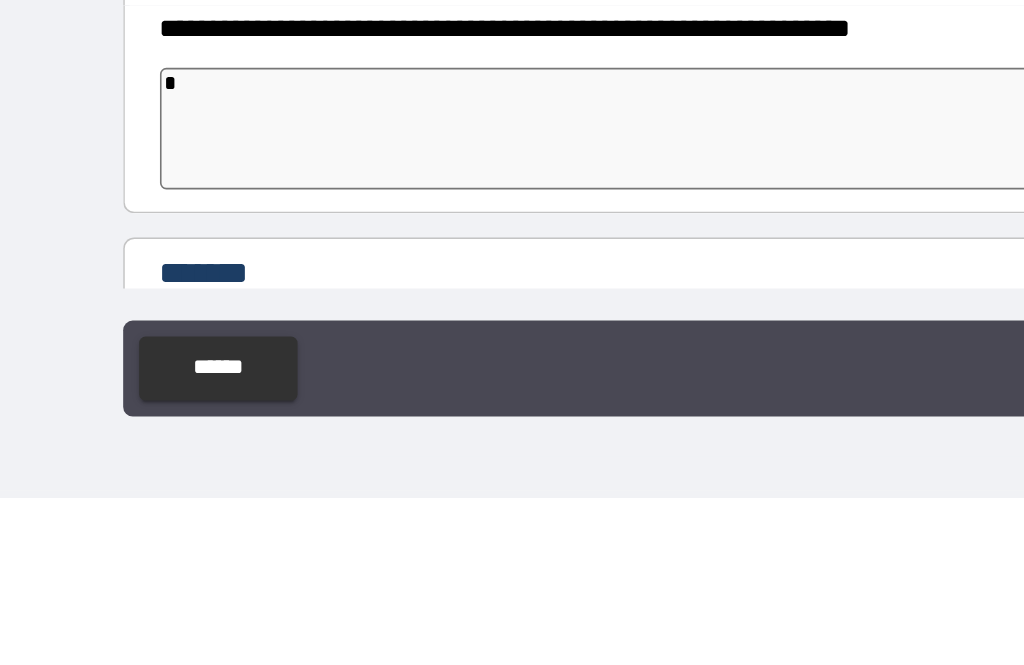 type on "**" 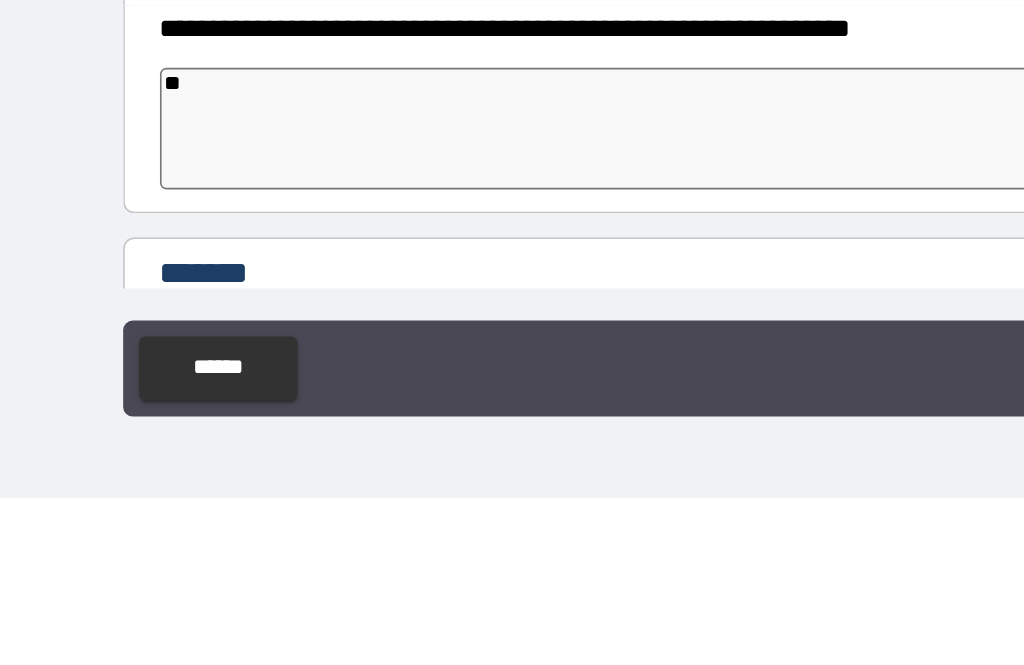 type on "*" 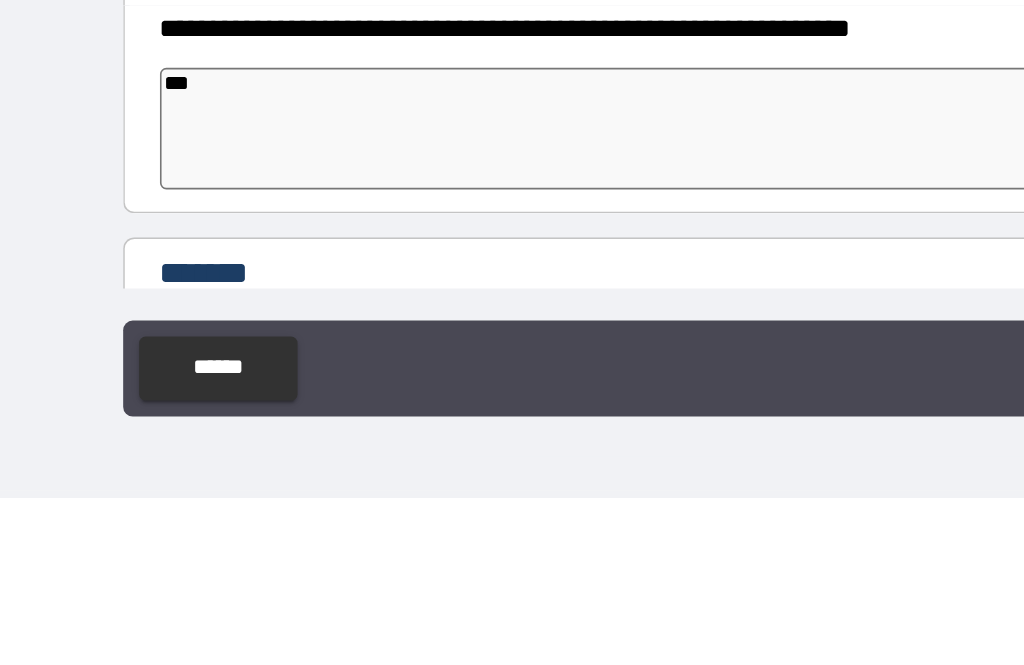 type on "*" 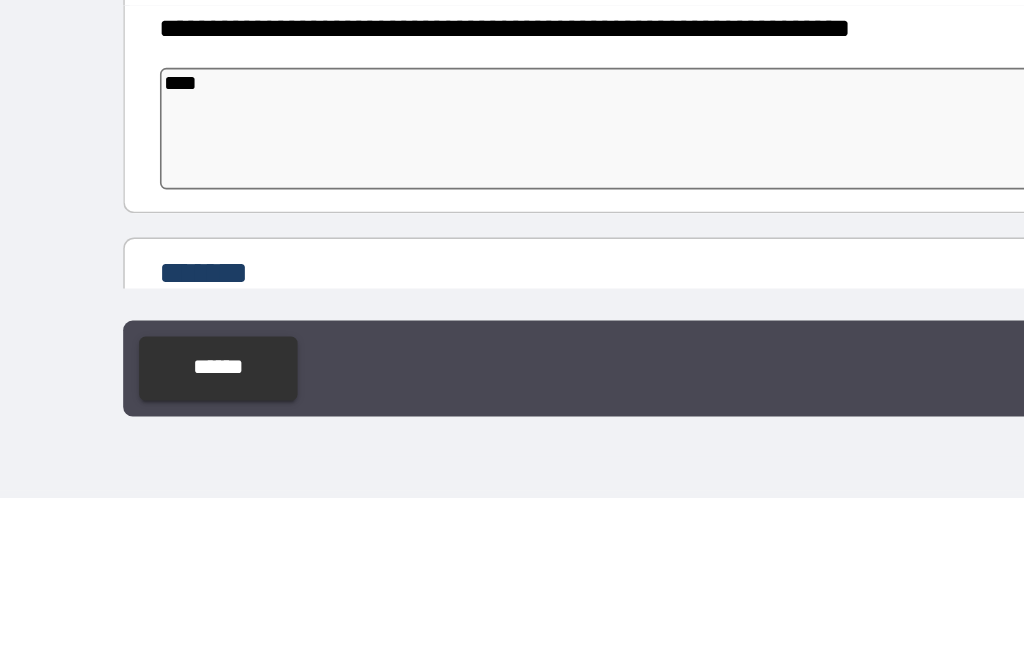 type on "*" 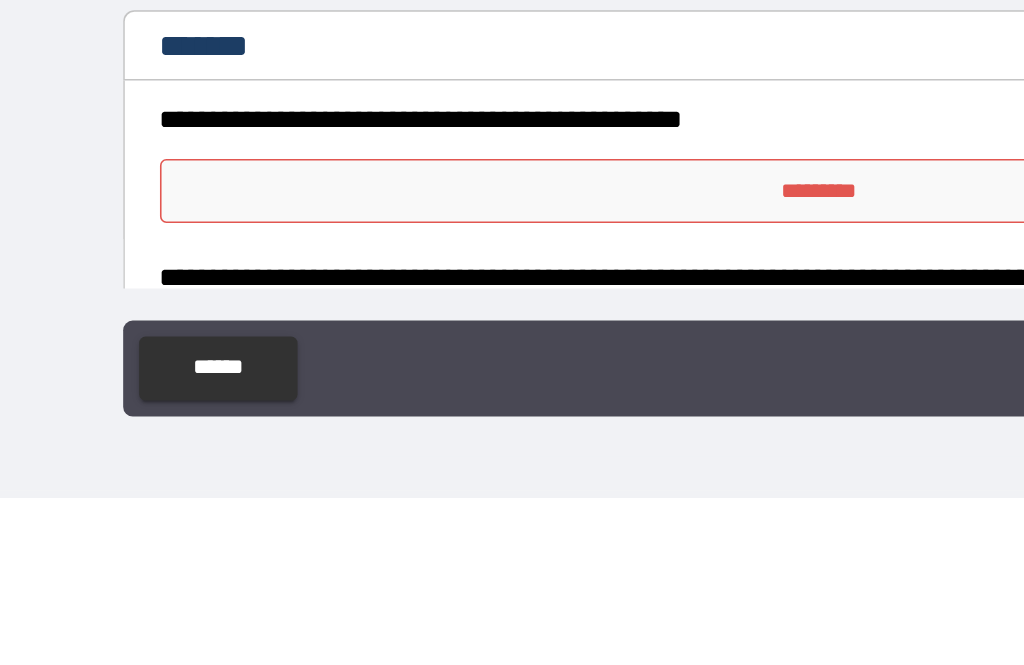 scroll, scrollTop: 202, scrollLeft: 0, axis: vertical 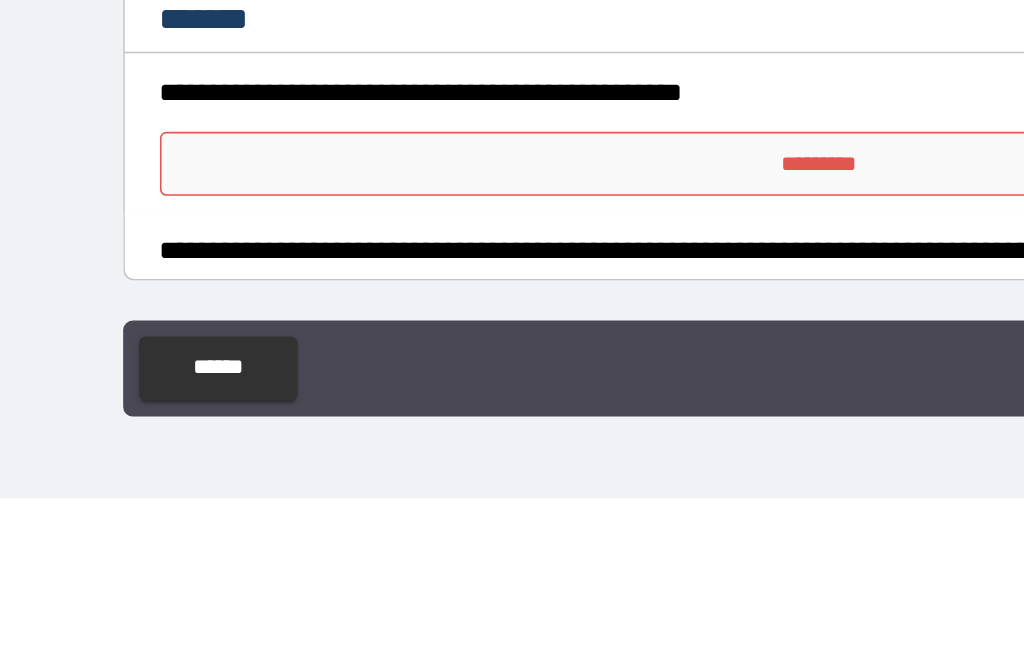 type on "****" 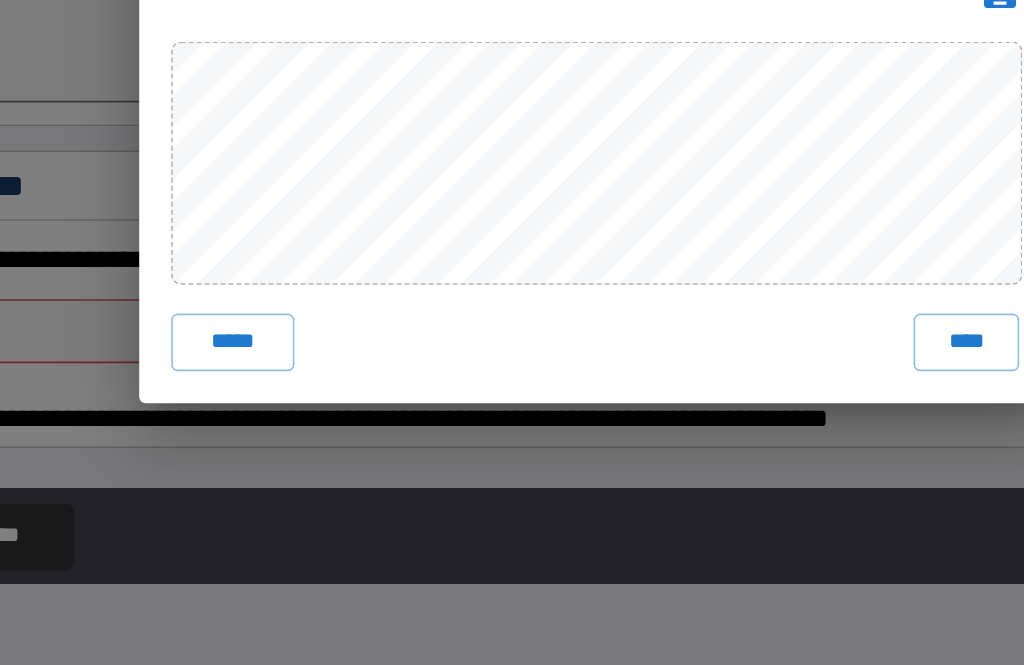 click on "****" at bounding box center (744, 463) 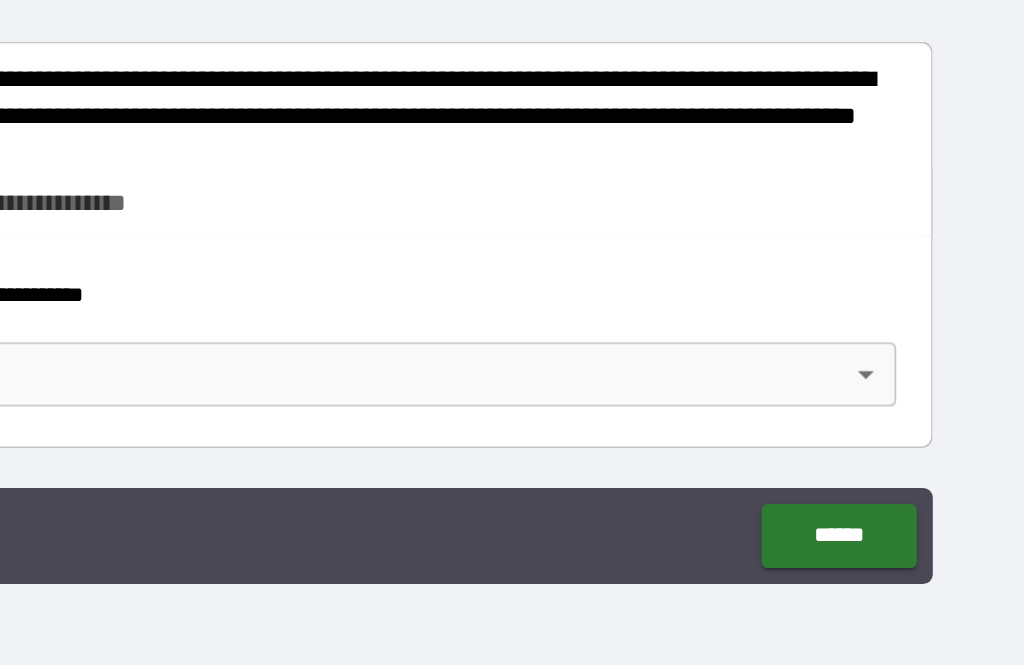 scroll, scrollTop: 544, scrollLeft: 0, axis: vertical 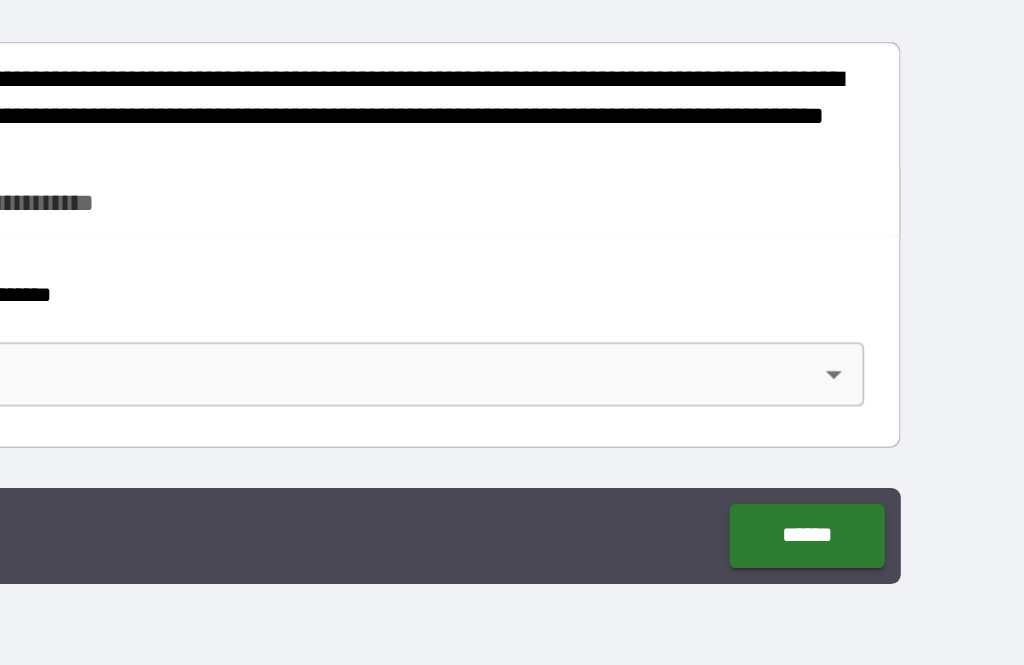 click on "******" at bounding box center [888, 584] 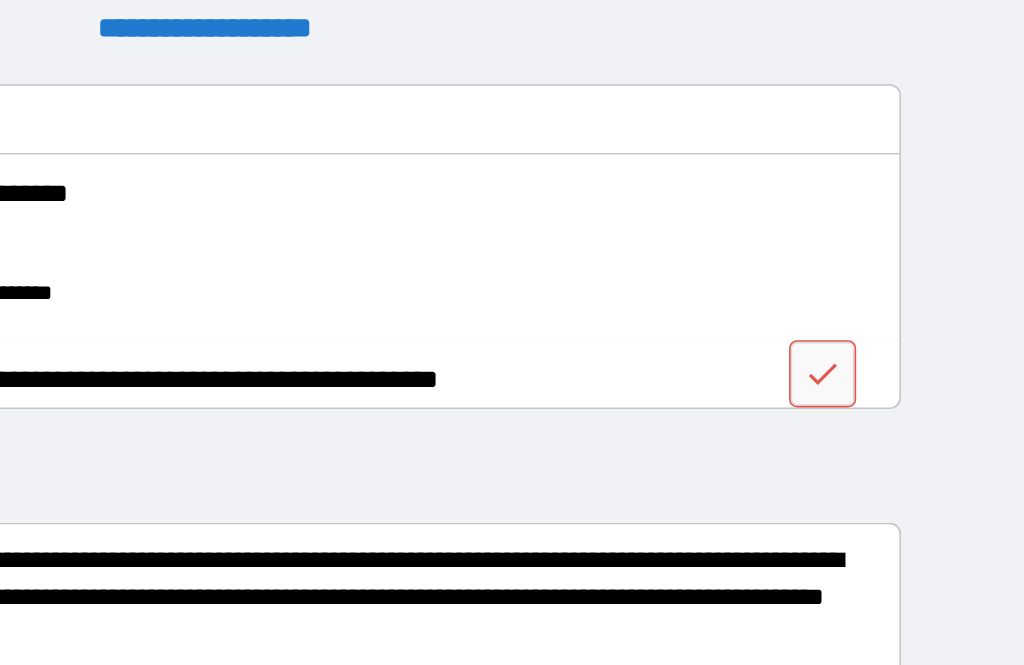 scroll, scrollTop: 0, scrollLeft: 0, axis: both 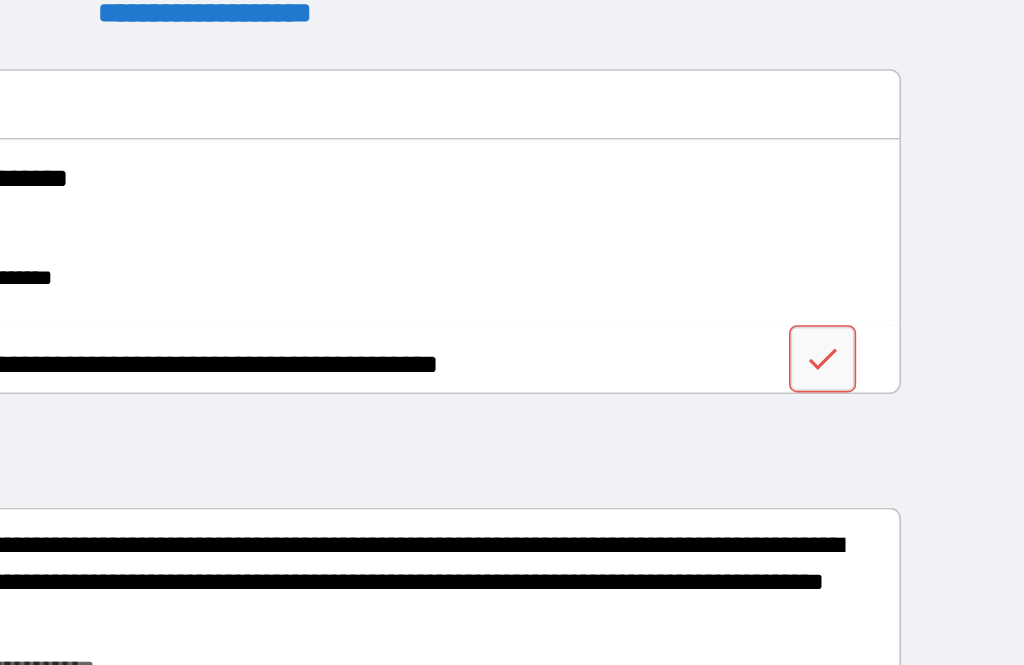 type on "*" 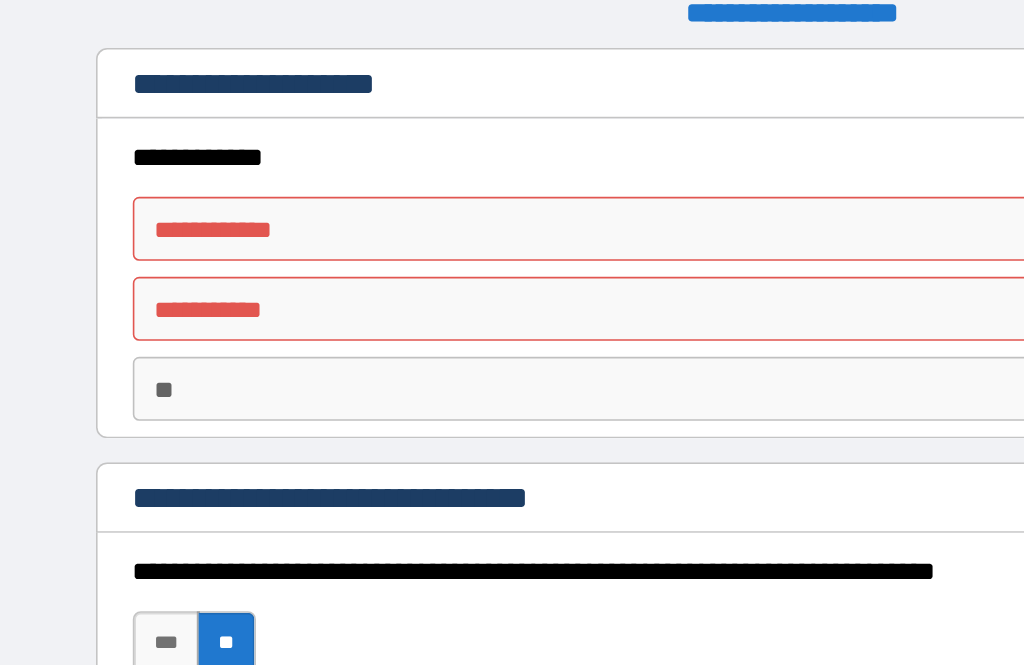scroll, scrollTop: 0, scrollLeft: 0, axis: both 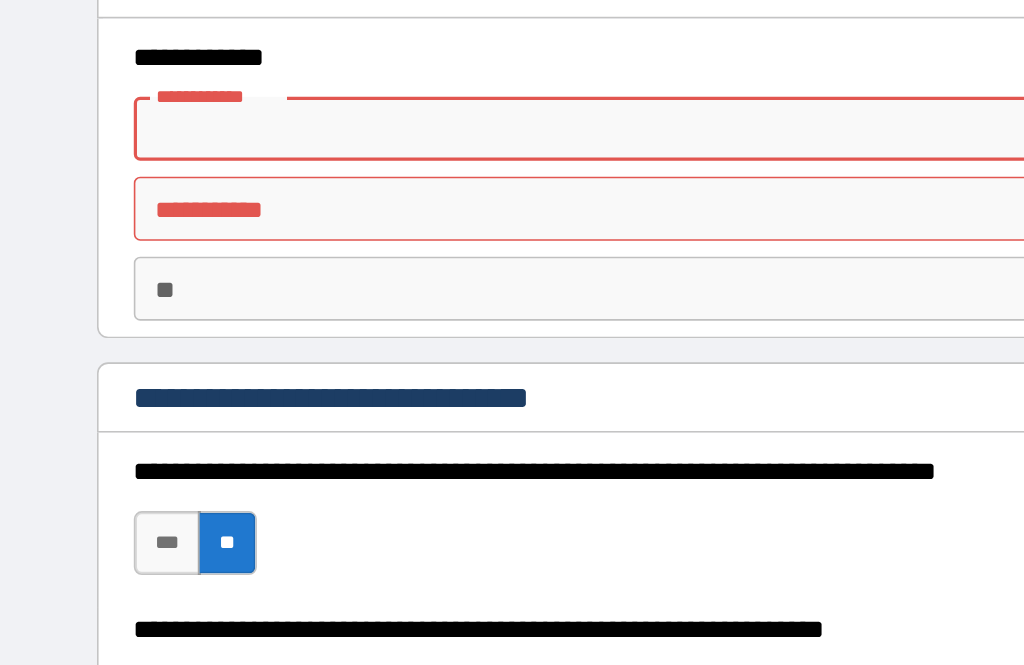 type on "*" 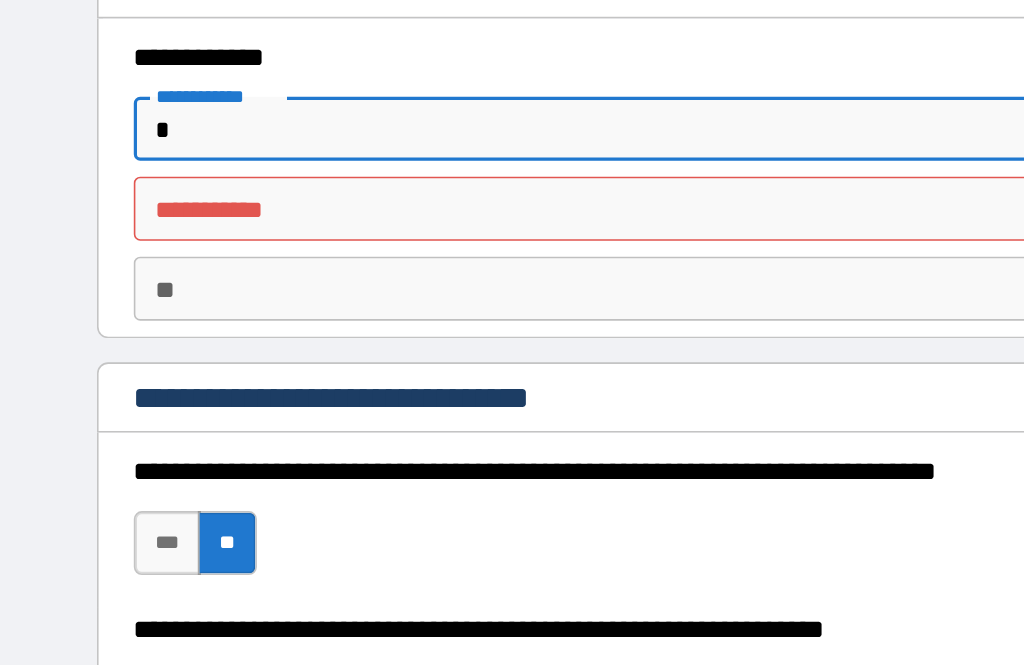 type on "*" 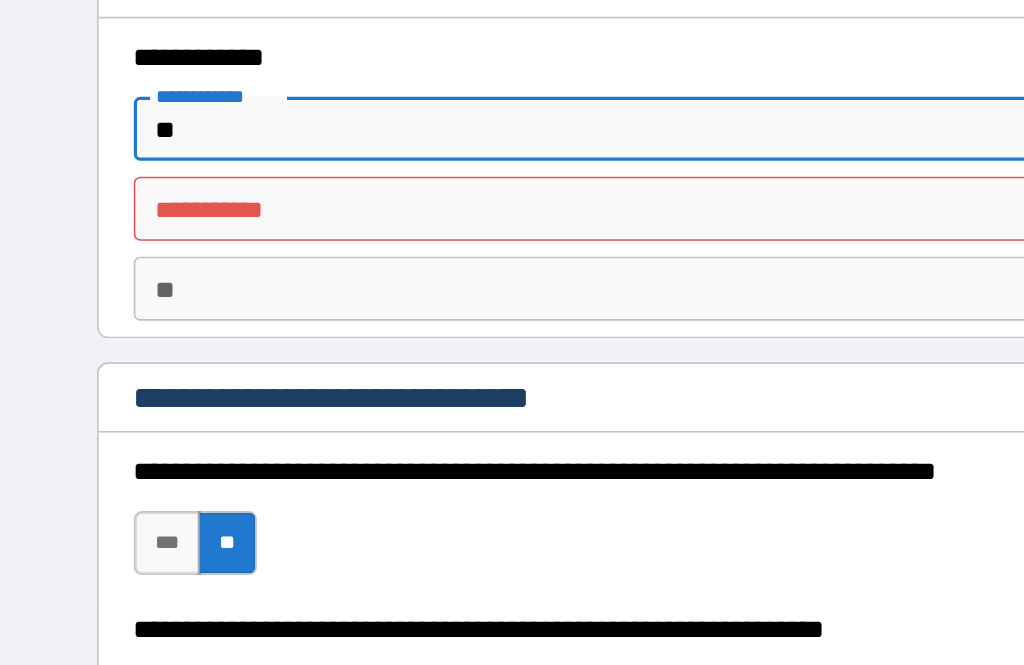type on "*" 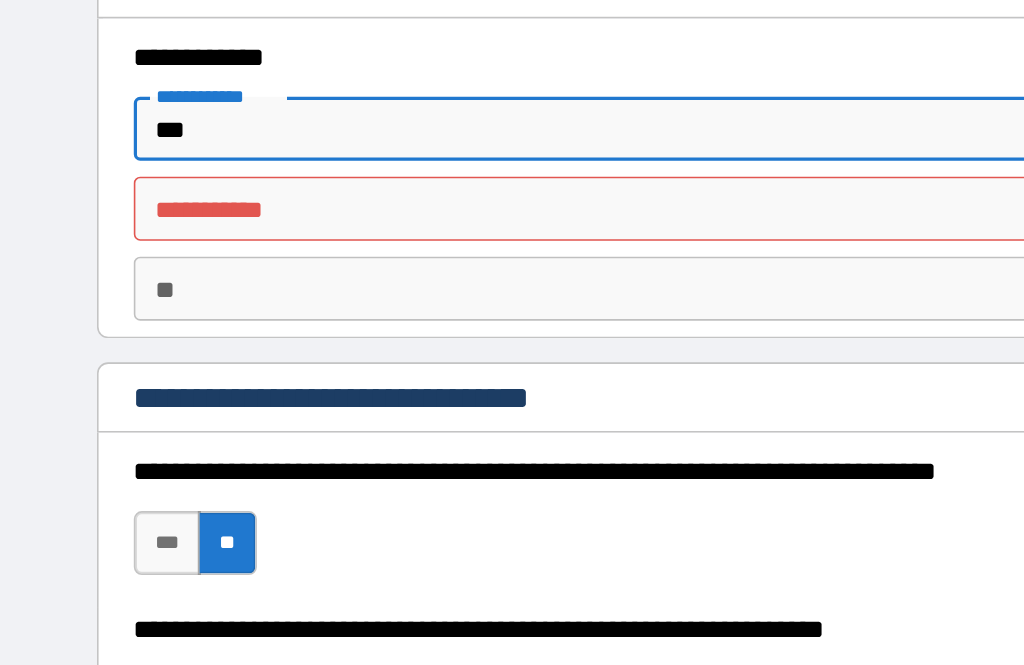 type on "*" 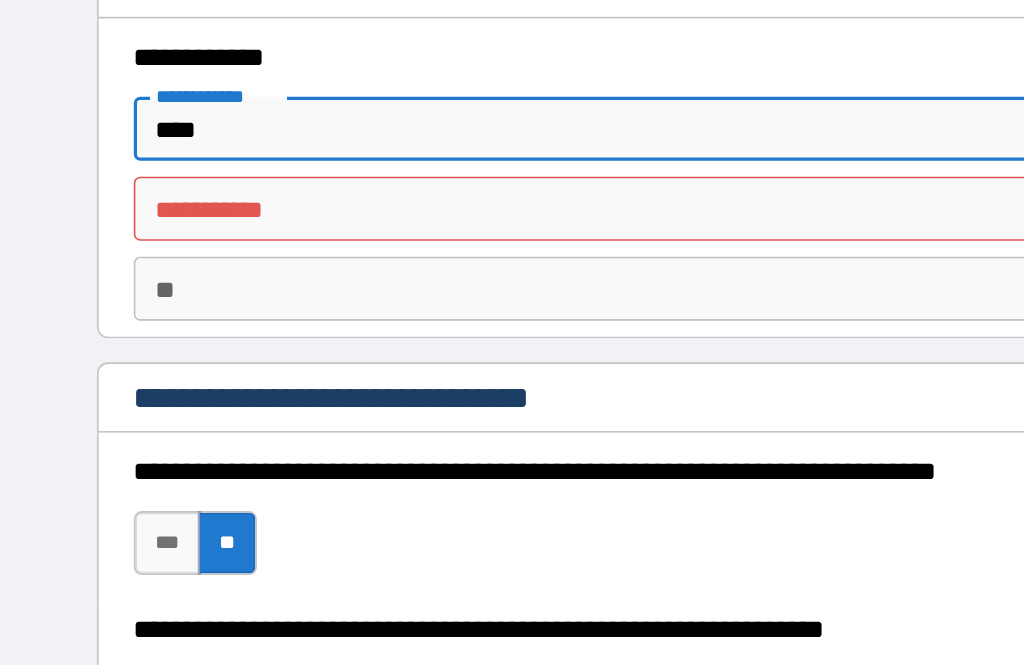 type on "*" 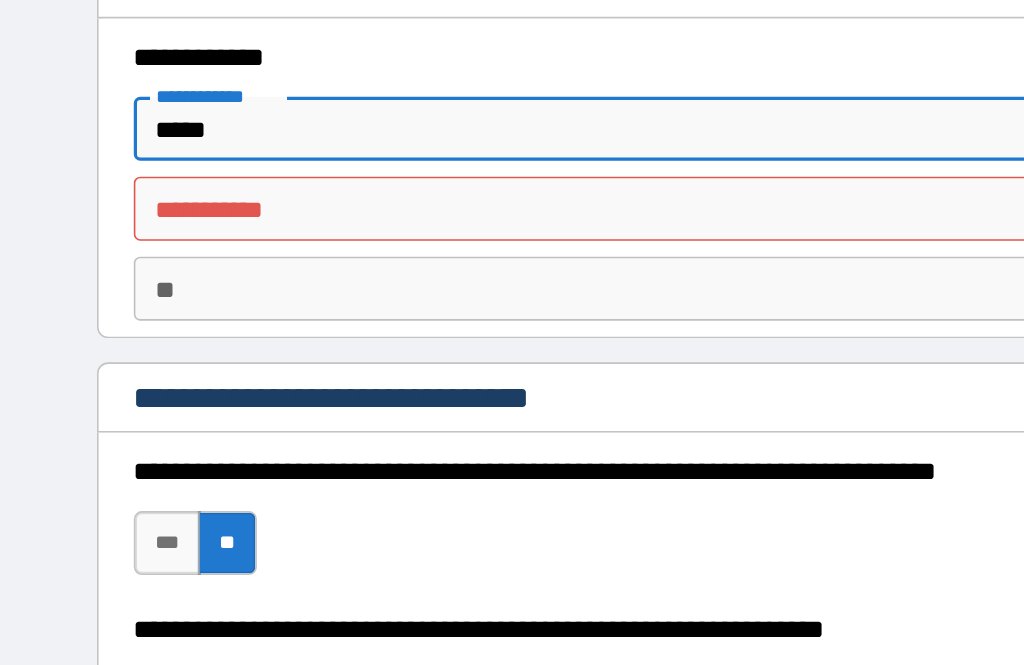 type on "*" 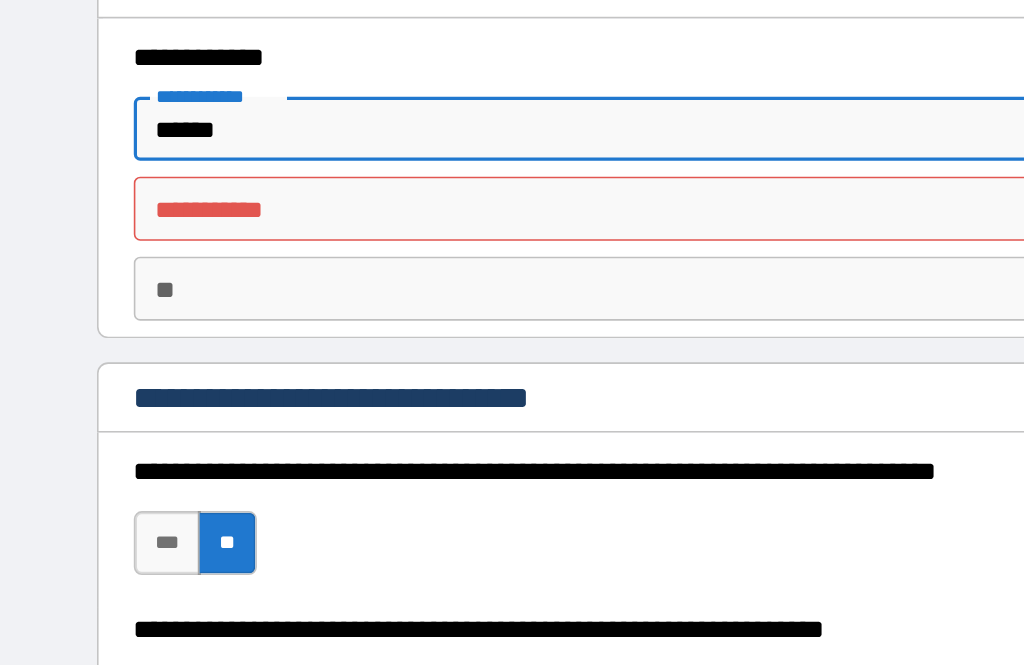 type on "*" 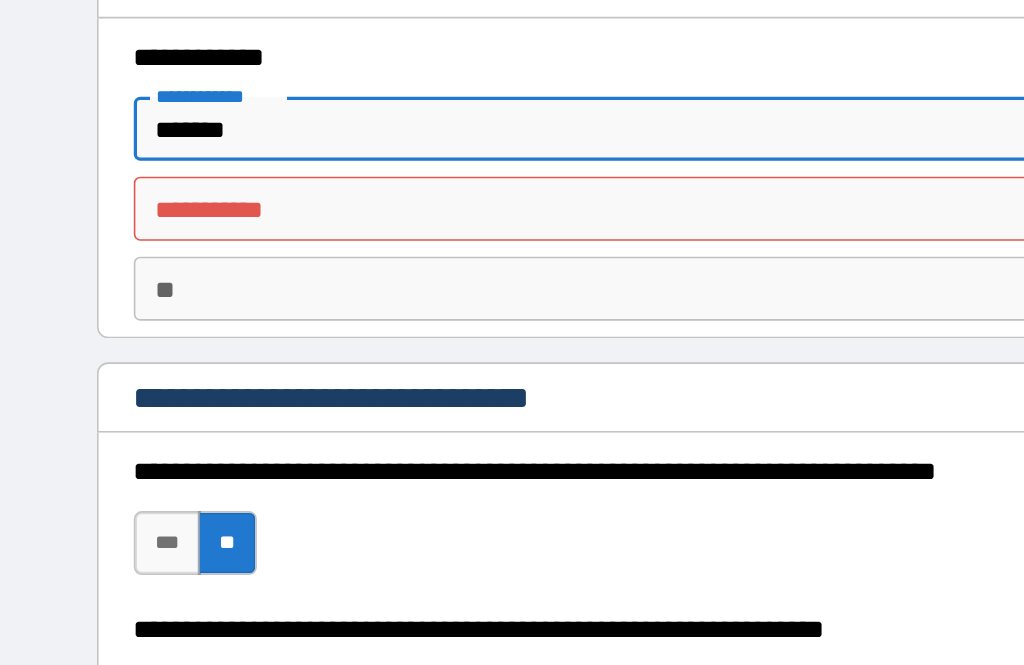 type on "*" 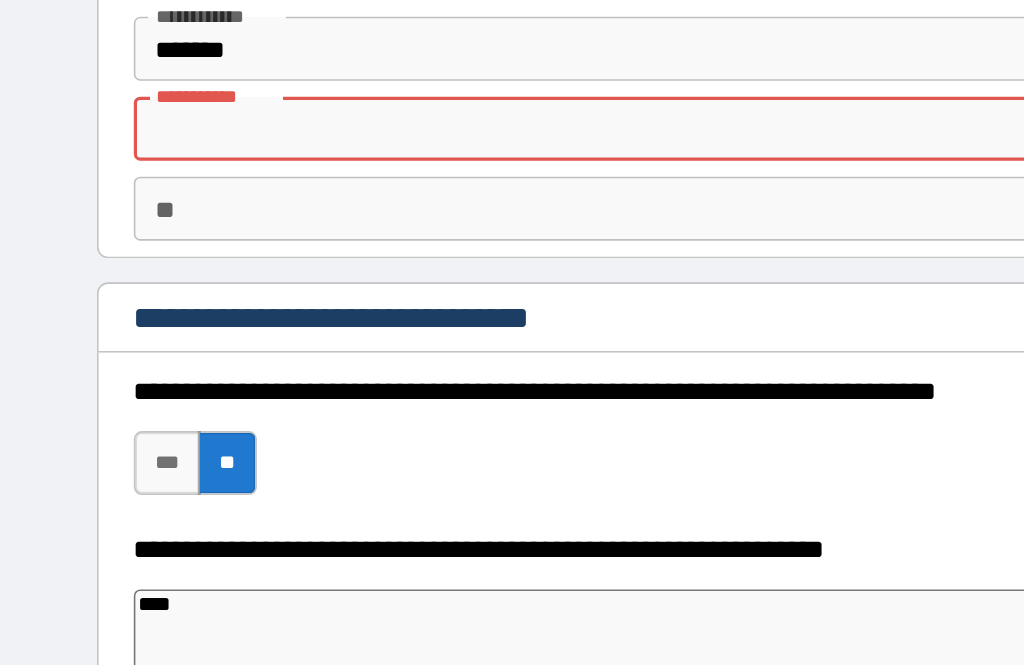 type on "*" 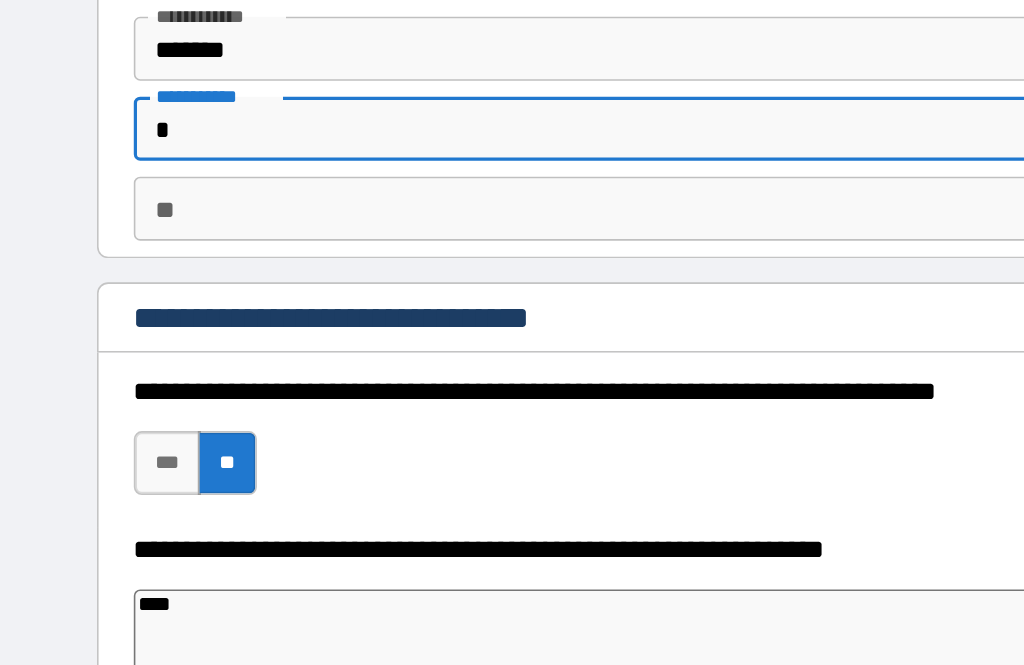 type on "*" 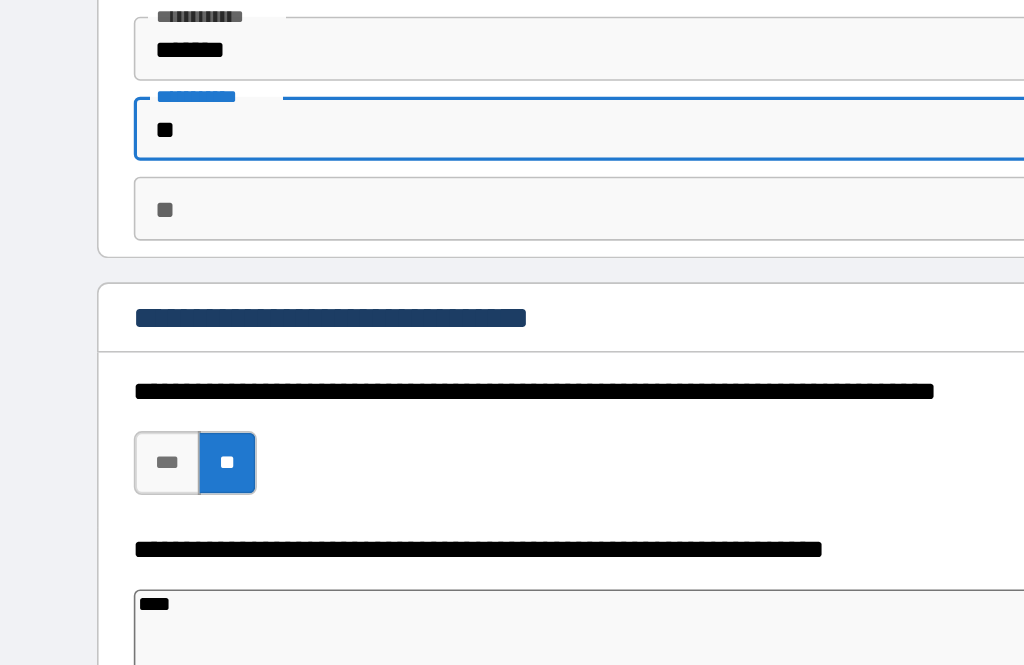 type on "*" 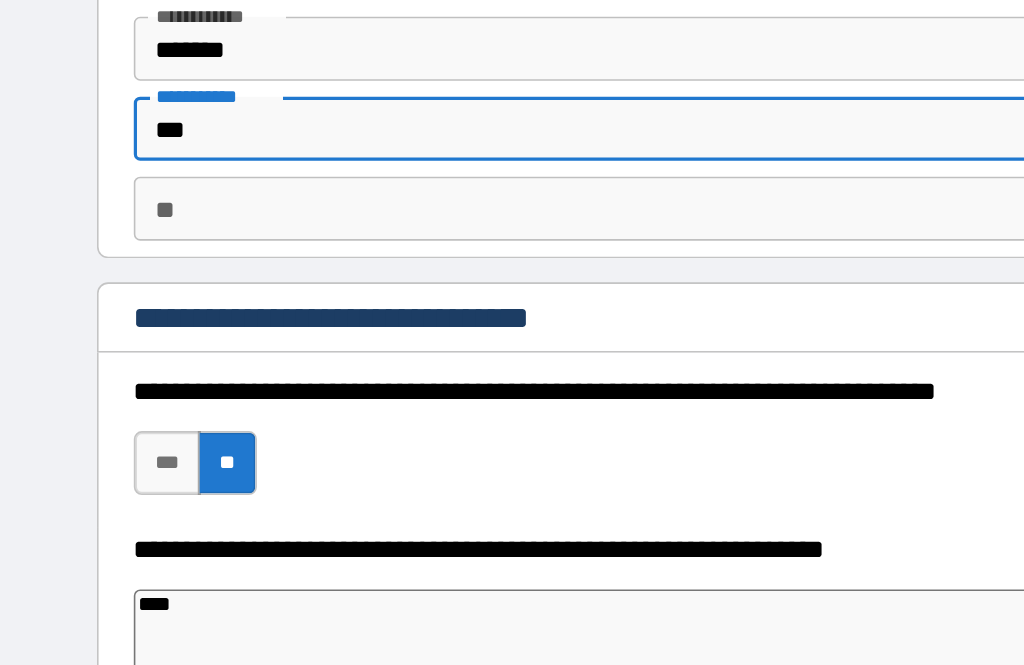 type on "*" 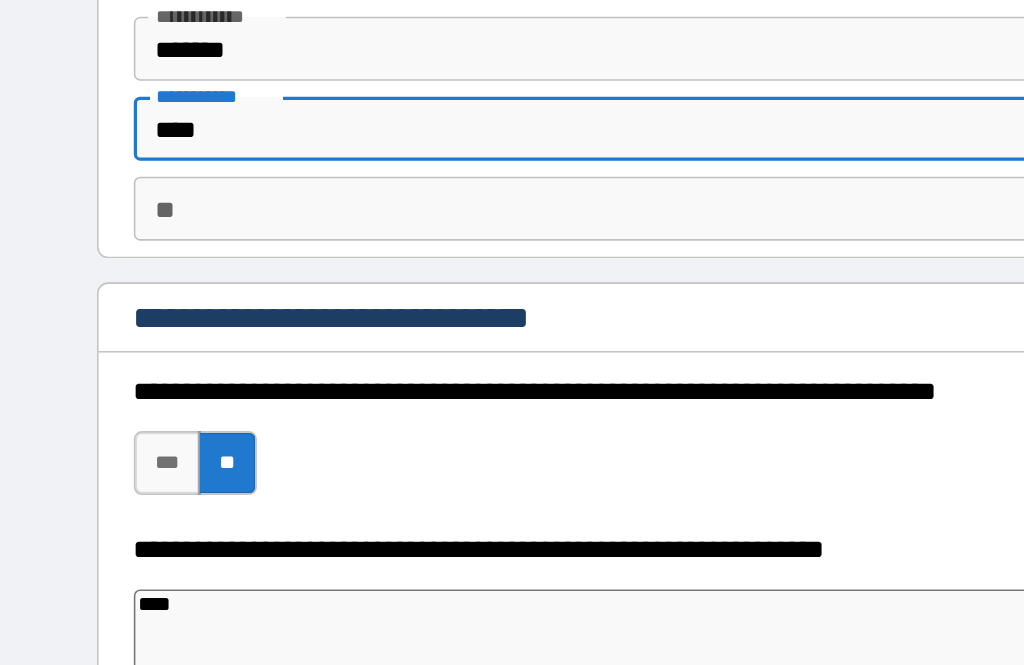 type on "*" 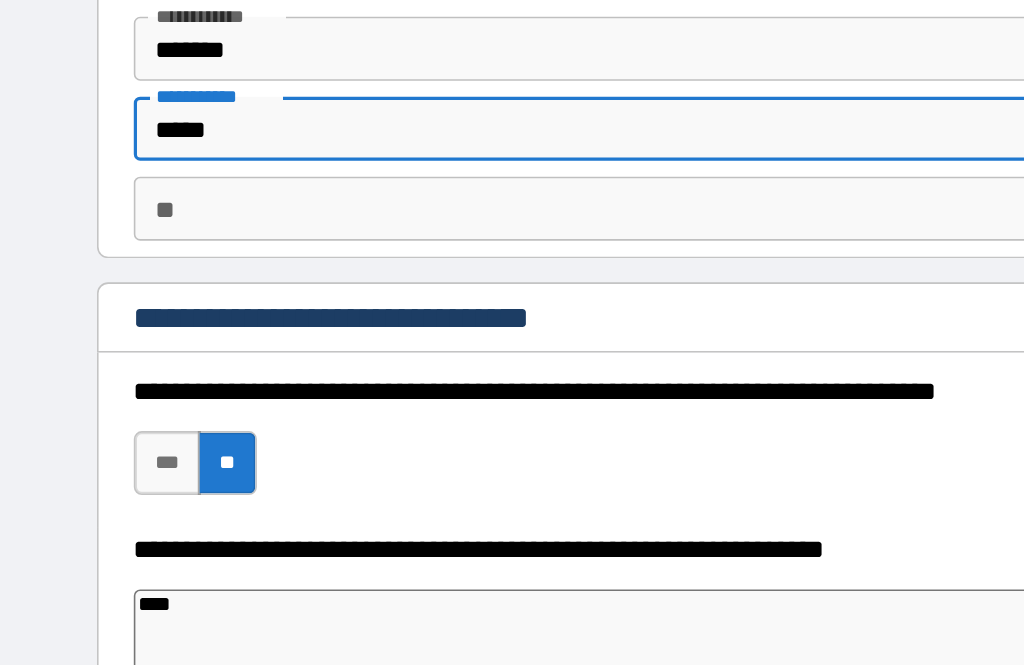 type on "*" 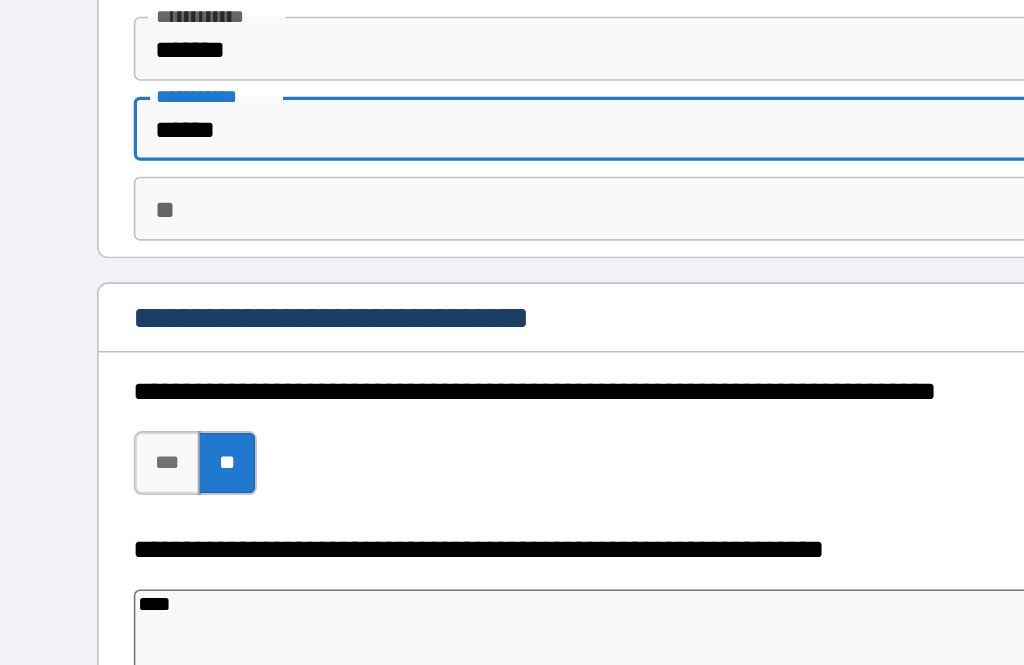 type on "*" 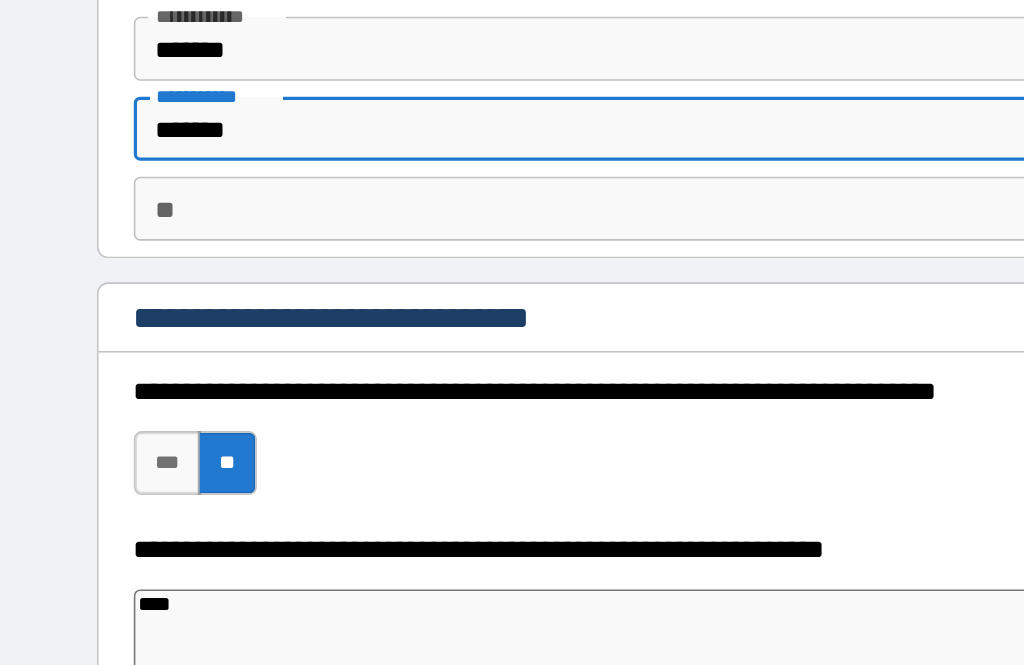 type on "*" 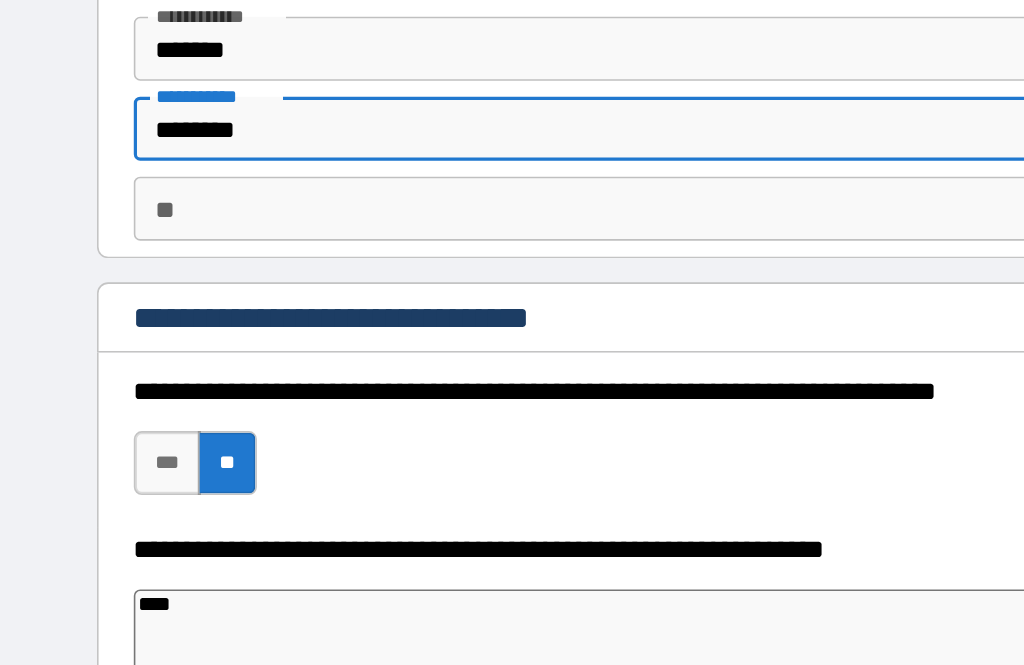 type on "*" 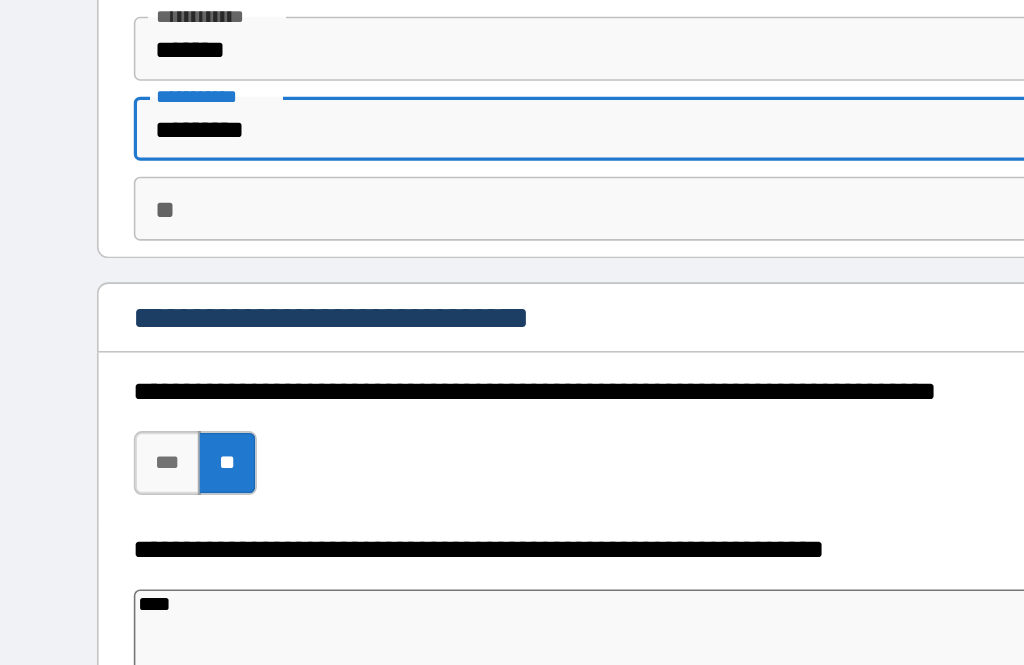 type on "*" 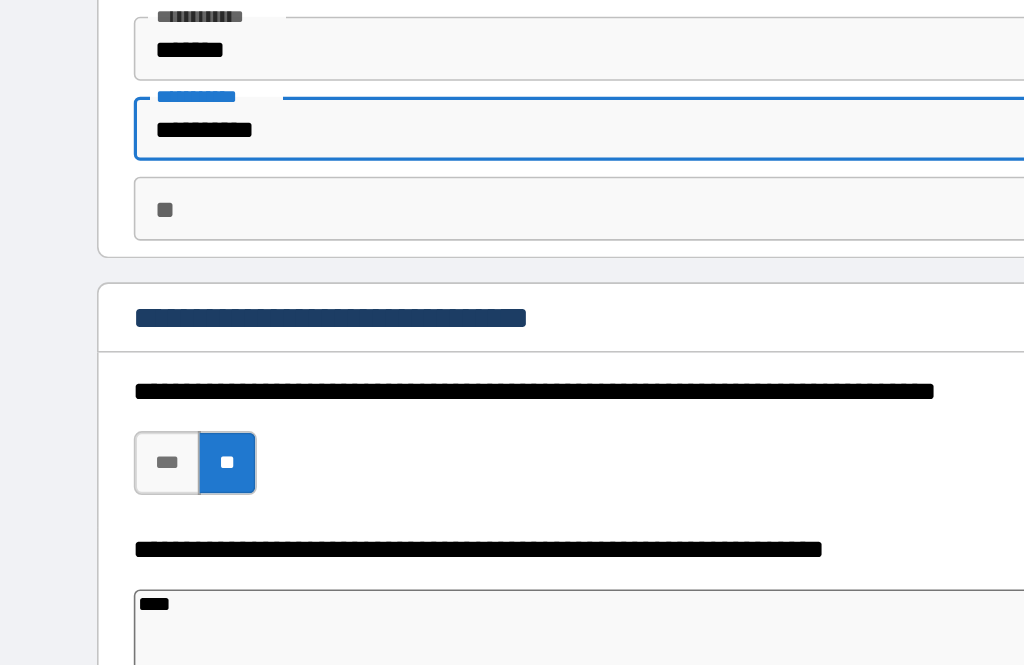 type on "*" 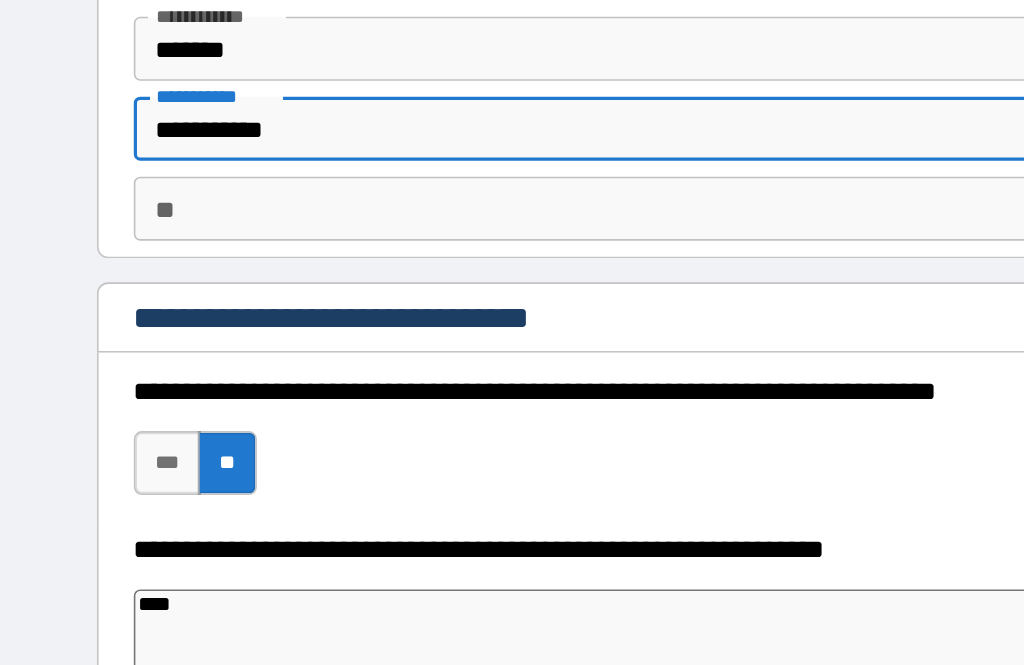 type on "*" 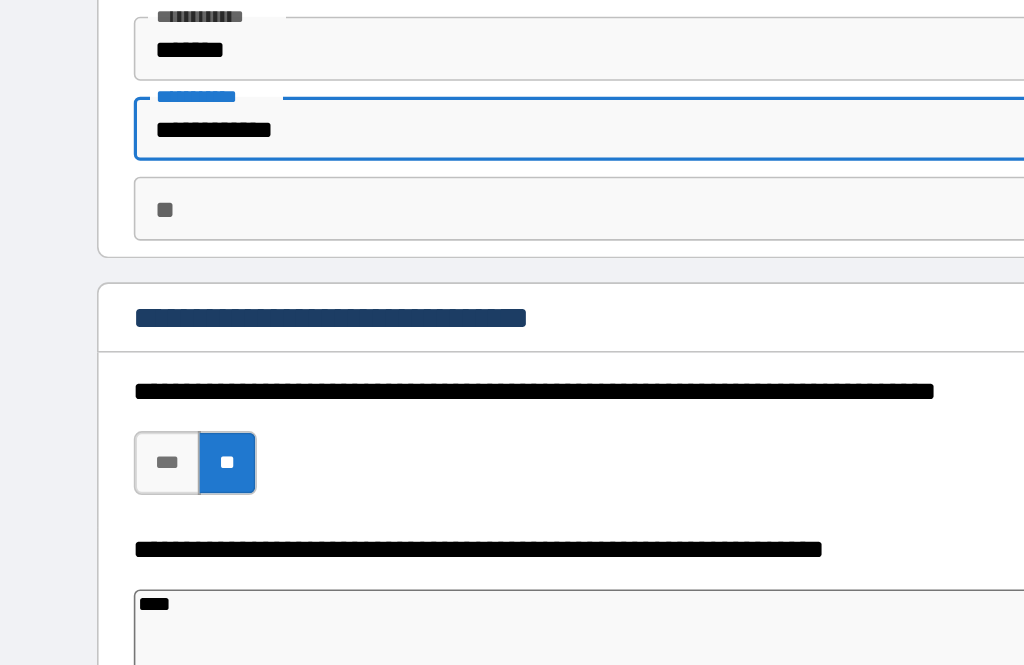 type on "*" 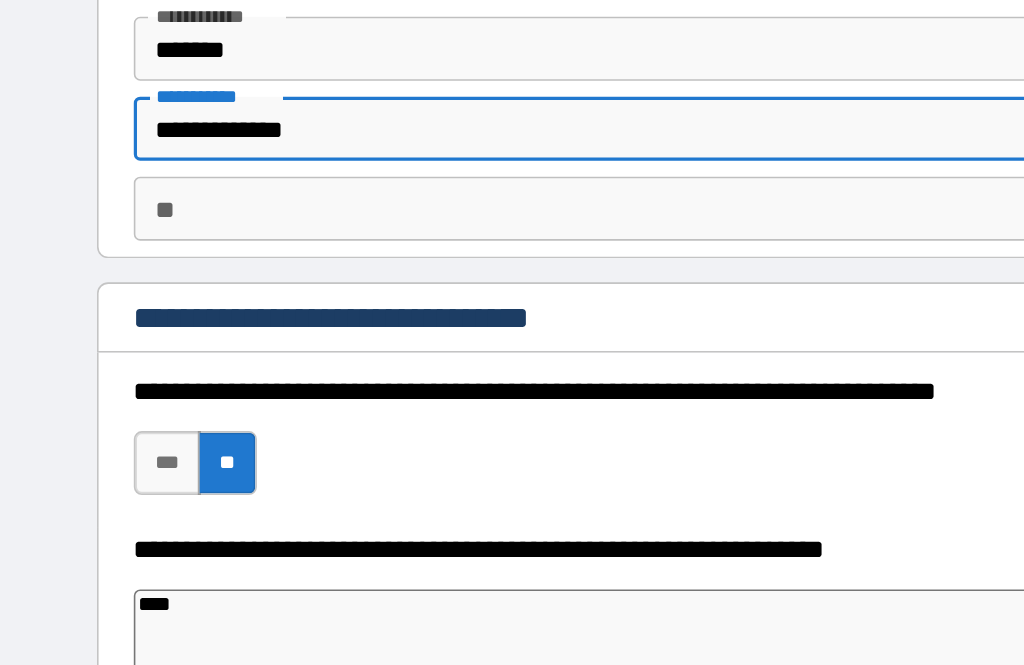 type on "*" 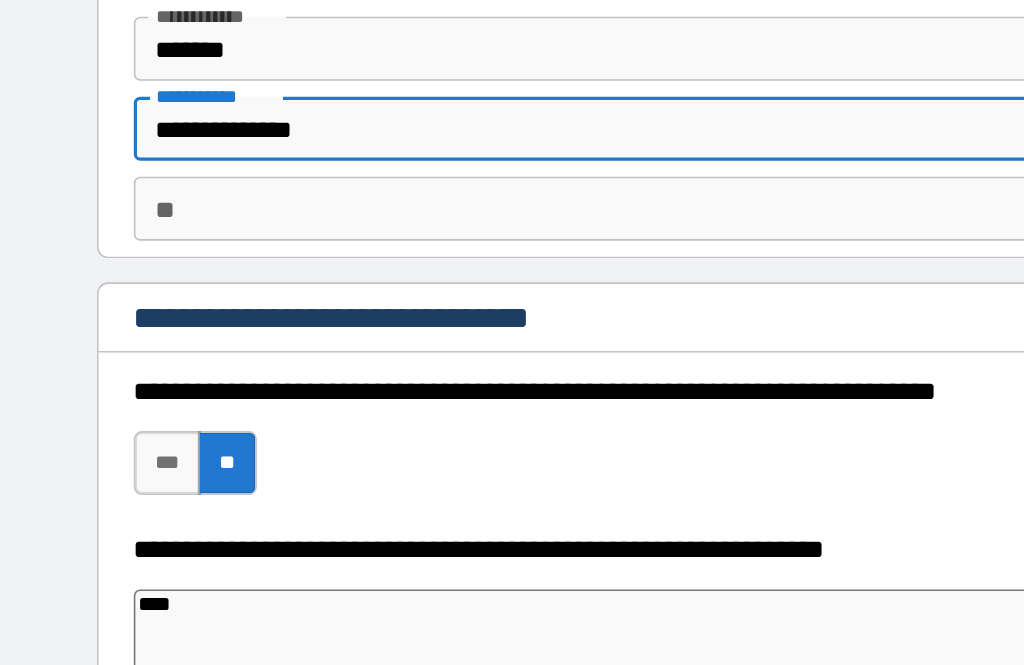 type on "*" 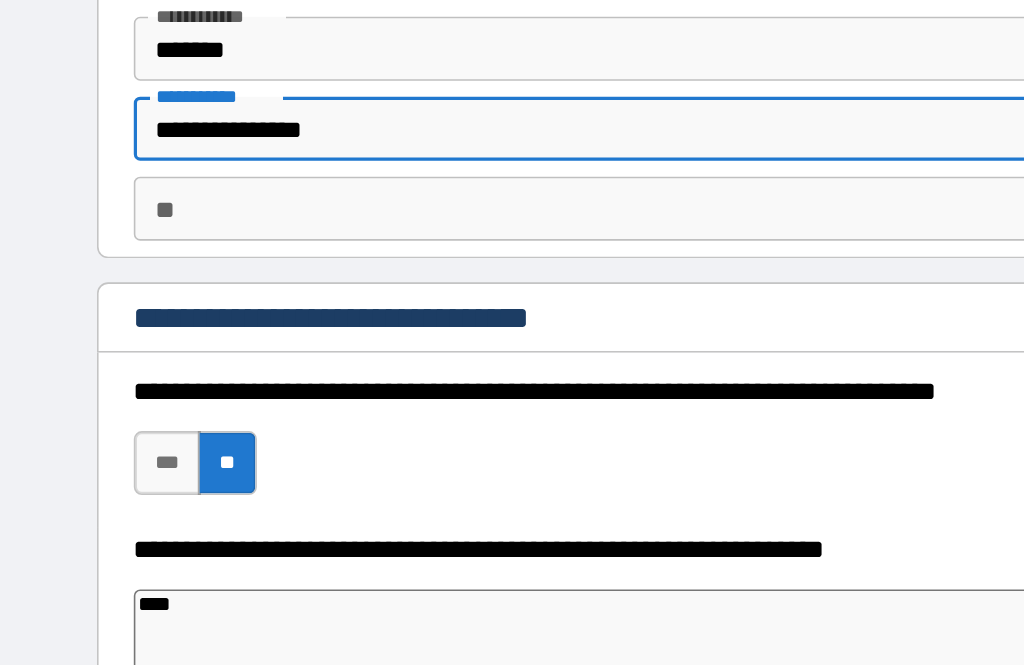 type on "*" 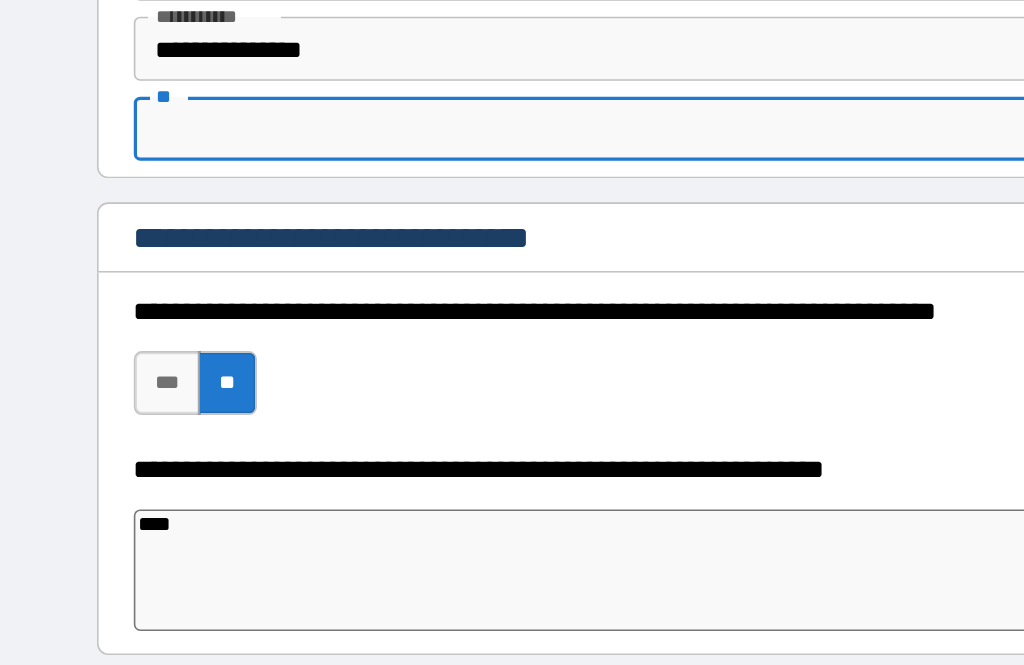 type on "*" 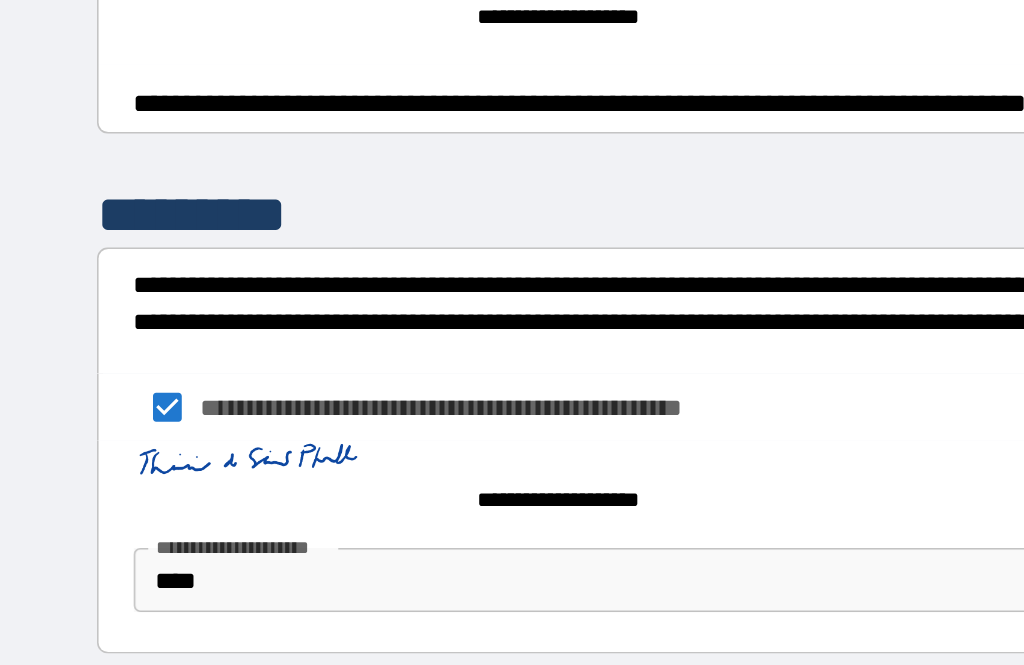 scroll, scrollTop: 544, scrollLeft: 0, axis: vertical 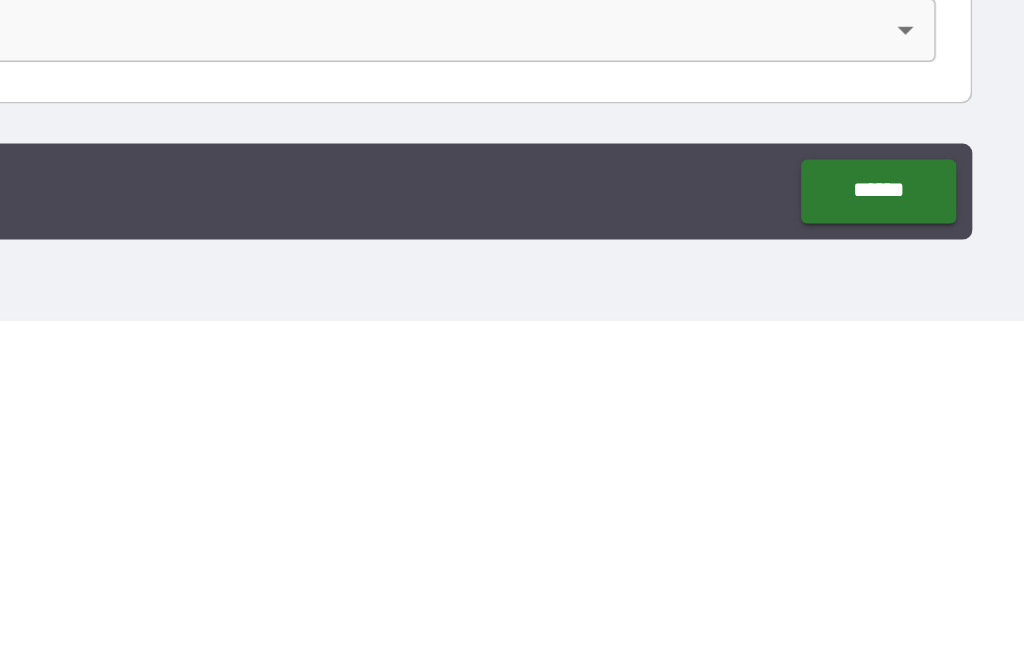 type on "*" 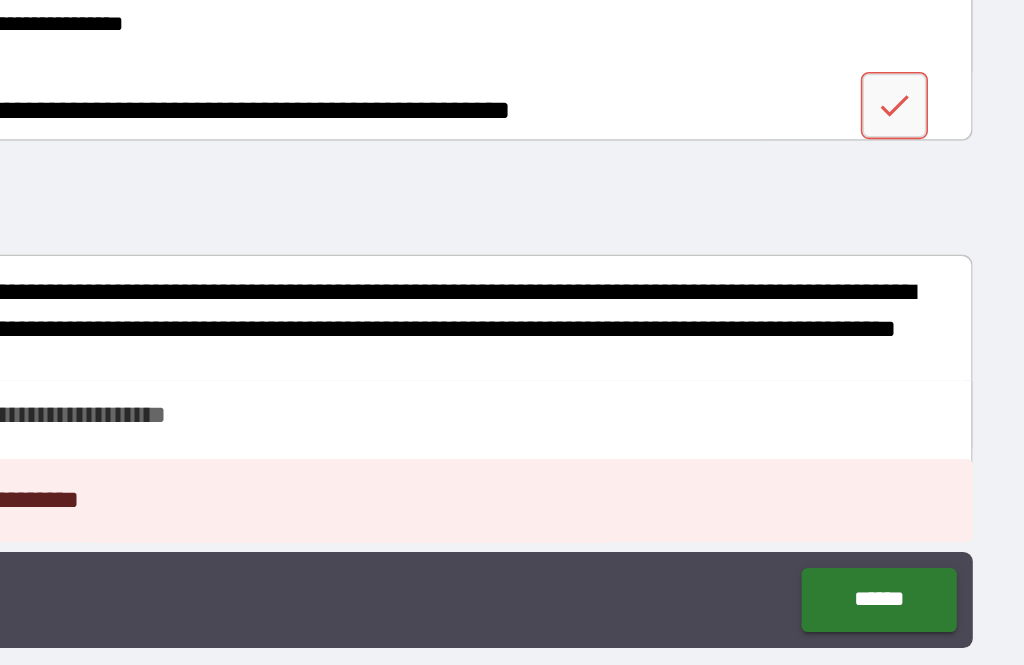 scroll, scrollTop: 434, scrollLeft: 0, axis: vertical 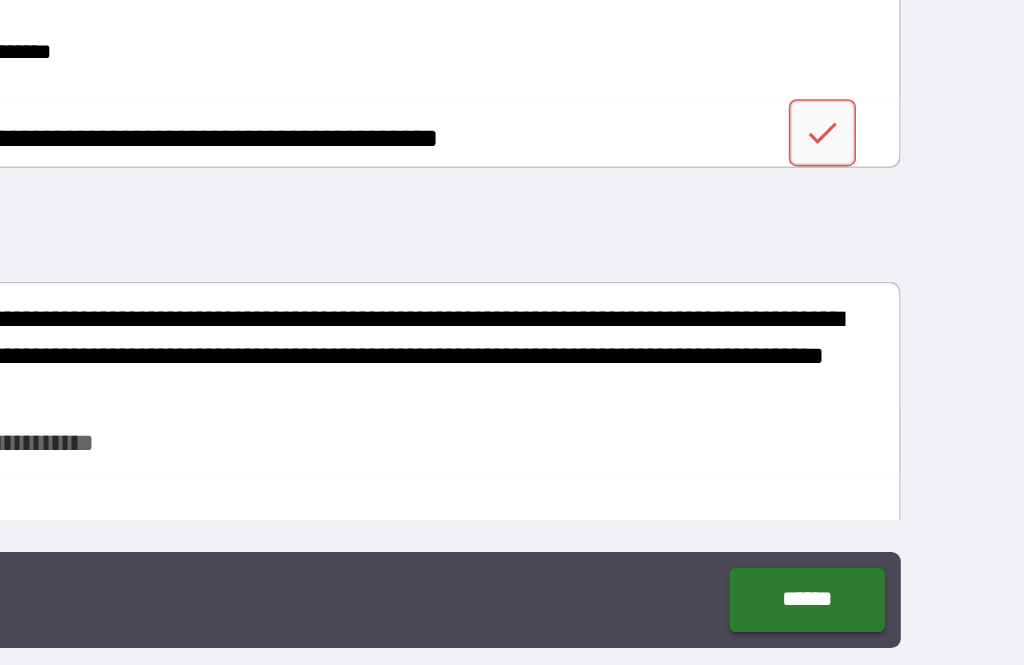 click 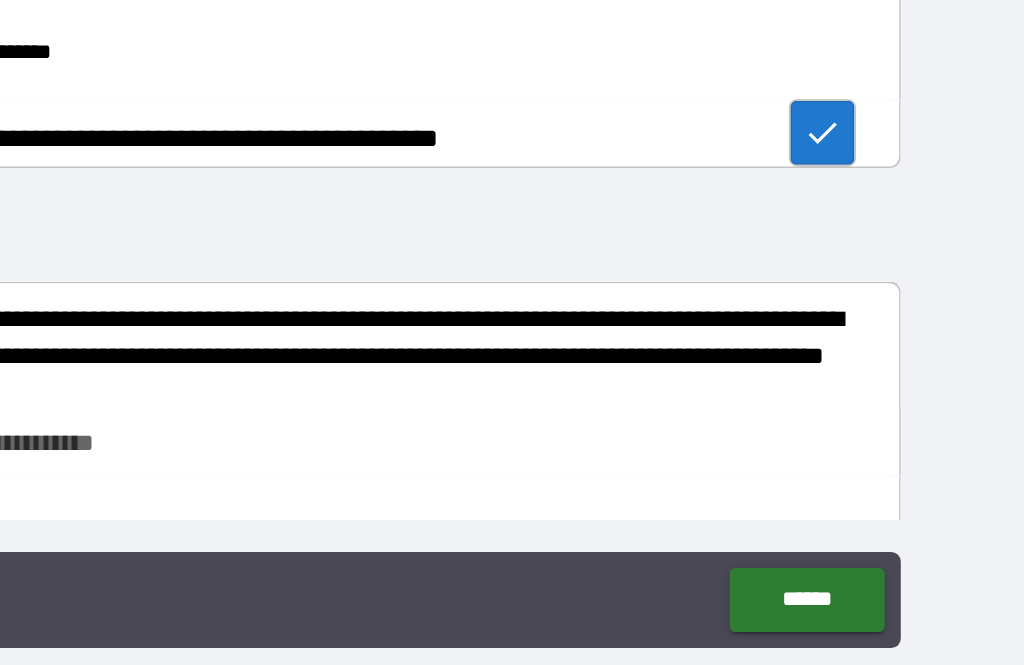 type on "*" 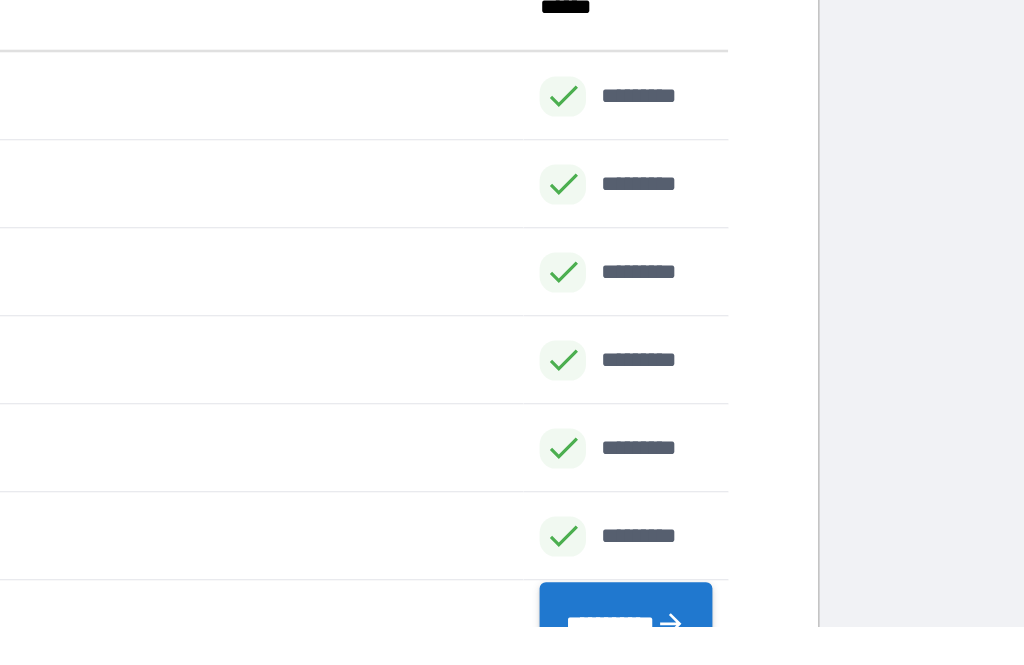 scroll, scrollTop: 441, scrollLeft: 638, axis: both 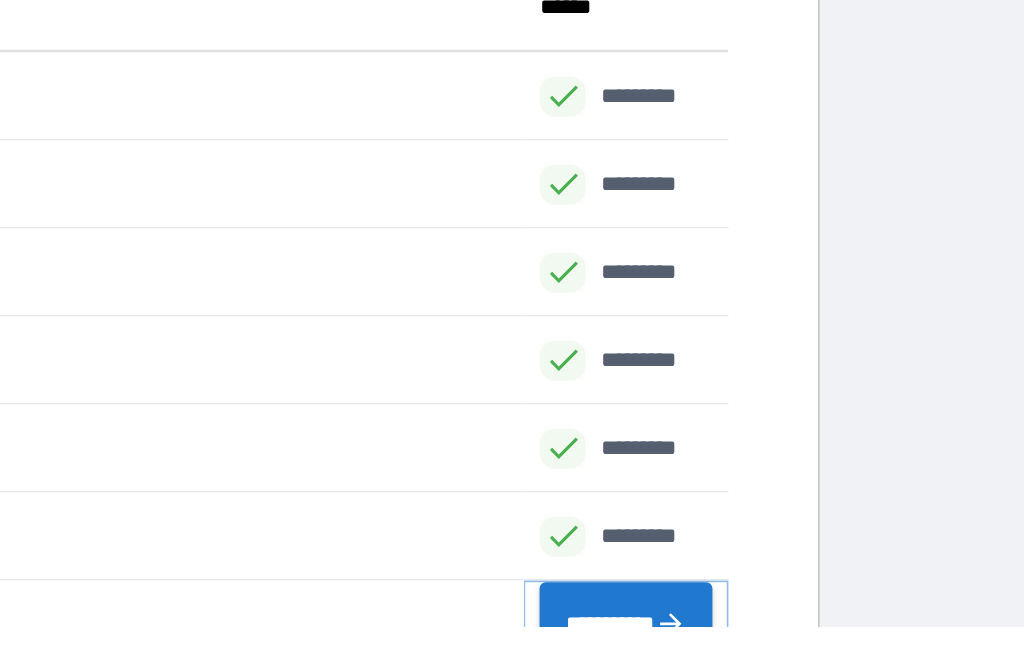 click on "**********" at bounding box center (775, 599) 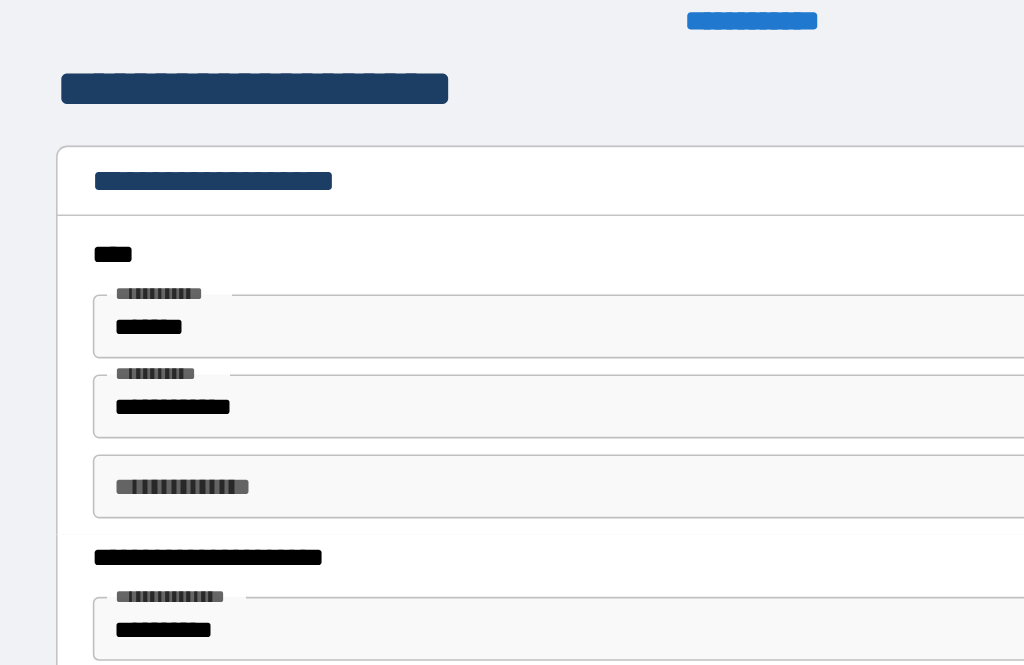 scroll, scrollTop: 0, scrollLeft: 0, axis: both 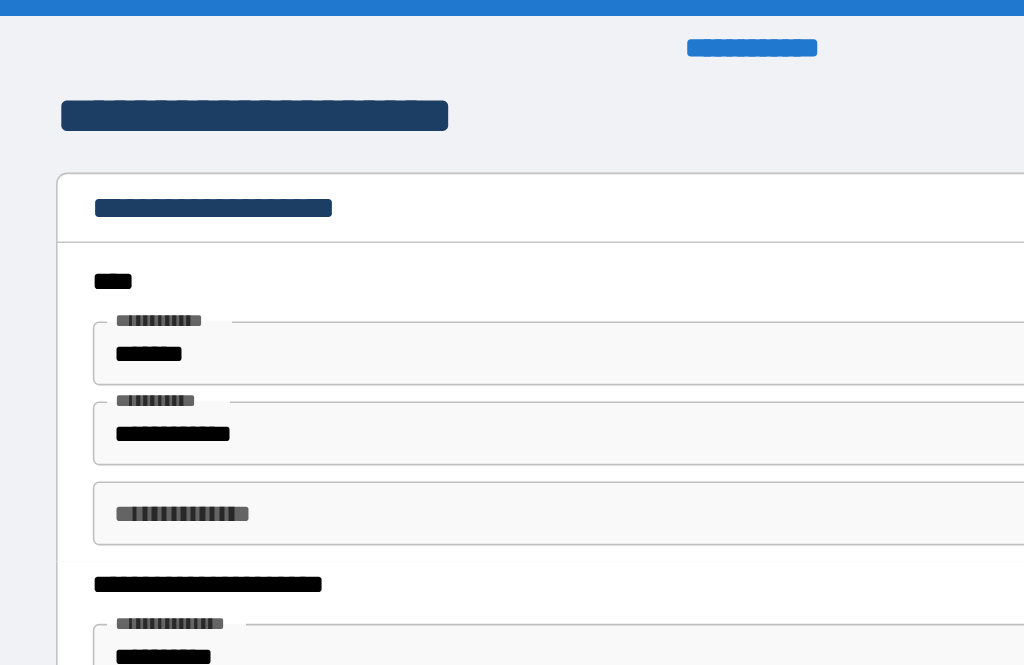 click on "**********" at bounding box center [512, 271] 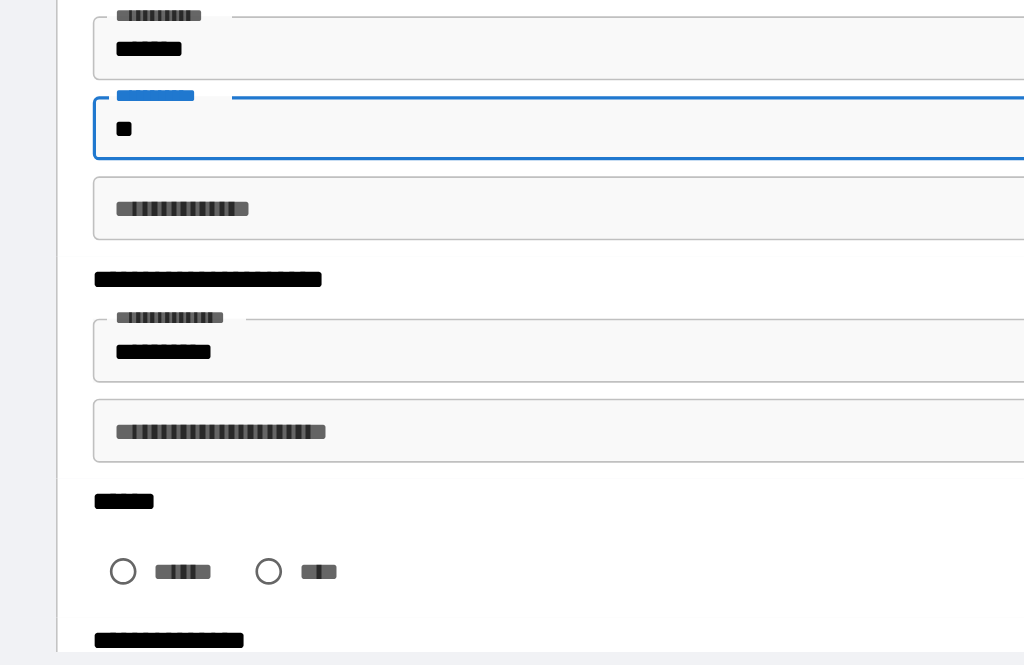 type on "*" 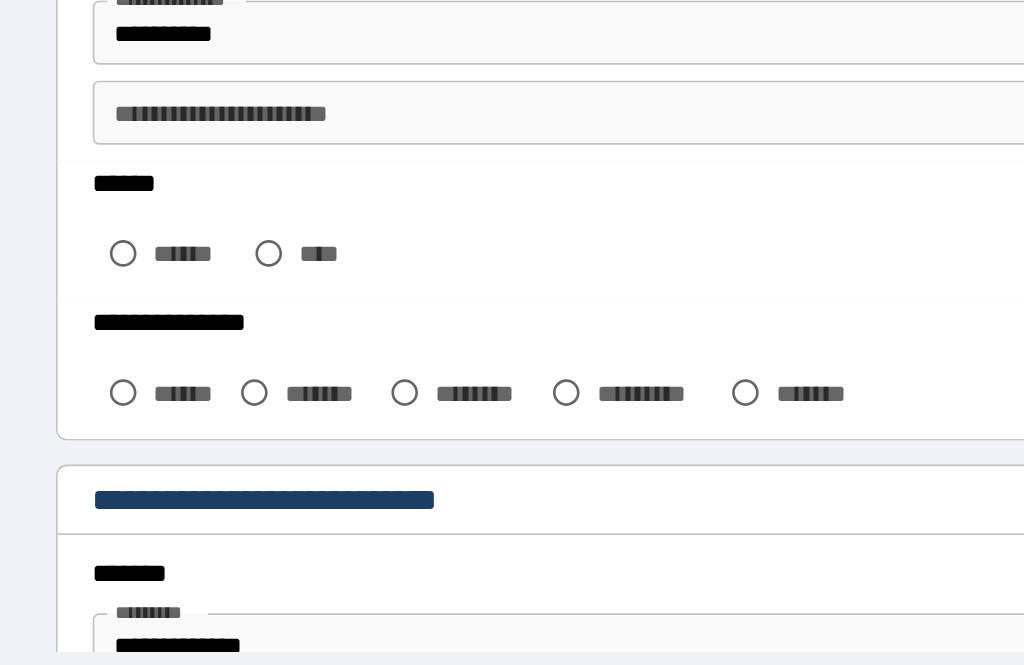 scroll, scrollTop: 200, scrollLeft: 0, axis: vertical 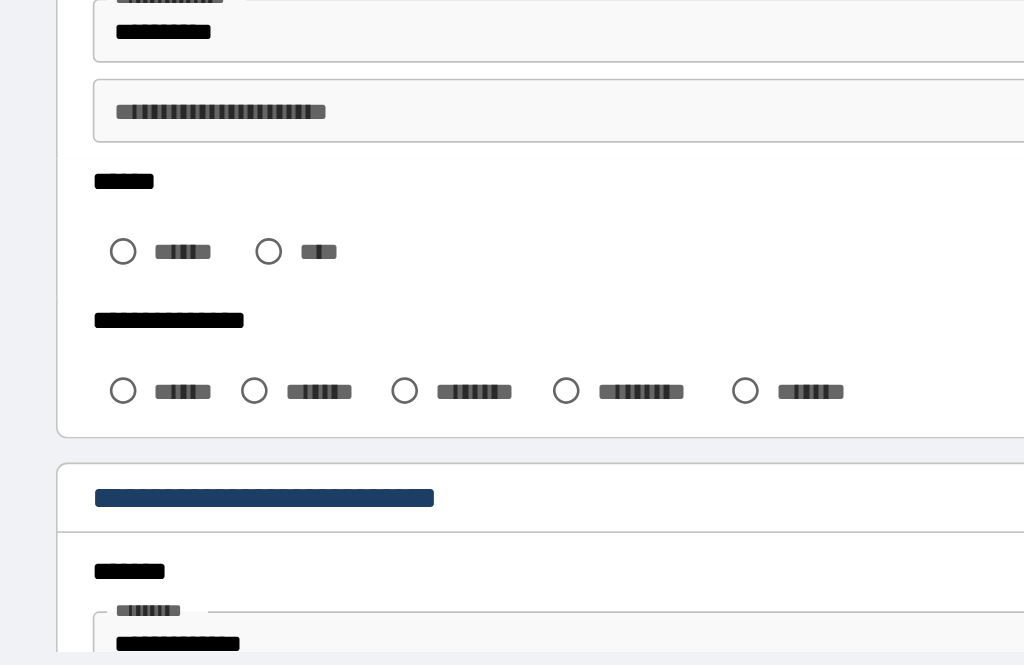 type on "**********" 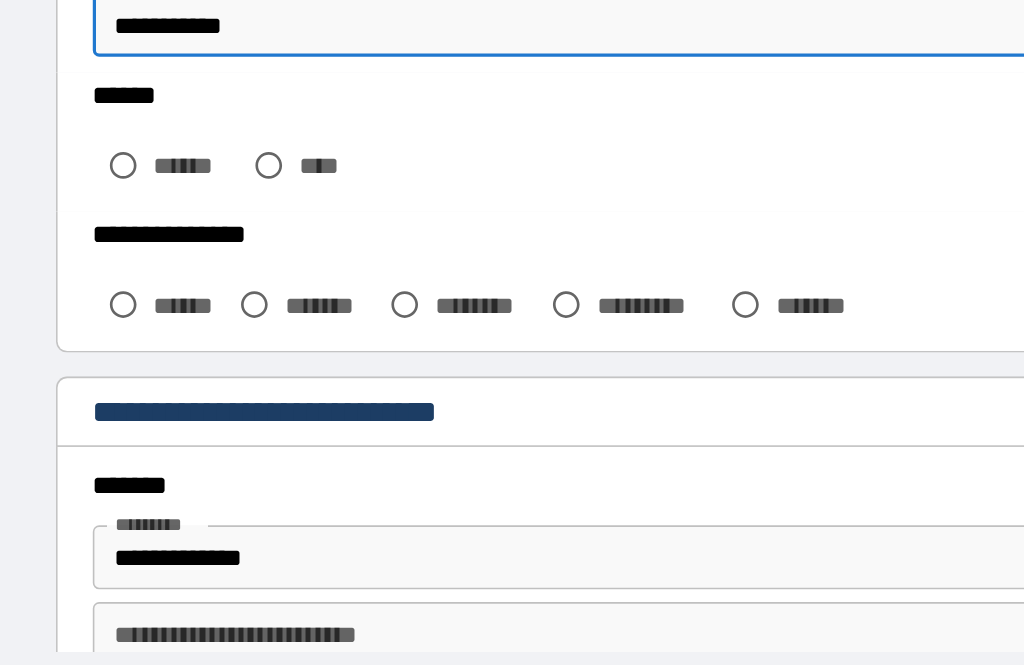 scroll, scrollTop: 254, scrollLeft: 0, axis: vertical 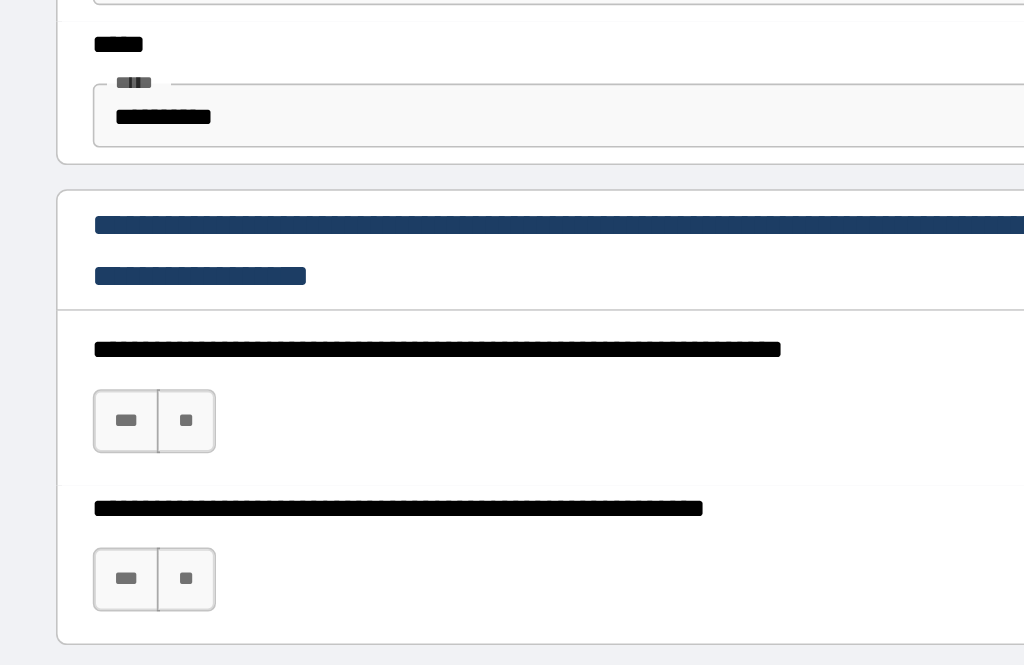 click on "***" at bounding box center (121, 454) 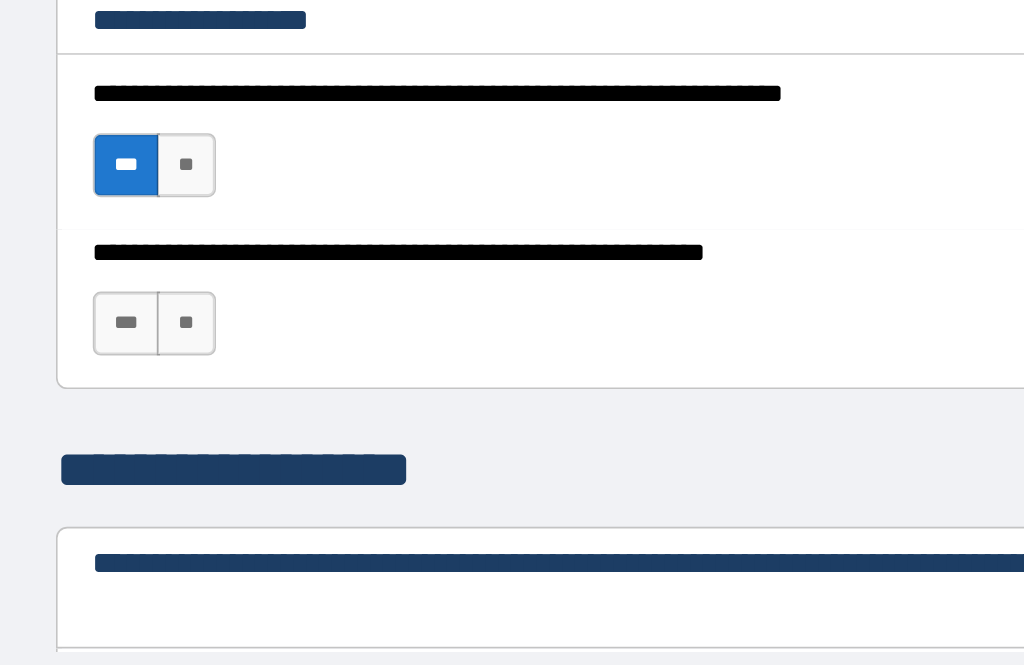 scroll, scrollTop: 1162, scrollLeft: 0, axis: vertical 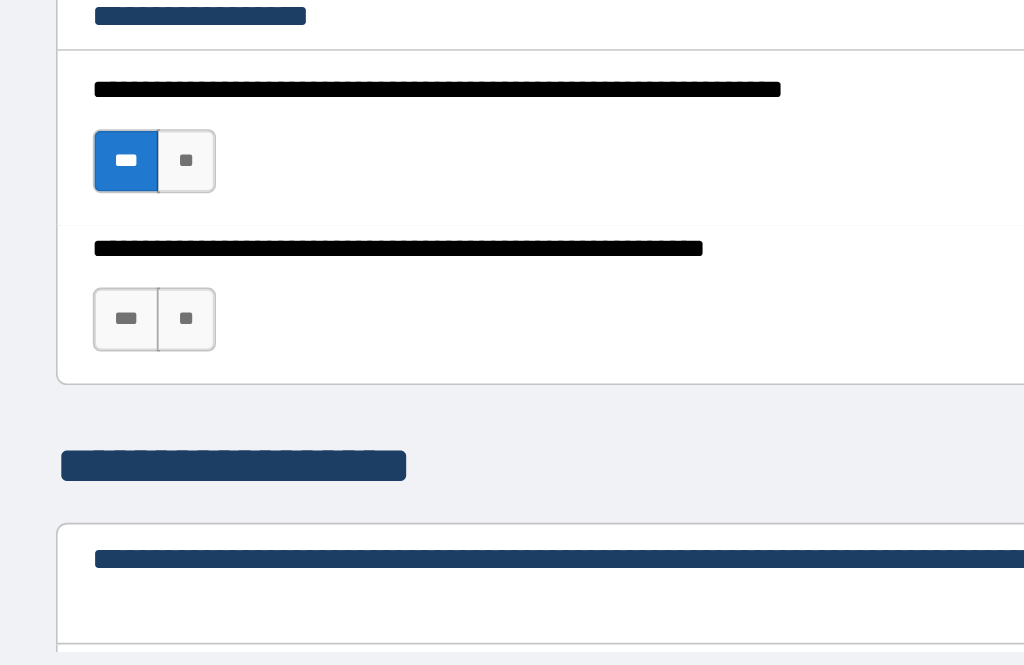 click on "**" at bounding box center (158, 391) 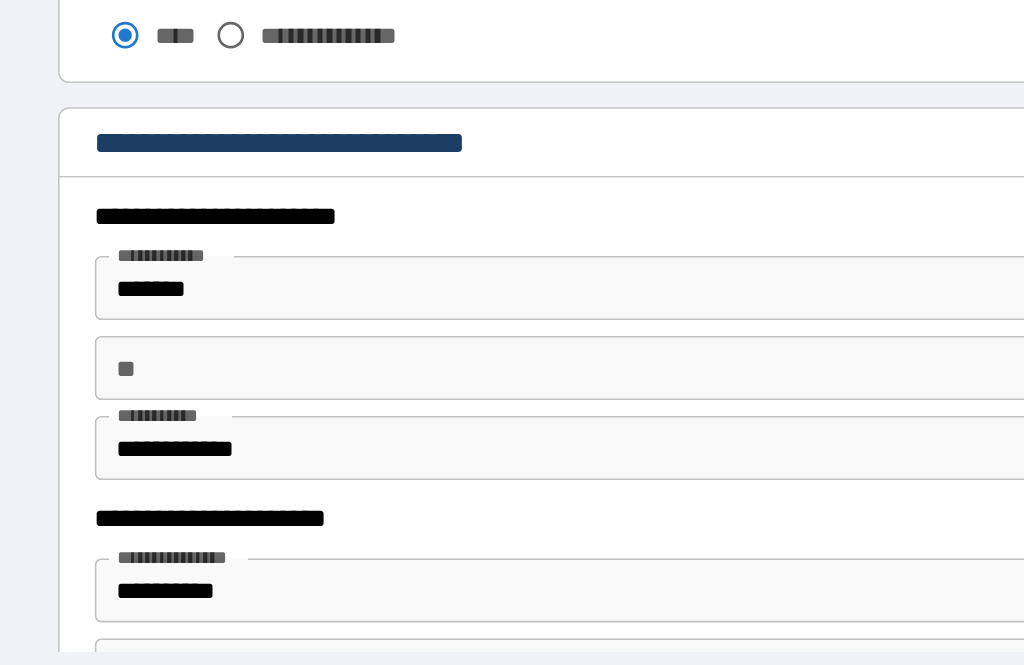scroll, scrollTop: 1623, scrollLeft: 0, axis: vertical 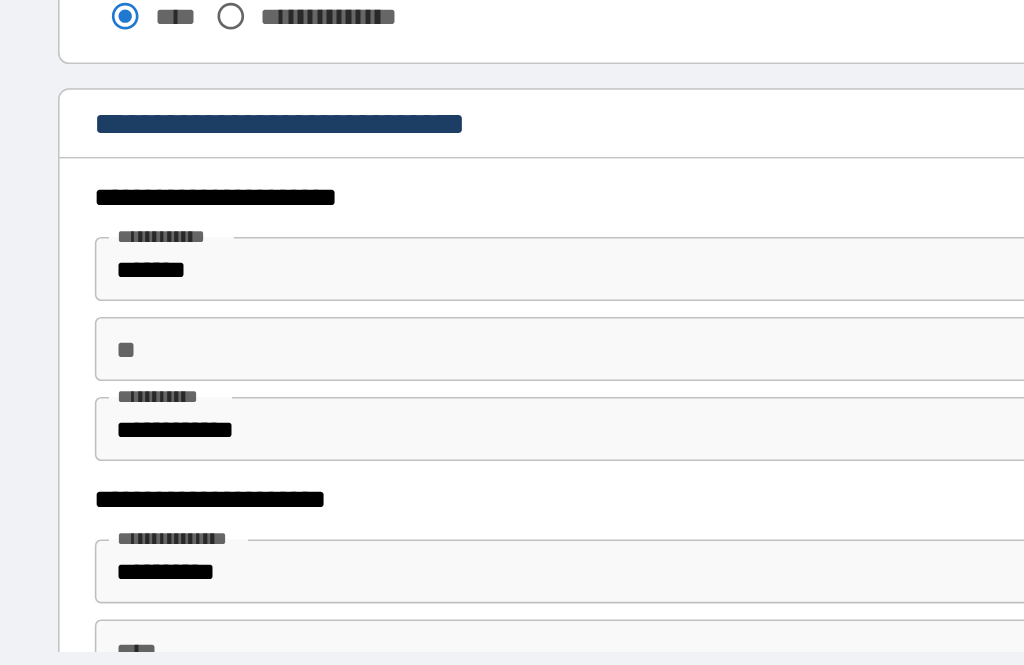 click on "**********" at bounding box center (512, 459) 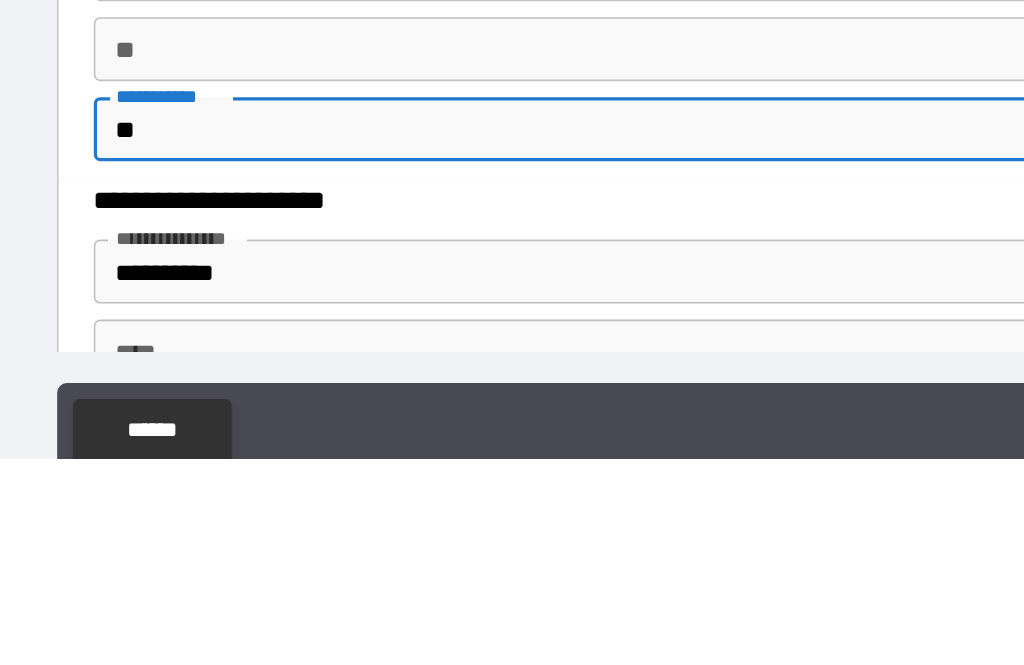 type on "*" 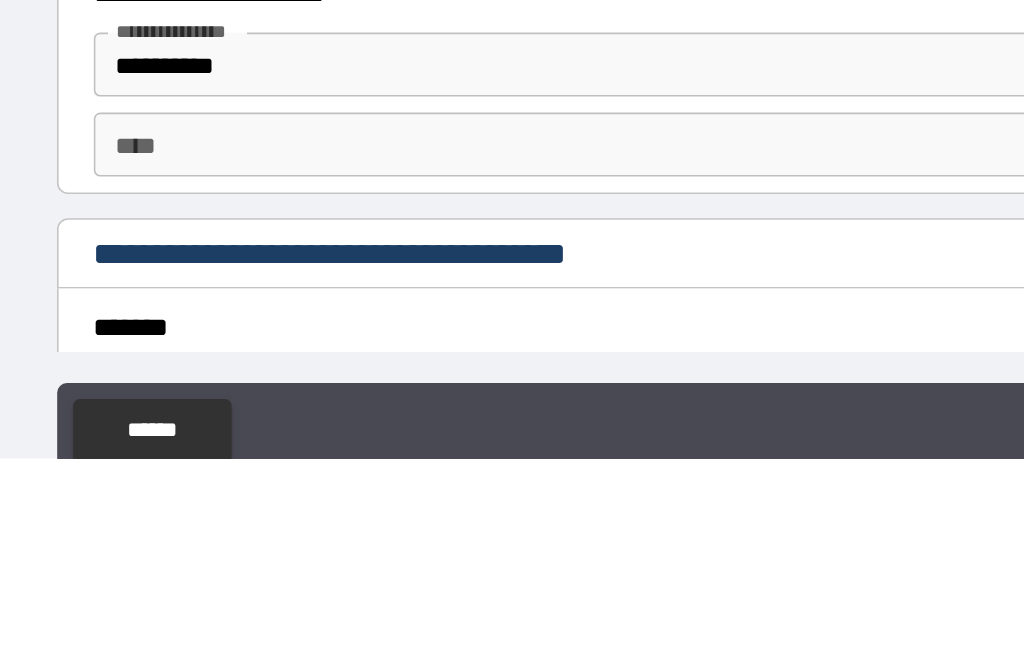 scroll, scrollTop: 1759, scrollLeft: 0, axis: vertical 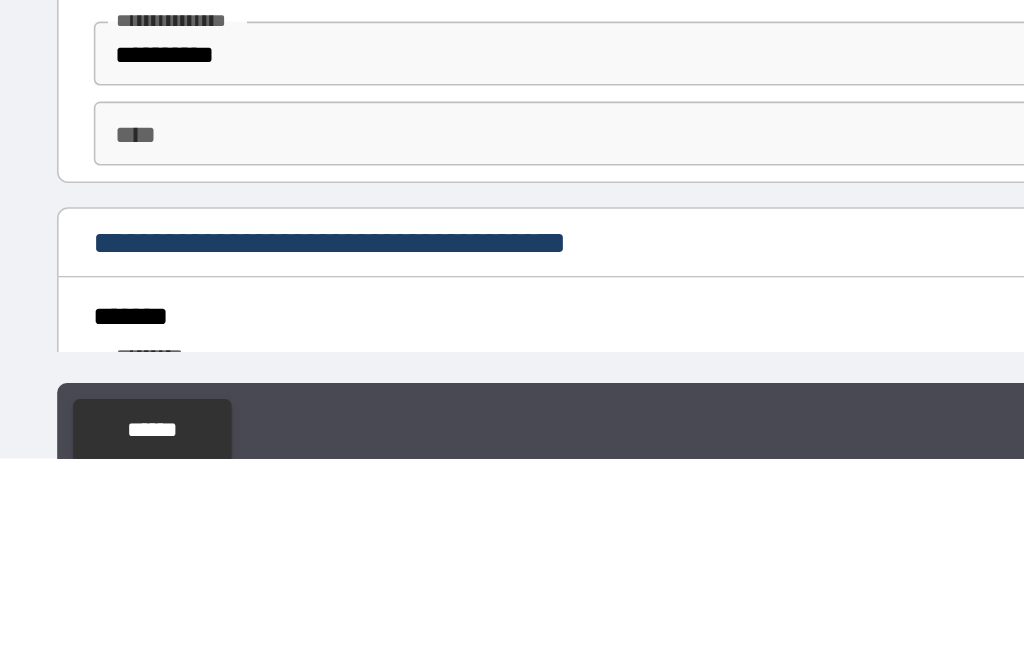 type on "**********" 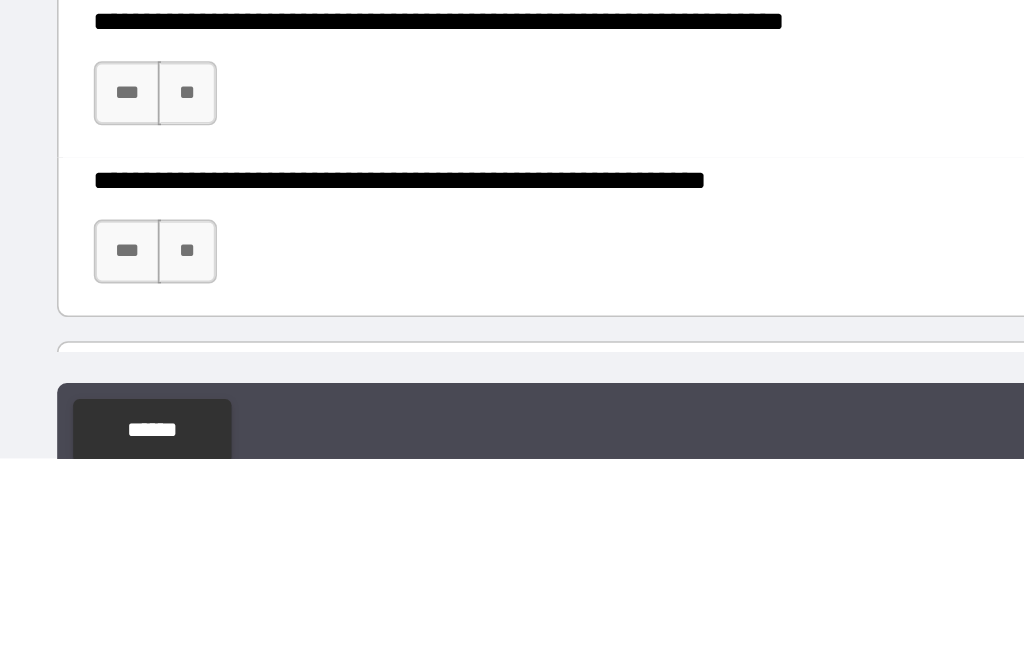scroll, scrollTop: 2602, scrollLeft: 0, axis: vertical 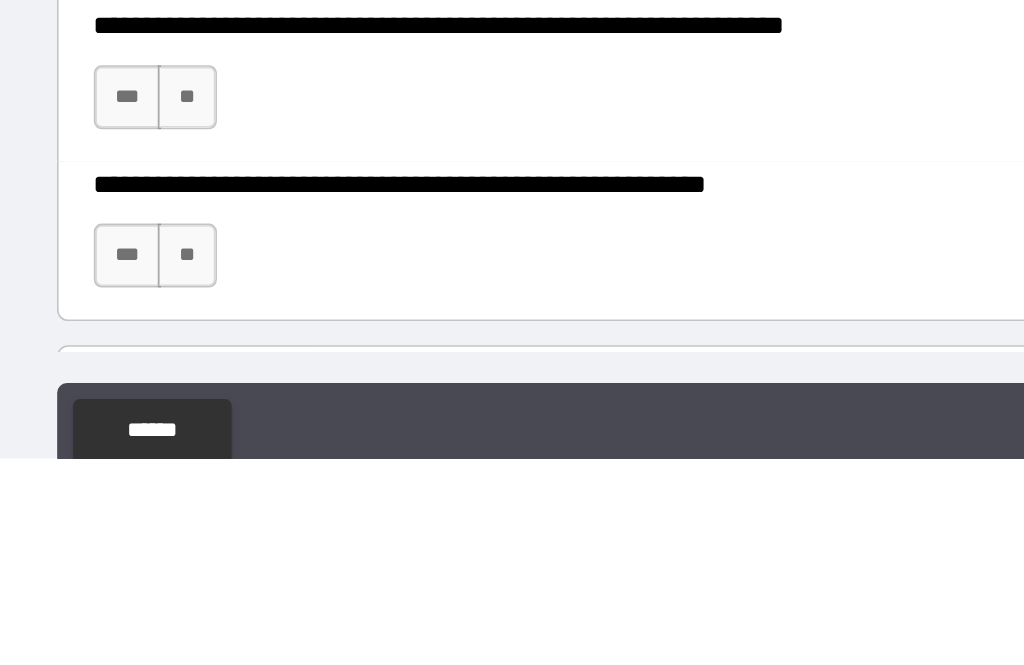 type on "**********" 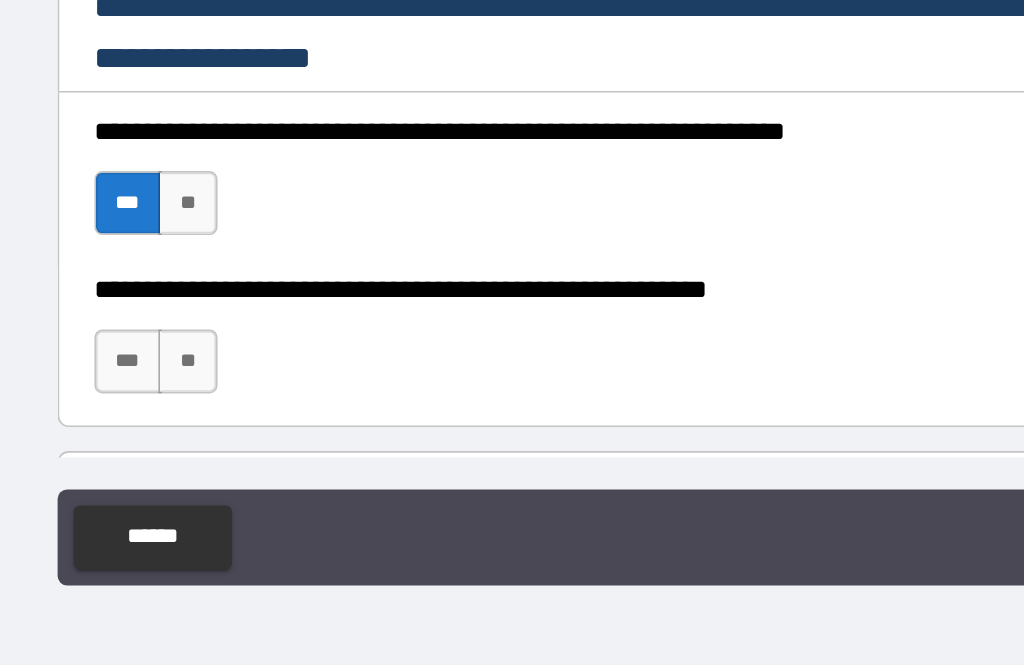 scroll, scrollTop: 64, scrollLeft: 0, axis: vertical 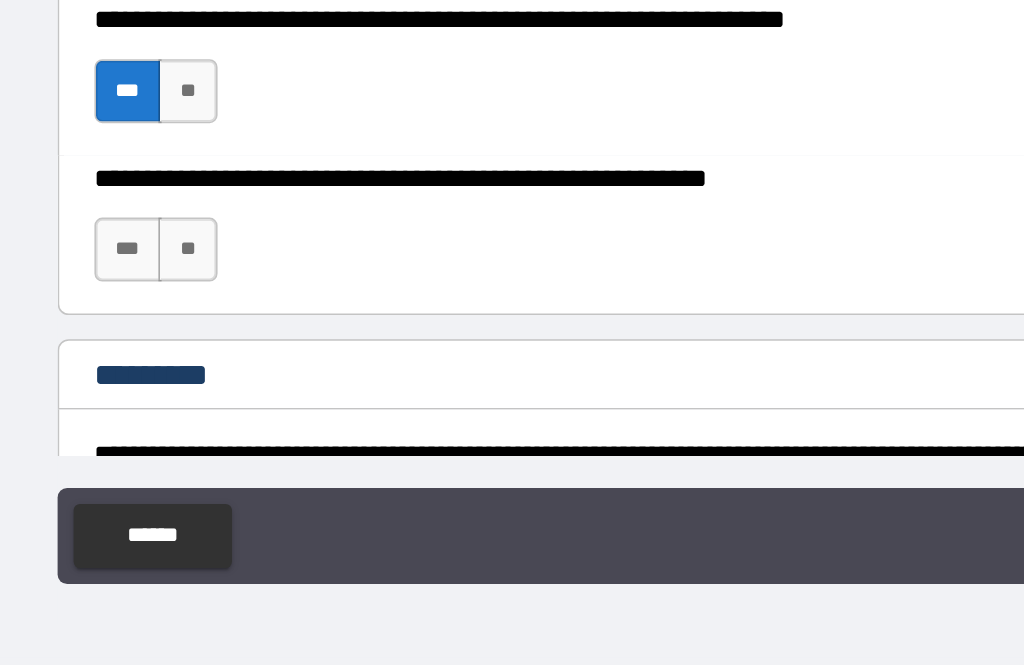 click on "**" at bounding box center (158, 405) 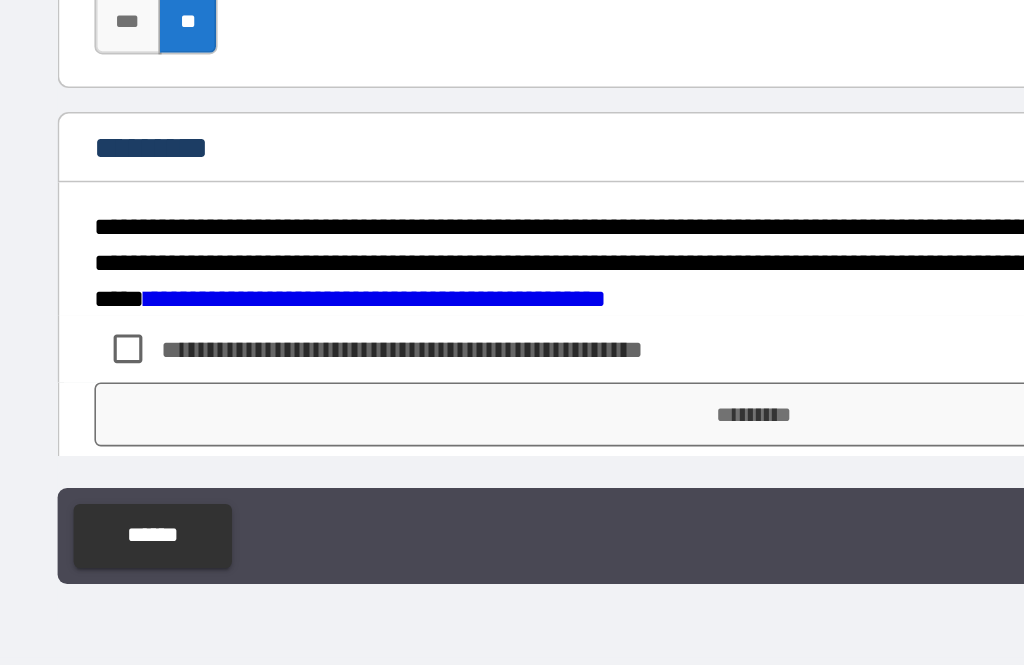 scroll, scrollTop: 2819, scrollLeft: 0, axis: vertical 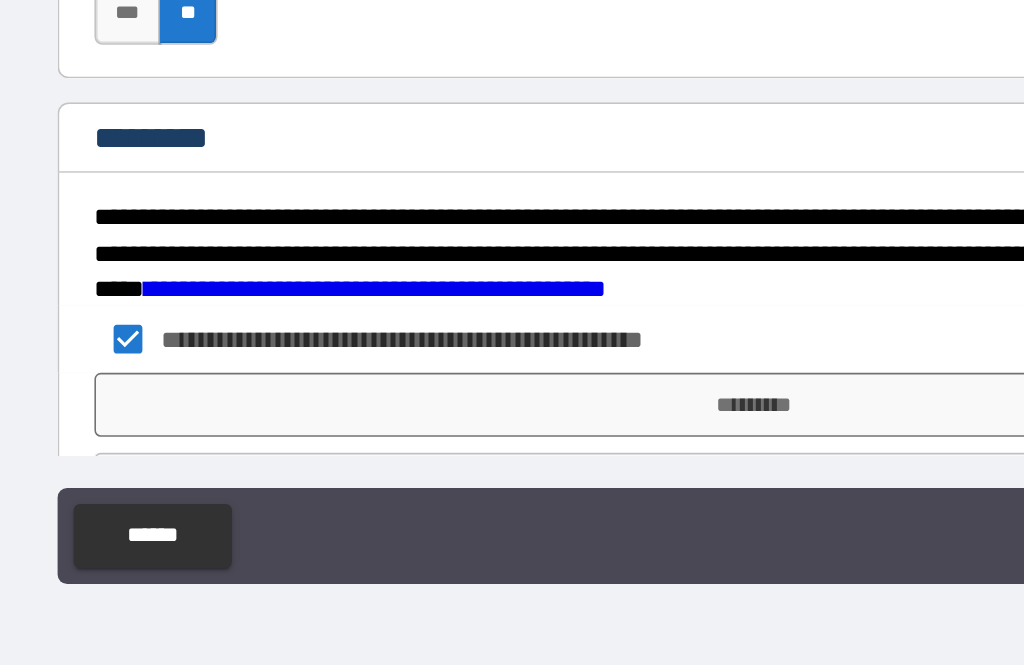 click on "*********" at bounding box center (512, 502) 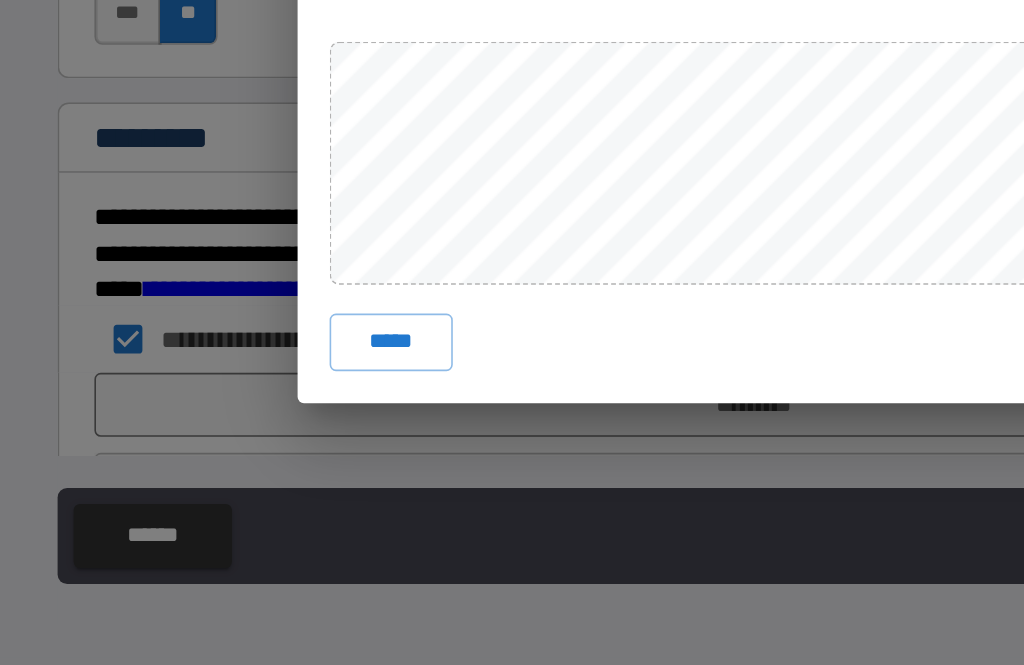 scroll, scrollTop: 63, scrollLeft: 0, axis: vertical 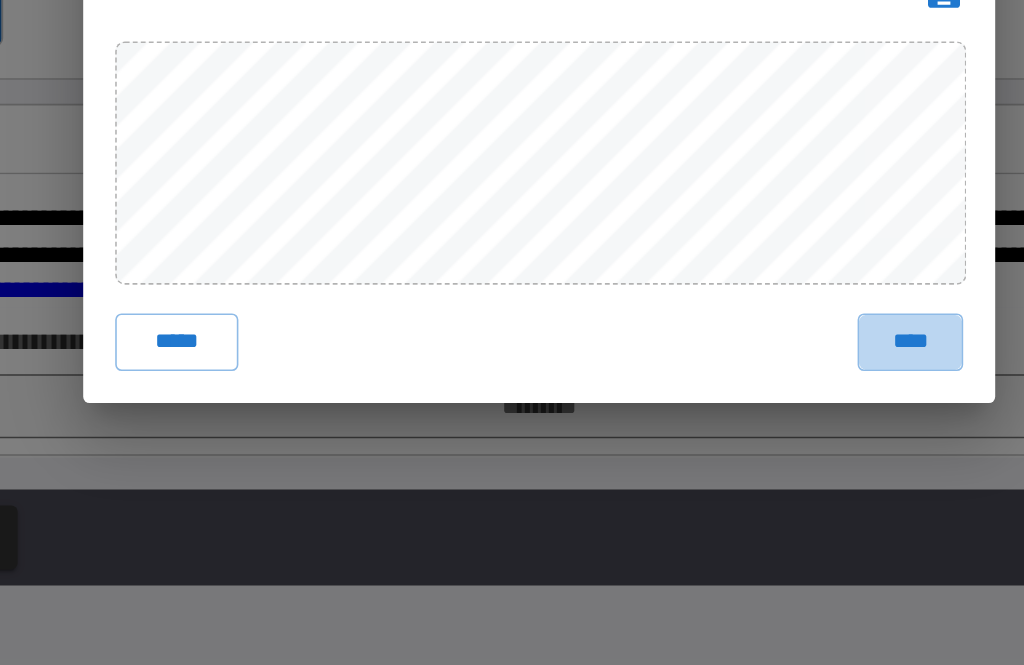click on "****" at bounding box center (744, 463) 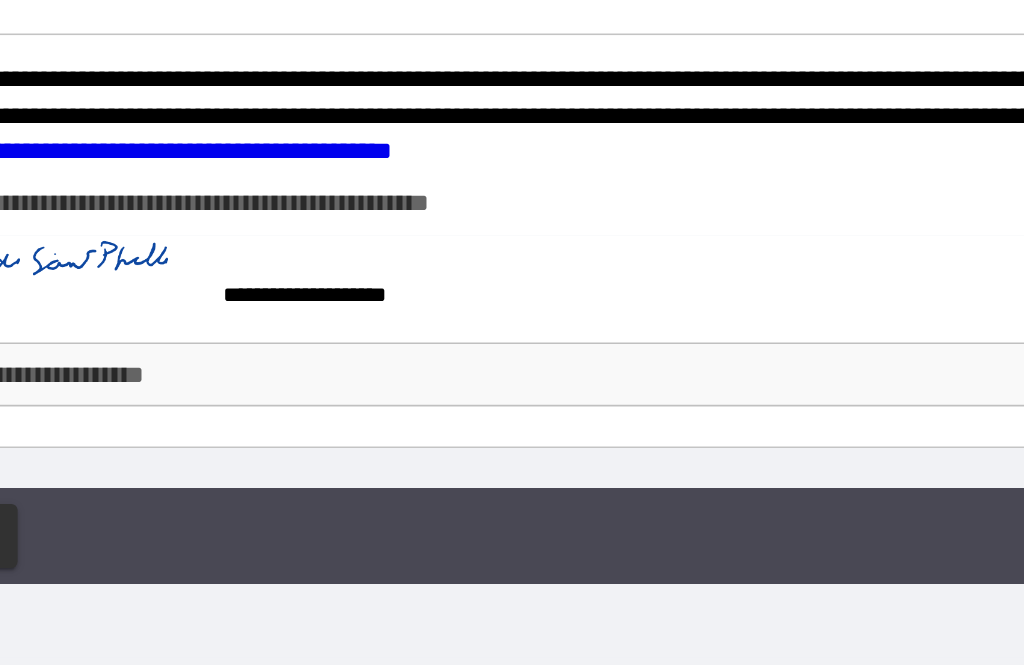 scroll, scrollTop: 2905, scrollLeft: 0, axis: vertical 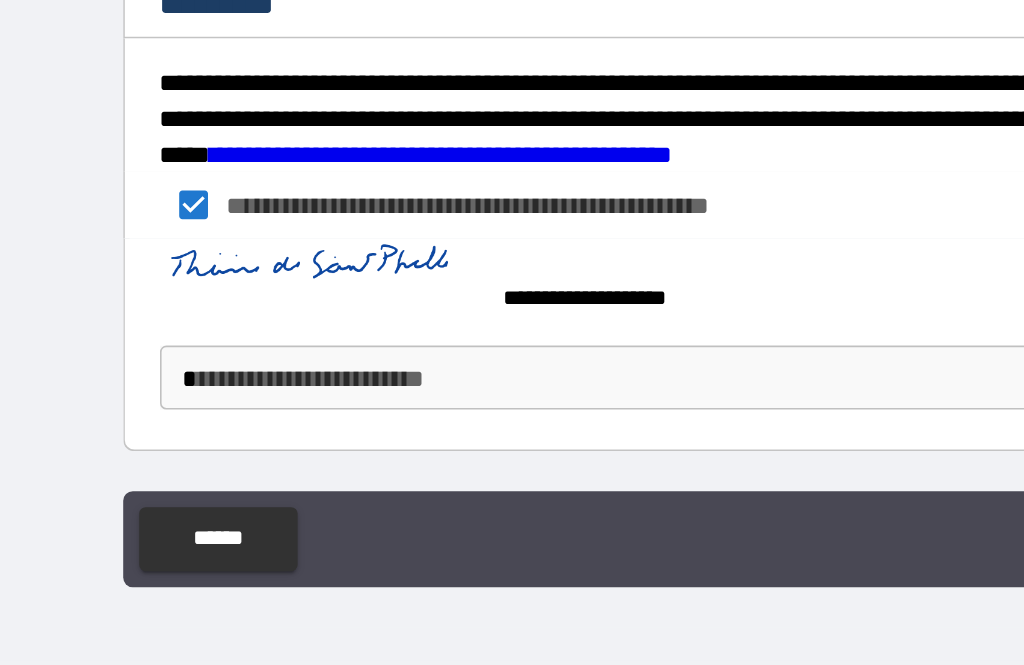 click on "**********" at bounding box center [512, 300] 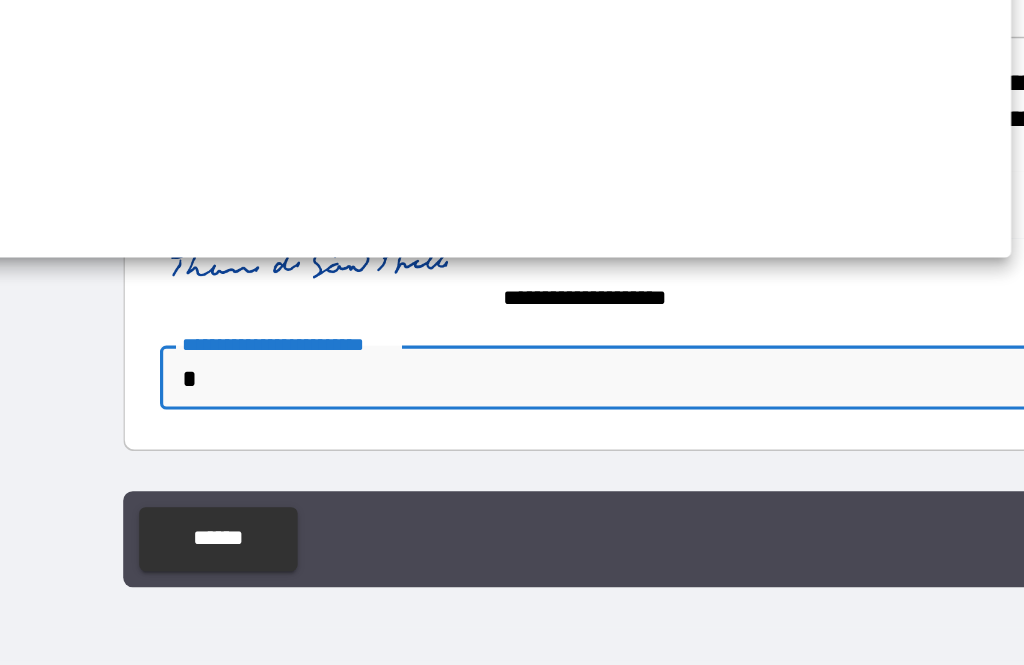 click at bounding box center (512, 332) 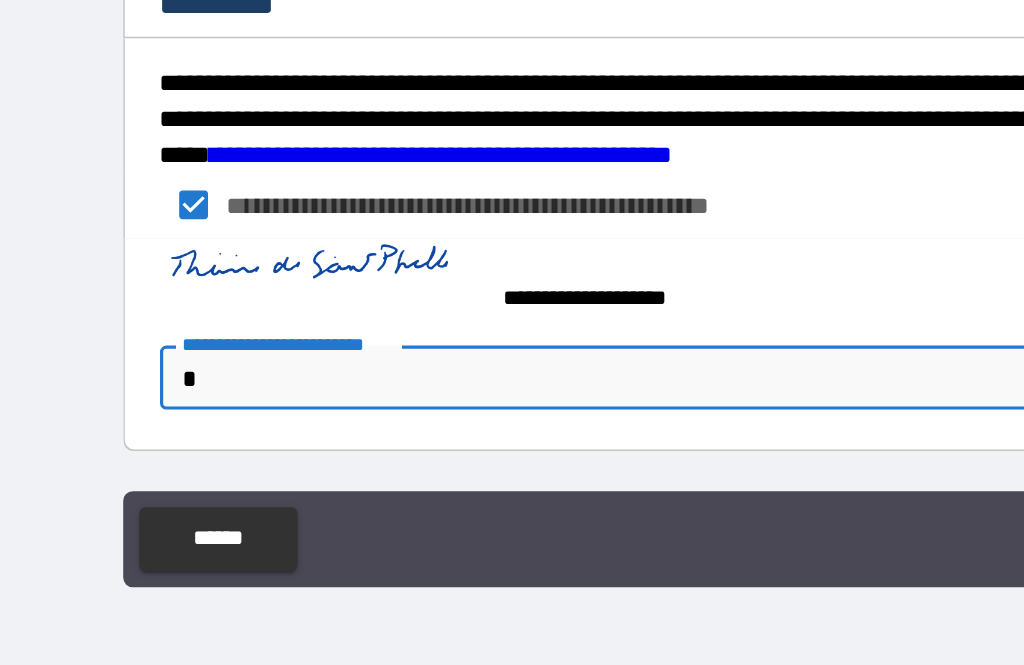 click on "**********" at bounding box center (512, 300) 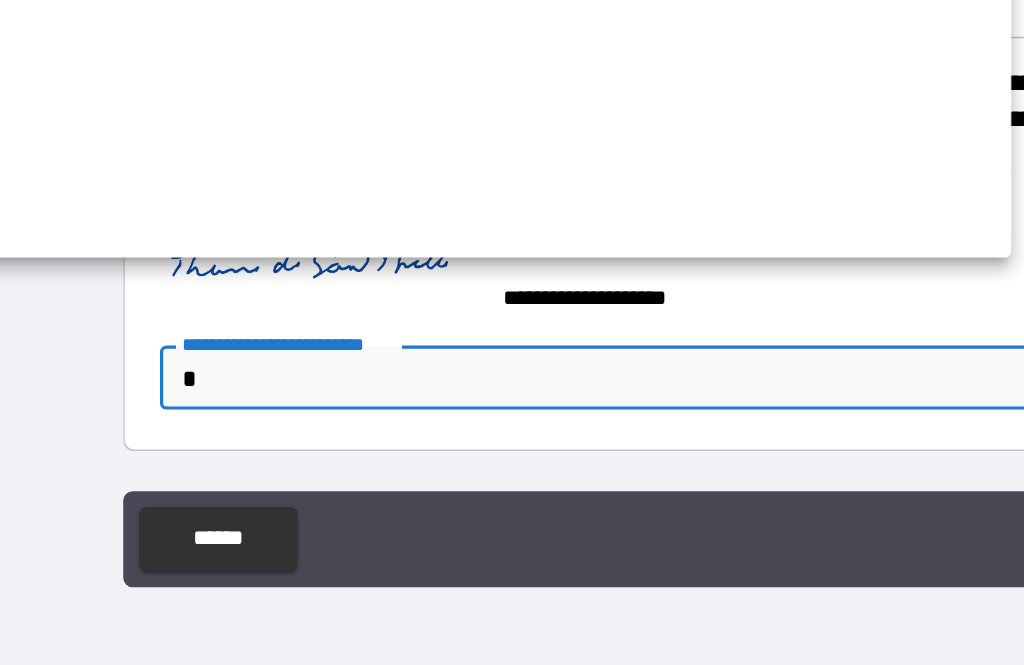 click at bounding box center (512, 332) 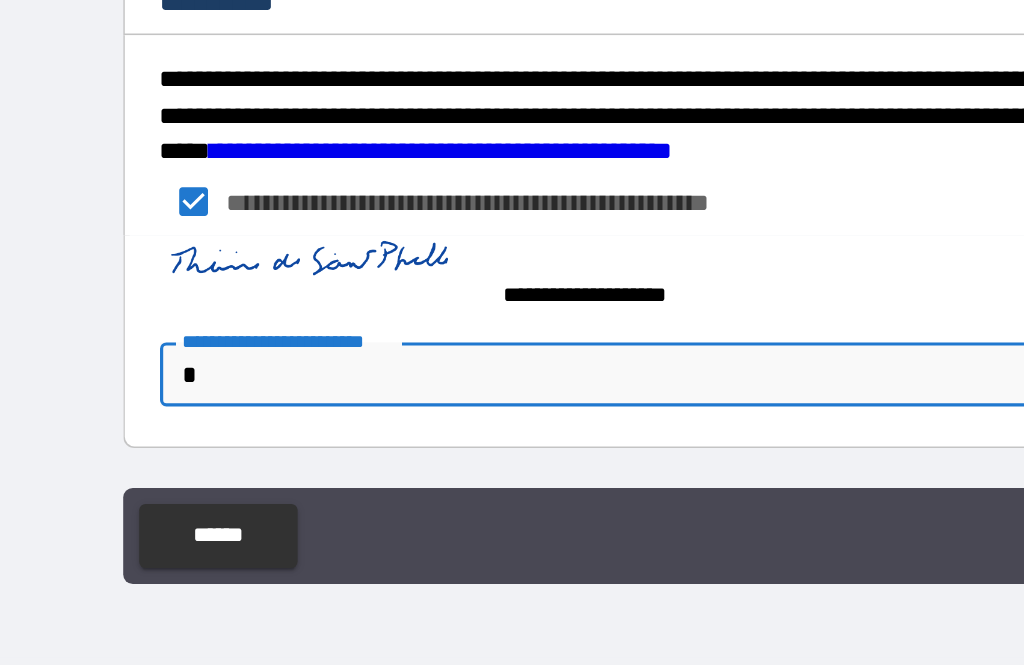 click on "**********" at bounding box center [512, 300] 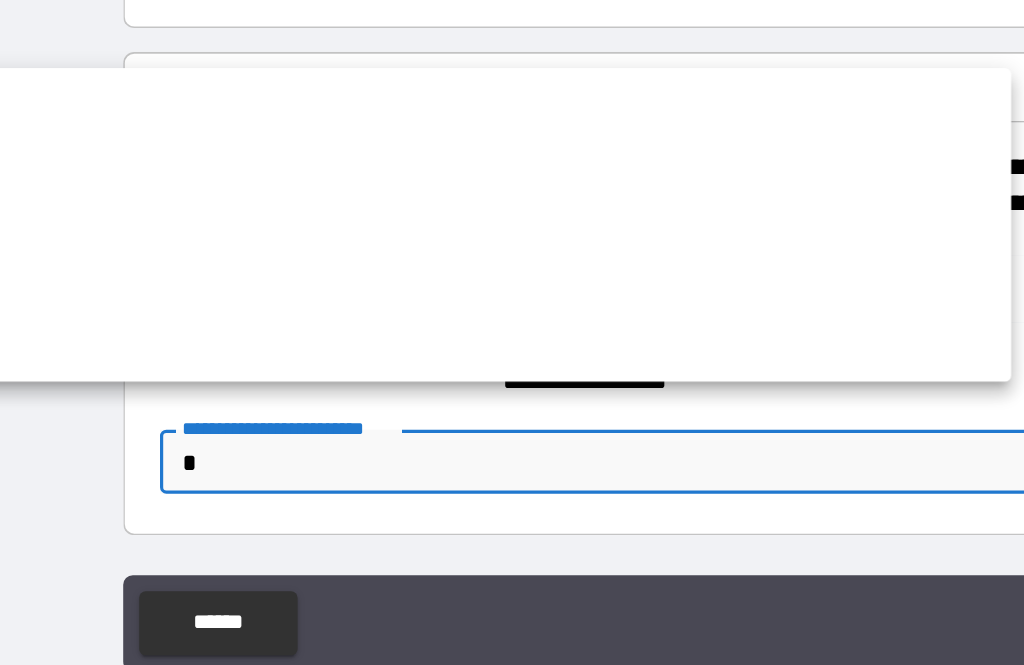 scroll, scrollTop: 64, scrollLeft: 0, axis: vertical 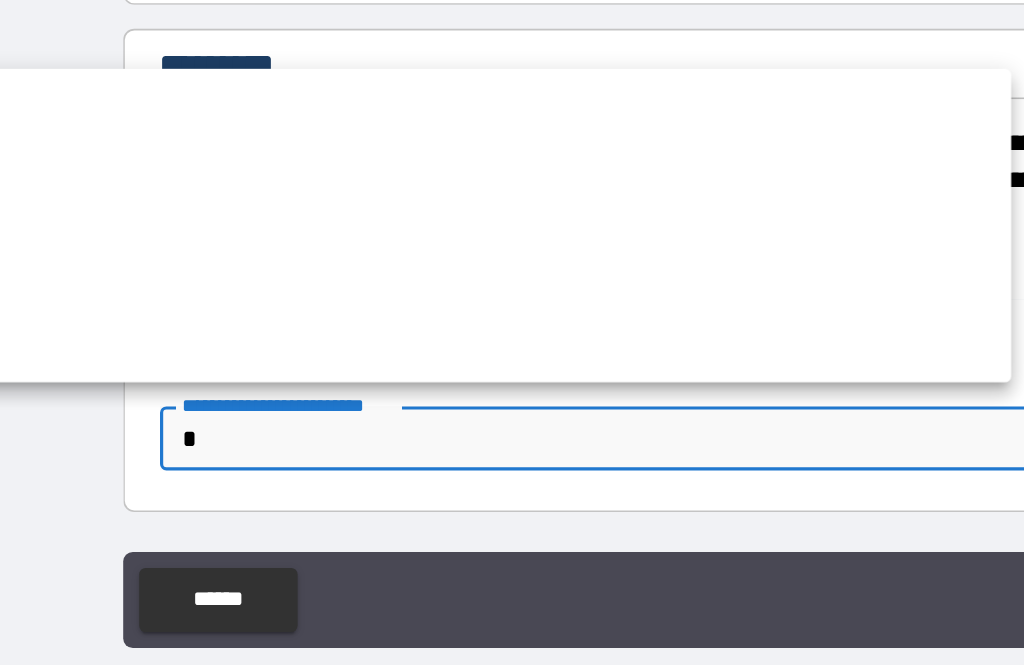click at bounding box center (512, 332) 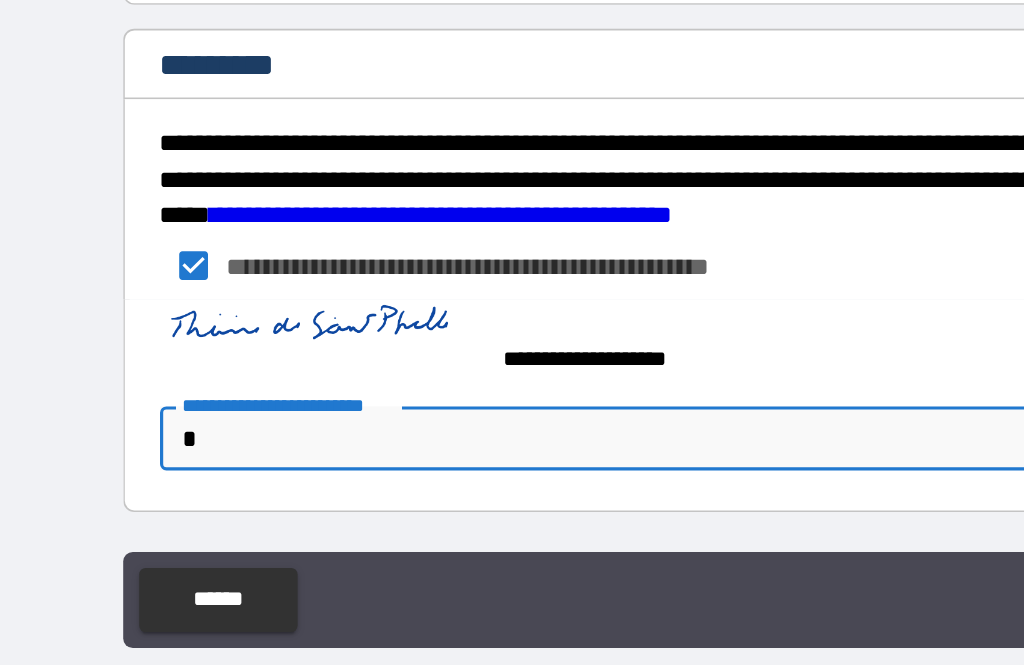 click on "**********" at bounding box center [512, 300] 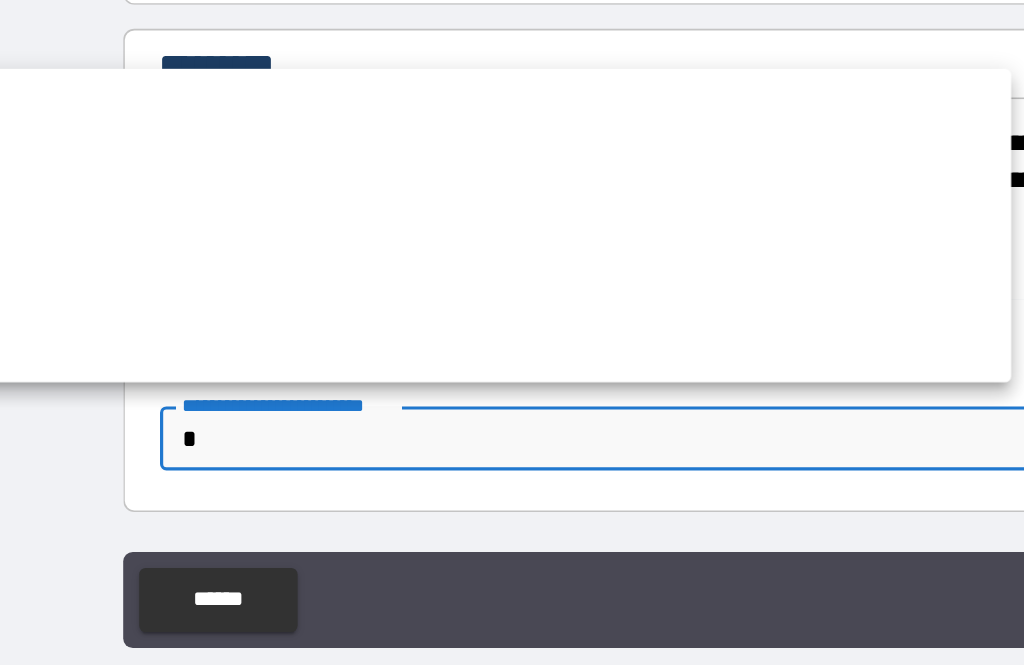 click on "****" at bounding box center (219, 278) 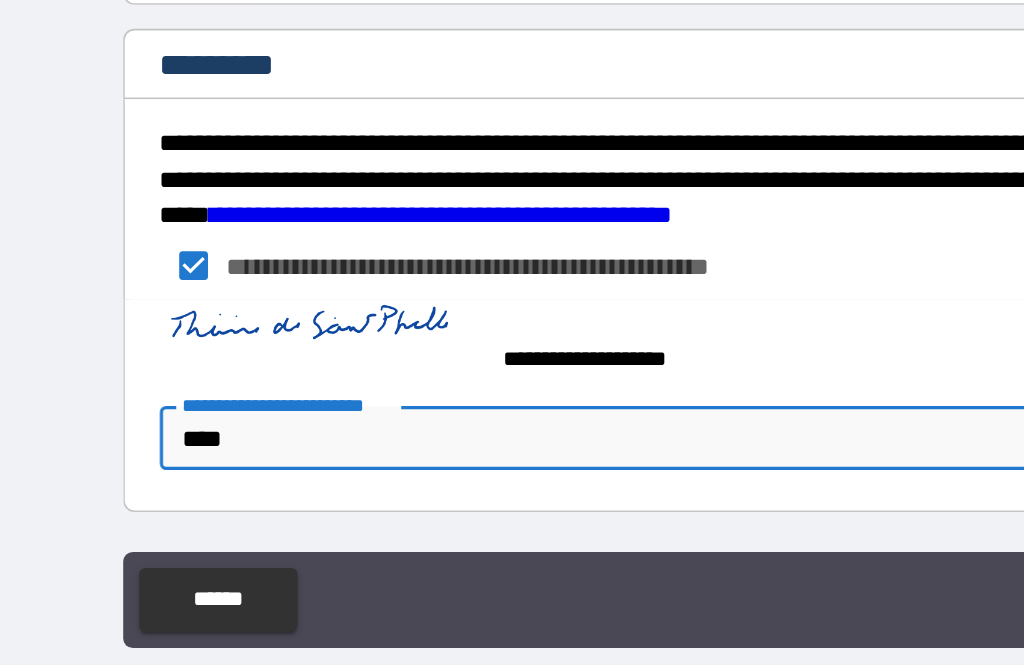 click on "**********" at bounding box center [512, 300] 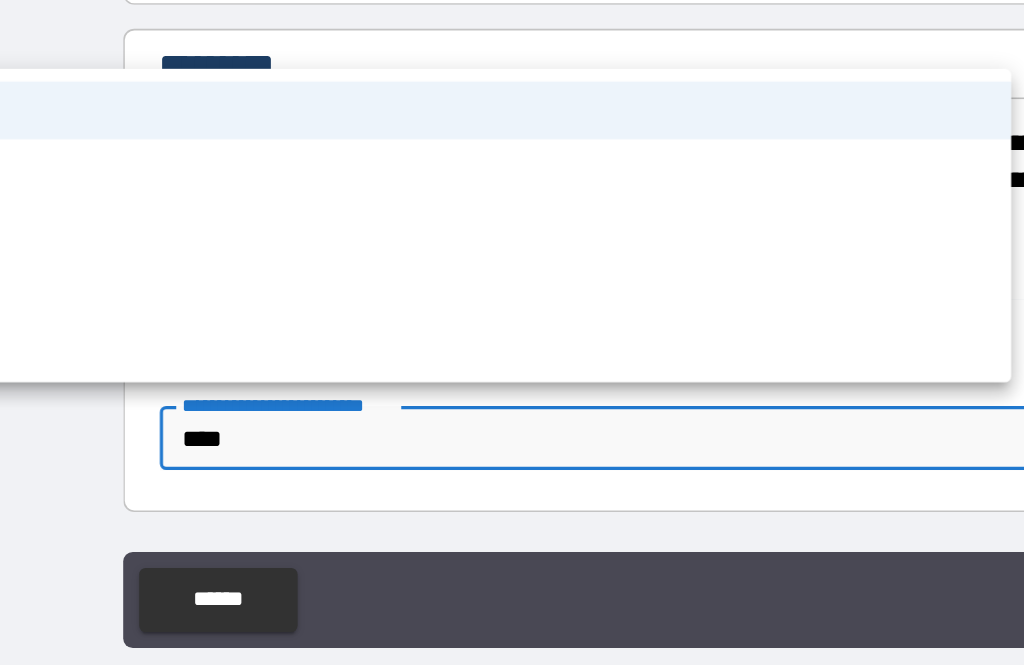 click at bounding box center [512, 332] 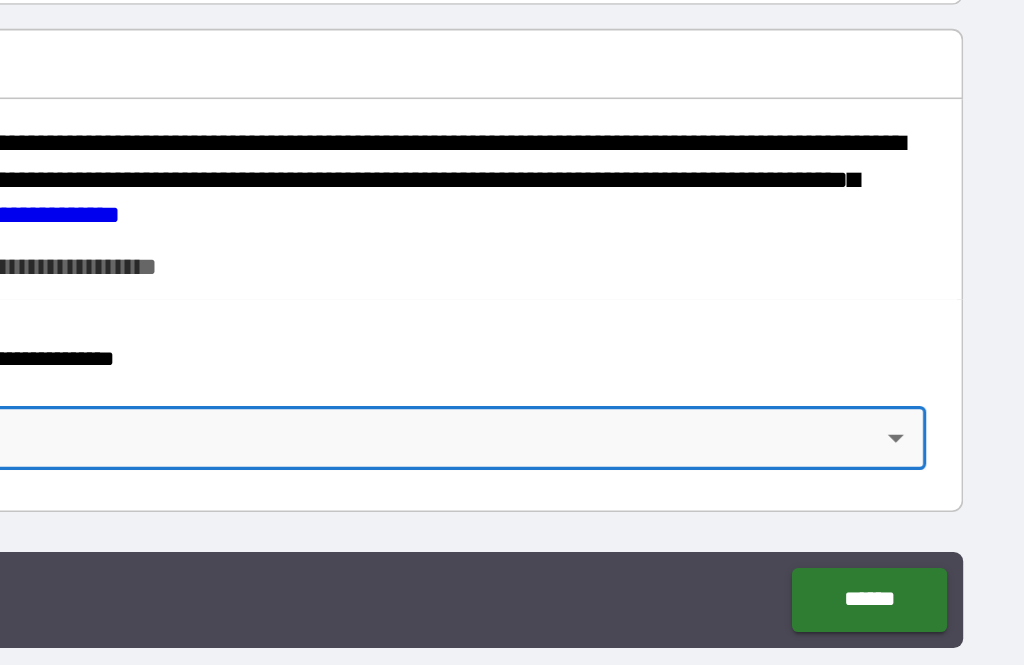 click on "******" at bounding box center [888, 584] 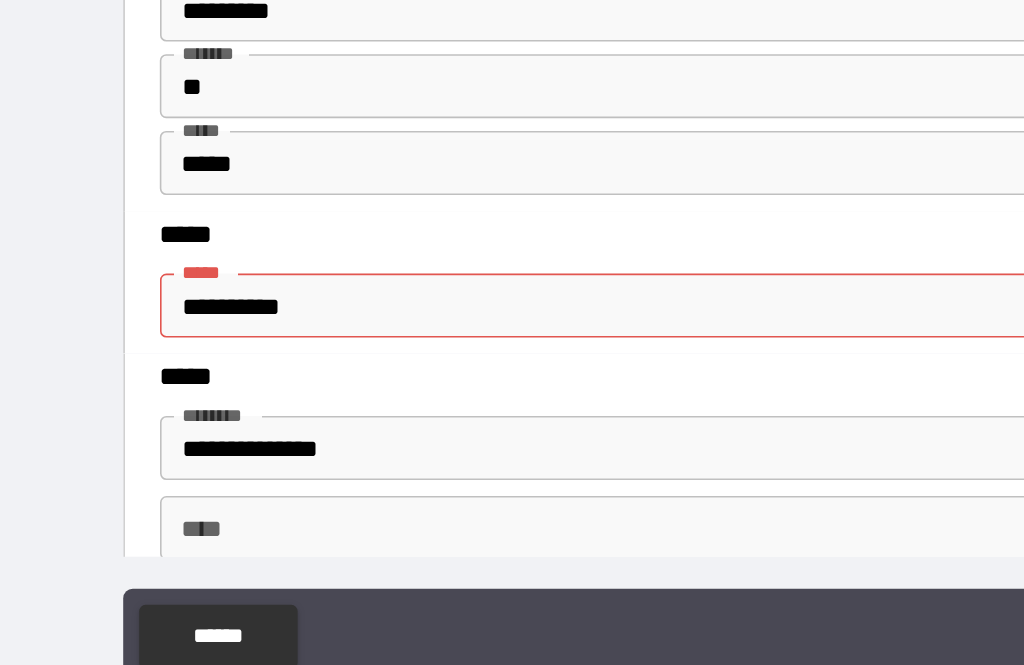 scroll, scrollTop: 2218, scrollLeft: 0, axis: vertical 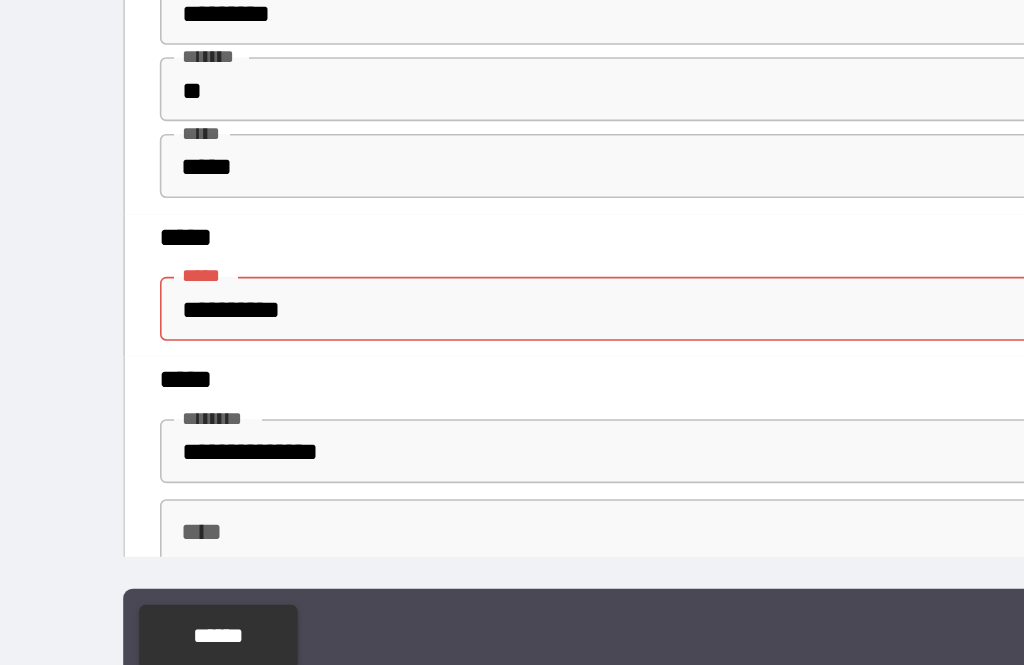 click on "**********" at bounding box center [512, 379] 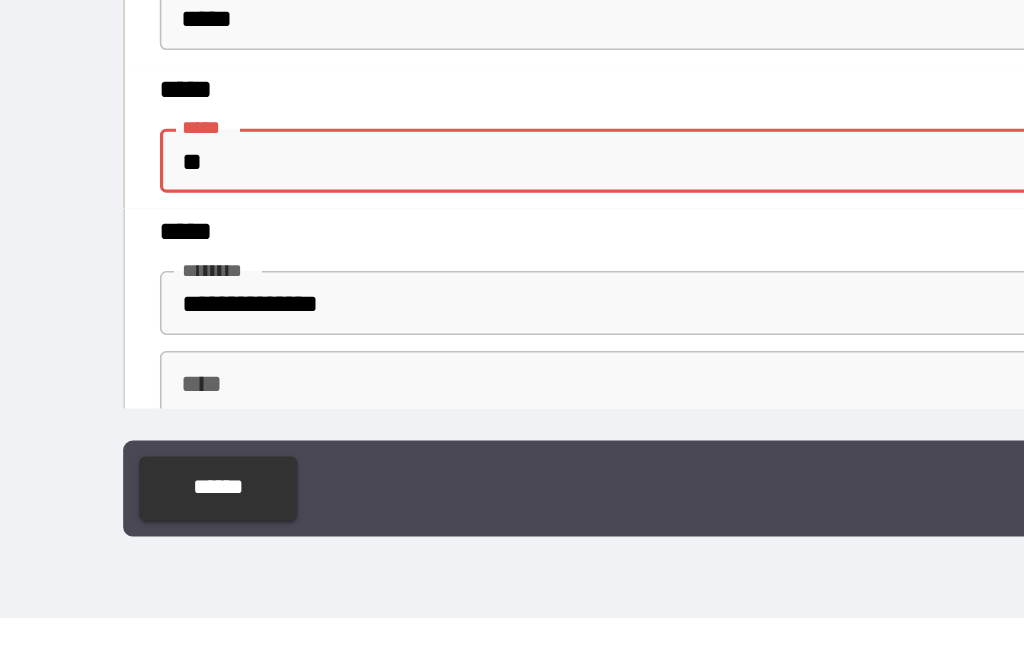 type on "*" 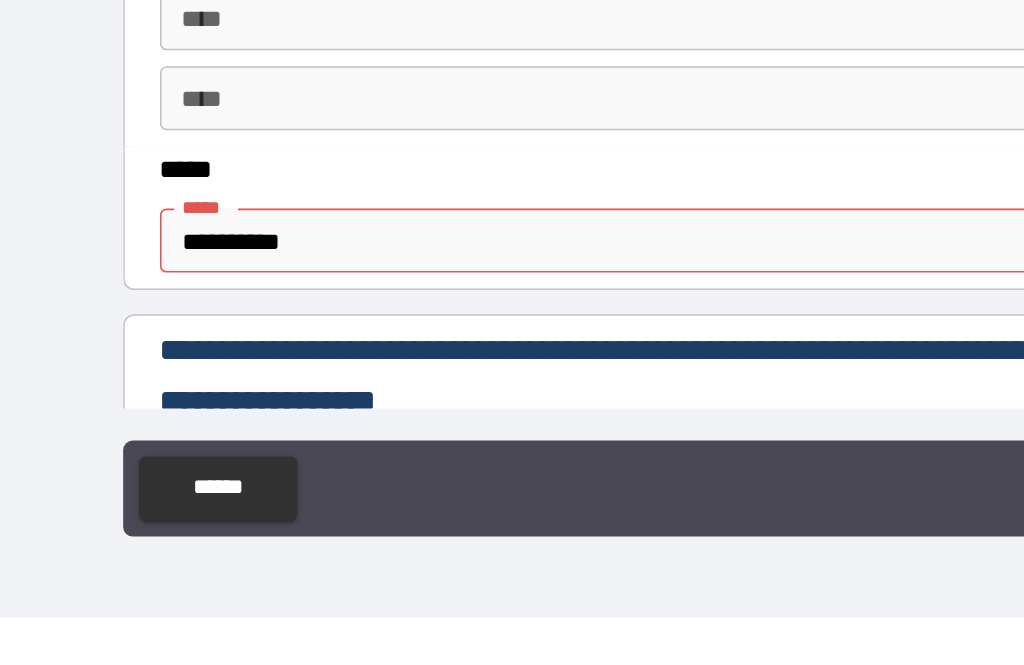 scroll, scrollTop: 775, scrollLeft: 0, axis: vertical 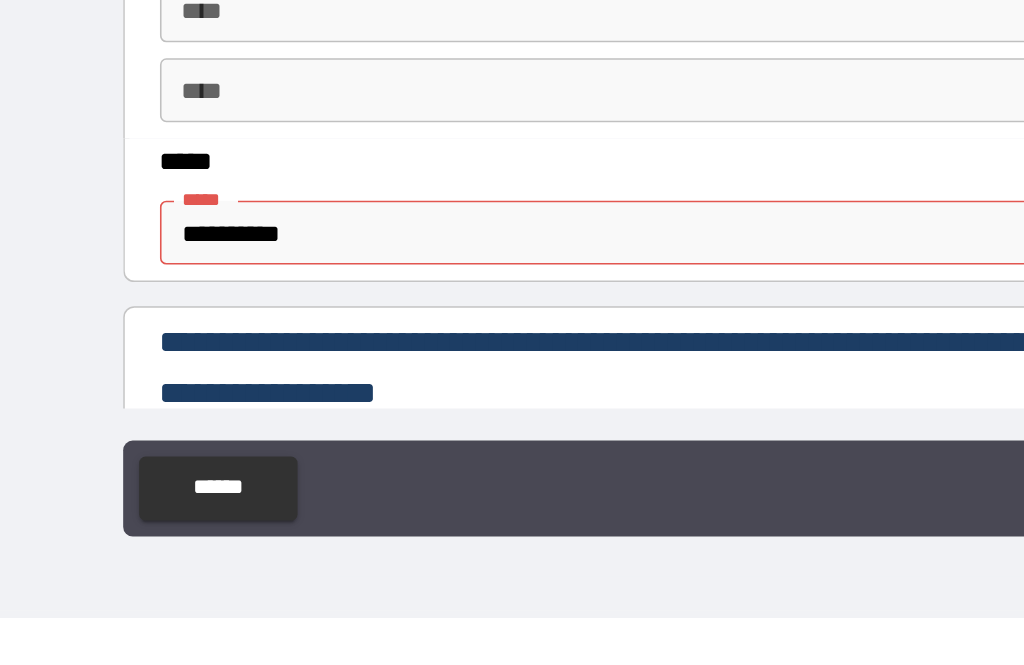 type on "**********" 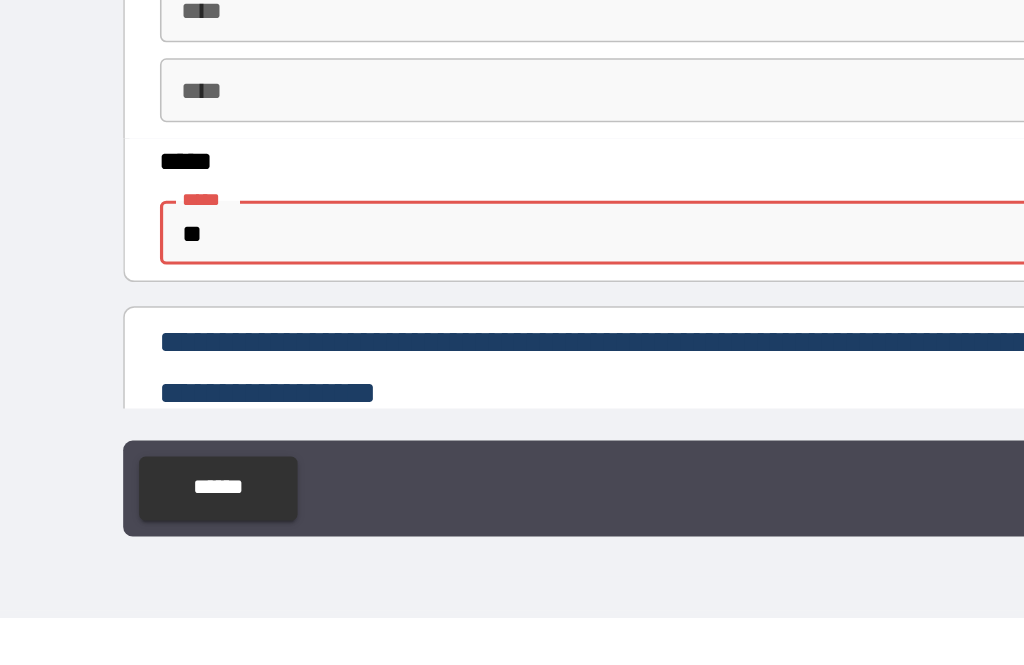 type on "*" 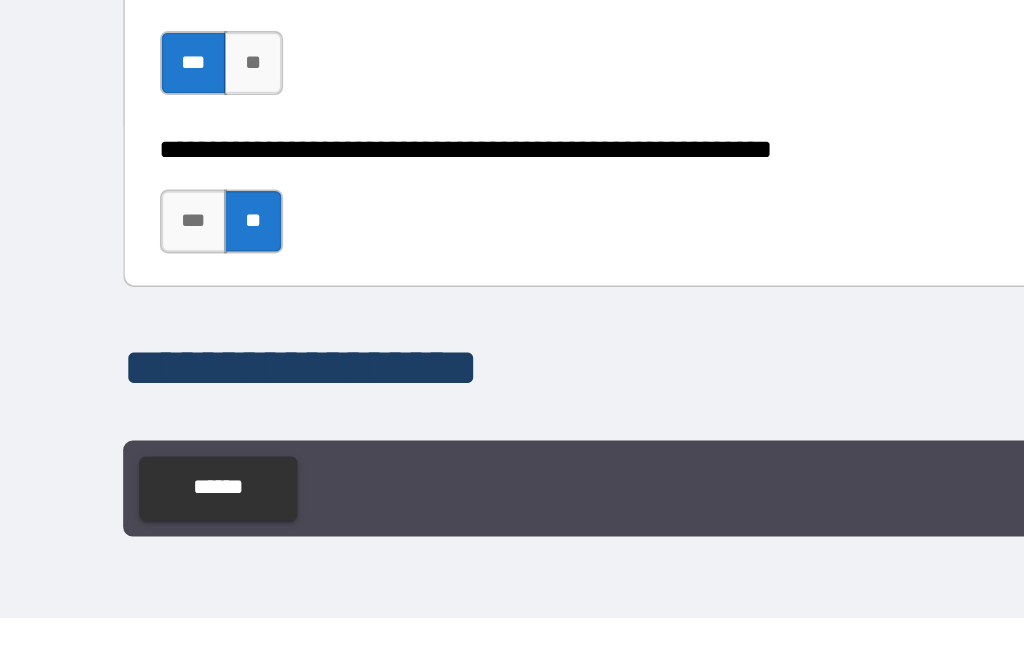 scroll, scrollTop: 1073, scrollLeft: 0, axis: vertical 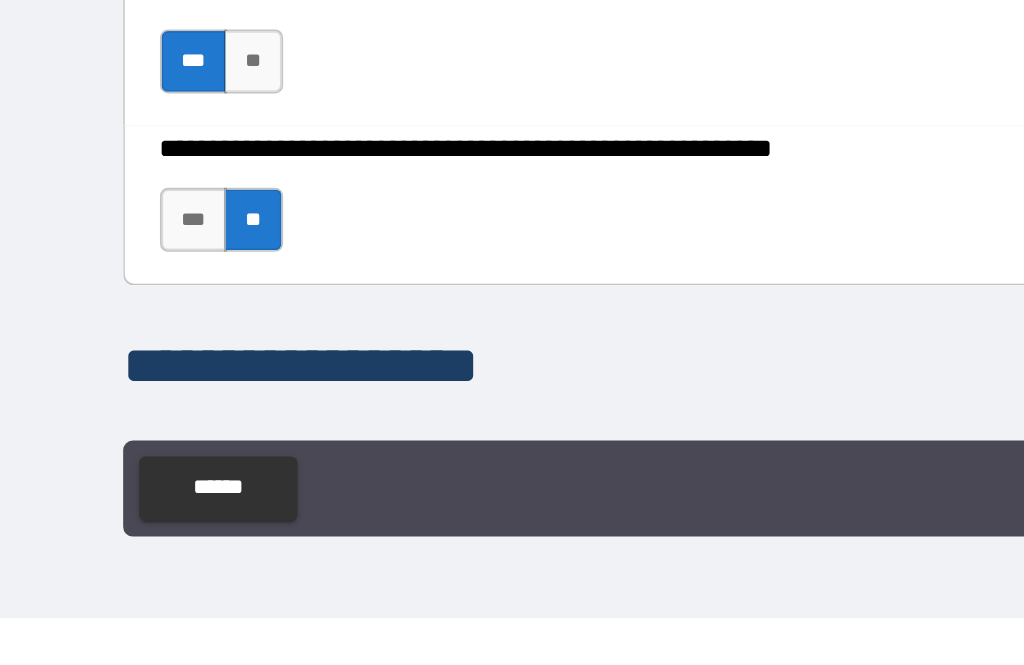 type on "**********" 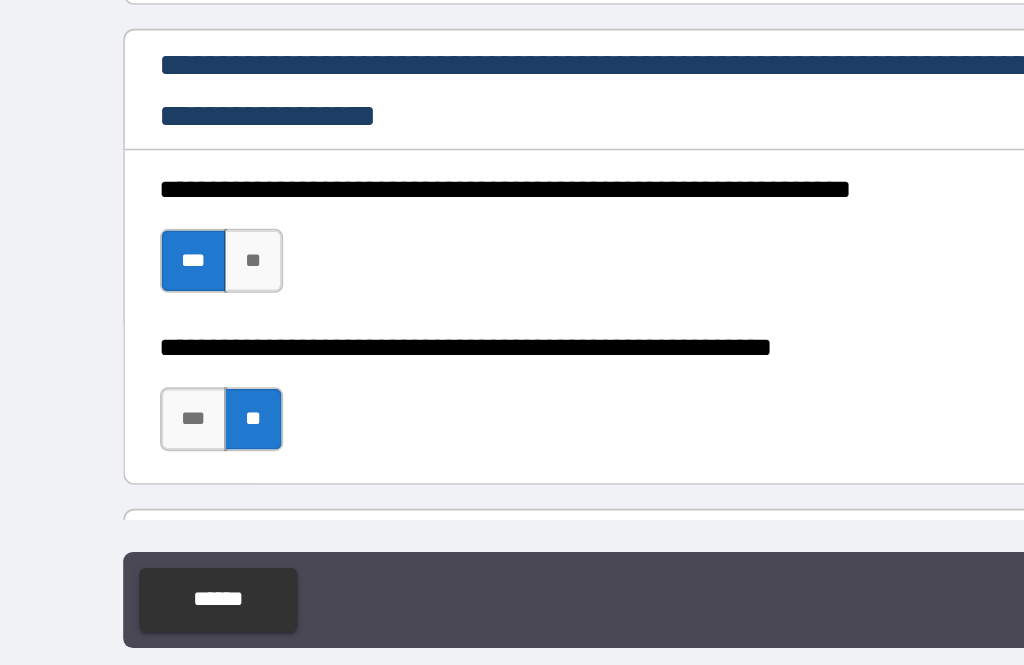 scroll, scrollTop: 2605, scrollLeft: 0, axis: vertical 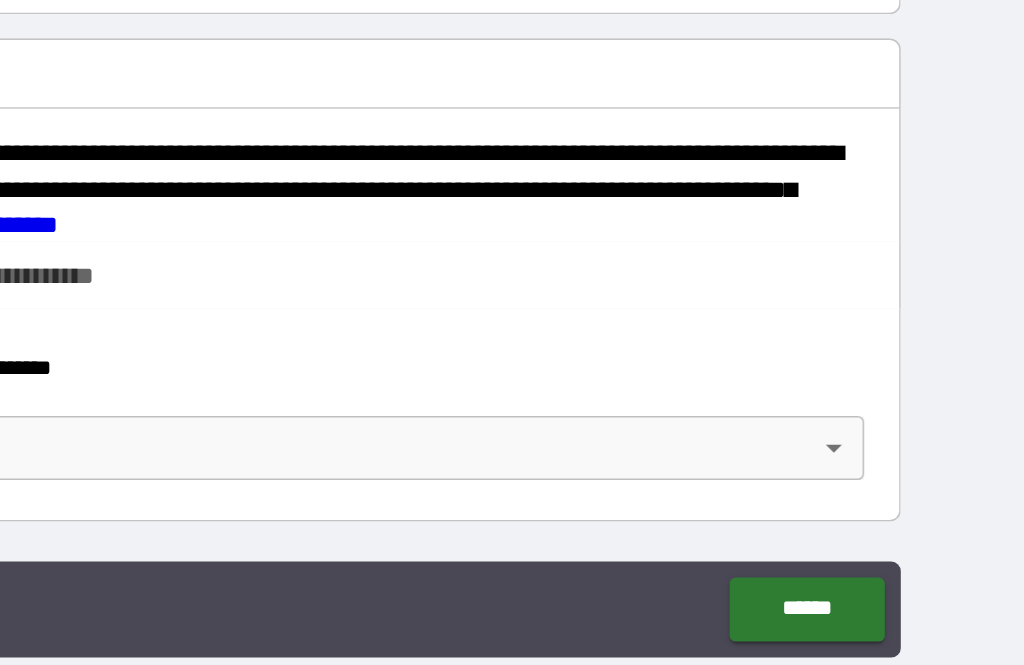 click on "******" at bounding box center (888, 584) 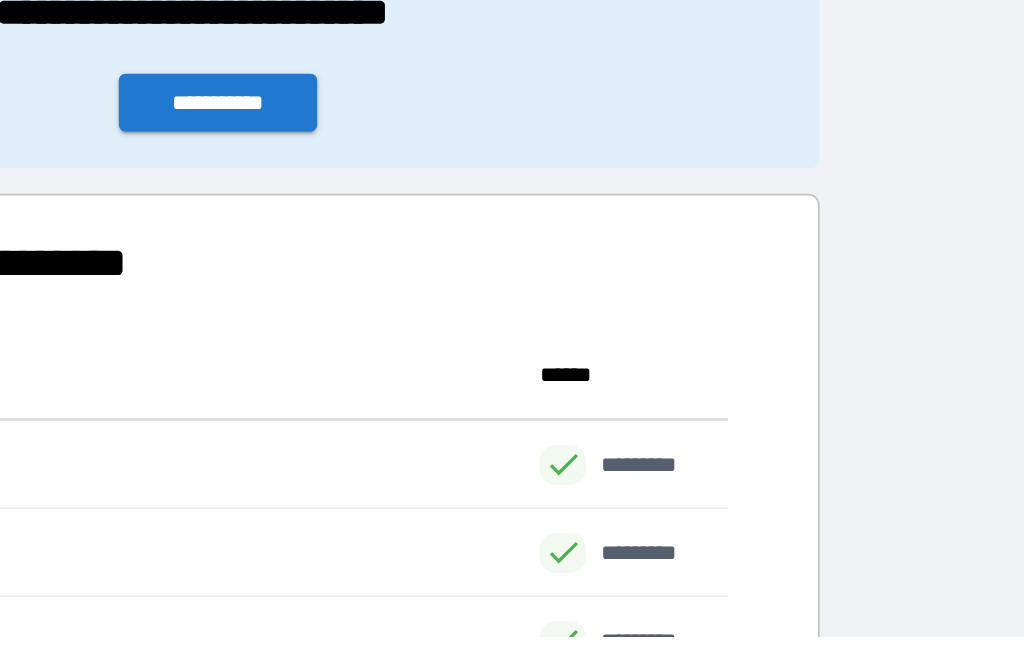 scroll, scrollTop: 441, scrollLeft: 638, axis: both 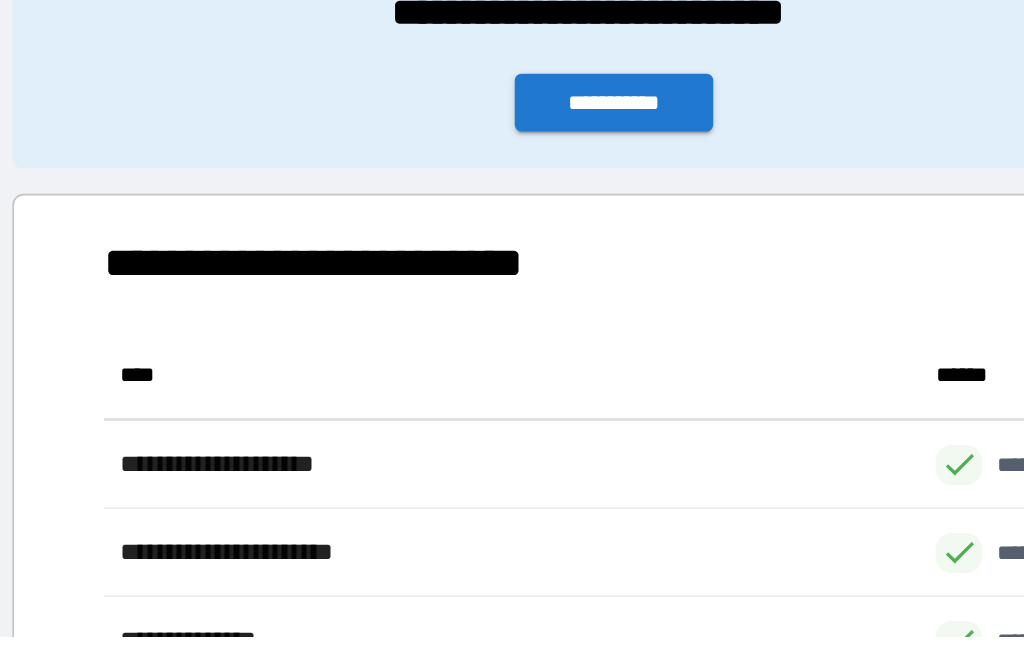click on "**********" at bounding box center [520, 267] 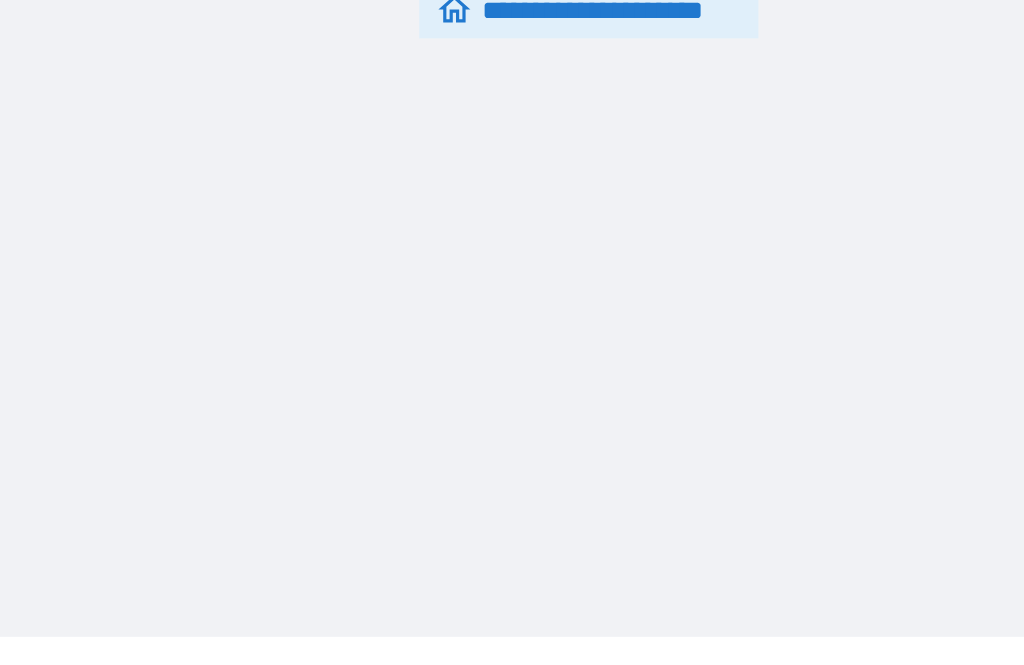 click on "**********" at bounding box center (512, 268) 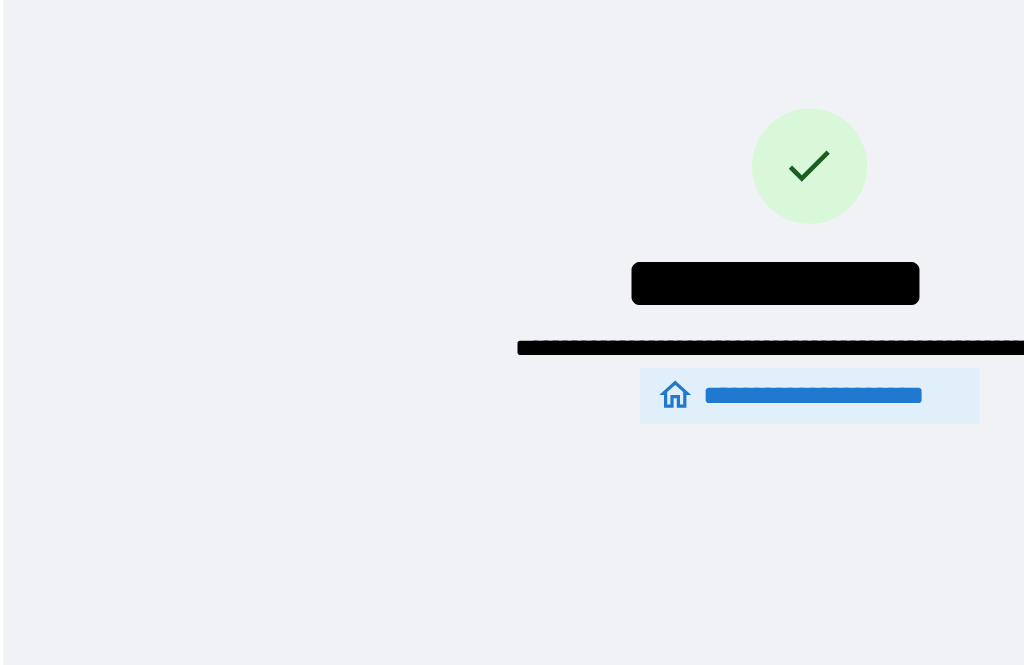 scroll, scrollTop: 0, scrollLeft: 0, axis: both 